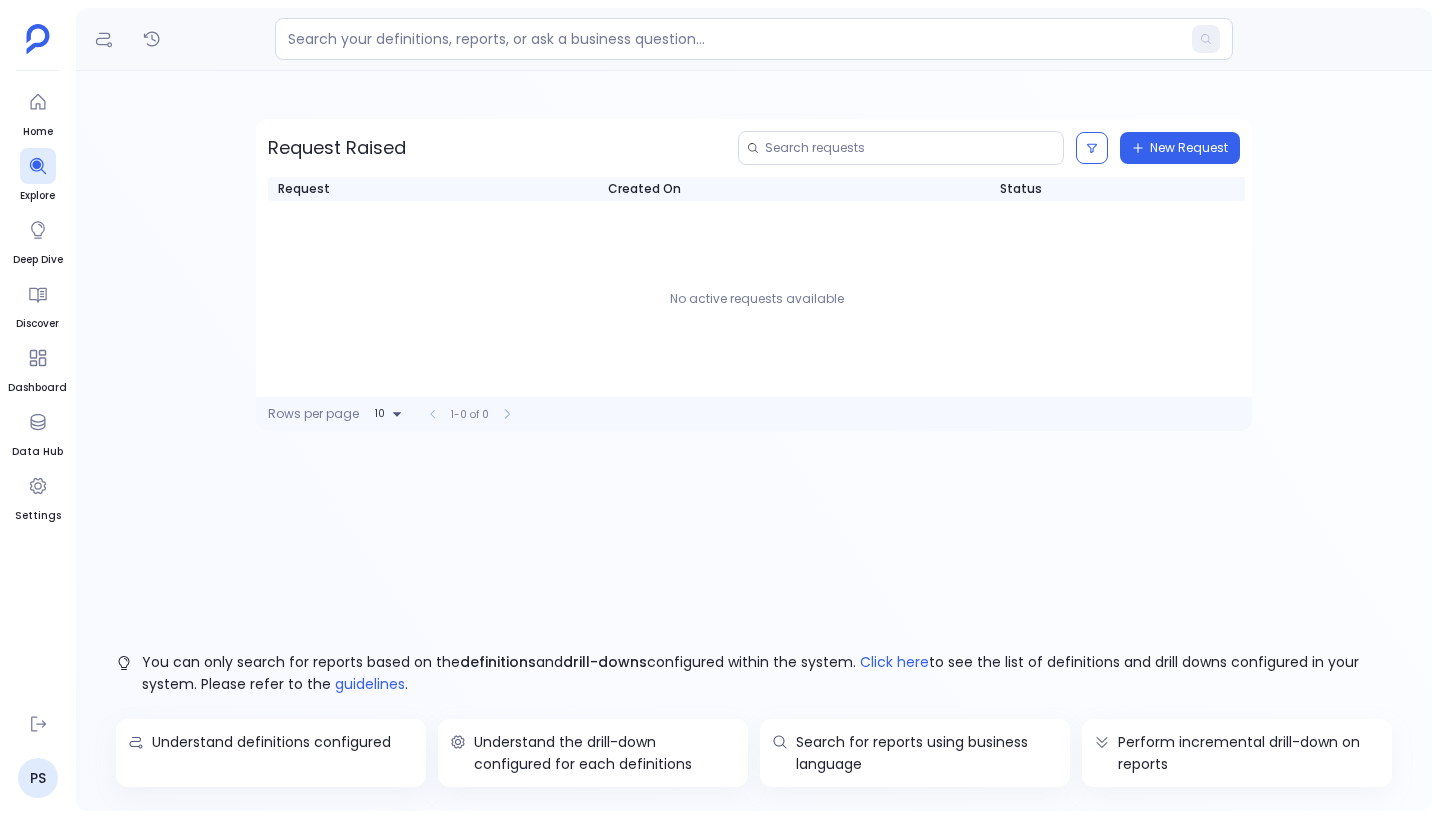 scroll, scrollTop: 0, scrollLeft: 0, axis: both 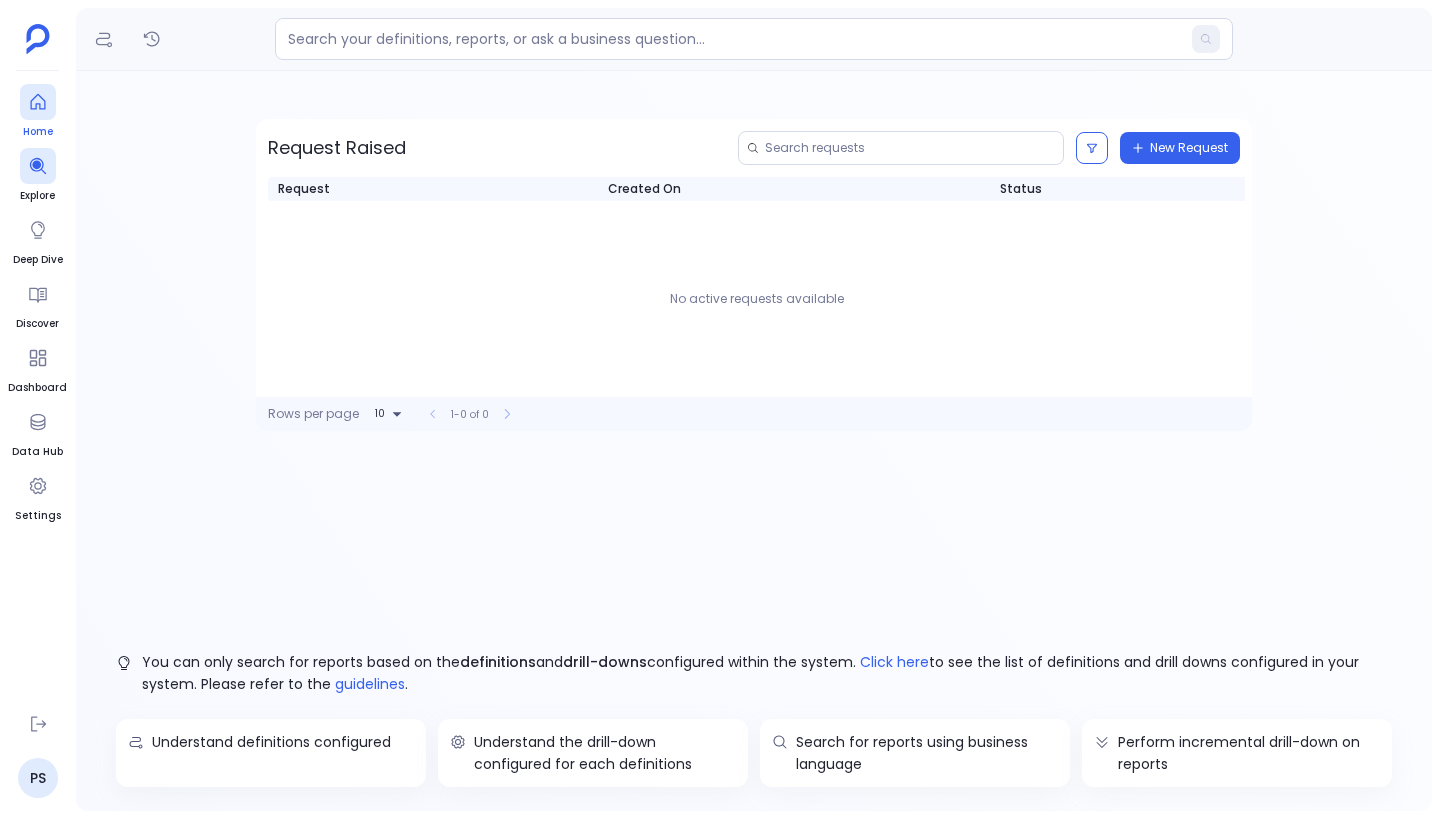 click at bounding box center [38, 102] 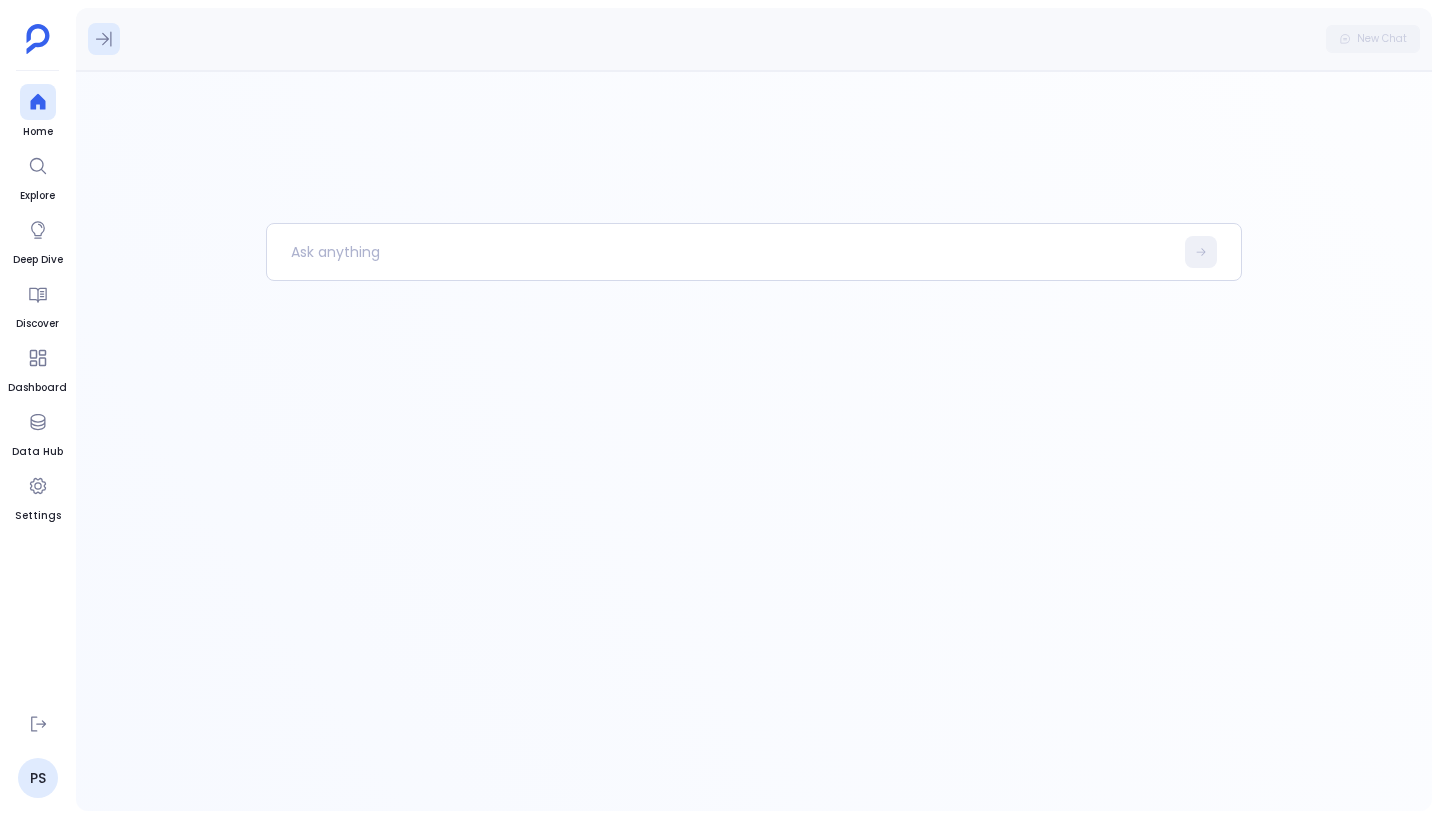 click at bounding box center [104, 39] 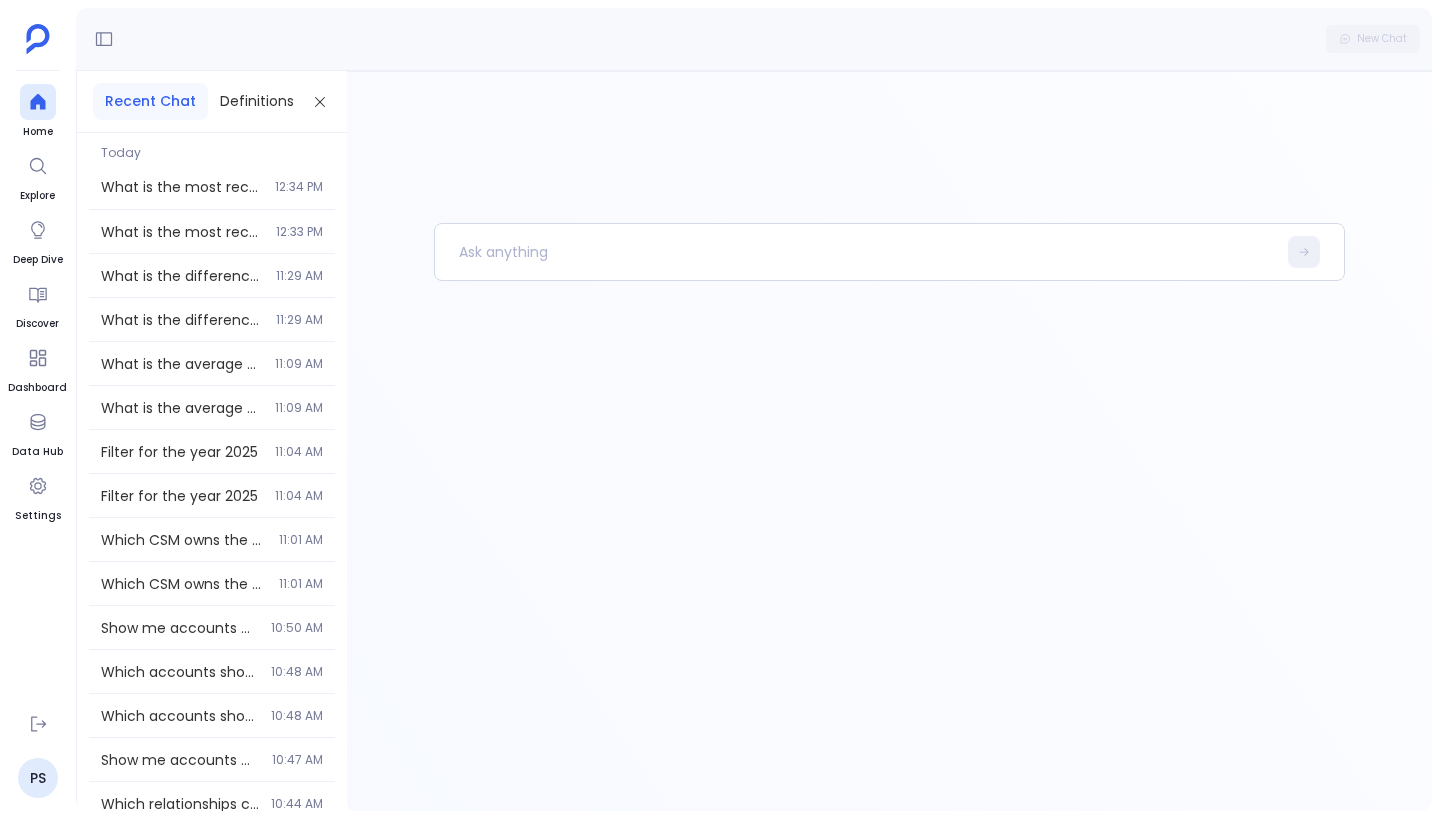 click on "What is the most recent CE score for 1password? [TIME]" at bounding box center (212, 187) 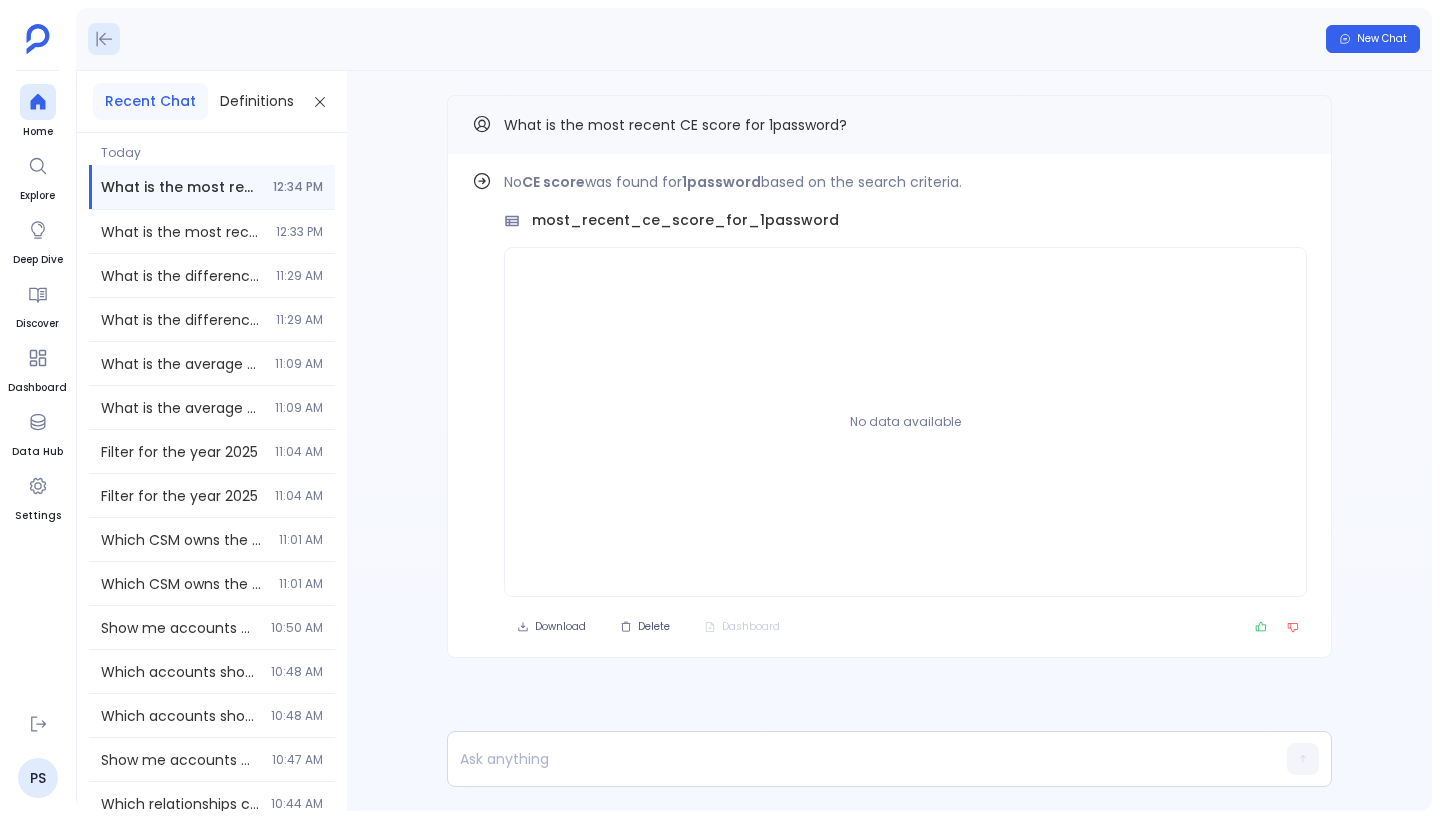 click 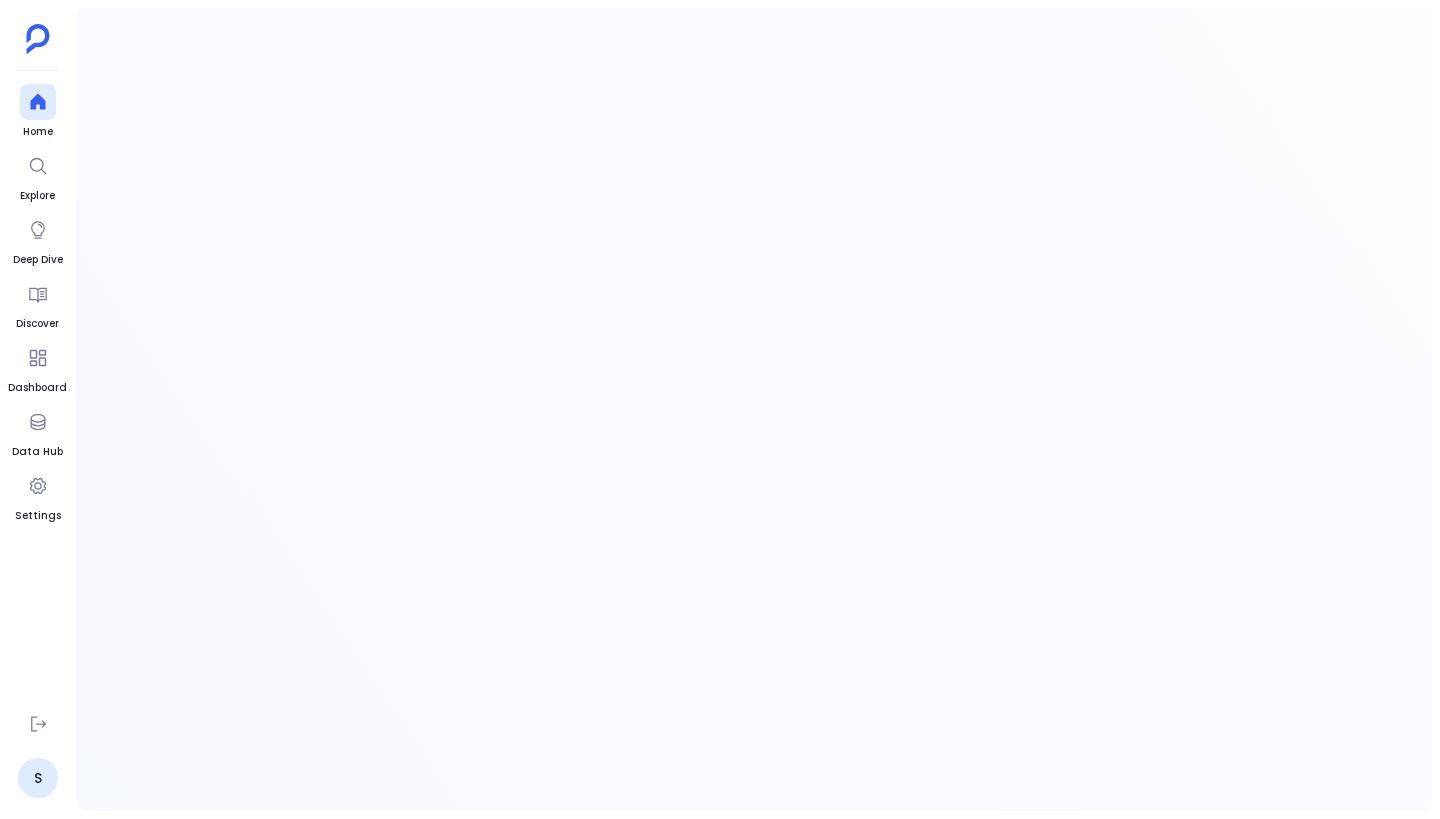 scroll, scrollTop: 0, scrollLeft: 0, axis: both 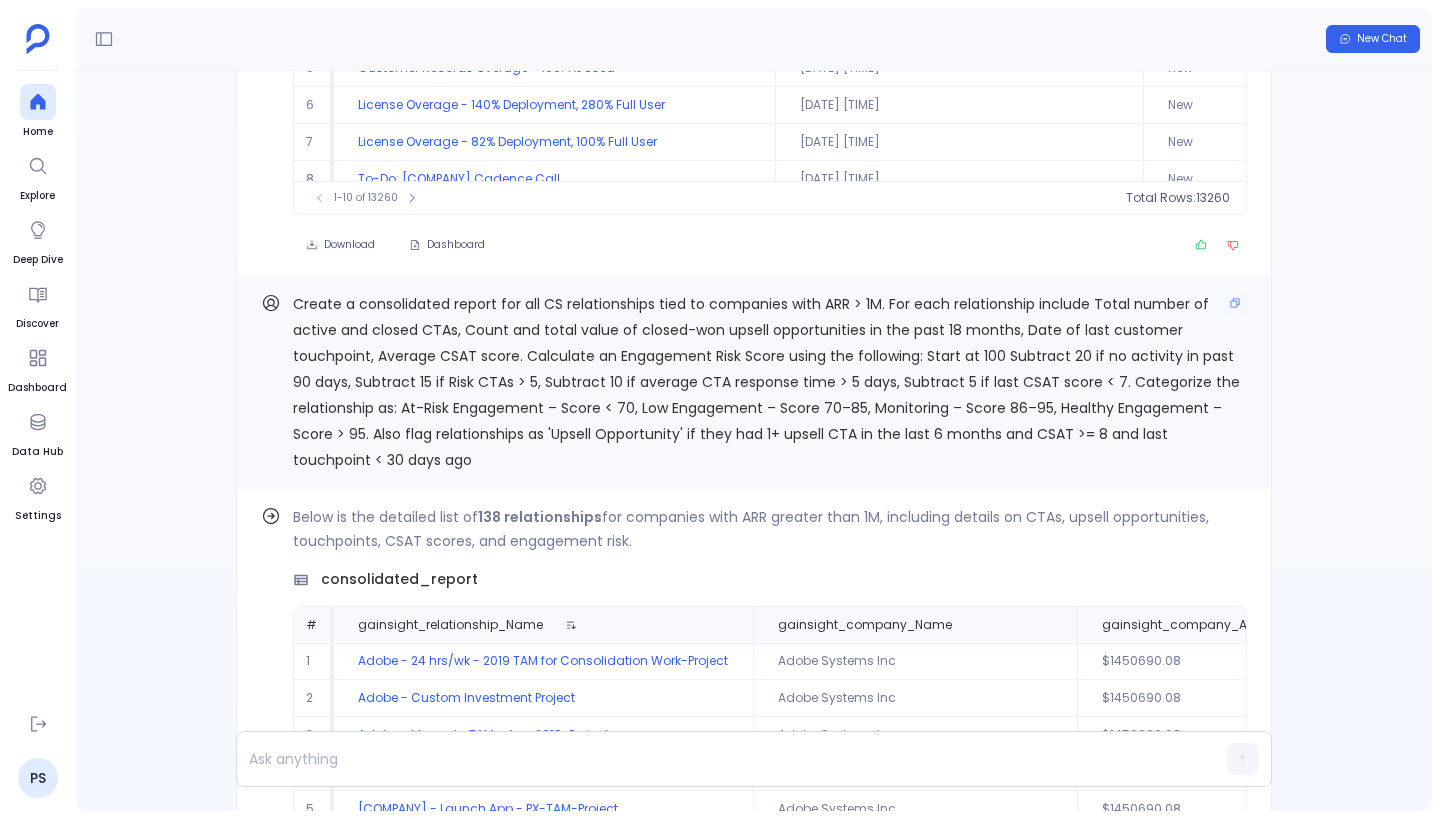 drag, startPoint x: 924, startPoint y: 342, endPoint x: 1023, endPoint y: 413, distance: 121.82774 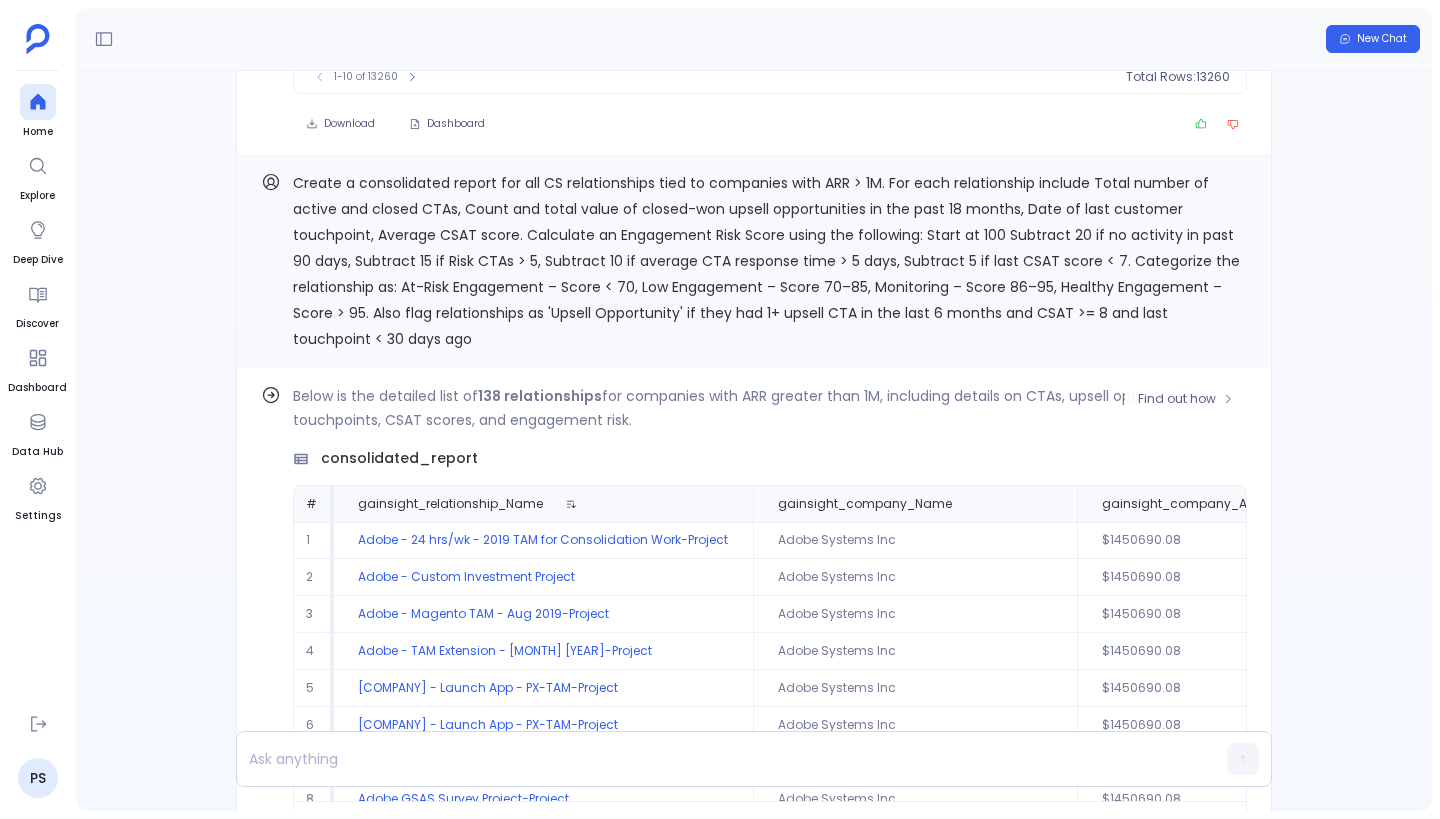 scroll, scrollTop: -18643, scrollLeft: 0, axis: vertical 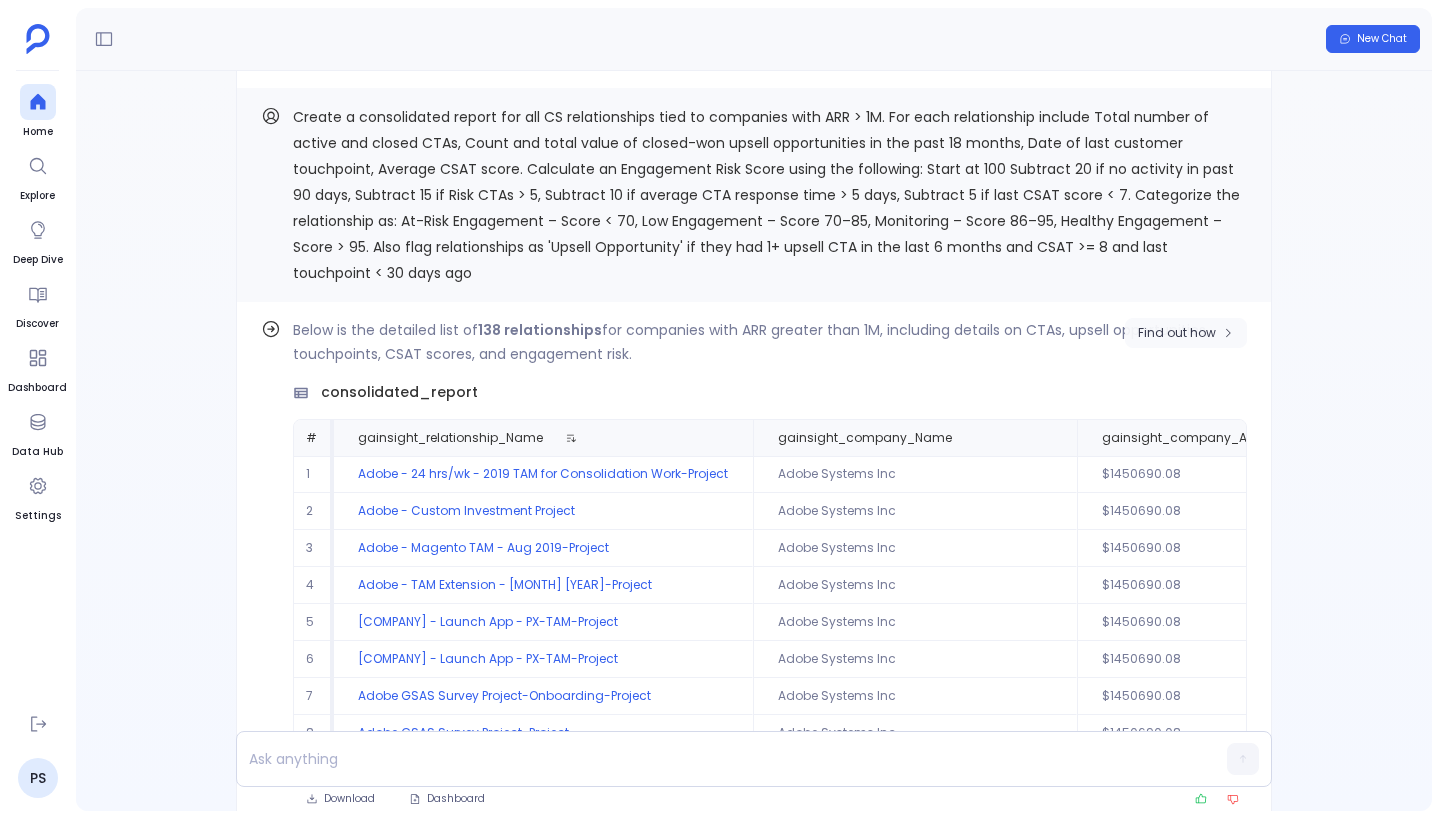click on "Find out how" at bounding box center (1177, 333) 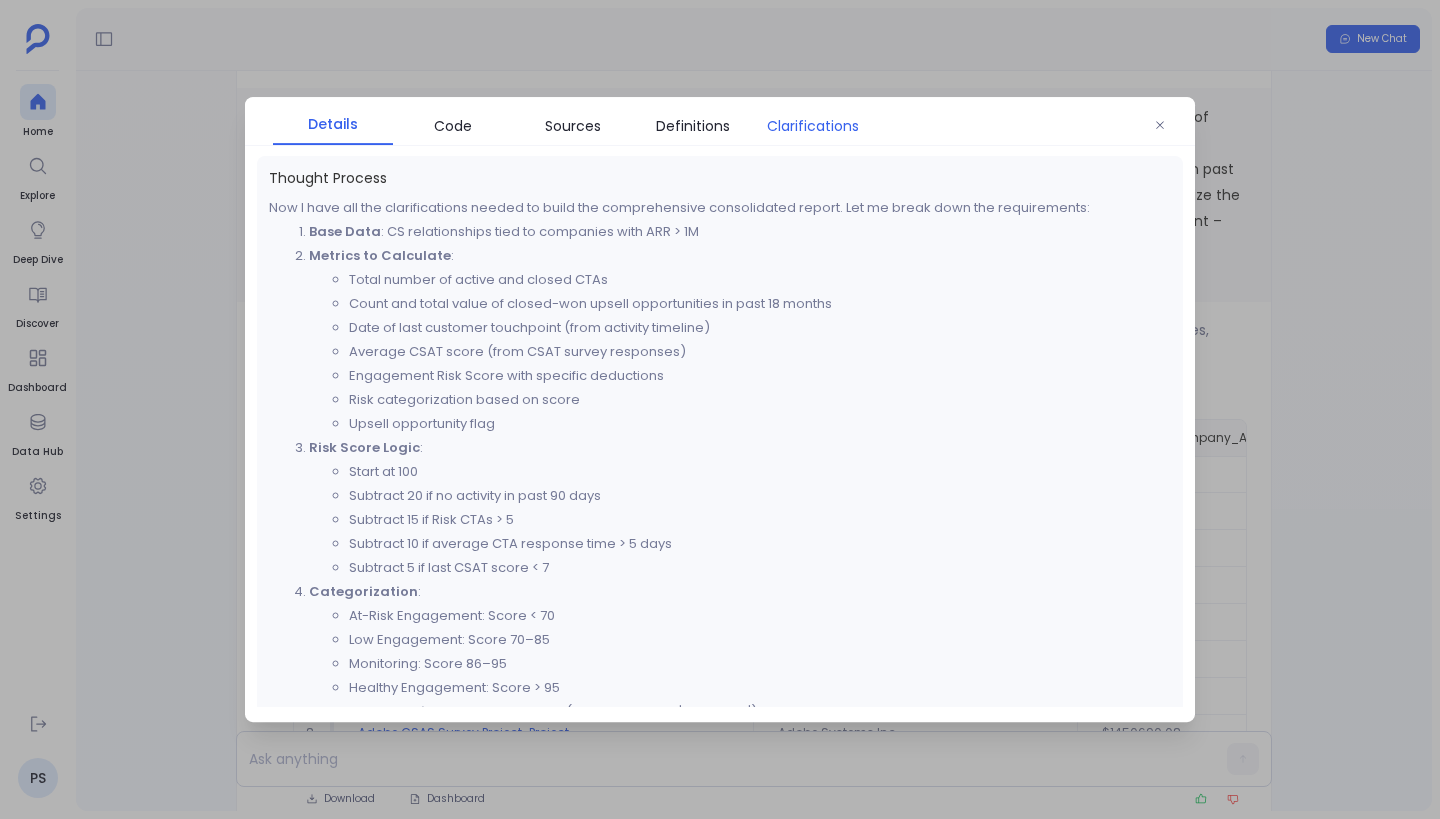 click on "Clarifications" at bounding box center [813, 126] 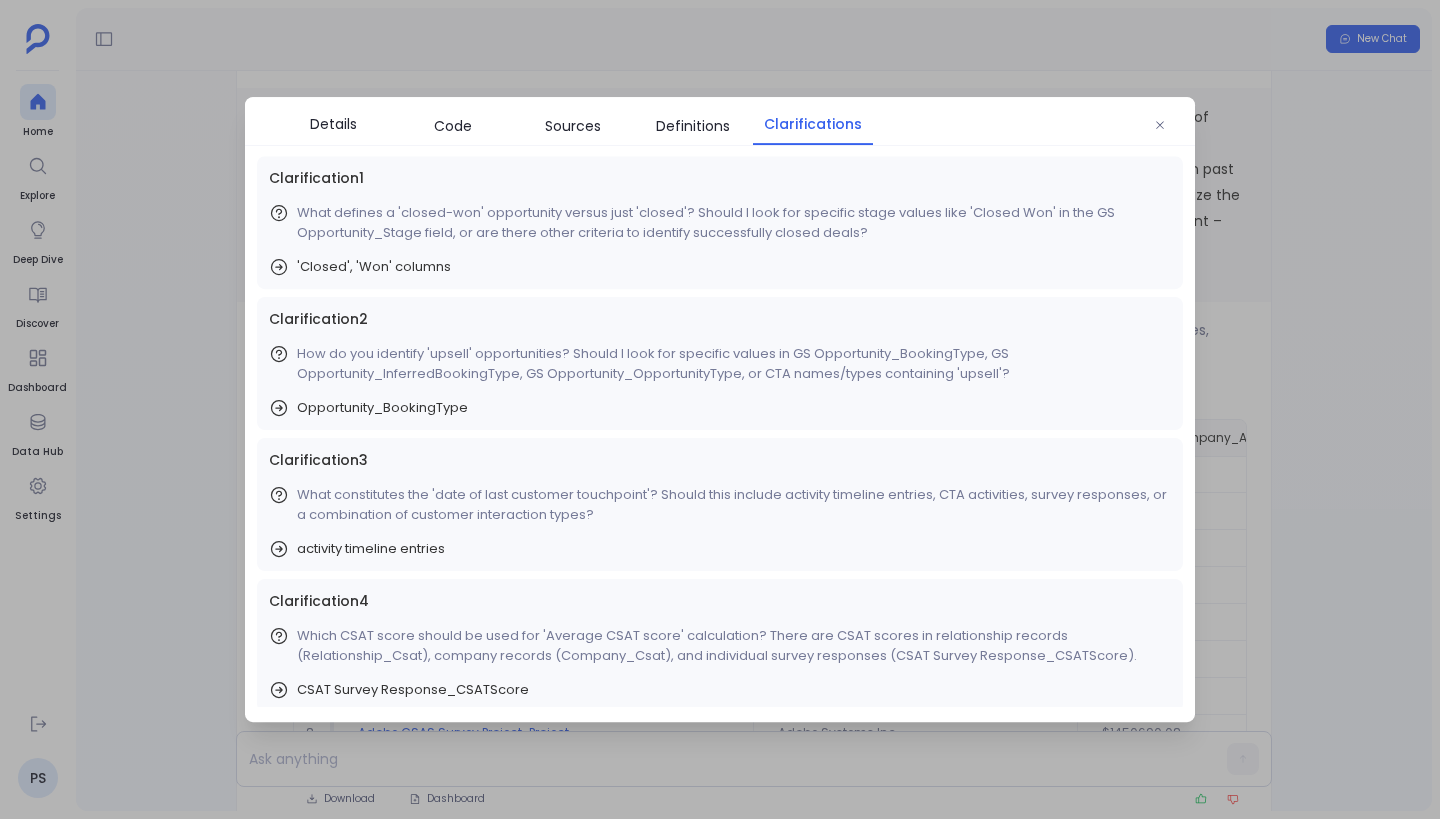 scroll, scrollTop: 429, scrollLeft: 0, axis: vertical 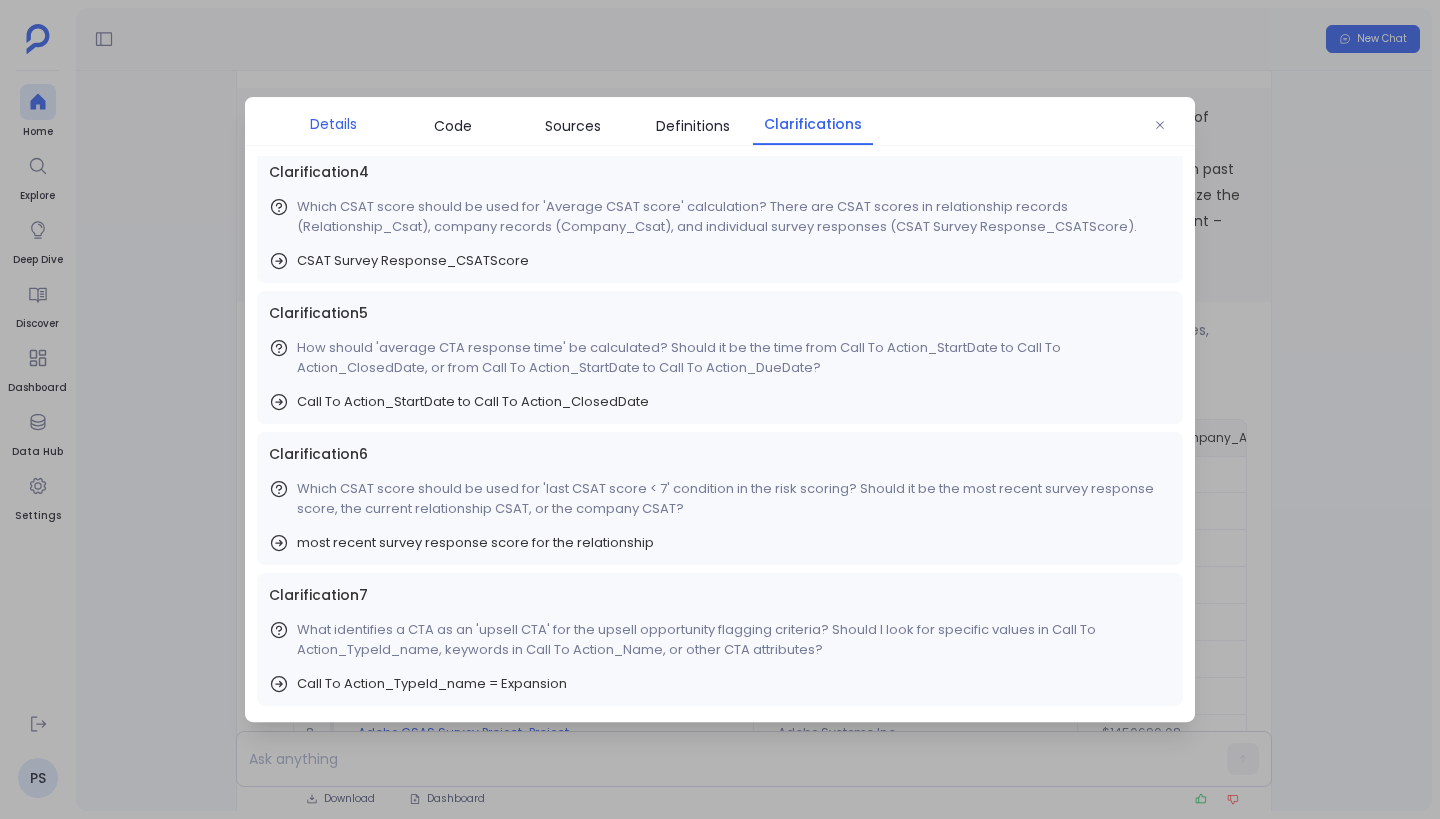 click on "Details" at bounding box center (333, 124) 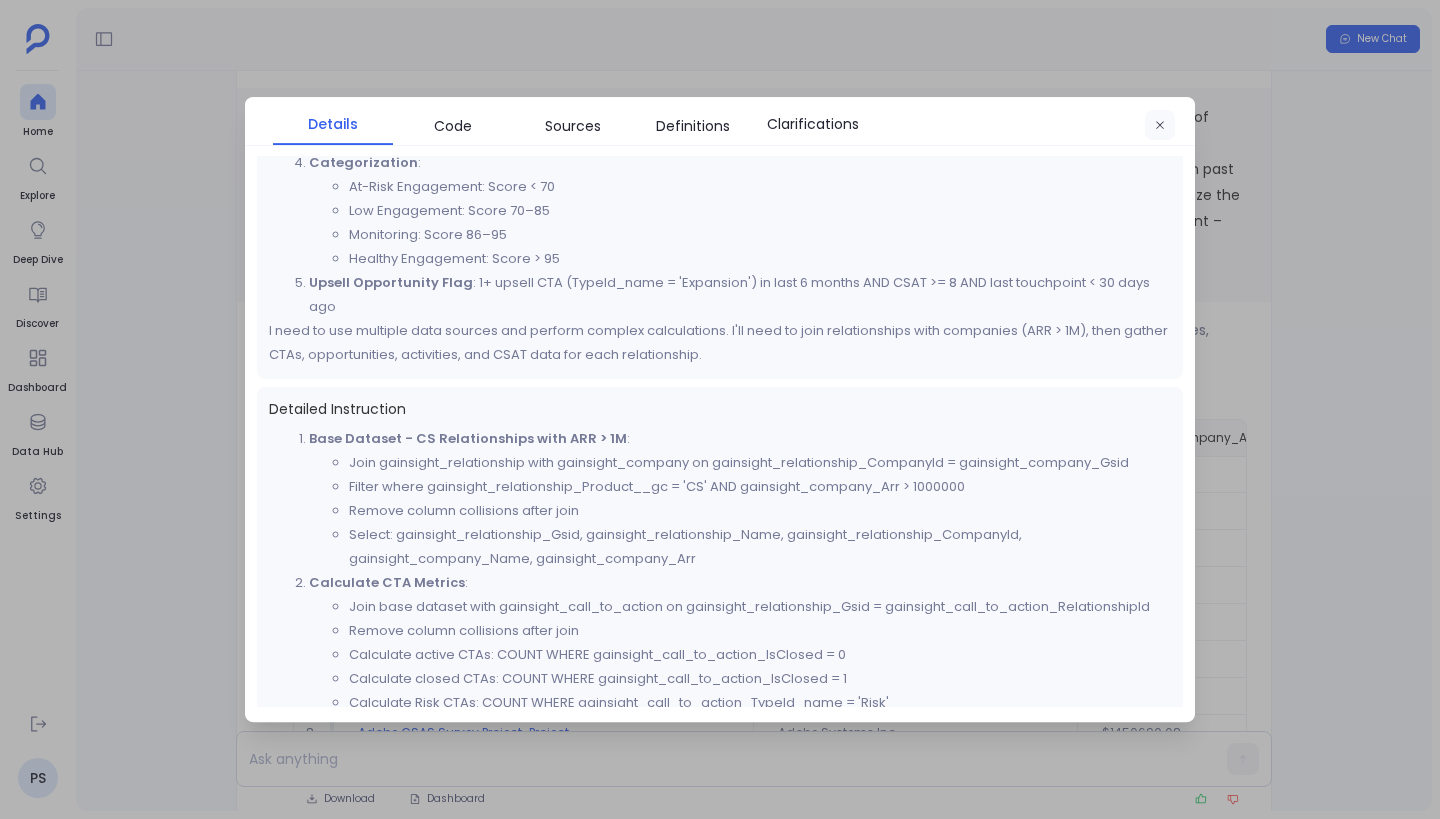 click at bounding box center [1160, 125] 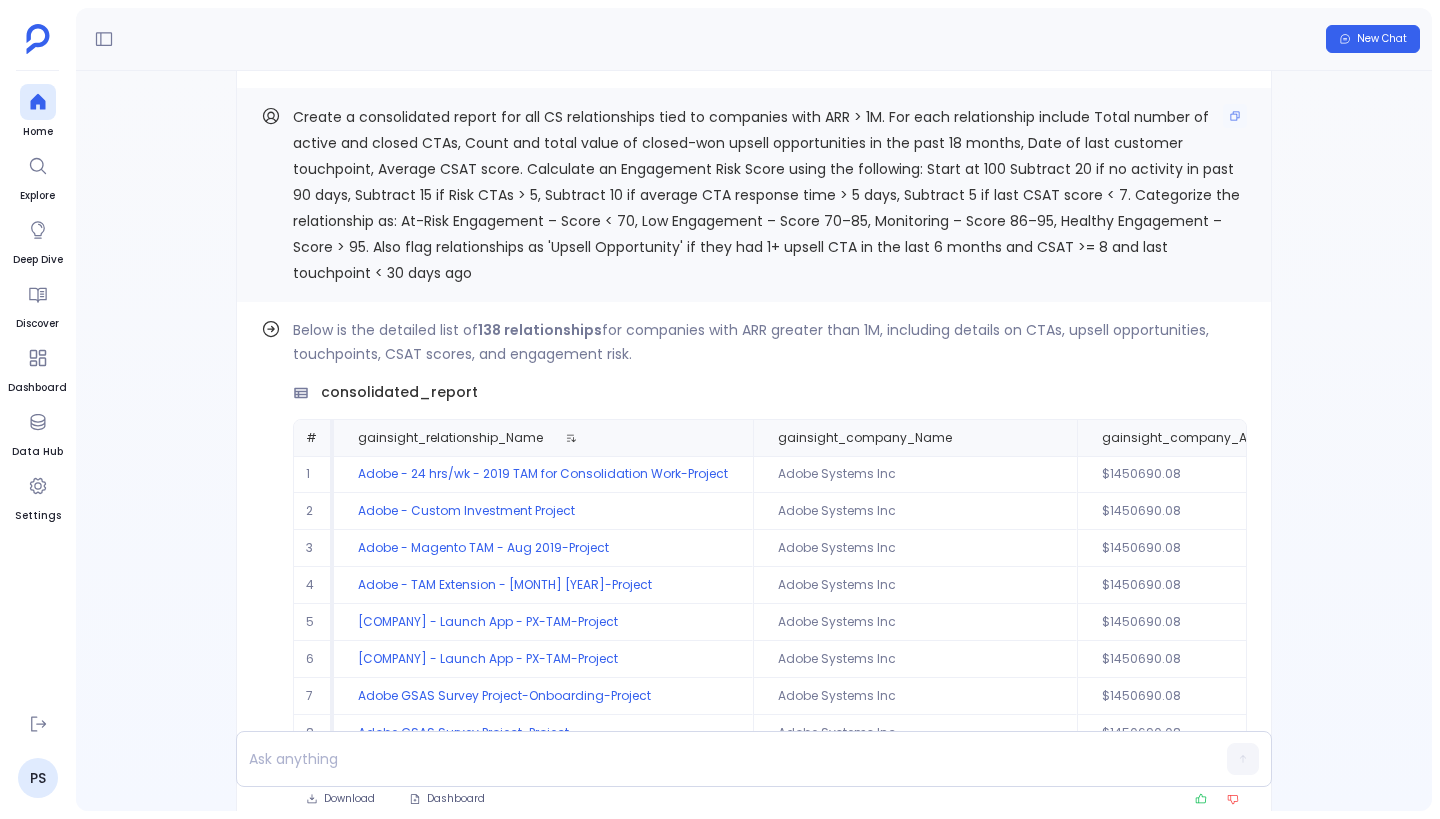 scroll, scrollTop: -18714, scrollLeft: 0, axis: vertical 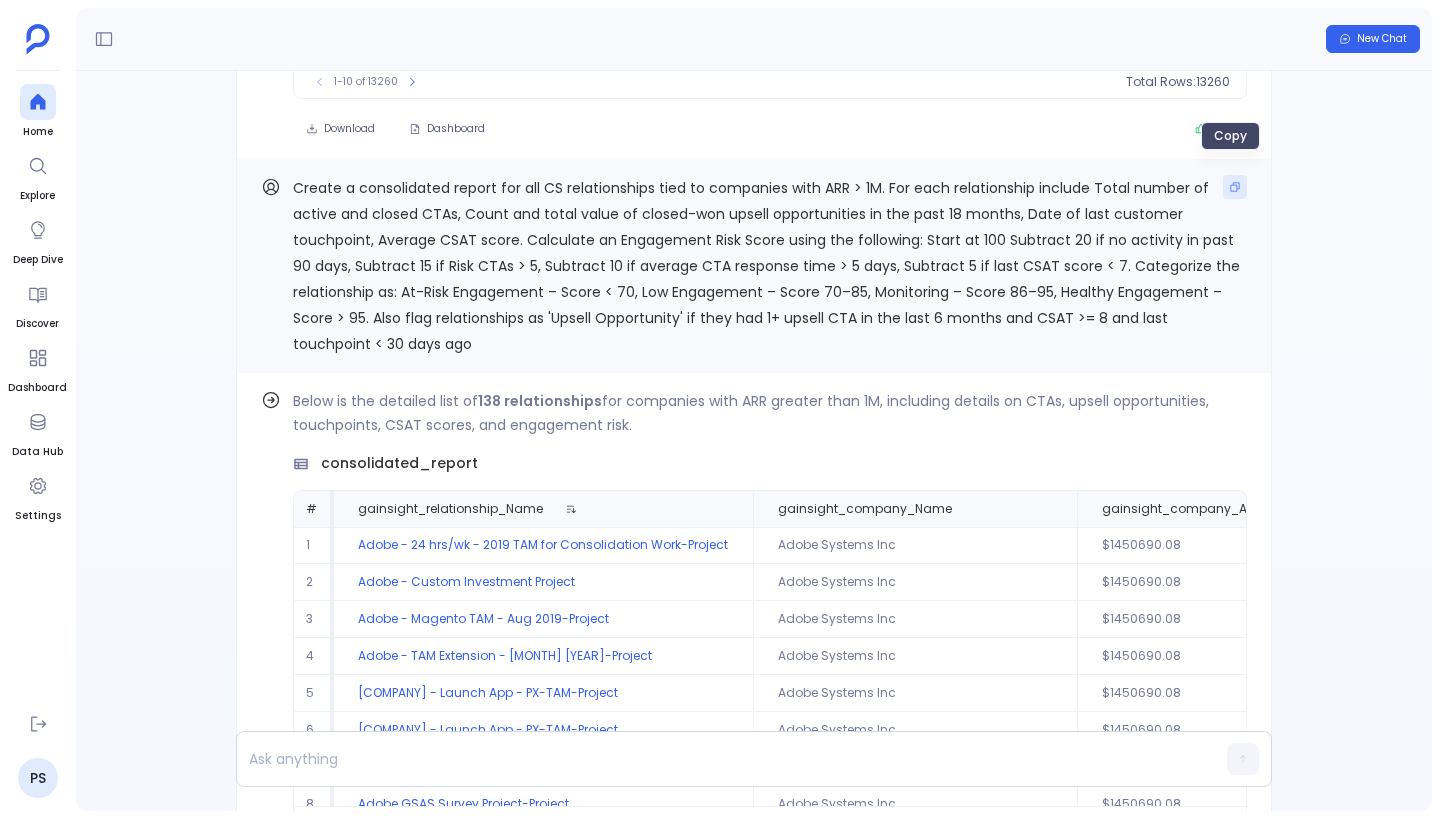 click 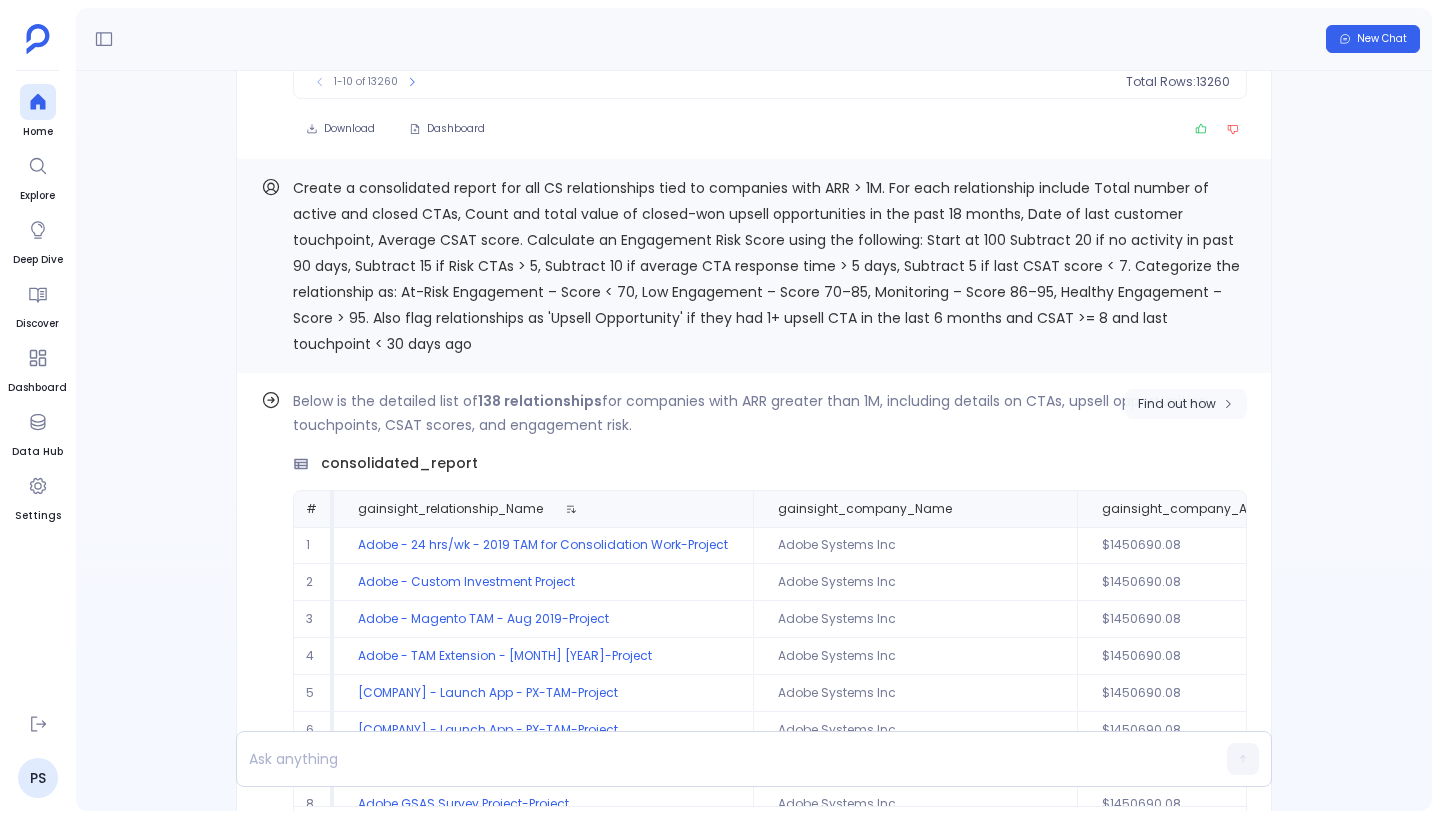 click on "Find out how" at bounding box center (1177, 404) 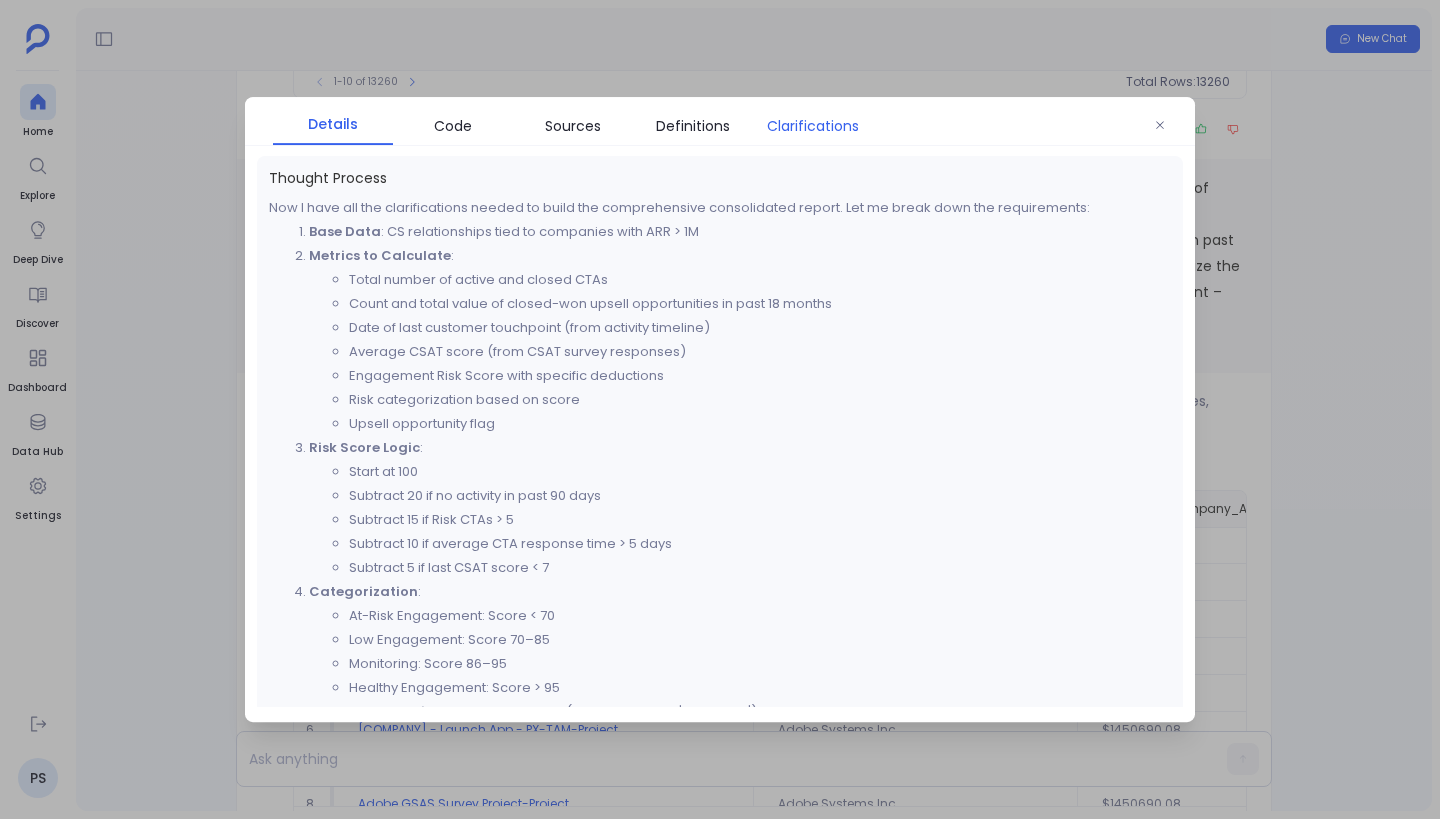 click on "Clarifications" at bounding box center [813, 126] 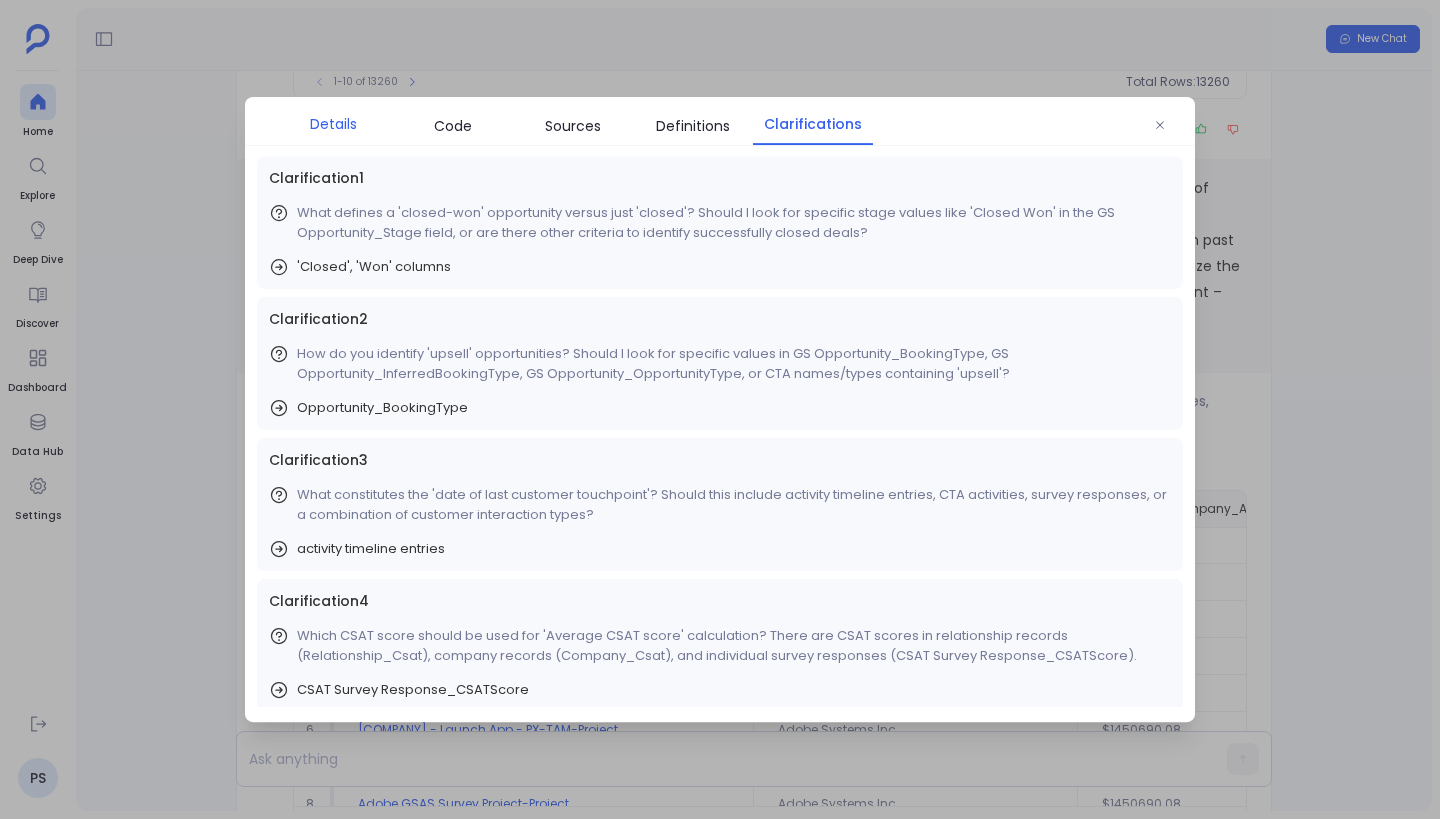 click on "Details" at bounding box center (333, 124) 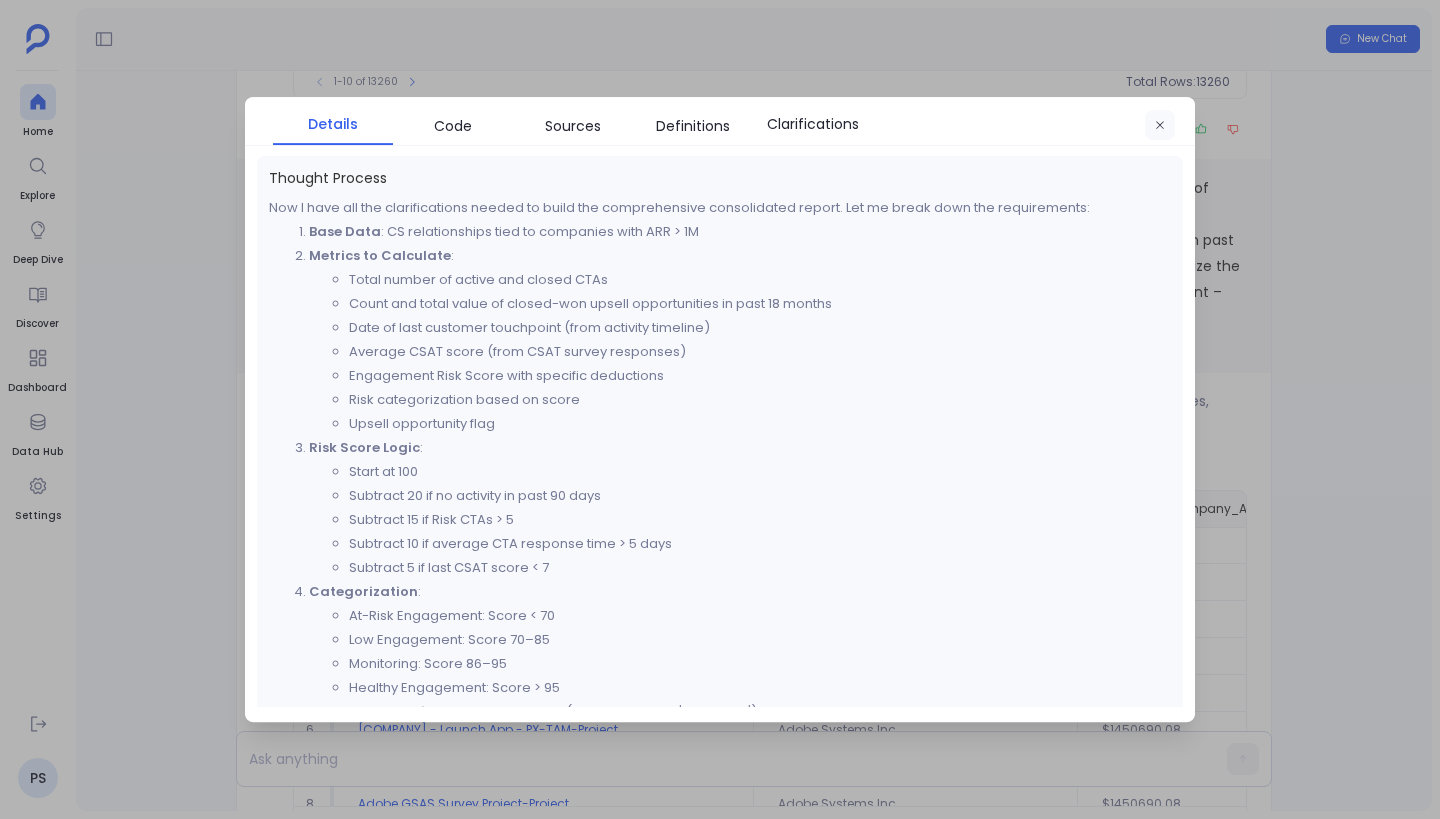 click 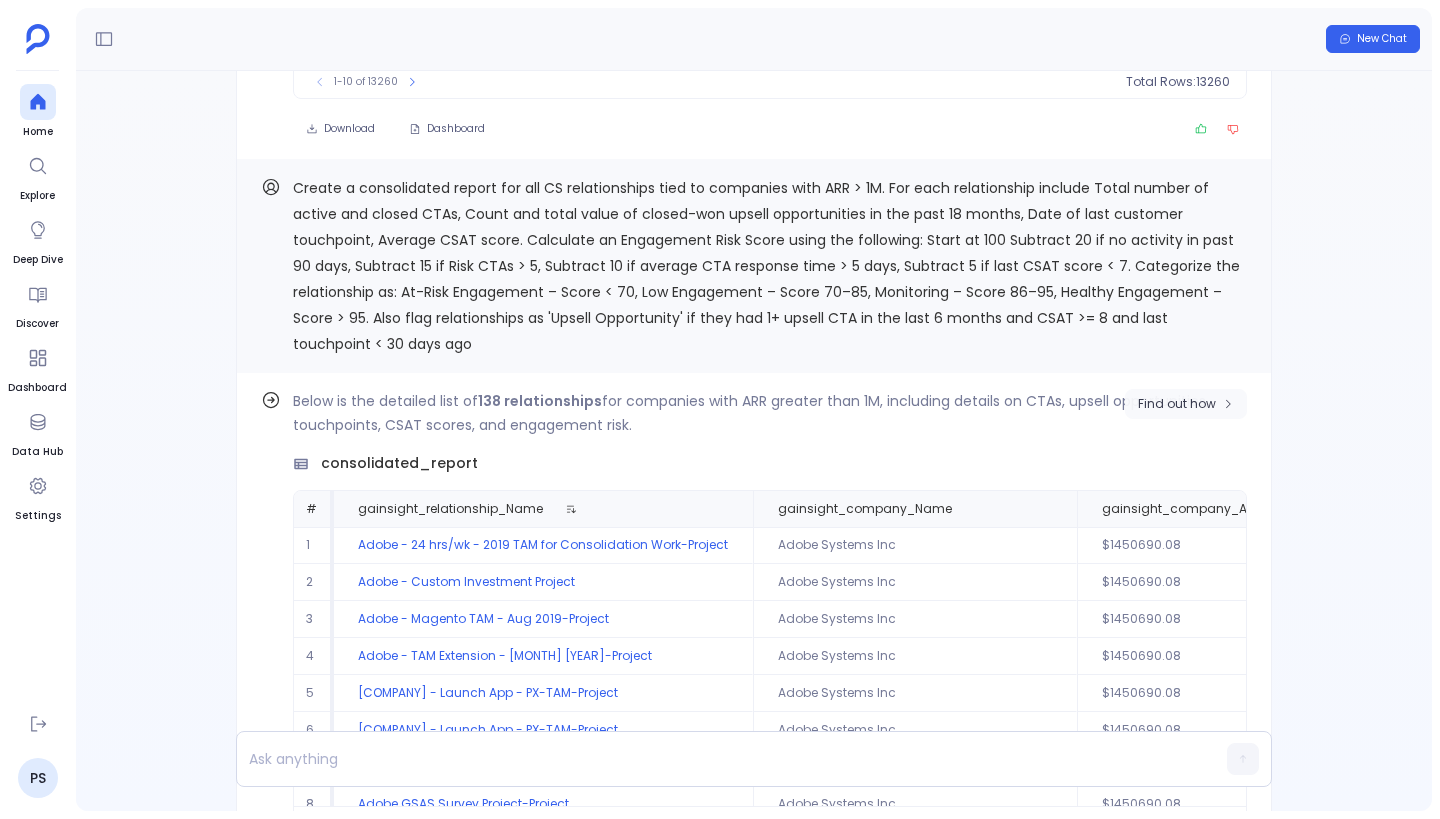 click on "Find out how" at bounding box center (1186, 404) 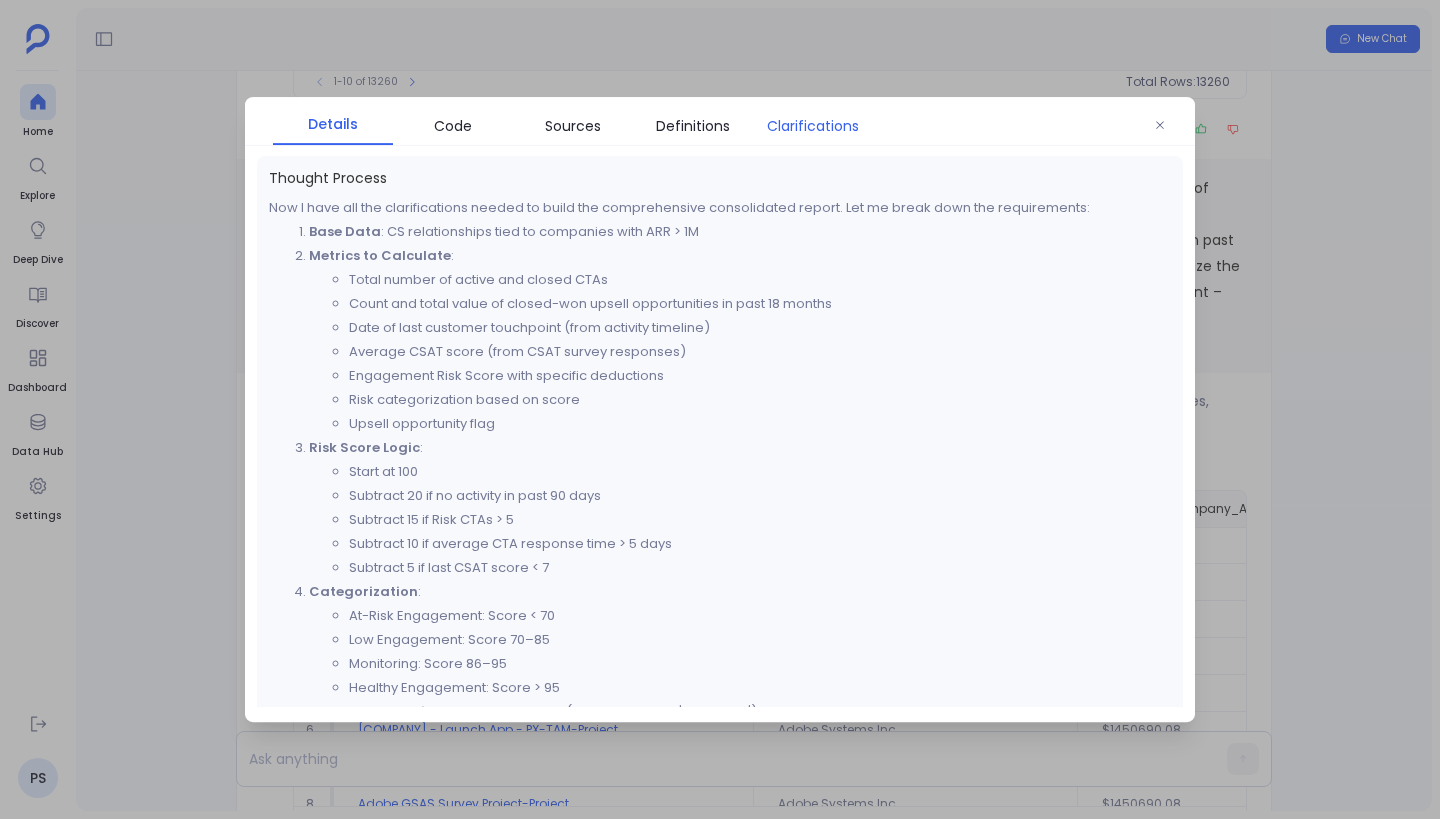 click on "Clarifications" at bounding box center (813, 126) 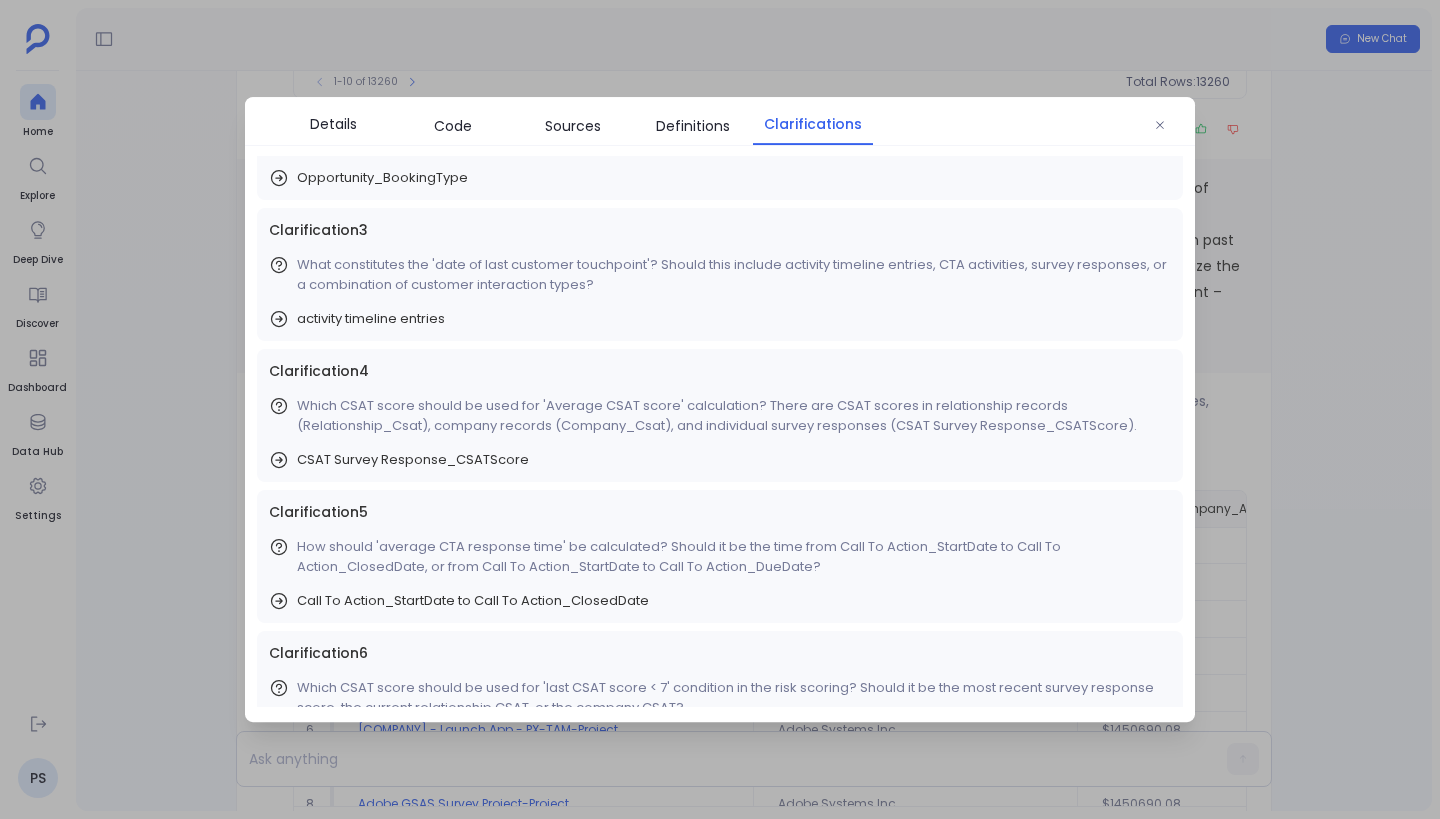 scroll, scrollTop: 0, scrollLeft: 0, axis: both 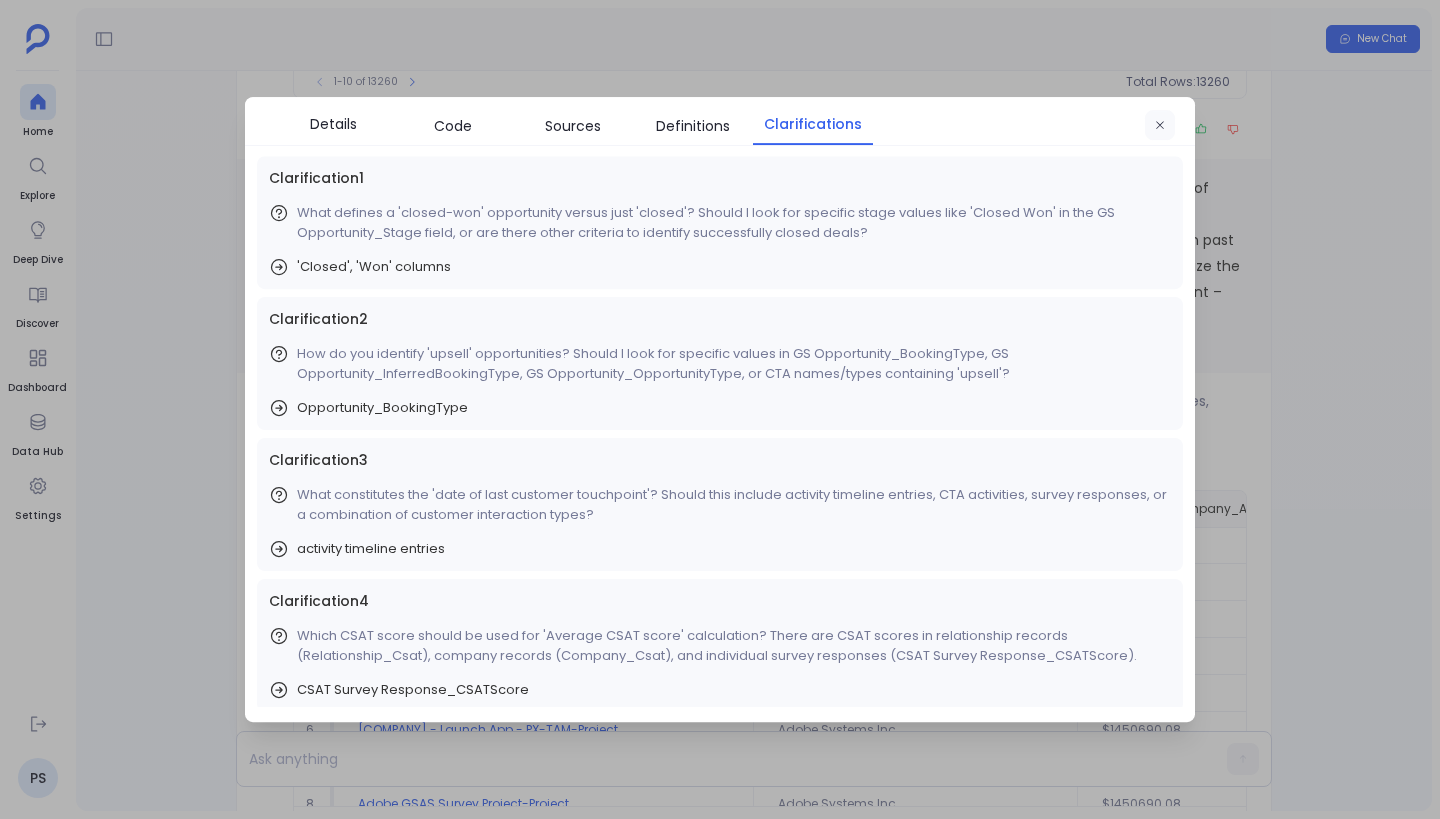 click 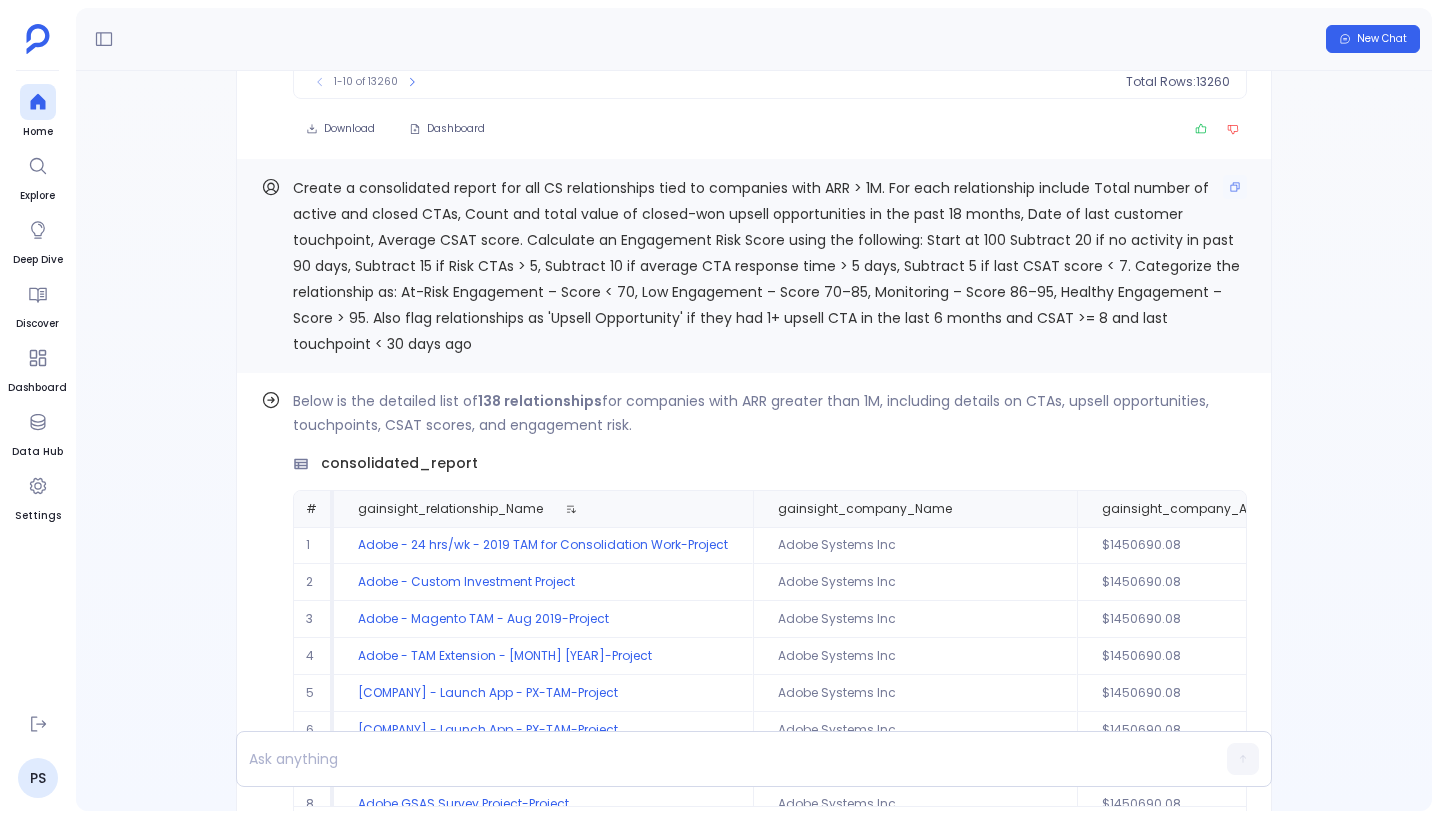 drag, startPoint x: 473, startPoint y: 329, endPoint x: 295, endPoint y: 172, distance: 237.34573 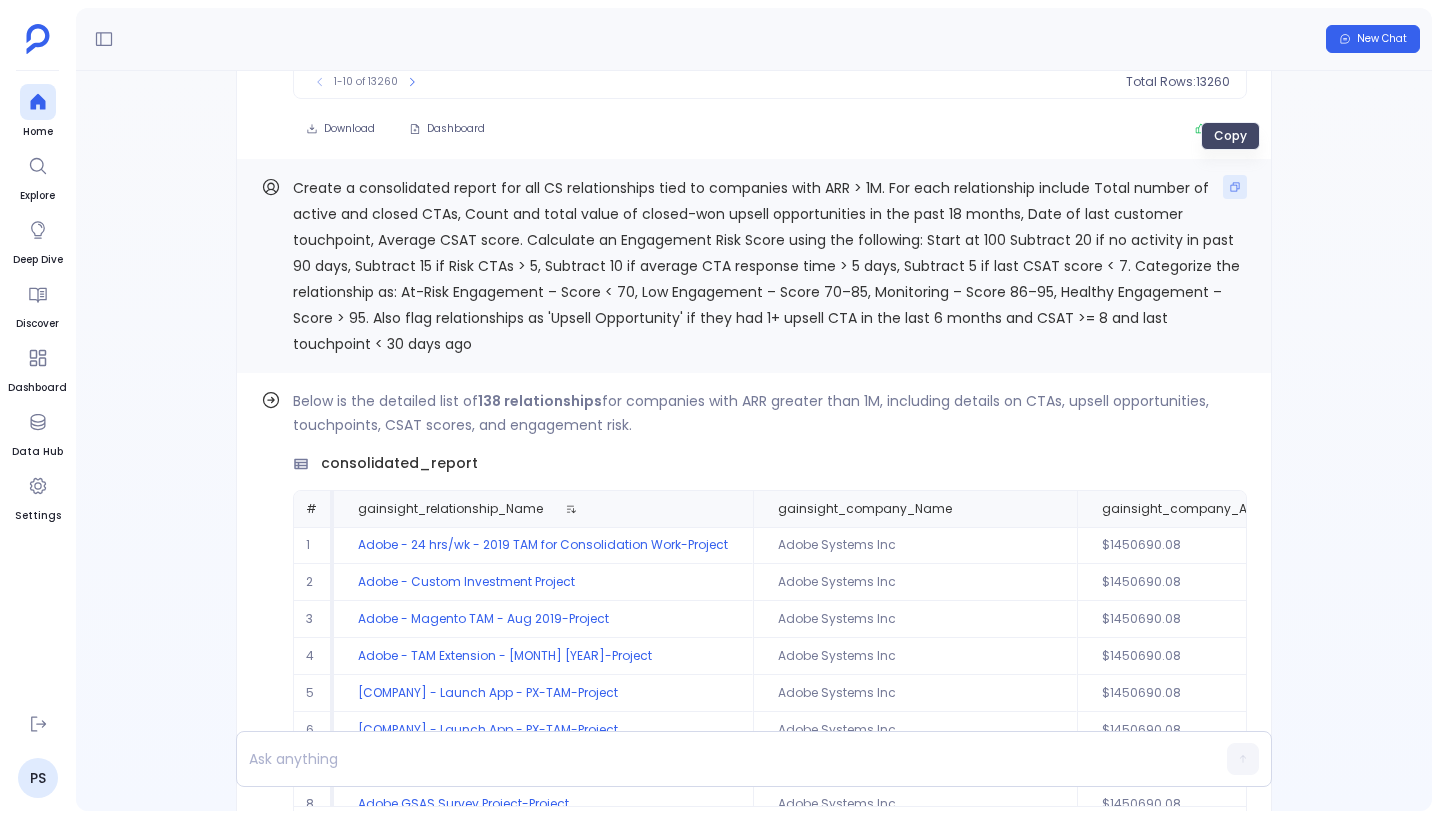 click 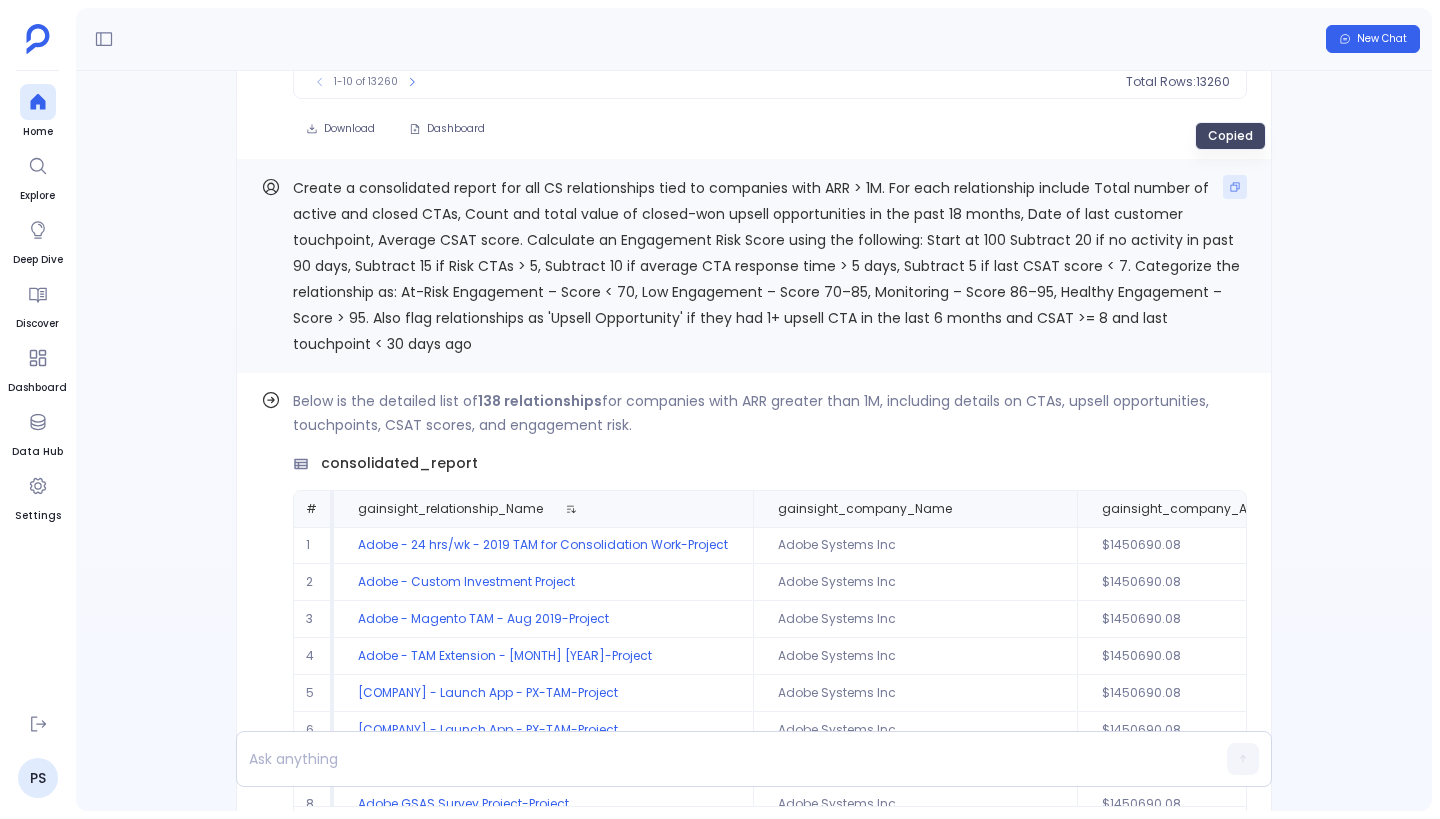 type 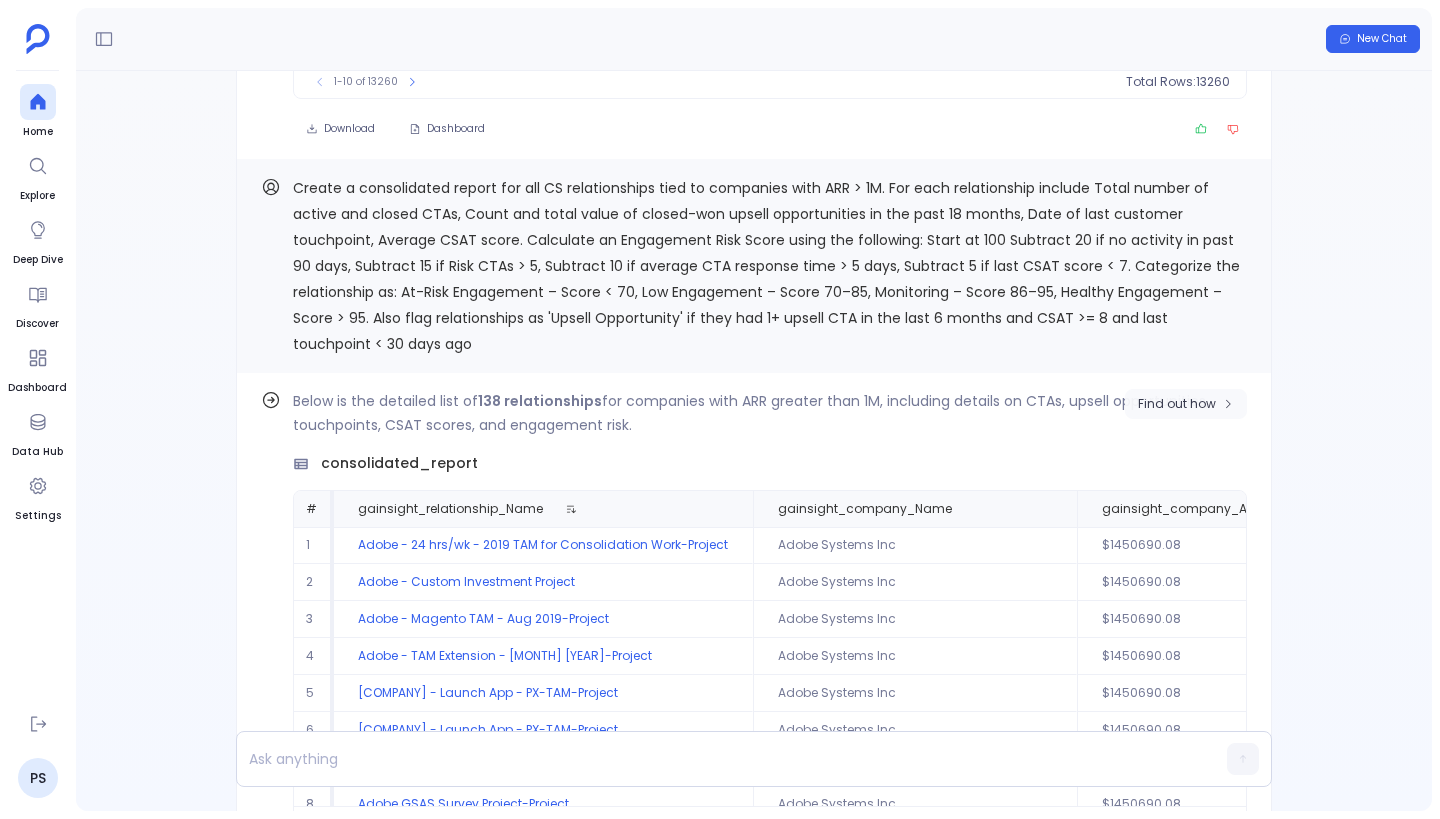 click on "Find out how" at bounding box center [1186, 404] 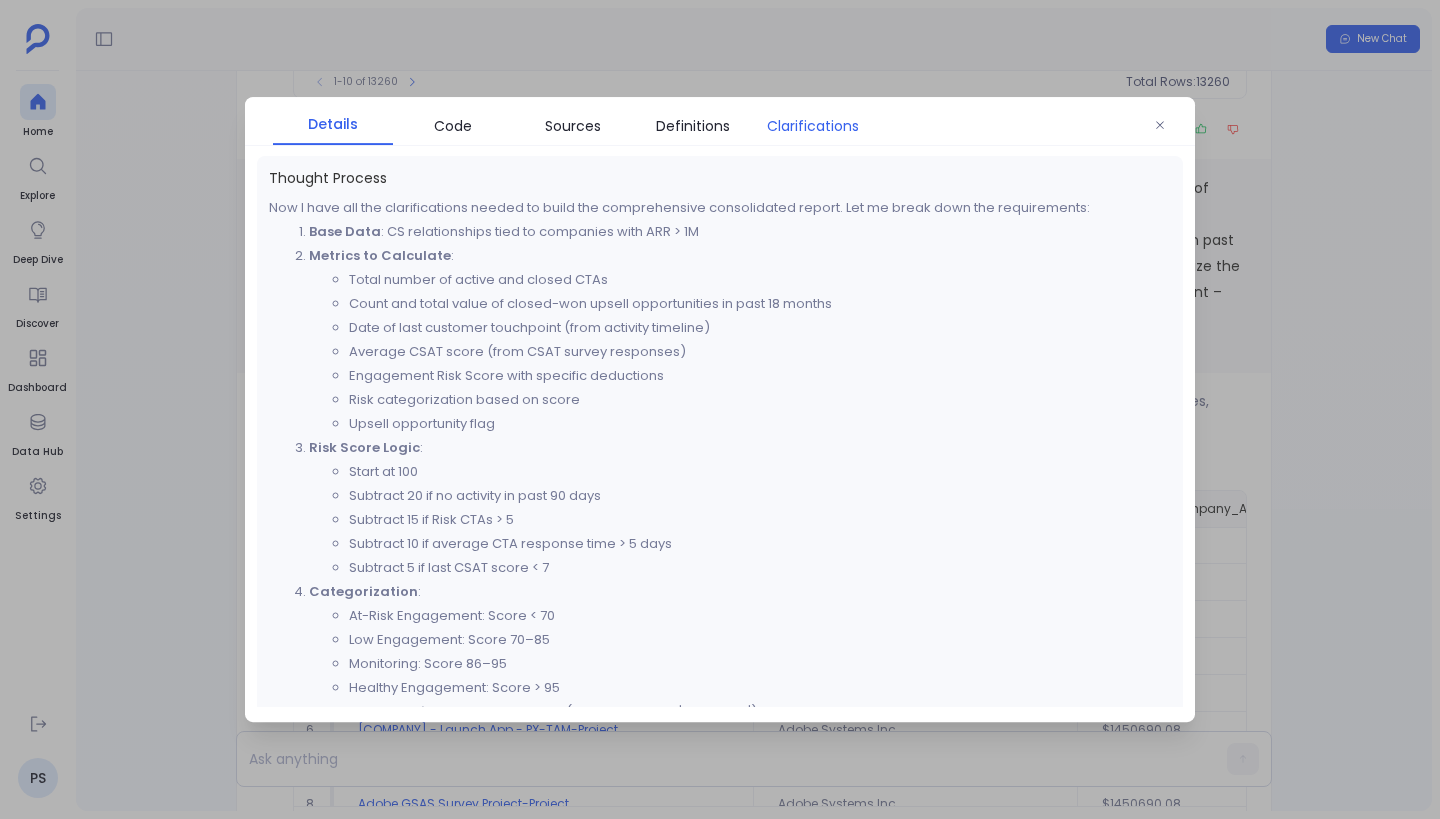 click on "Clarifications" at bounding box center [813, 126] 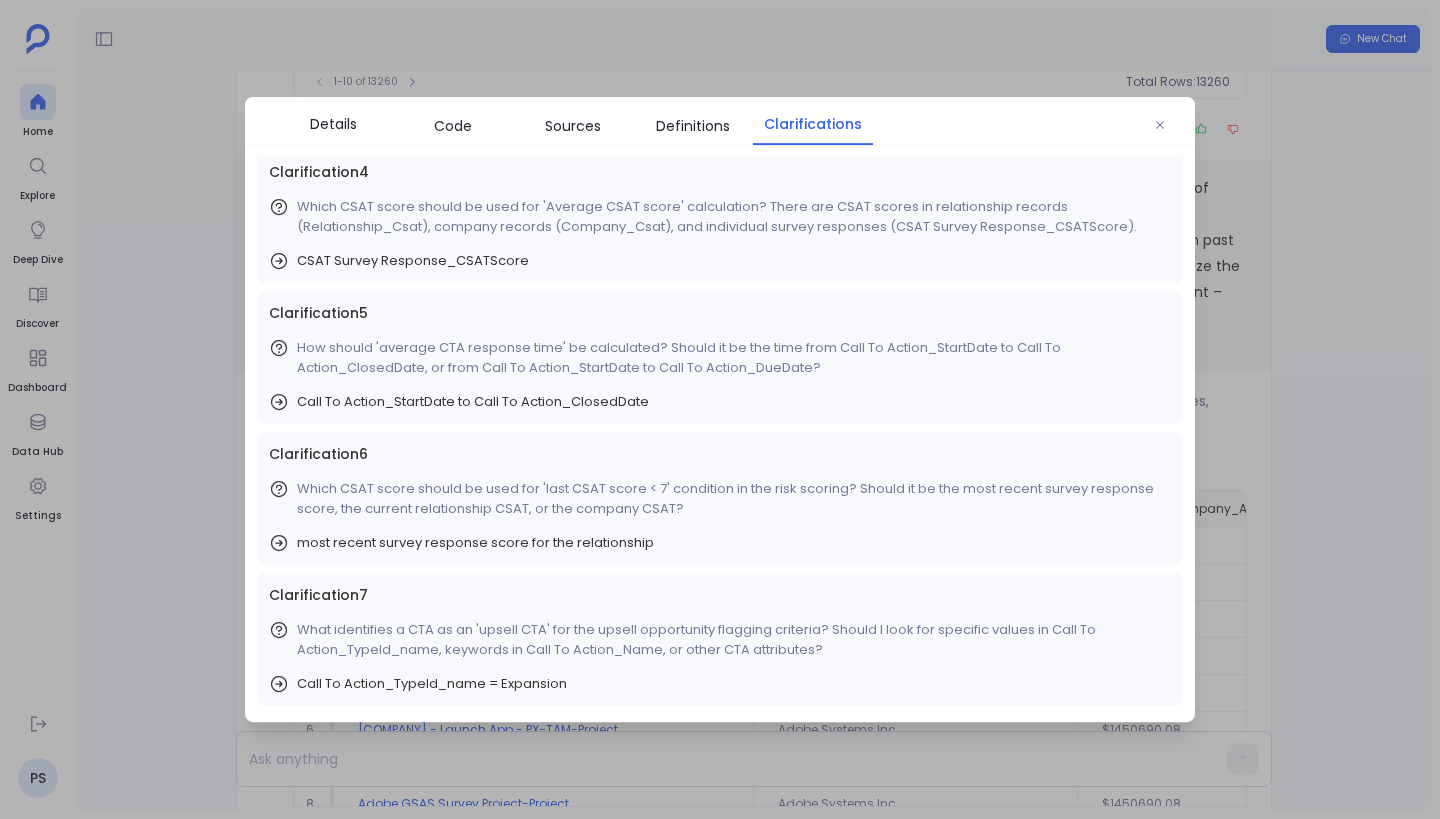 scroll, scrollTop: 0, scrollLeft: 0, axis: both 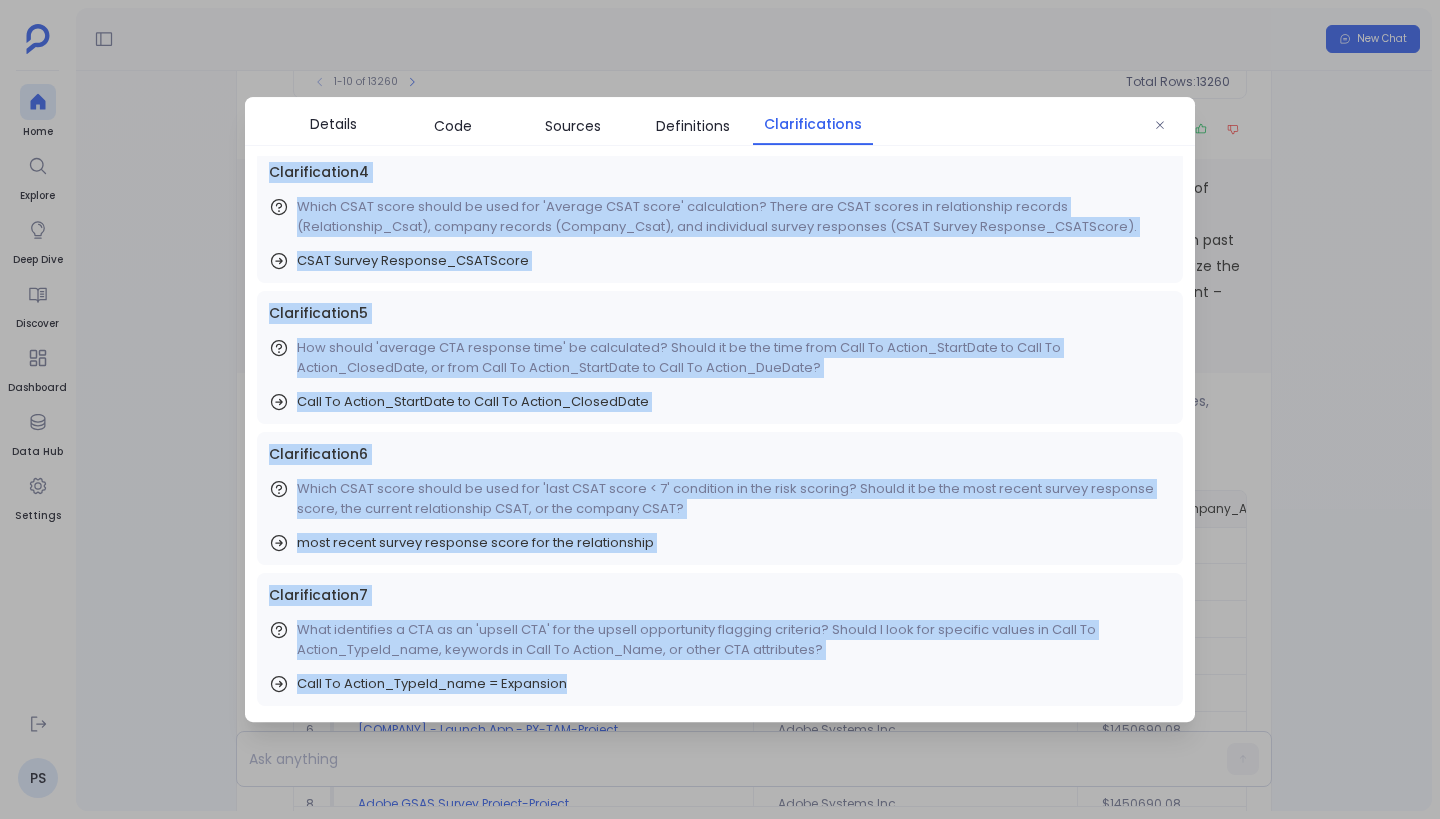 drag, startPoint x: 268, startPoint y: 177, endPoint x: 601, endPoint y: 677, distance: 600.74036 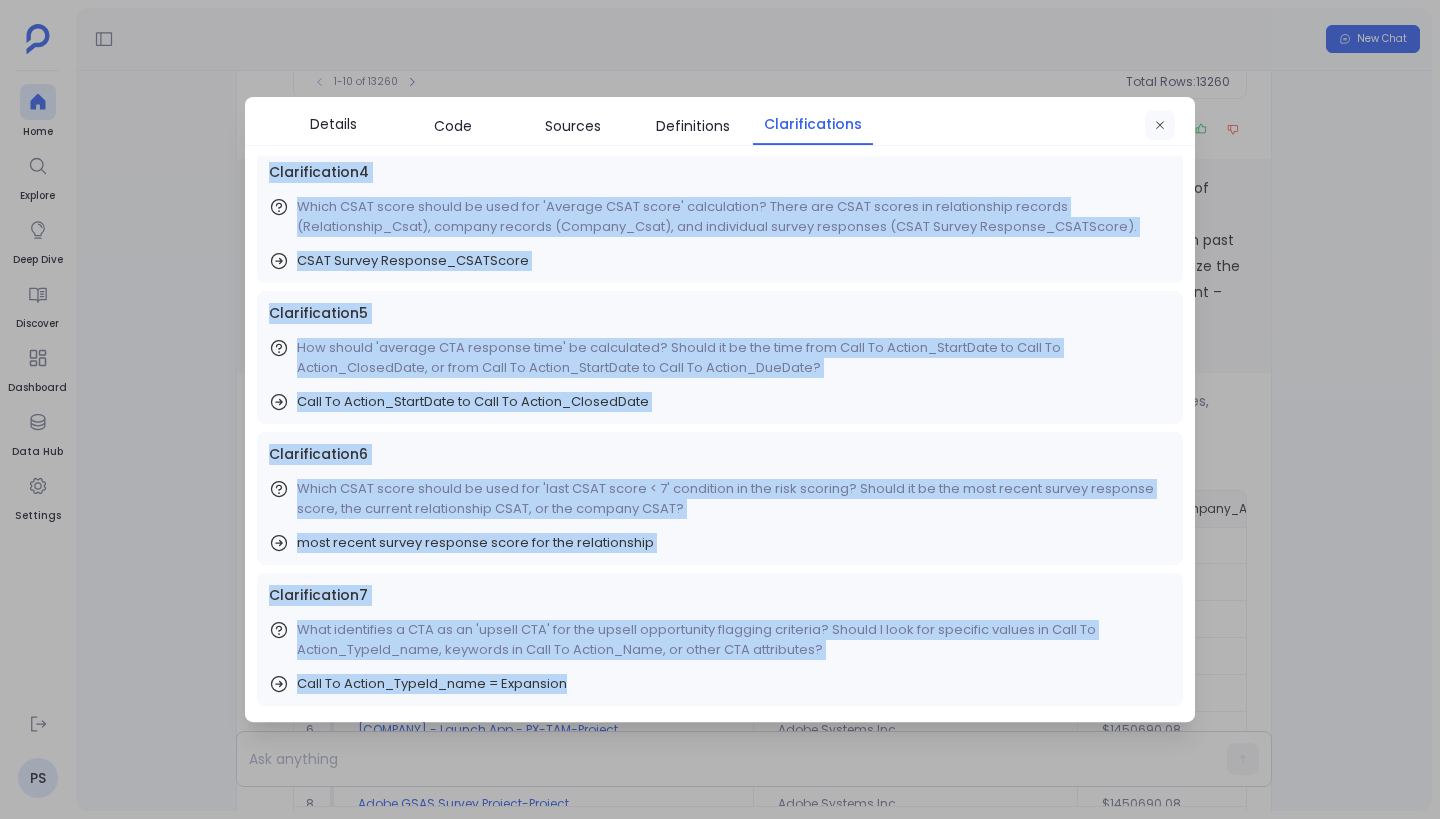click at bounding box center (1160, 125) 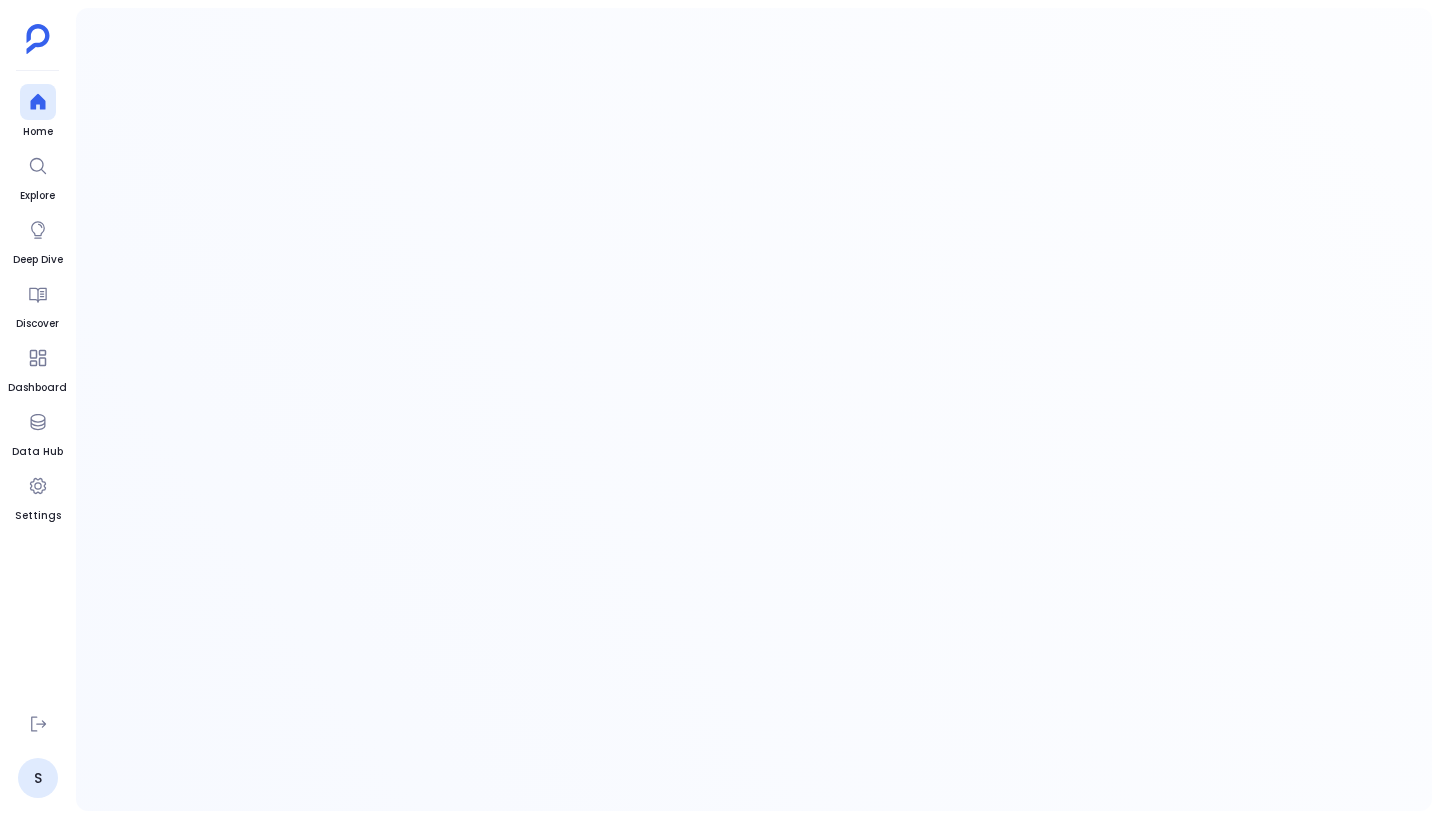 scroll, scrollTop: 0, scrollLeft: 0, axis: both 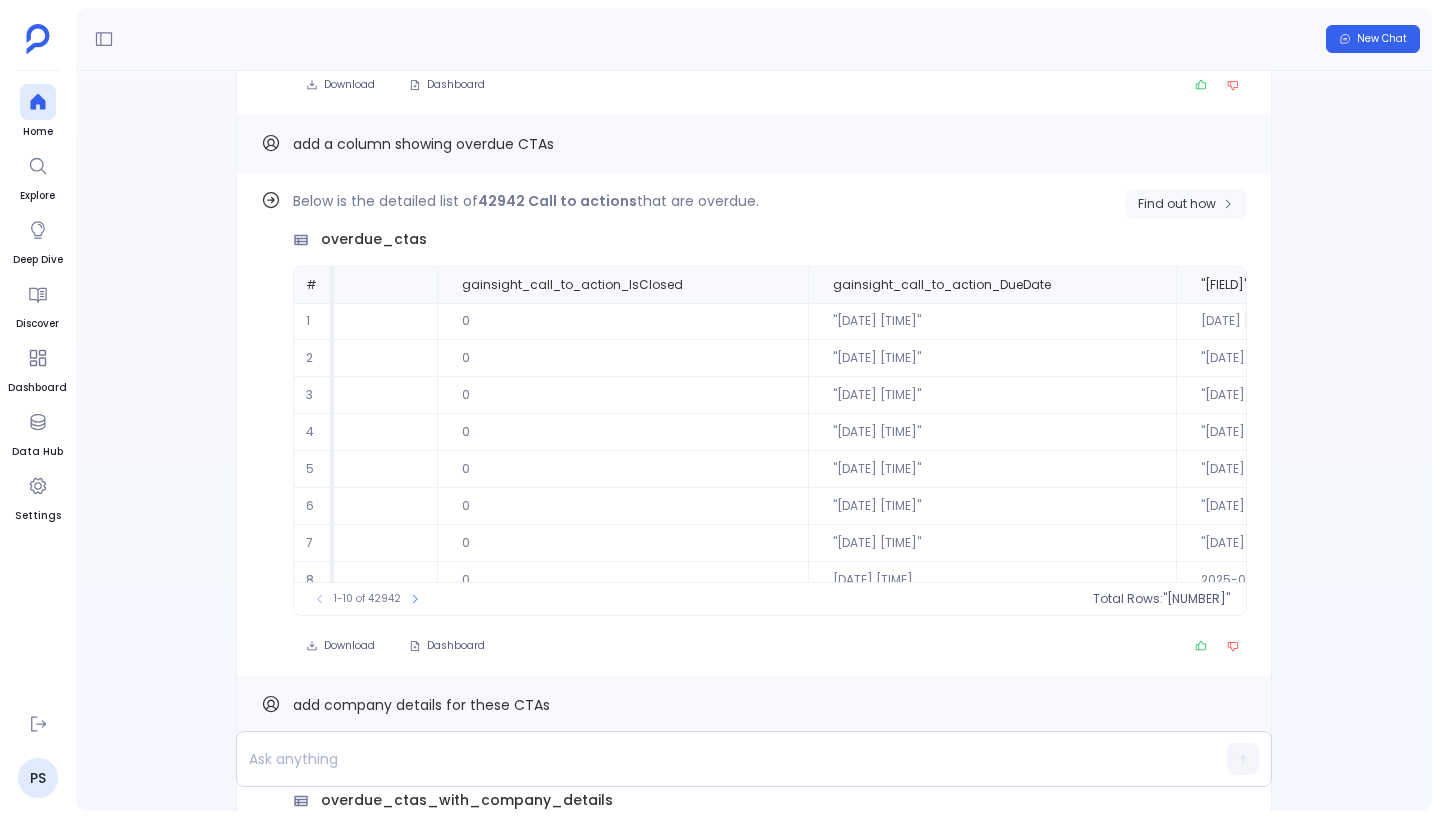 click on "Find out how" at bounding box center [1177, 204] 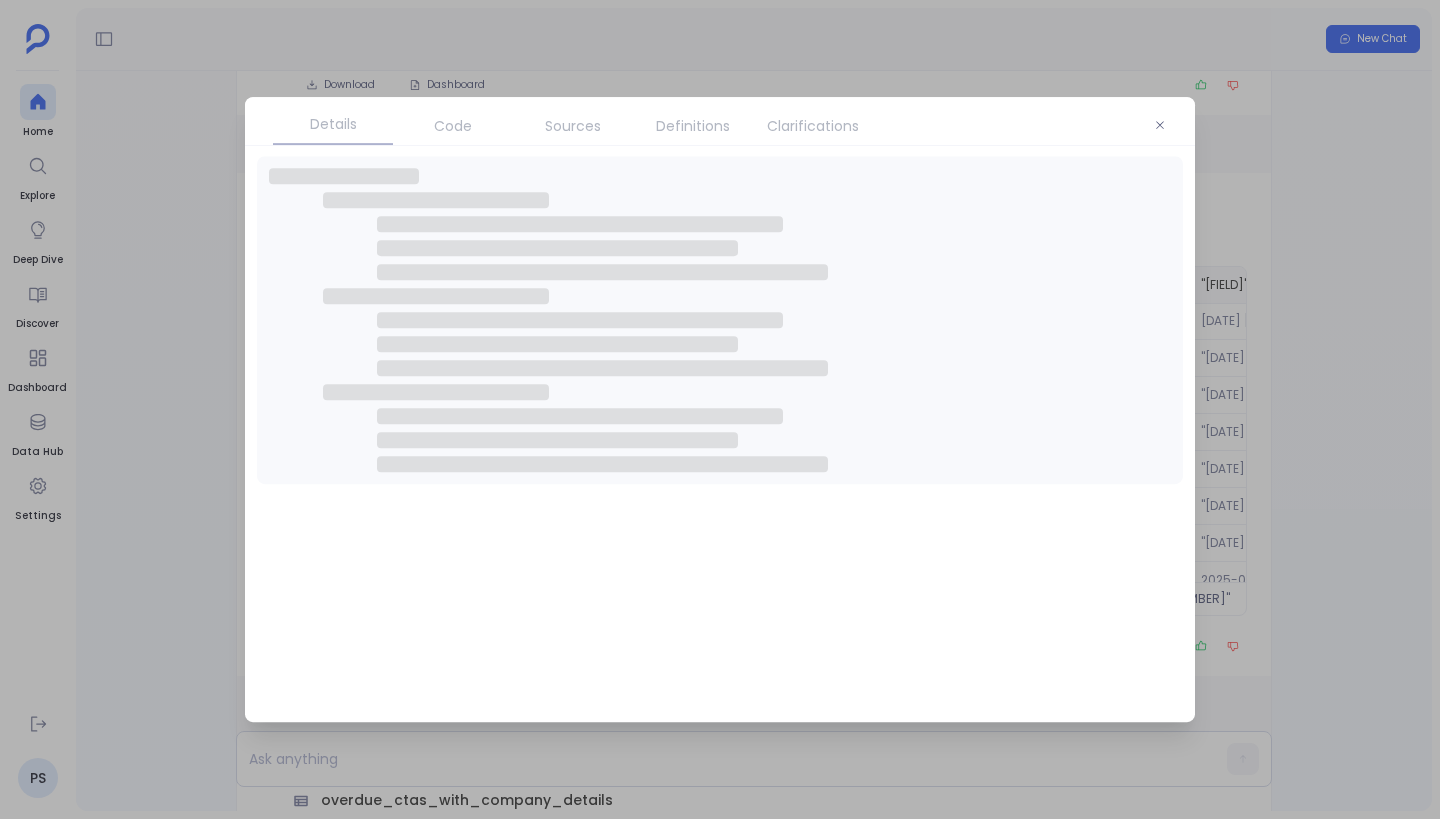 click on "Clarifications" at bounding box center [813, 126] 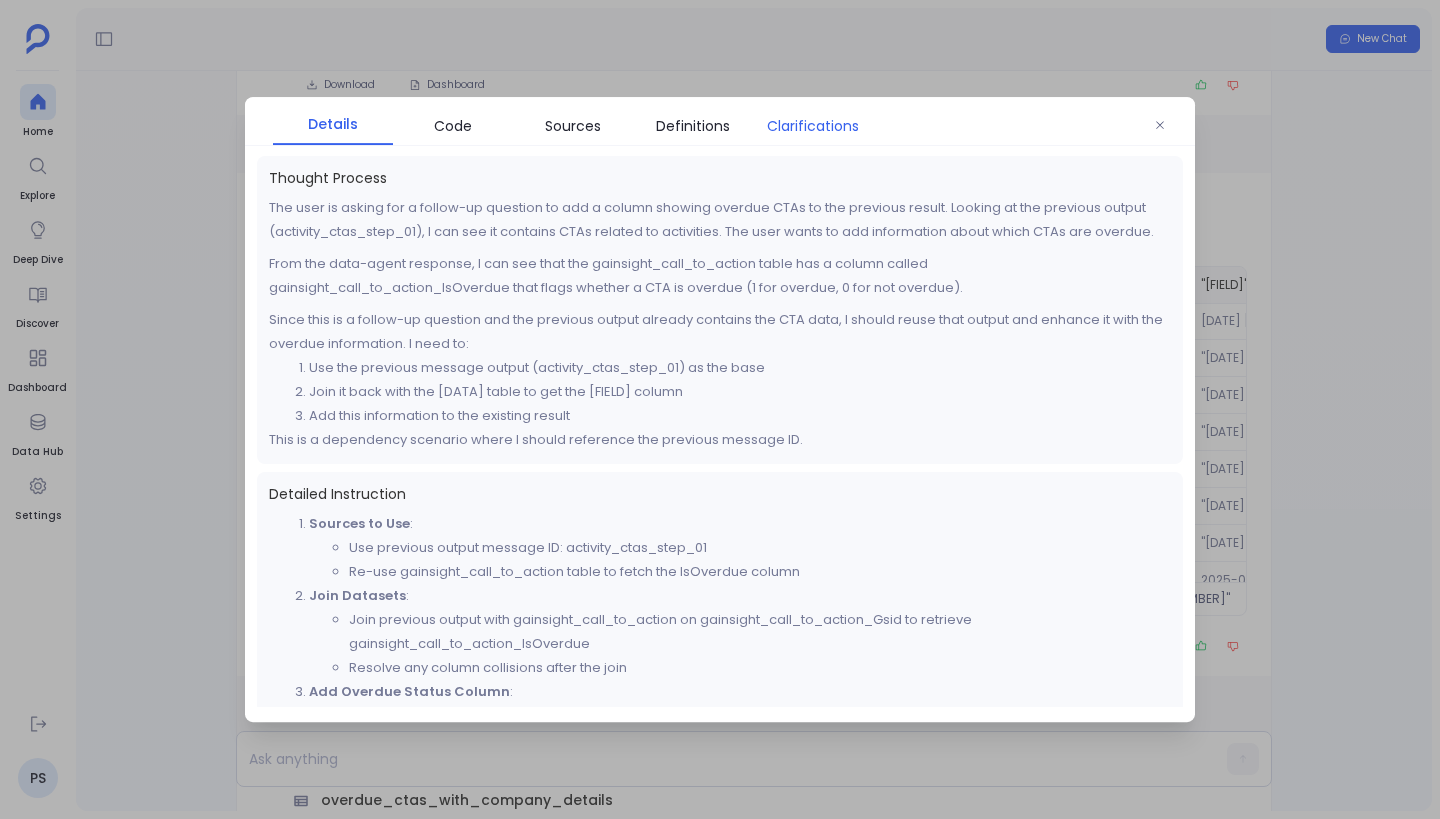 click on "Clarifications" at bounding box center [813, 126] 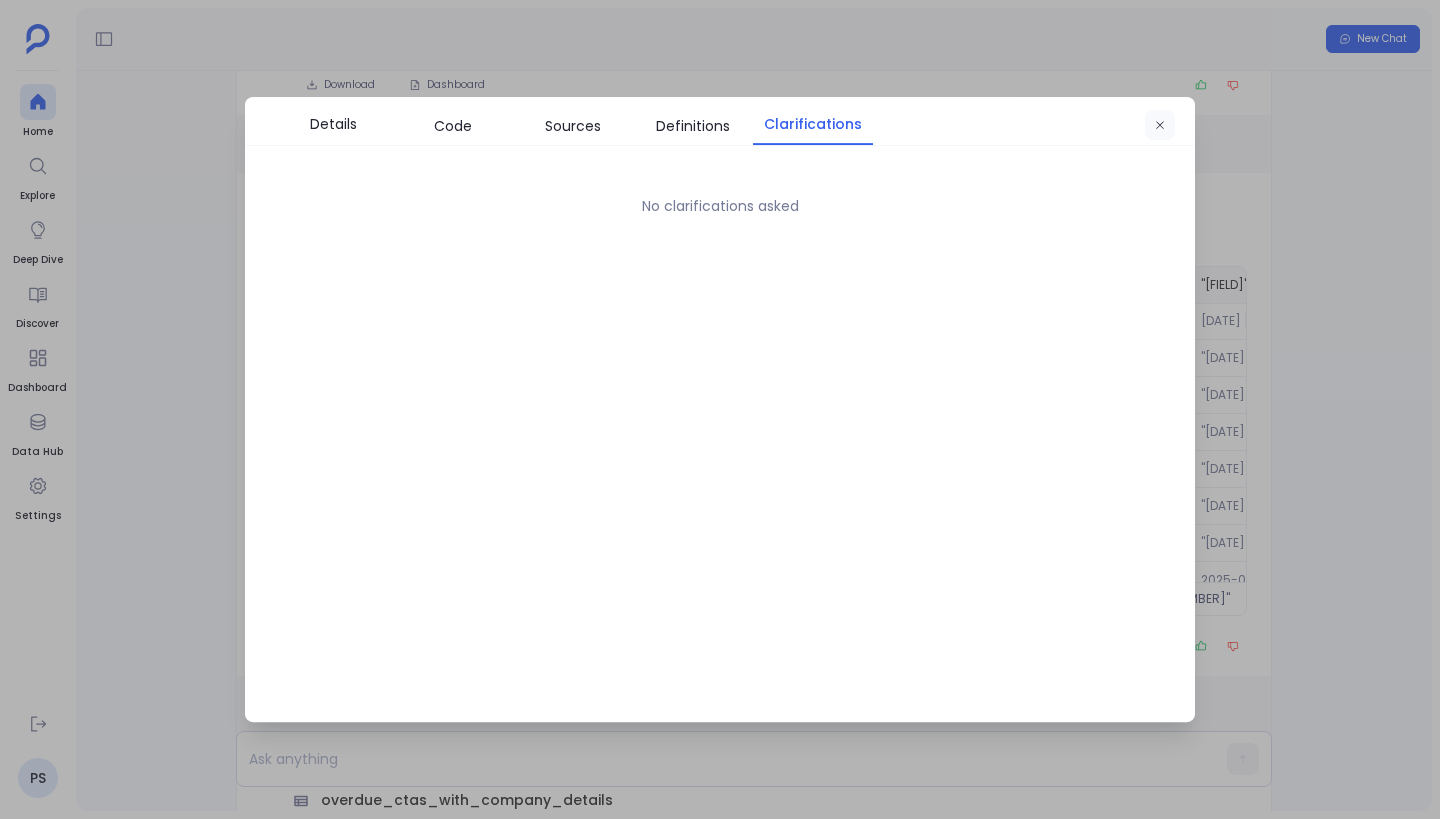 click at bounding box center (1160, 125) 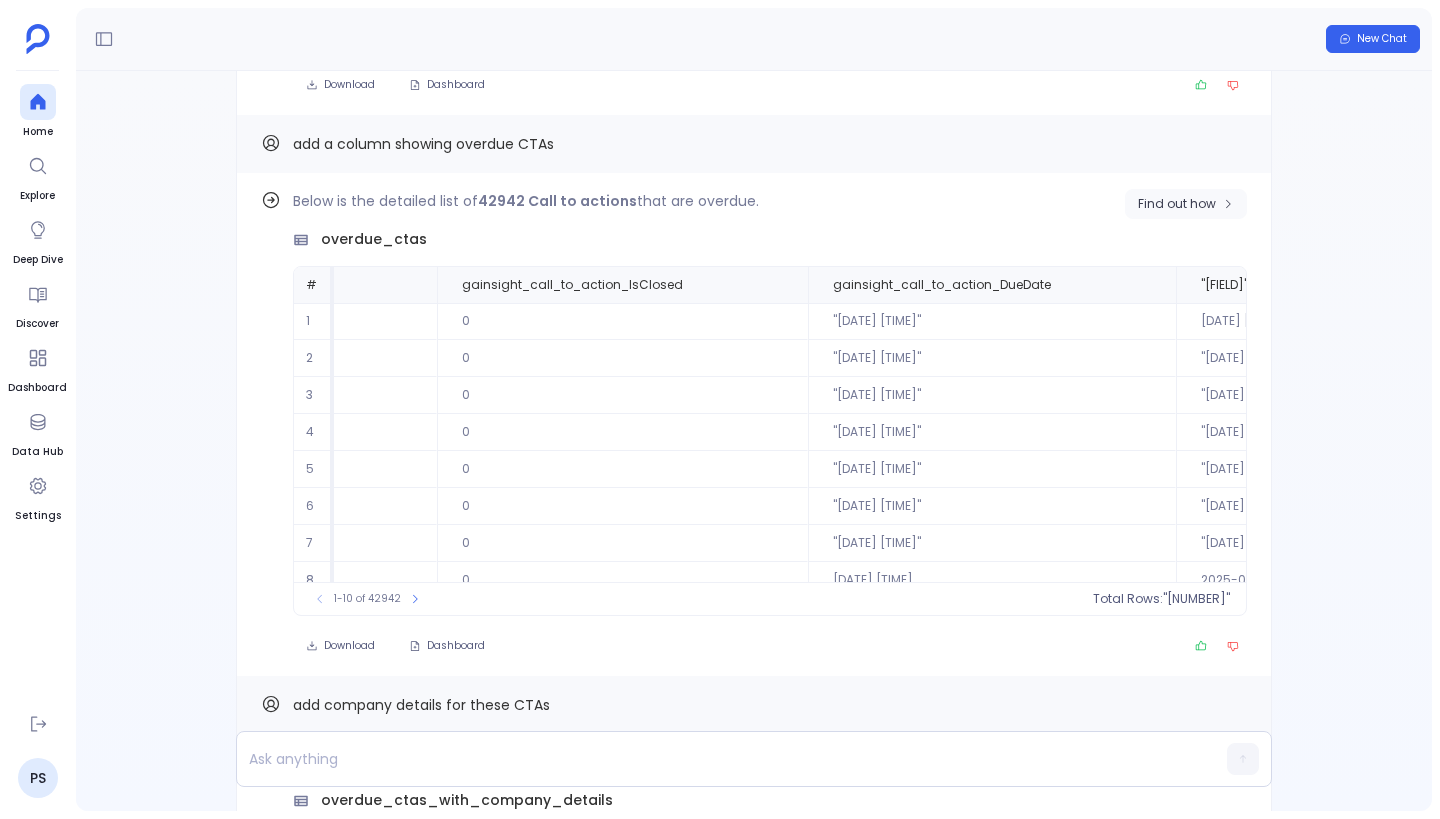 click on "Find out how" at bounding box center (1177, 204) 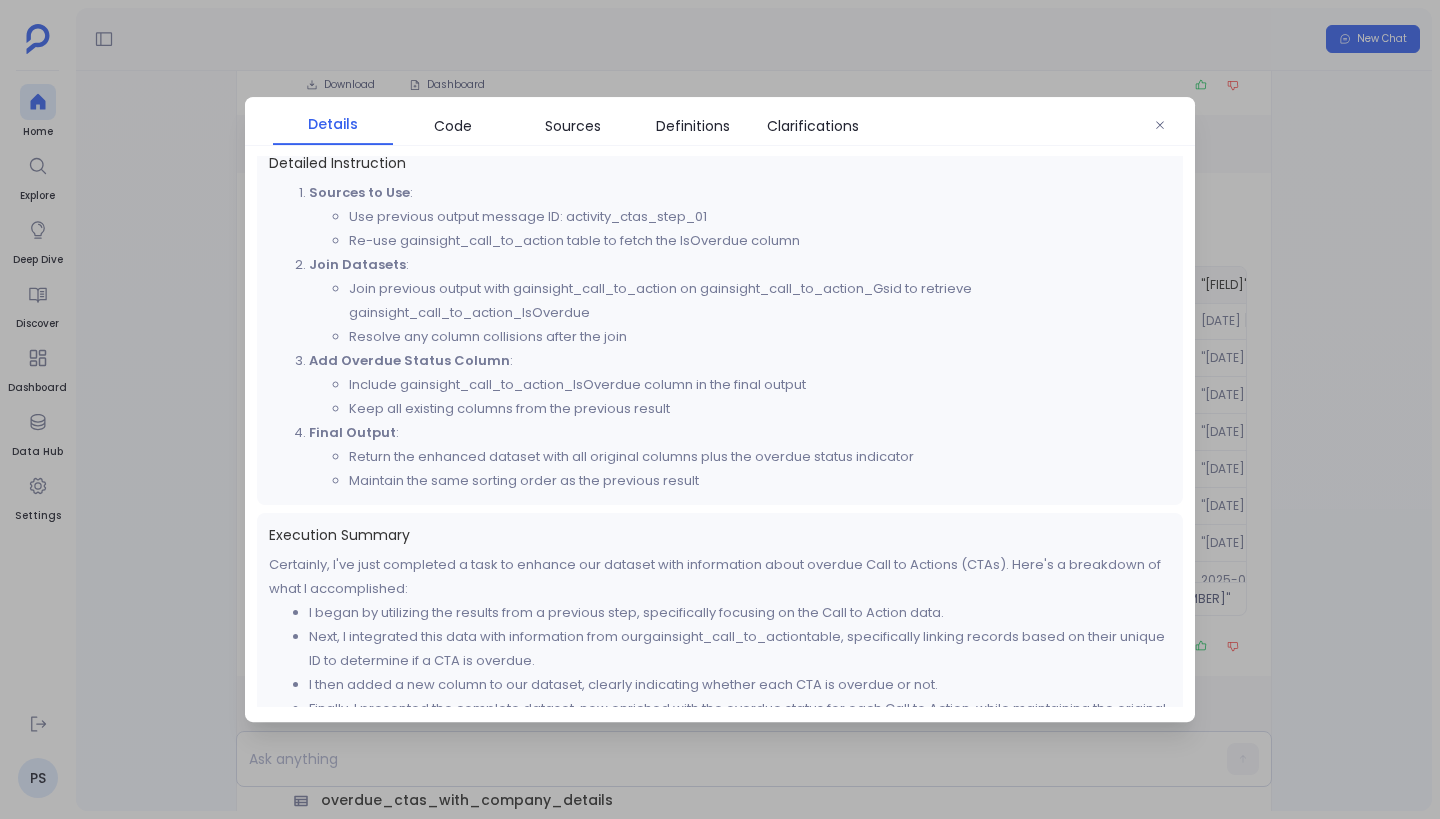 scroll, scrollTop: 333, scrollLeft: 0, axis: vertical 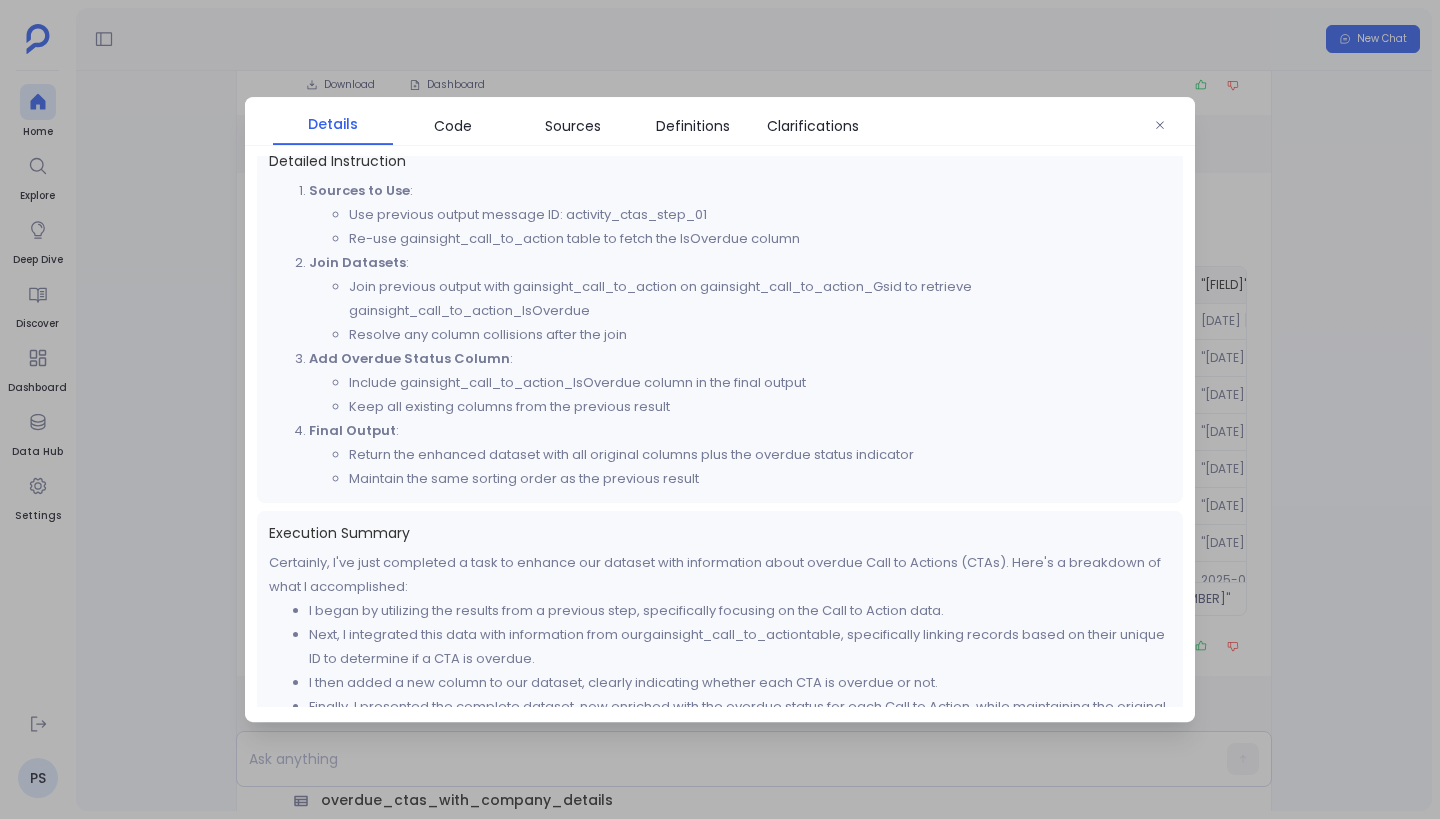 click on "Join previous output with gainsight_call_to_action on gainsight_call_to_action_Gsid to retrieve gainsight_call_to_action_IsOverdue" at bounding box center [760, 299] 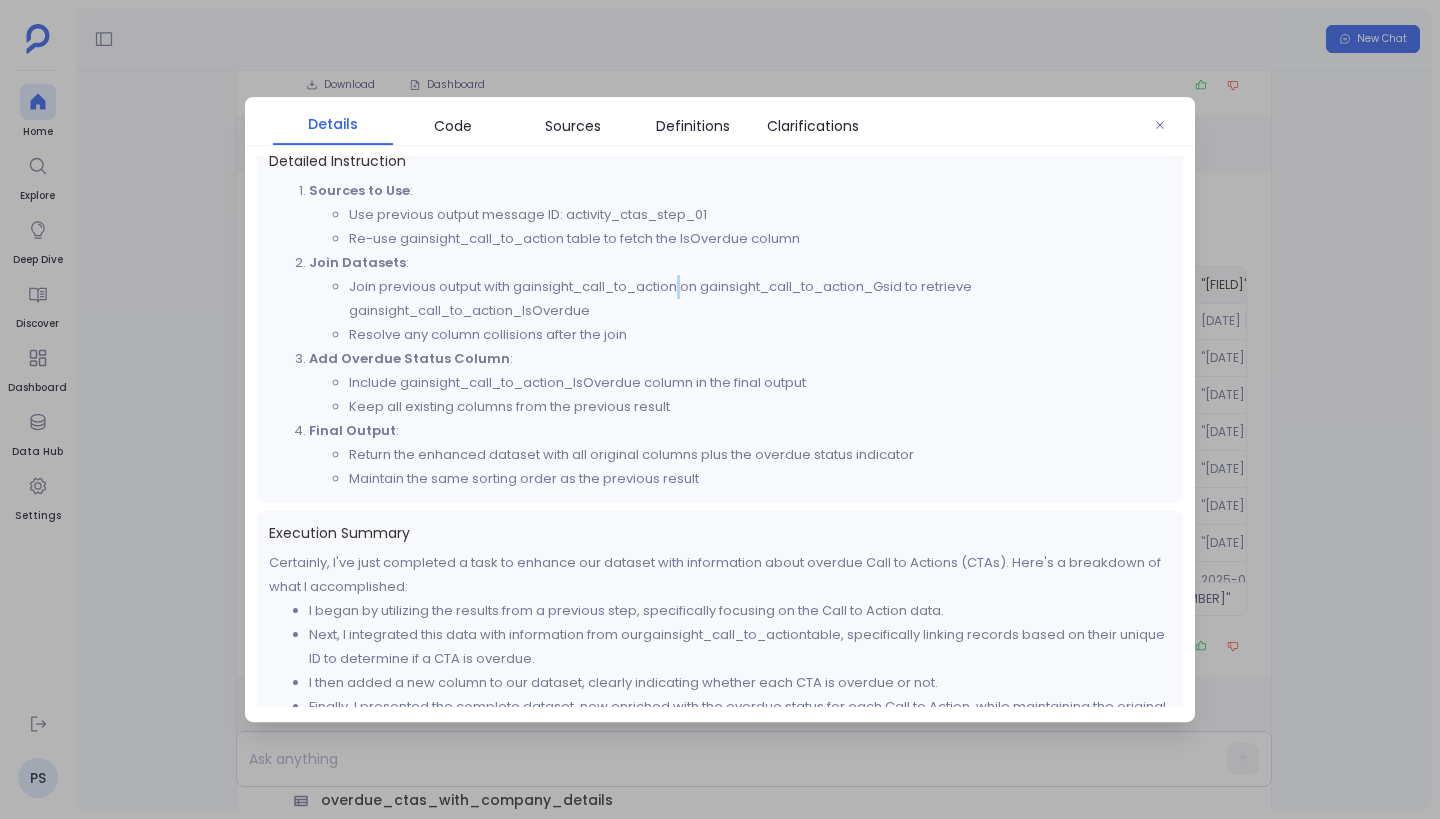 click on "Join previous output with gainsight_call_to_action on gainsight_call_to_action_Gsid to retrieve gainsight_call_to_action_IsOverdue" at bounding box center (760, 299) 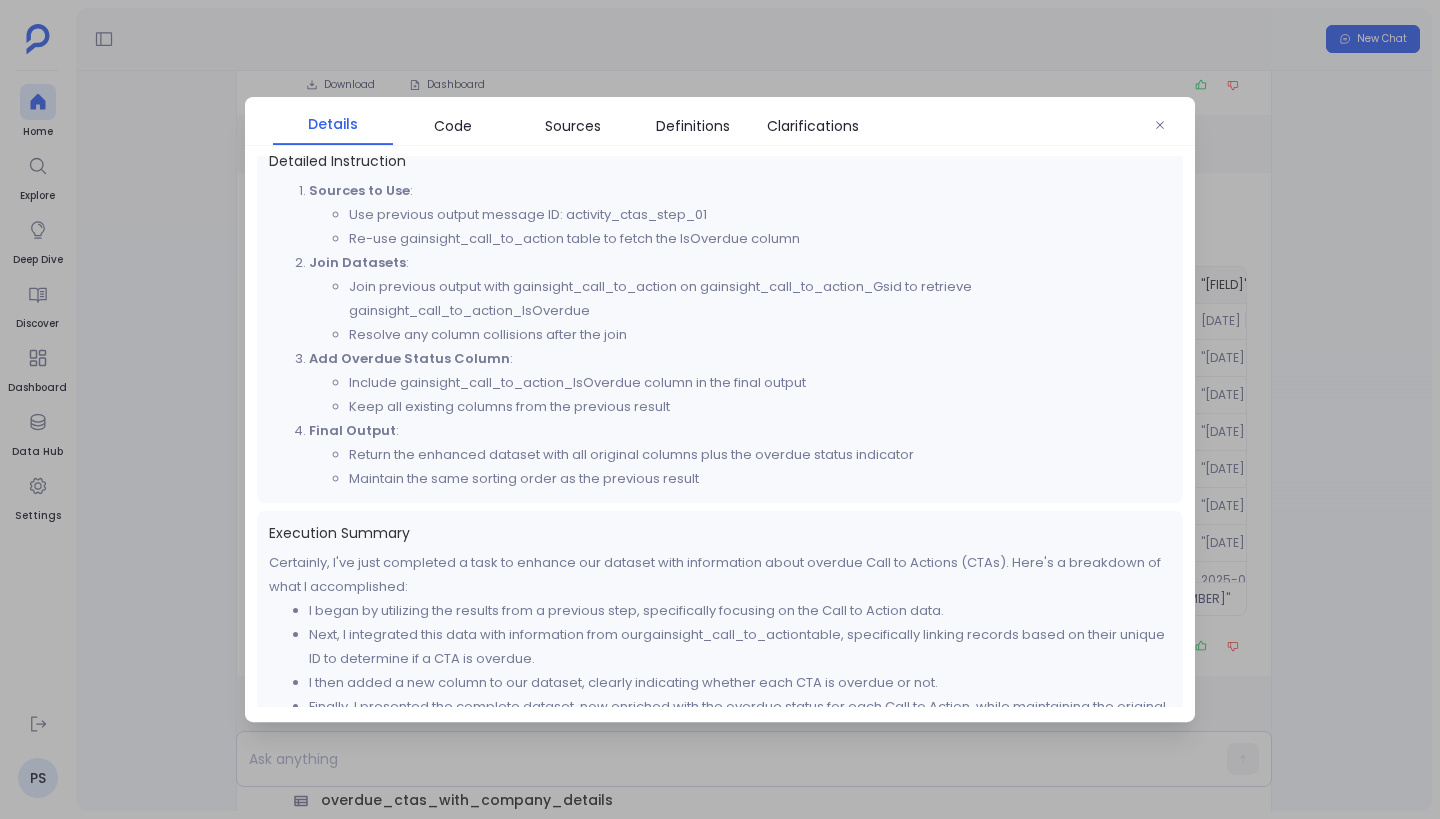 click on "Join previous output with gainsight_call_to_action on gainsight_call_to_action_Gsid to retrieve gainsight_call_to_action_IsOverdue" at bounding box center [760, 299] 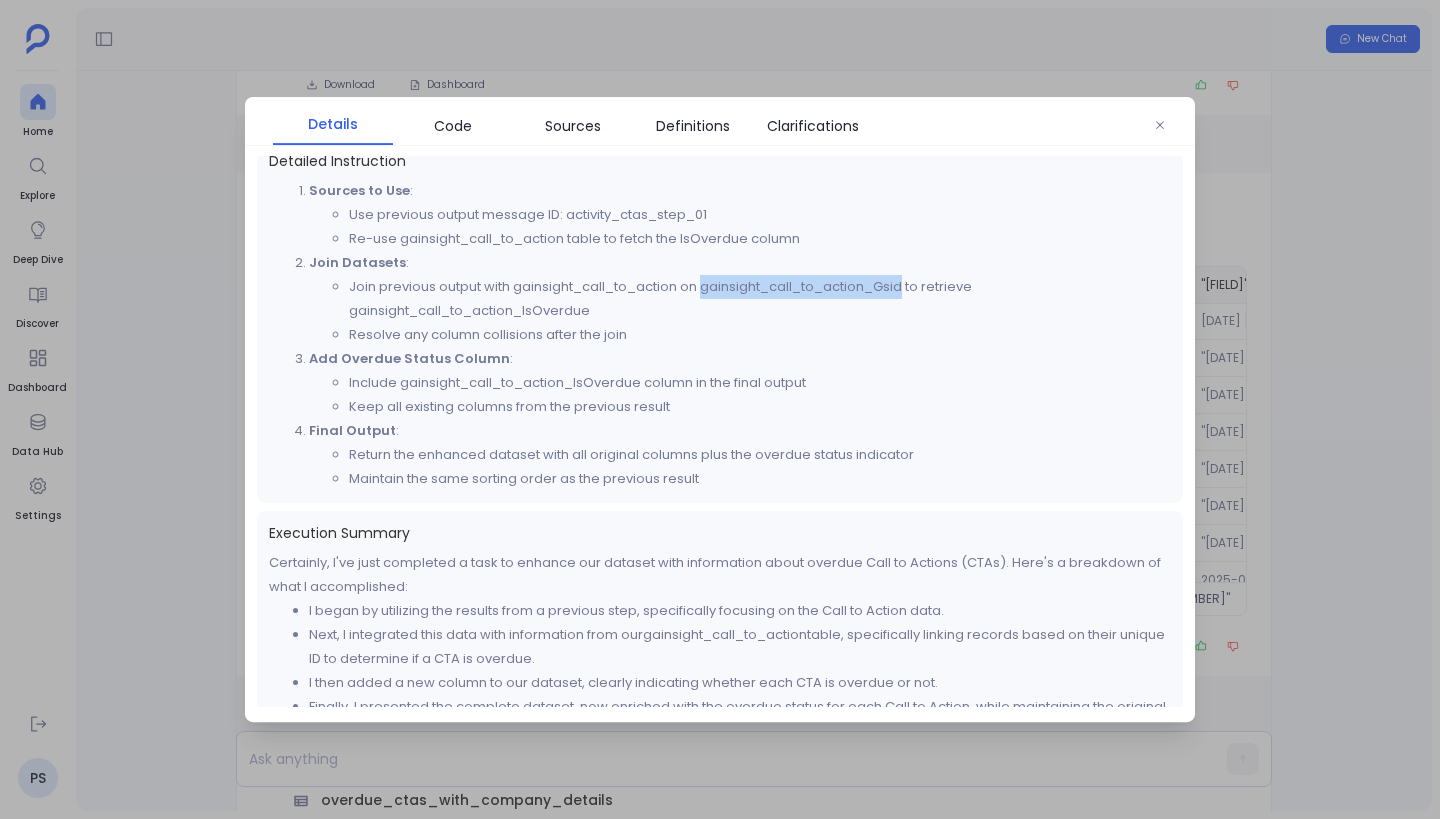 click on "Join previous output with gainsight_call_to_action on gainsight_call_to_action_Gsid to retrieve gainsight_call_to_action_IsOverdue" at bounding box center (760, 299) 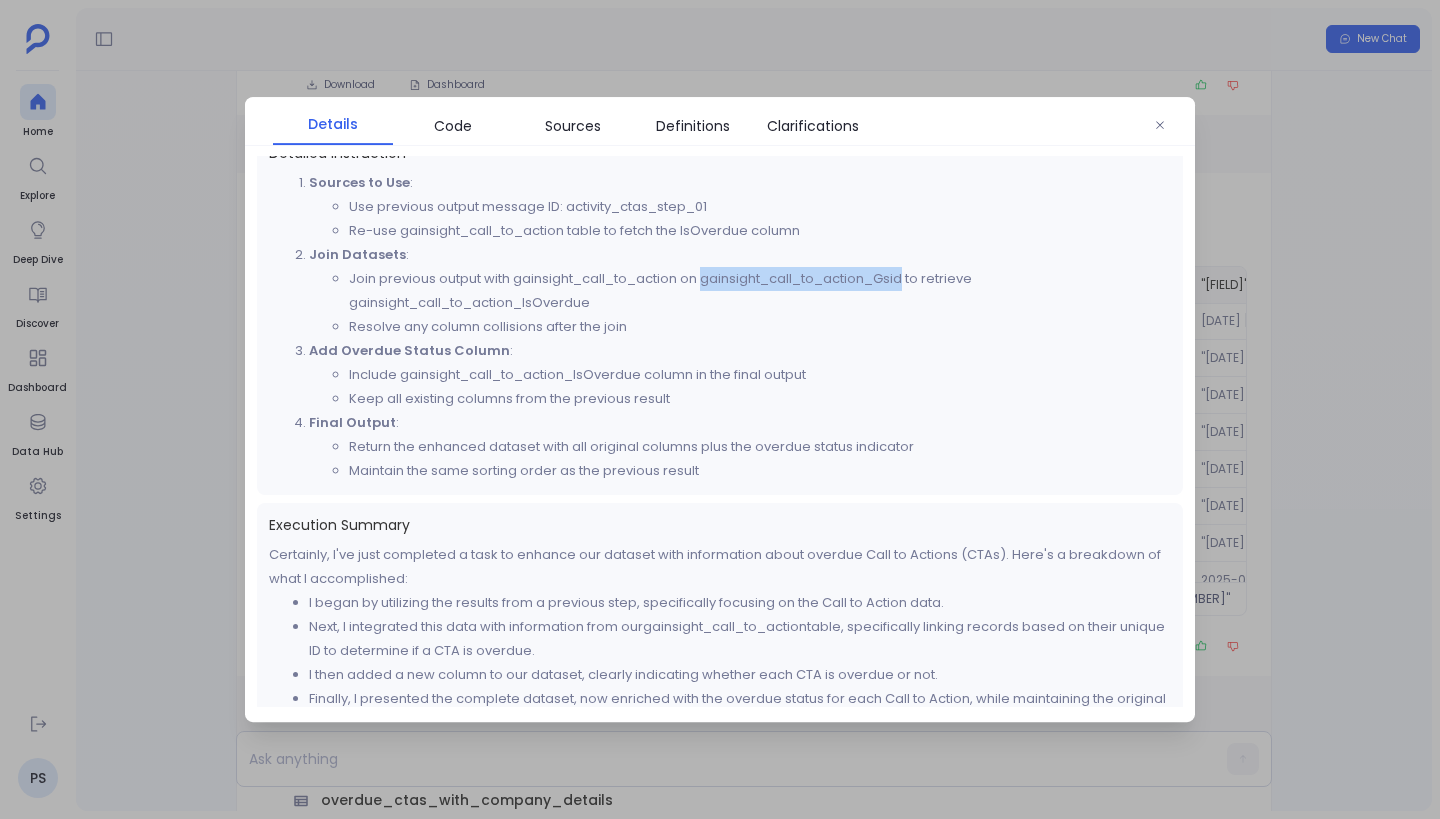 scroll, scrollTop: 382, scrollLeft: 0, axis: vertical 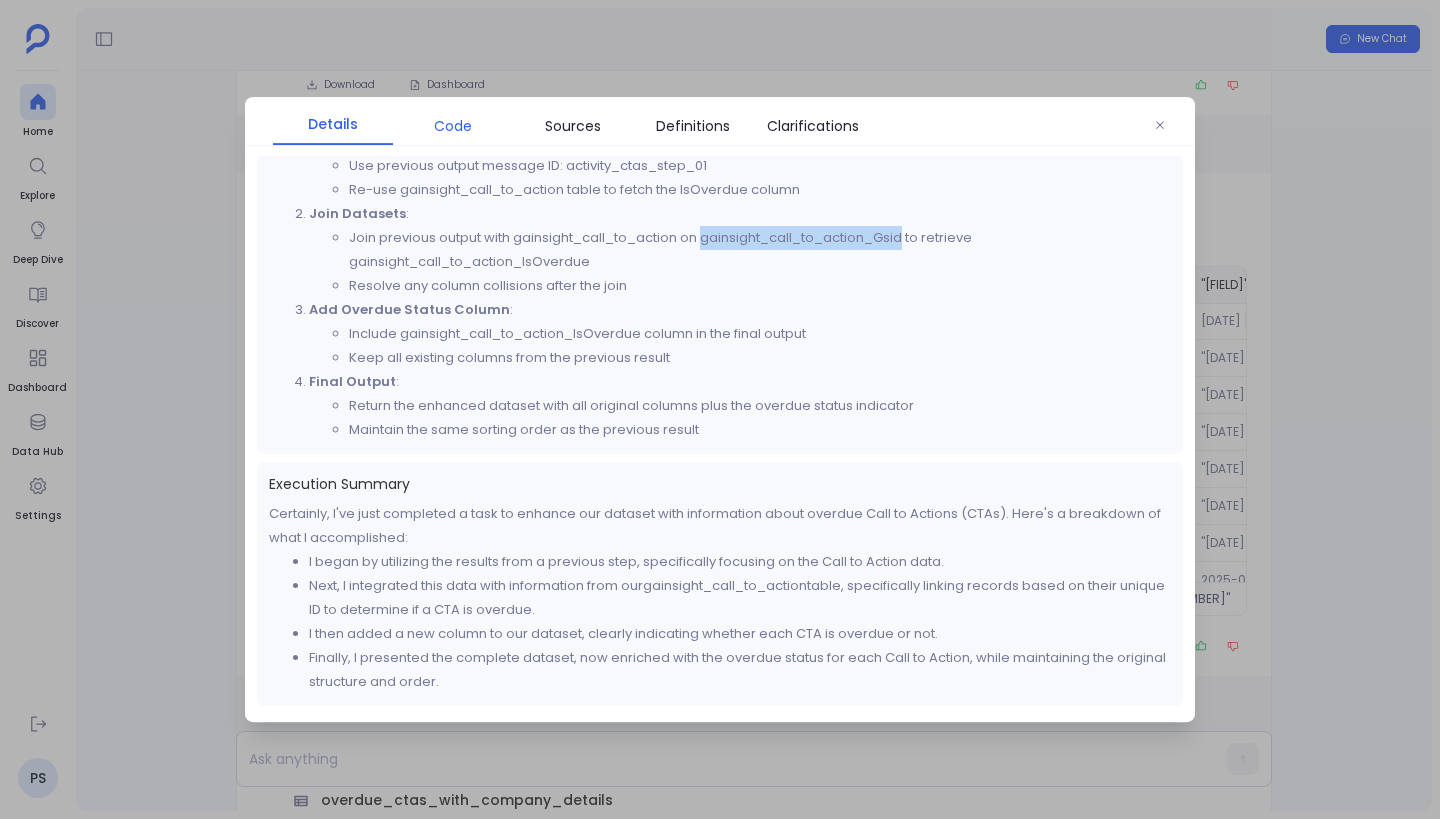 click on "Code" at bounding box center [453, 126] 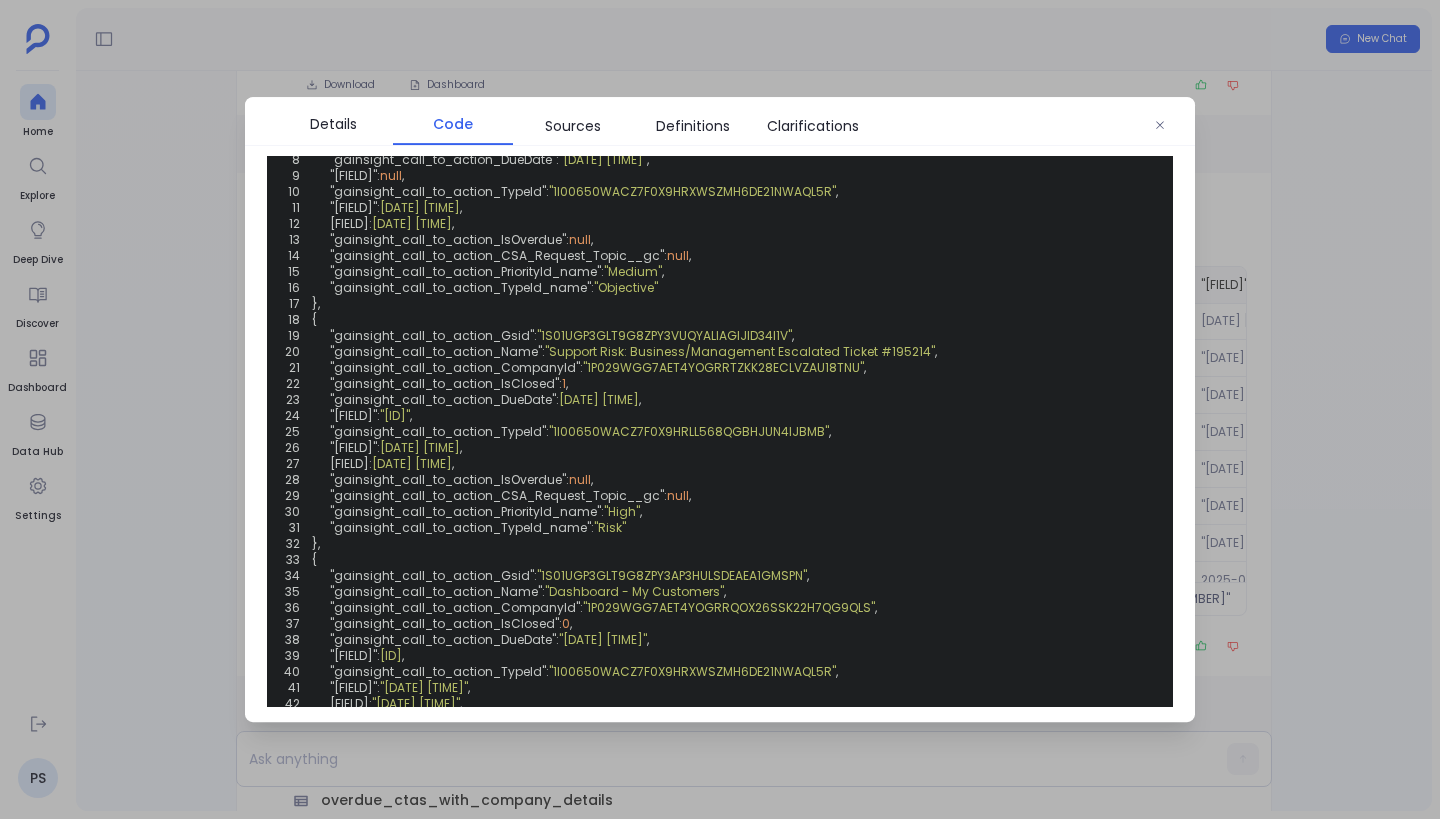 scroll, scrollTop: 397, scrollLeft: 0, axis: vertical 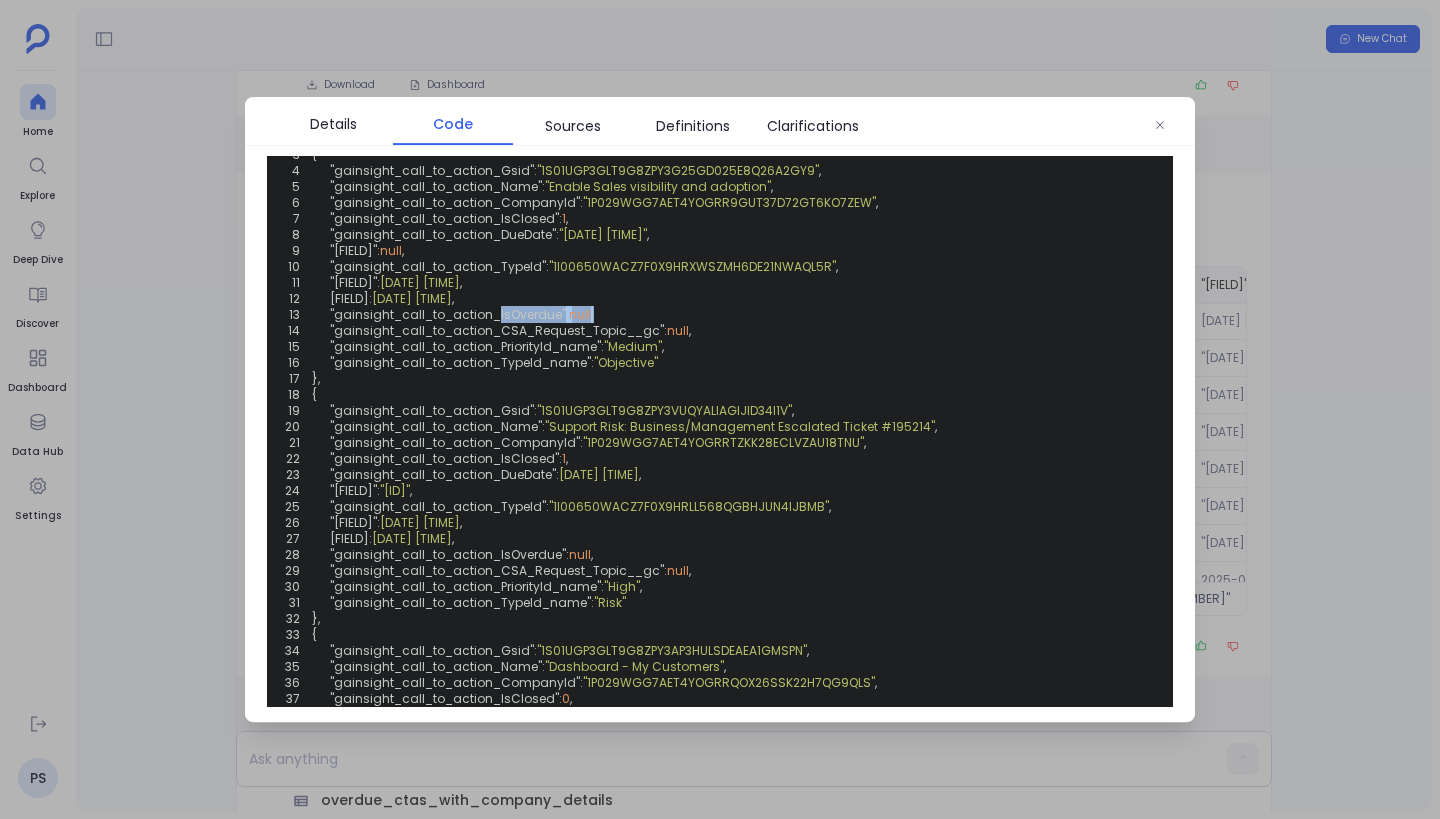 drag, startPoint x: 494, startPoint y: 428, endPoint x: 623, endPoint y: 425, distance: 129.03488 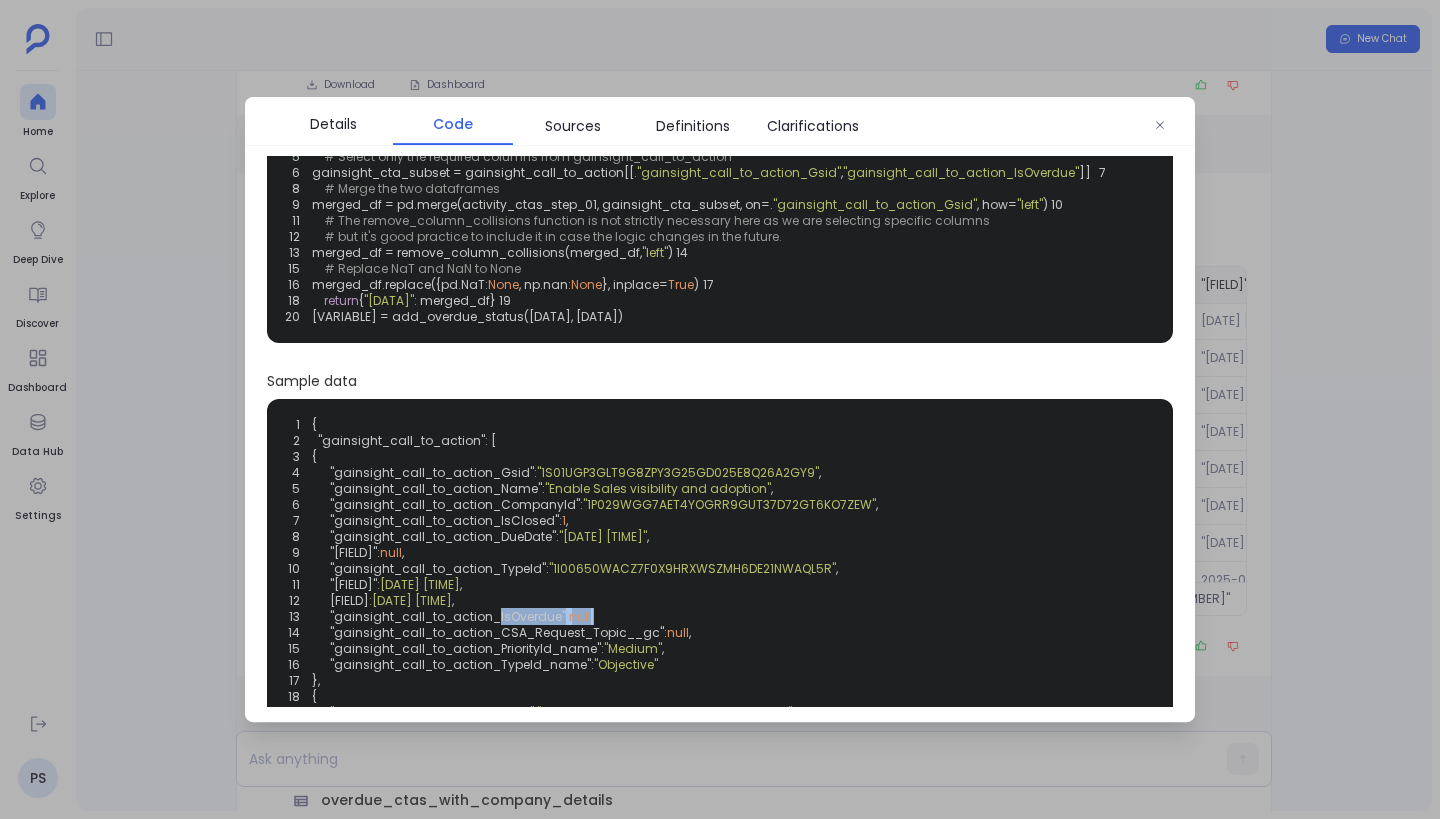 scroll, scrollTop: 0, scrollLeft: 0, axis: both 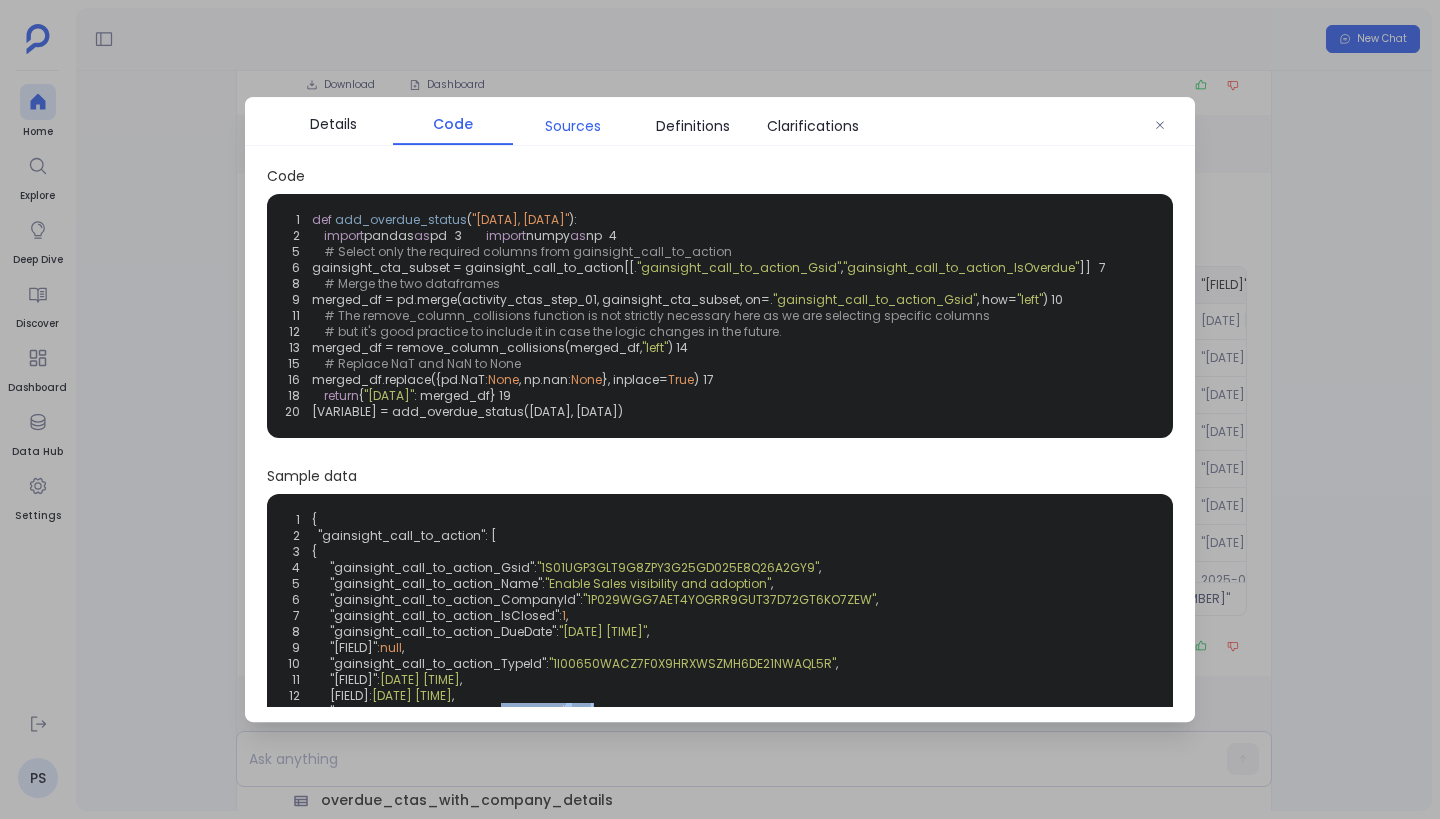 click on "Sources" at bounding box center (573, 126) 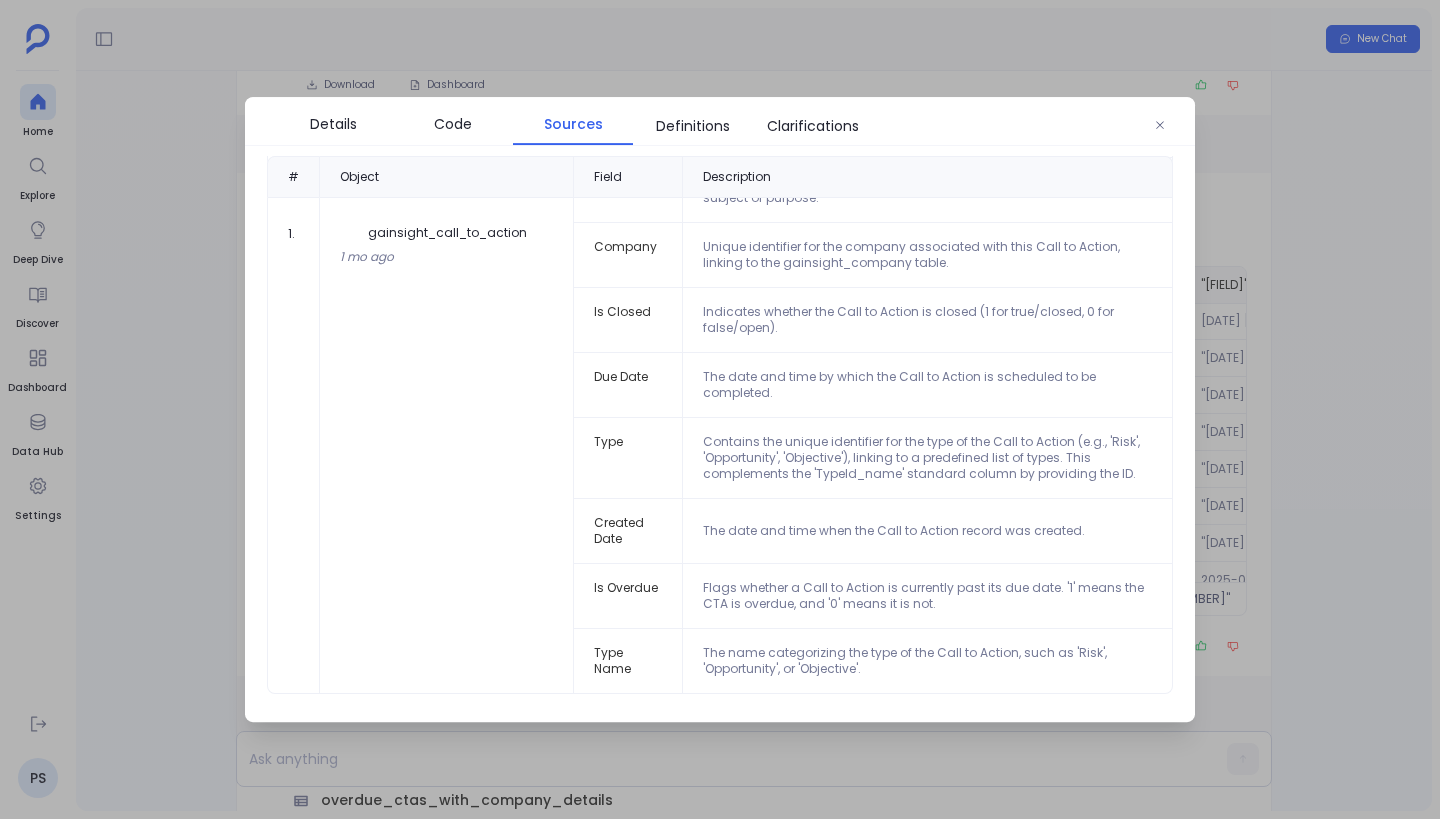 scroll, scrollTop: 0, scrollLeft: 0, axis: both 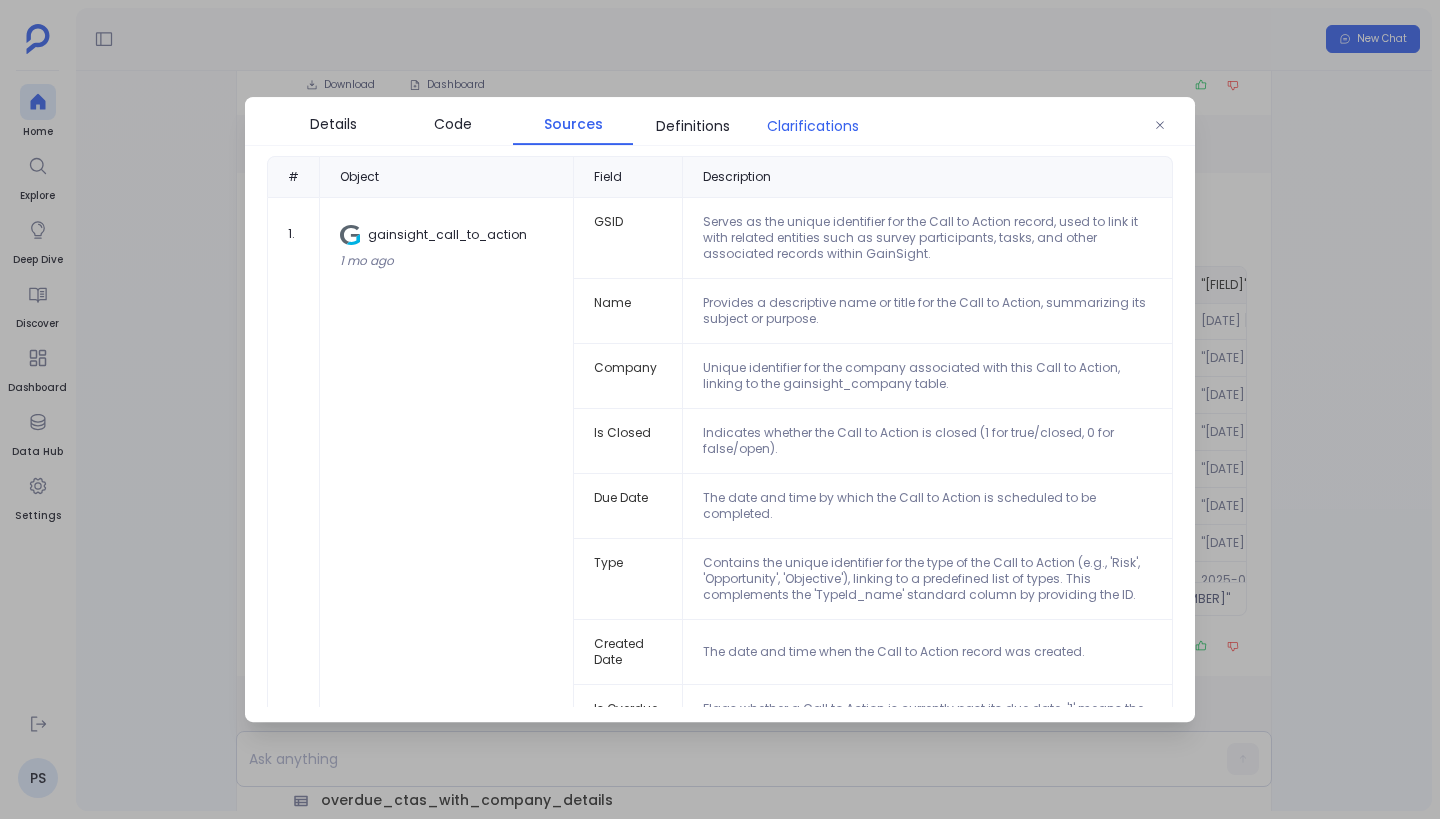 click on "Clarifications" at bounding box center (813, 126) 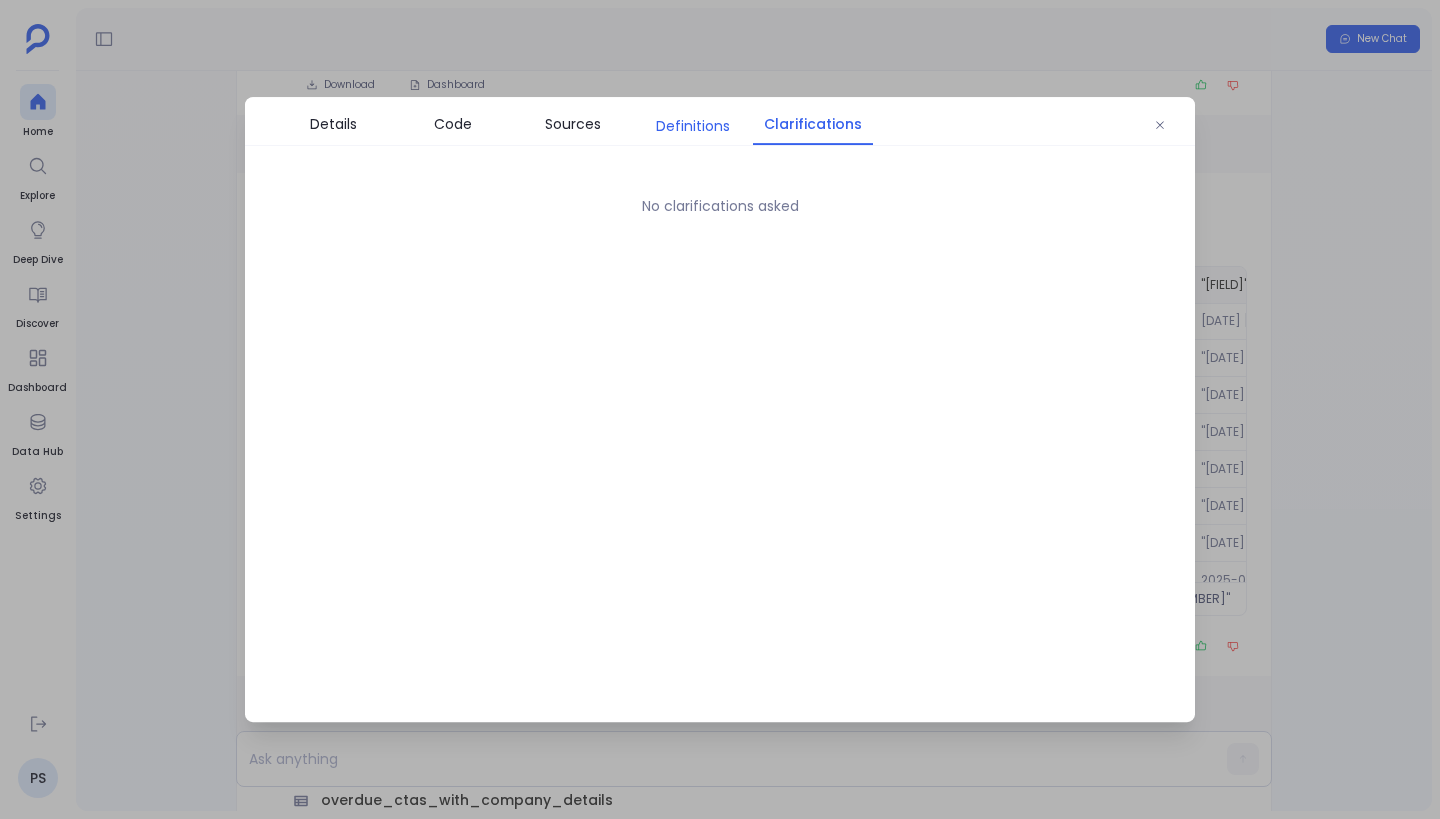 click on "Definitions" at bounding box center [693, 126] 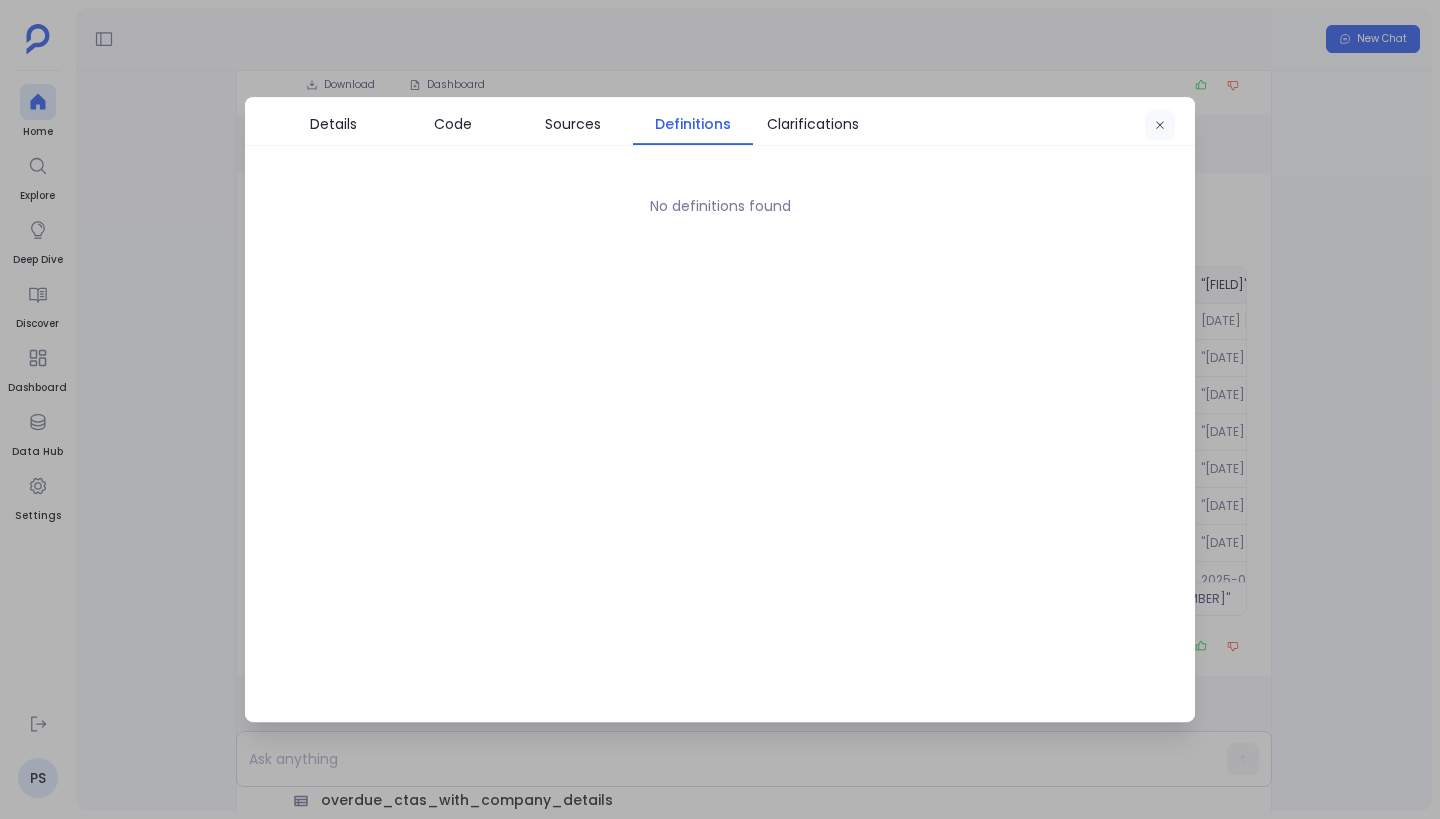 click 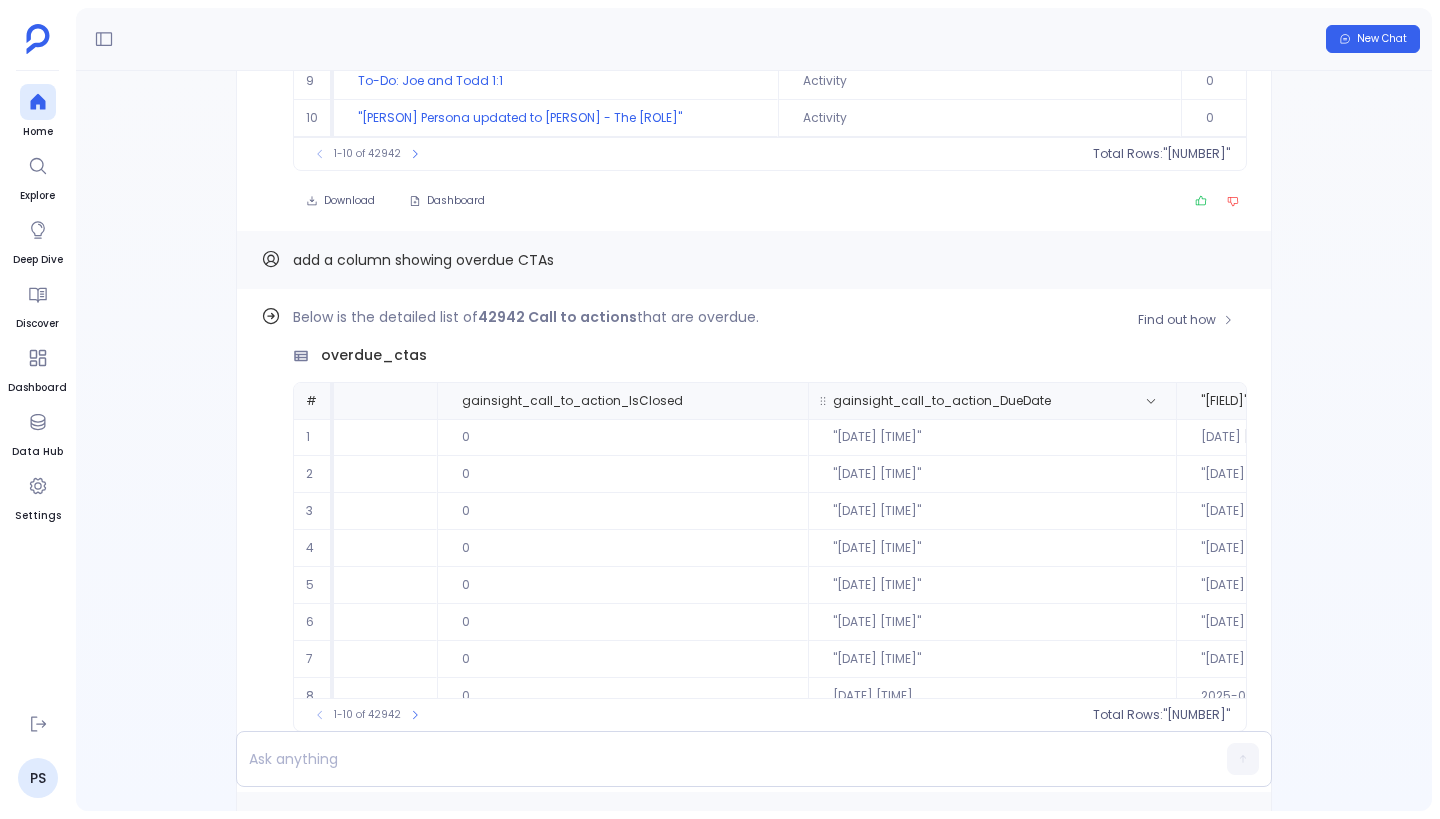 scroll, scrollTop: -12074, scrollLeft: 0, axis: vertical 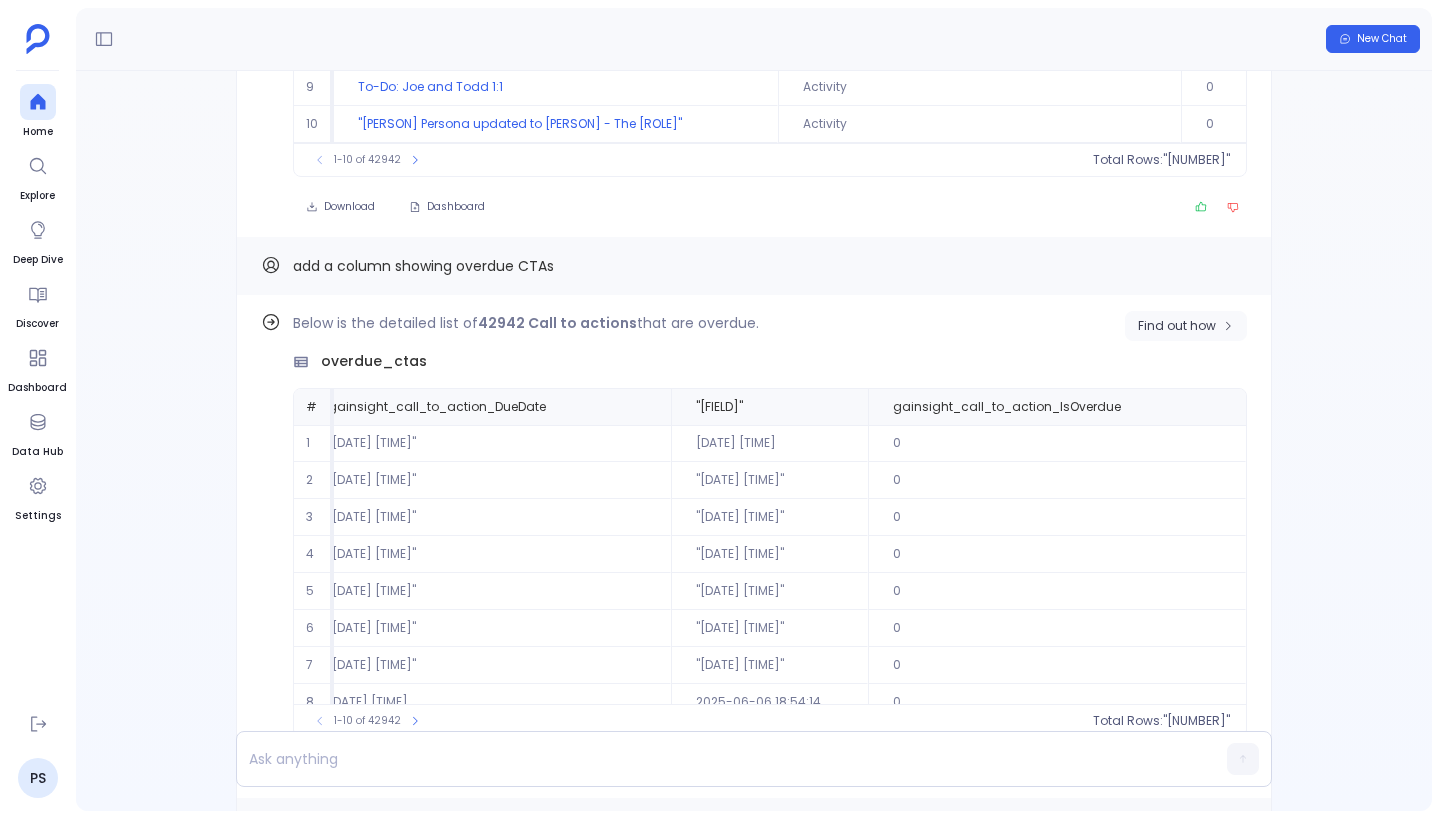 click on "Find out how" at bounding box center [1186, 326] 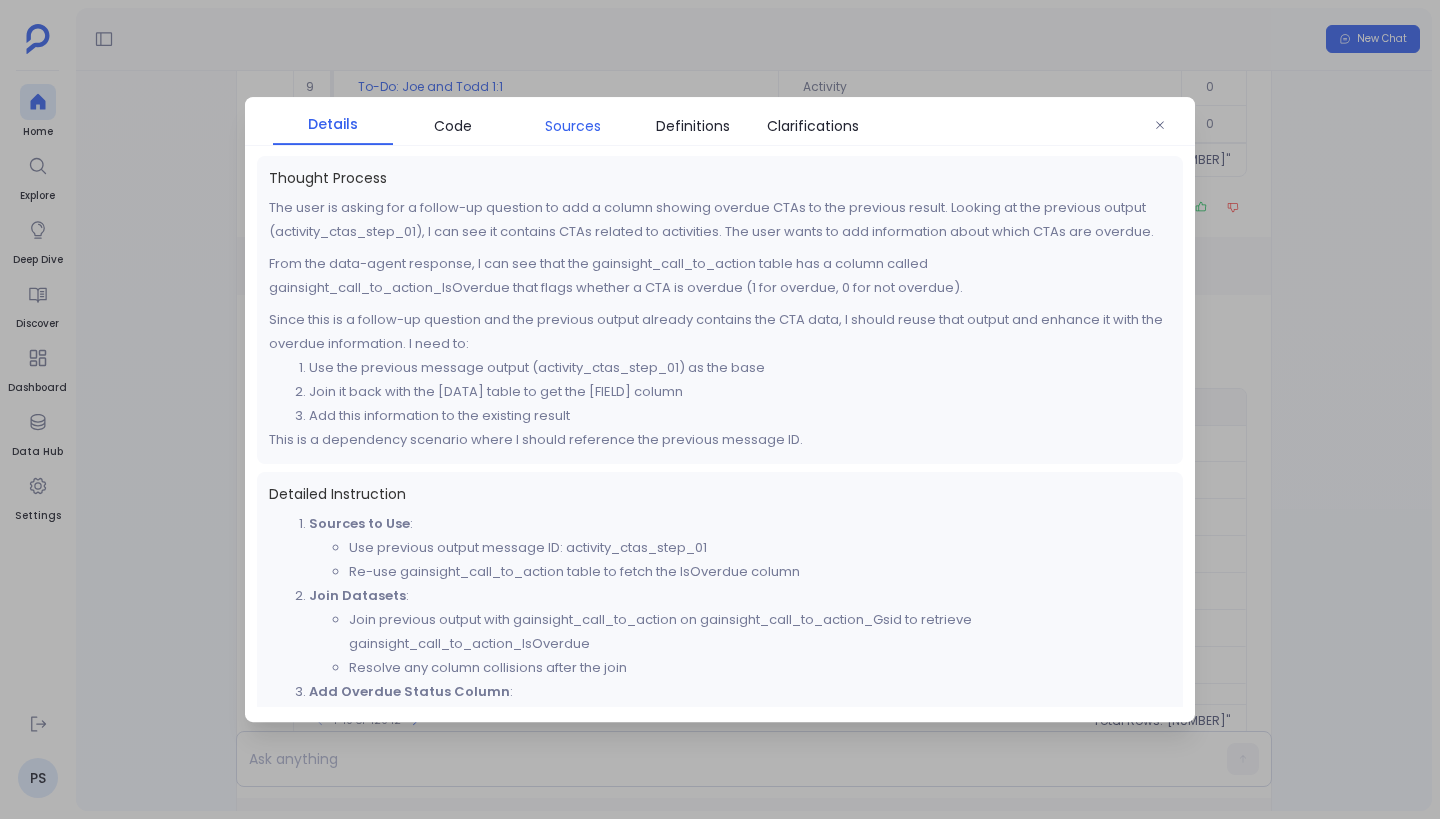 click on "Sources" at bounding box center (573, 126) 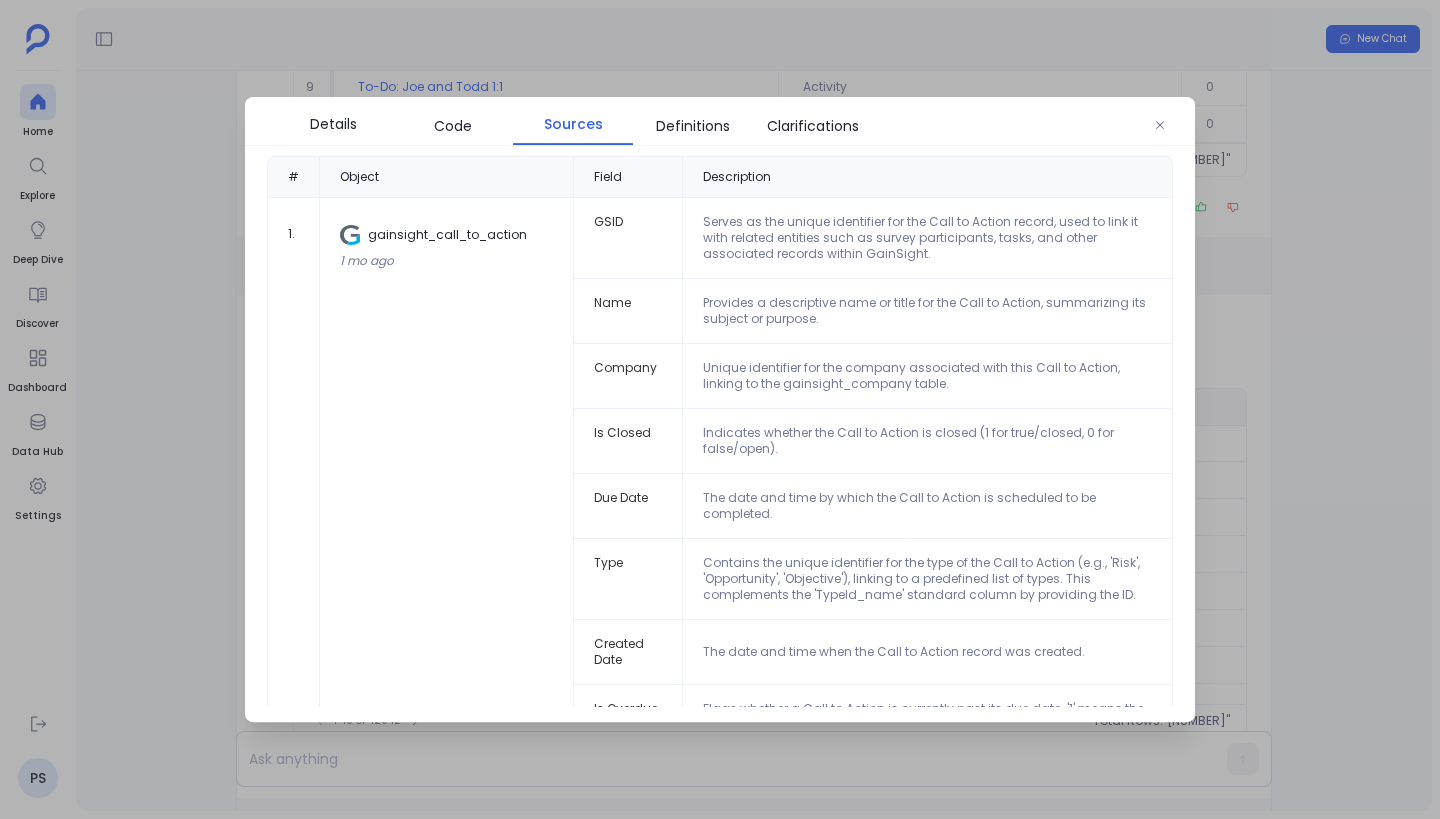 scroll, scrollTop: 121, scrollLeft: 0, axis: vertical 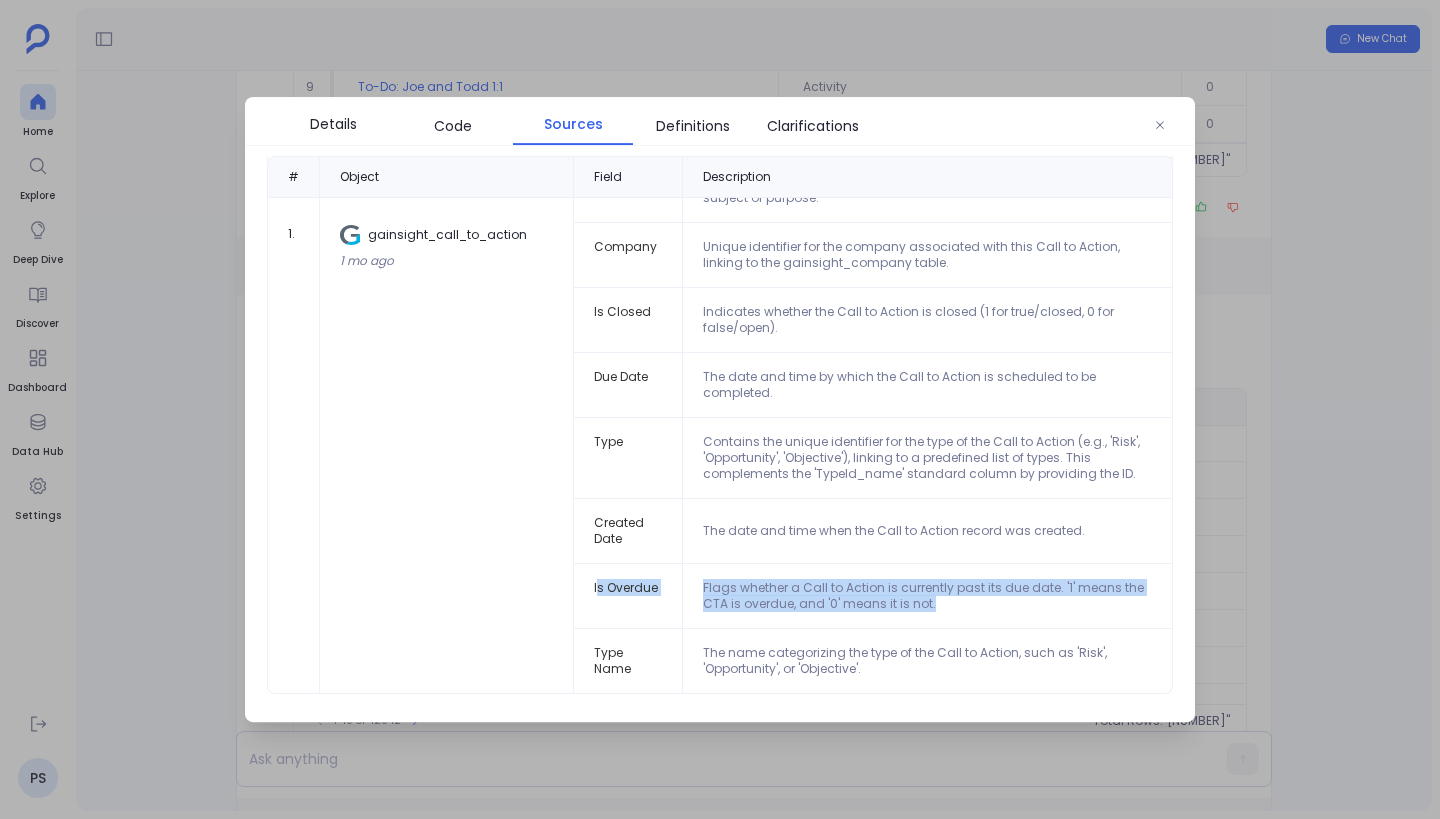 drag, startPoint x: 941, startPoint y: 604, endPoint x: 589, endPoint y: 592, distance: 352.2045 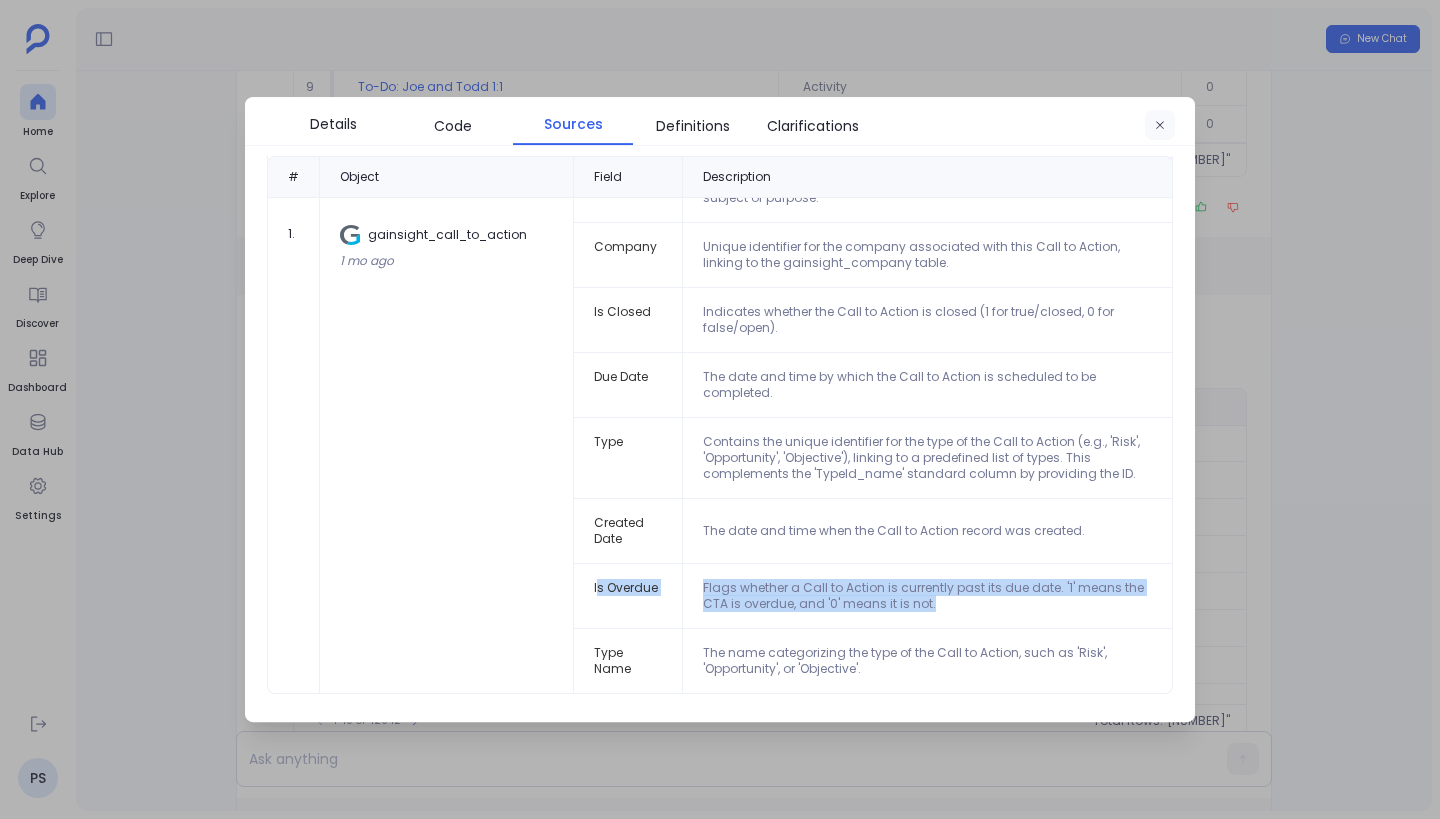 click 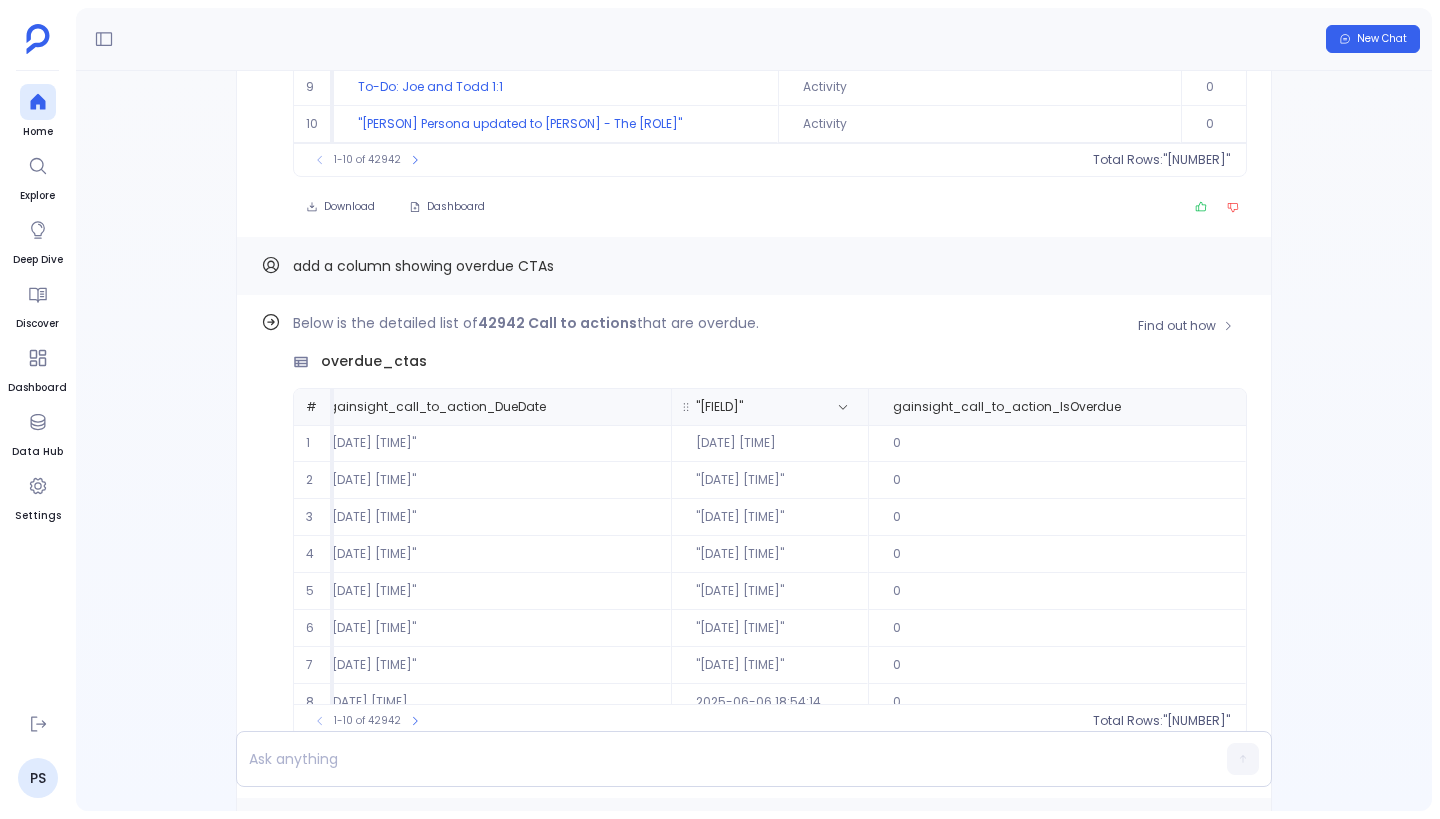 scroll, scrollTop: -12528, scrollLeft: 0, axis: vertical 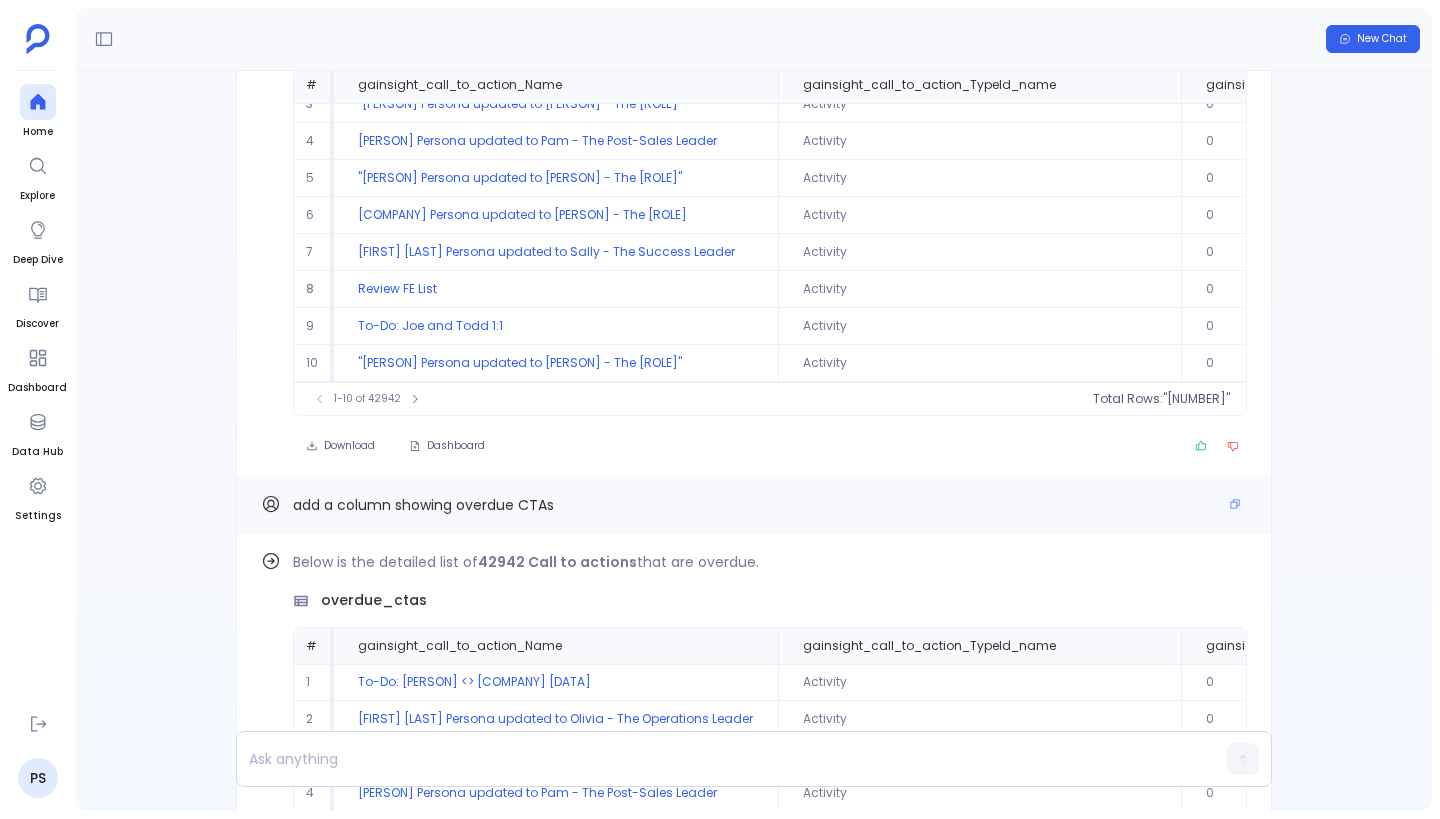 click on "add a column showing overdue CTAs" at bounding box center [423, 505] 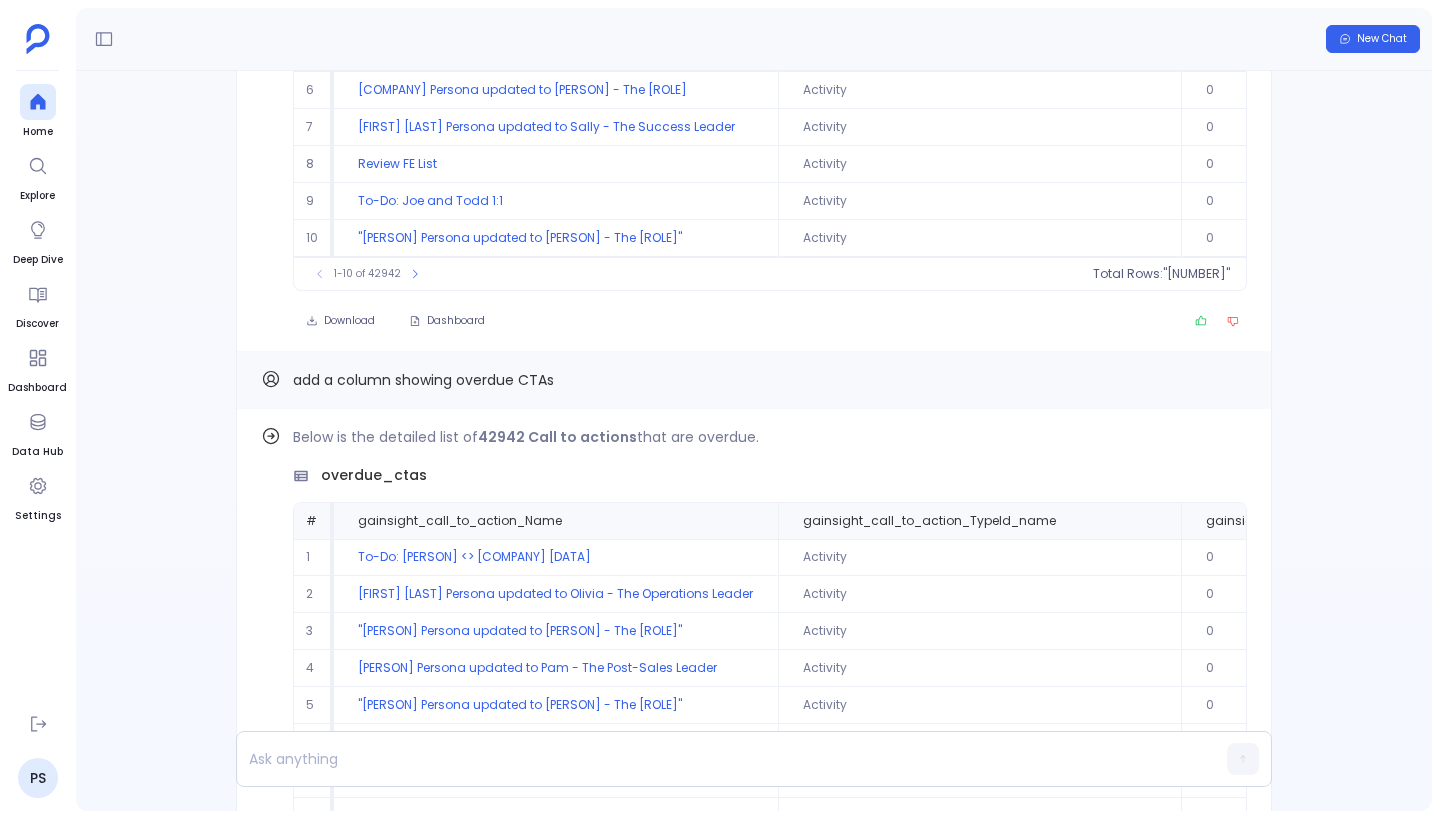 scroll, scrollTop: -12190, scrollLeft: 0, axis: vertical 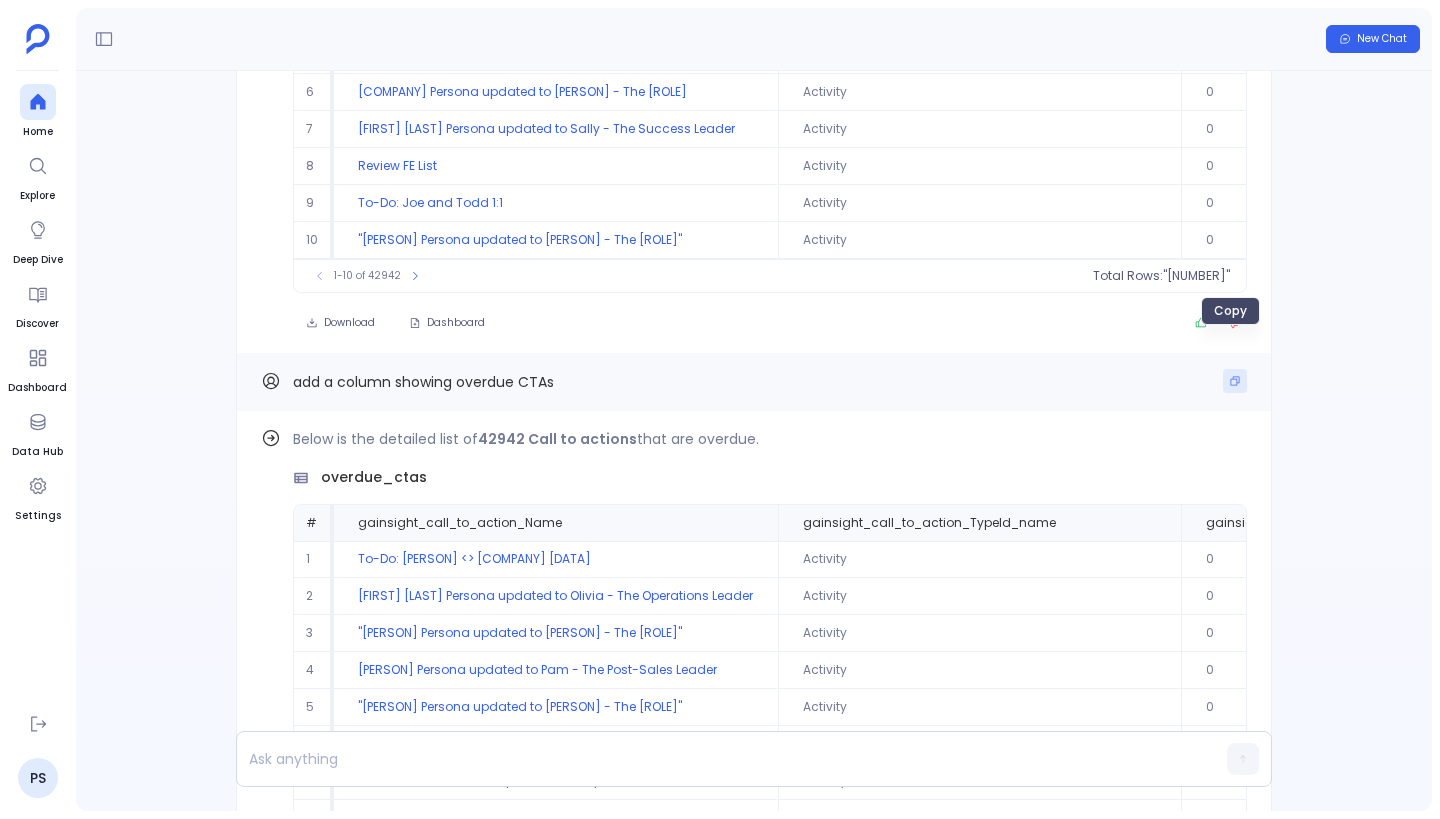 click 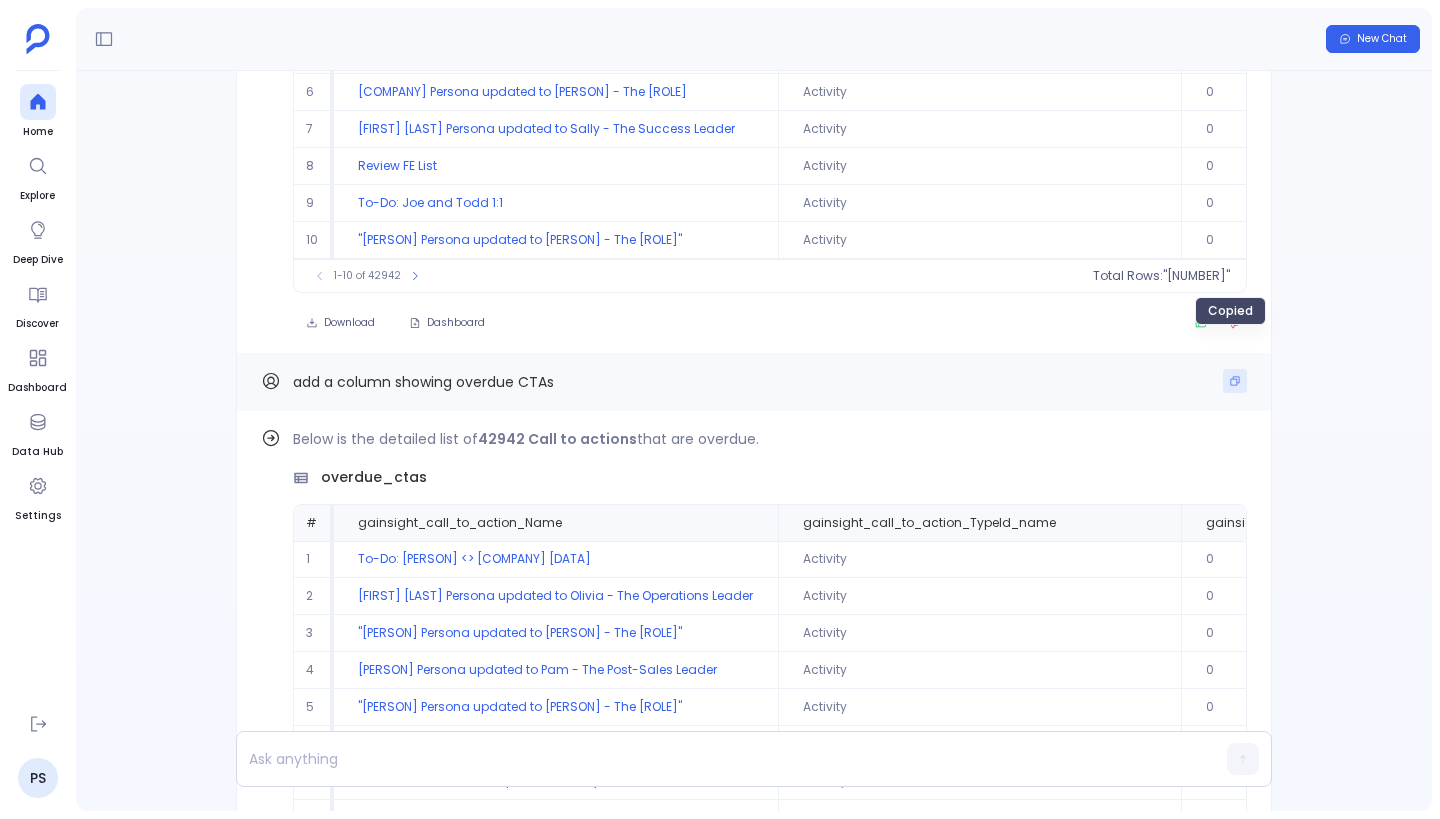 type 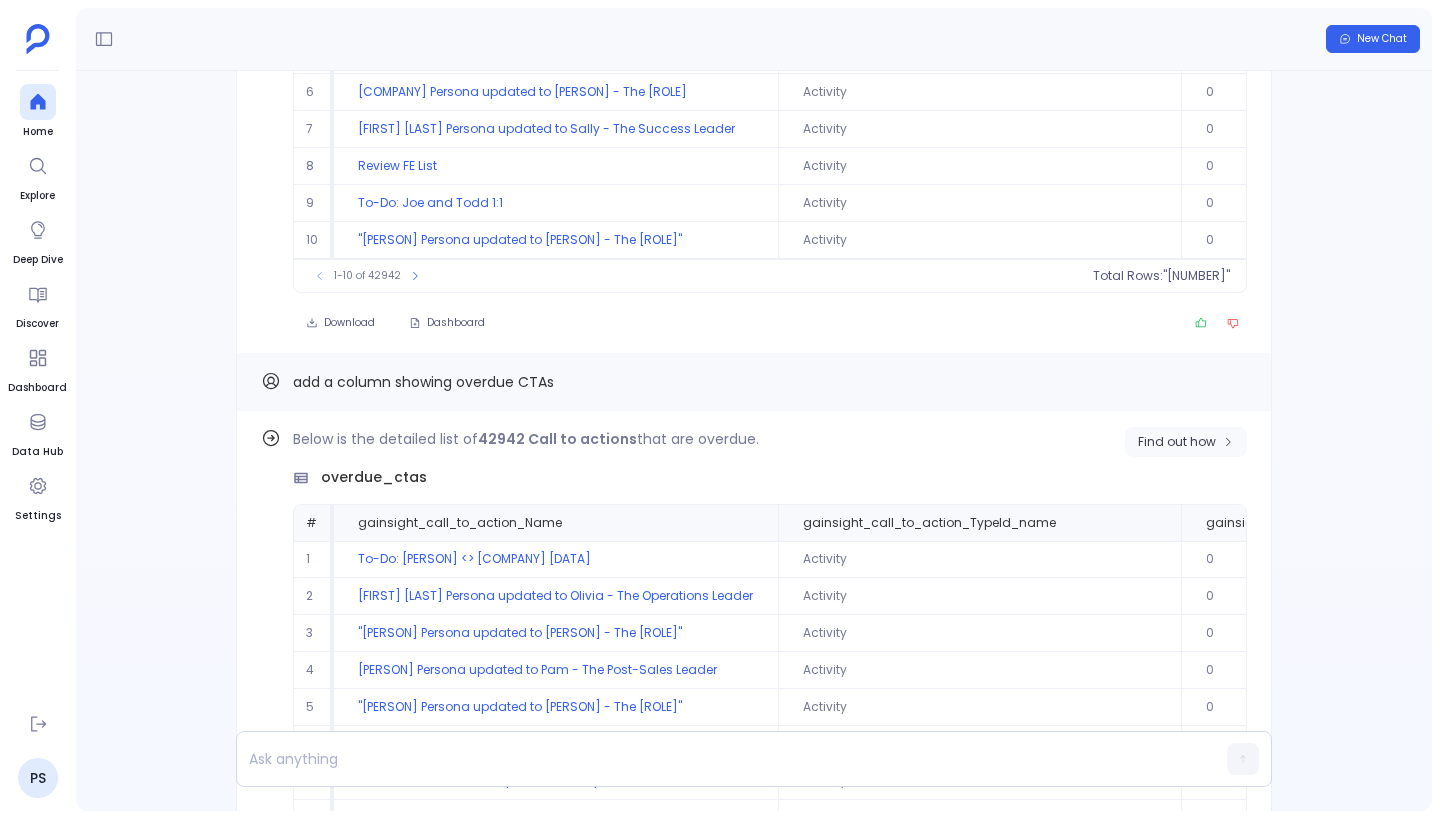 click on "Find out how" at bounding box center [1177, 442] 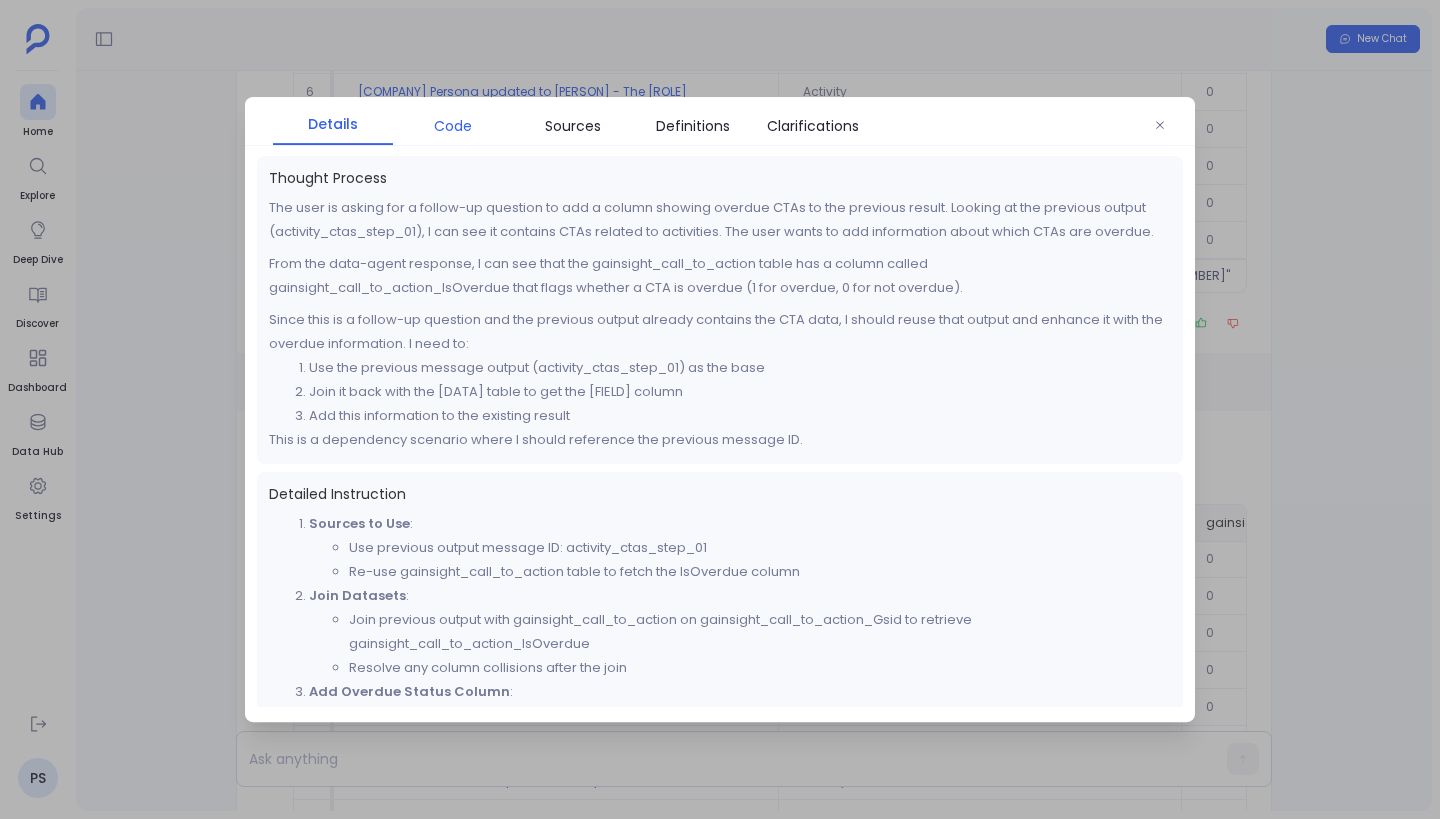 click on "Code" at bounding box center (453, 126) 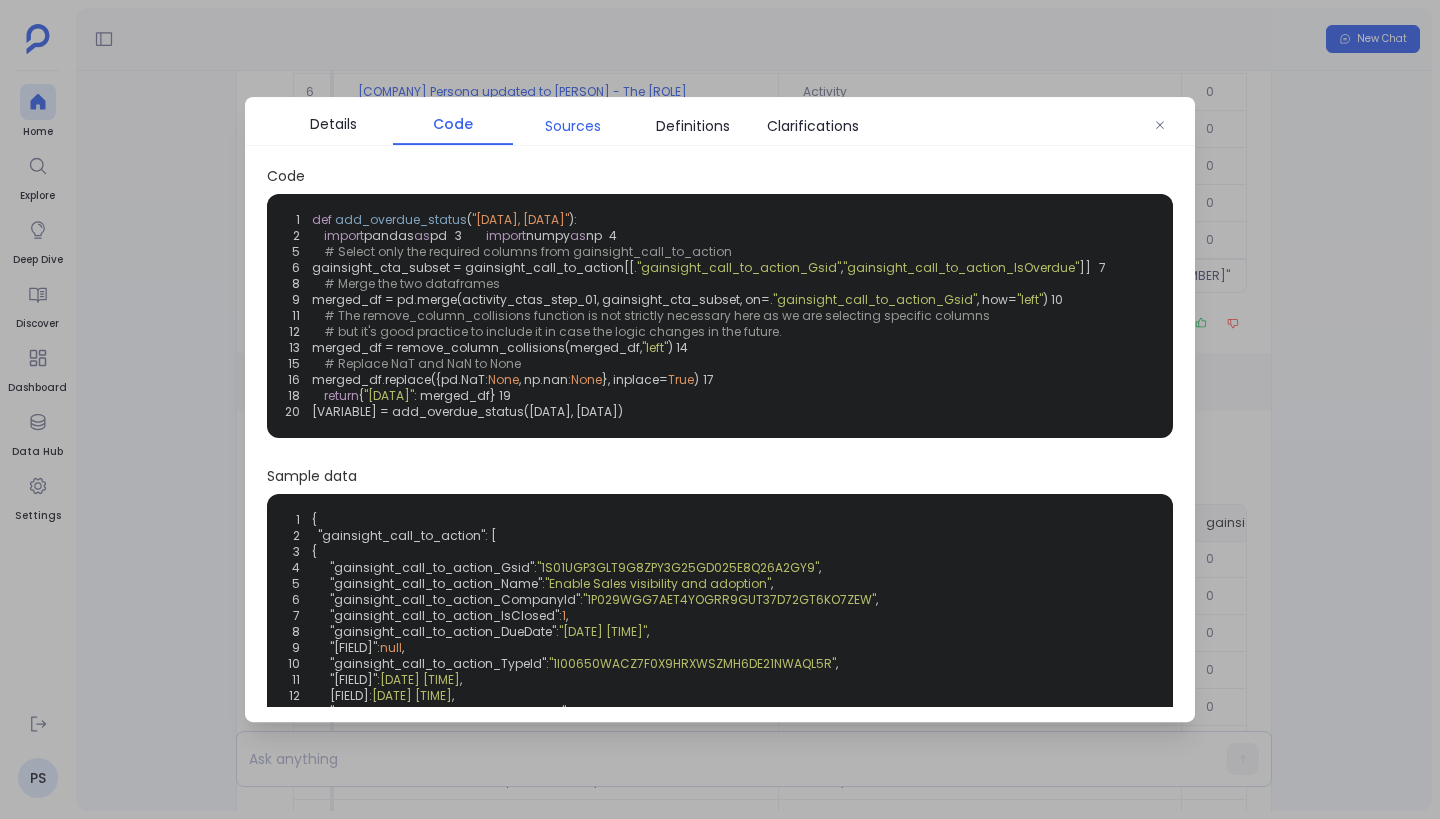 click on "Sources" at bounding box center (573, 126) 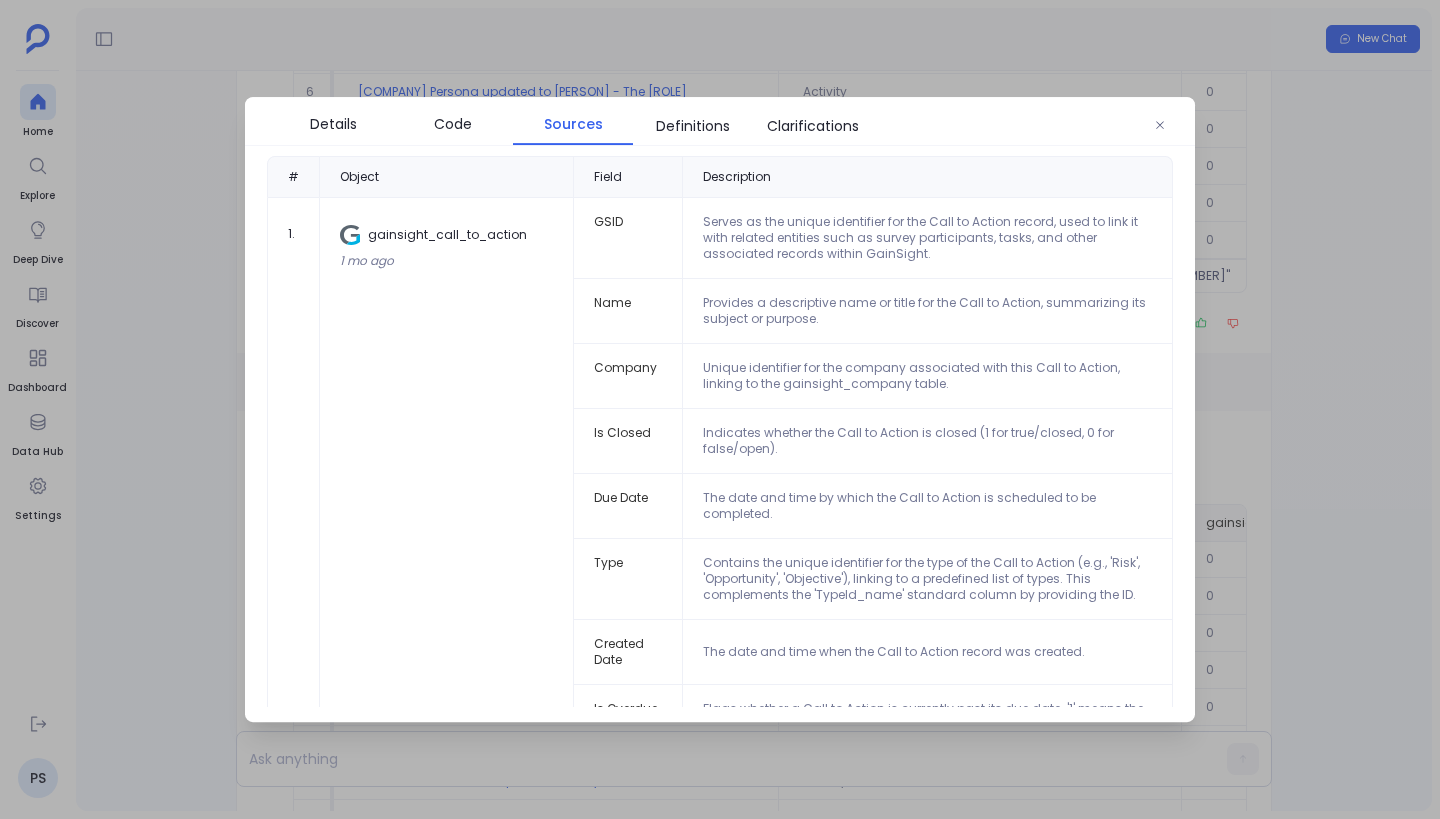scroll, scrollTop: 121, scrollLeft: 0, axis: vertical 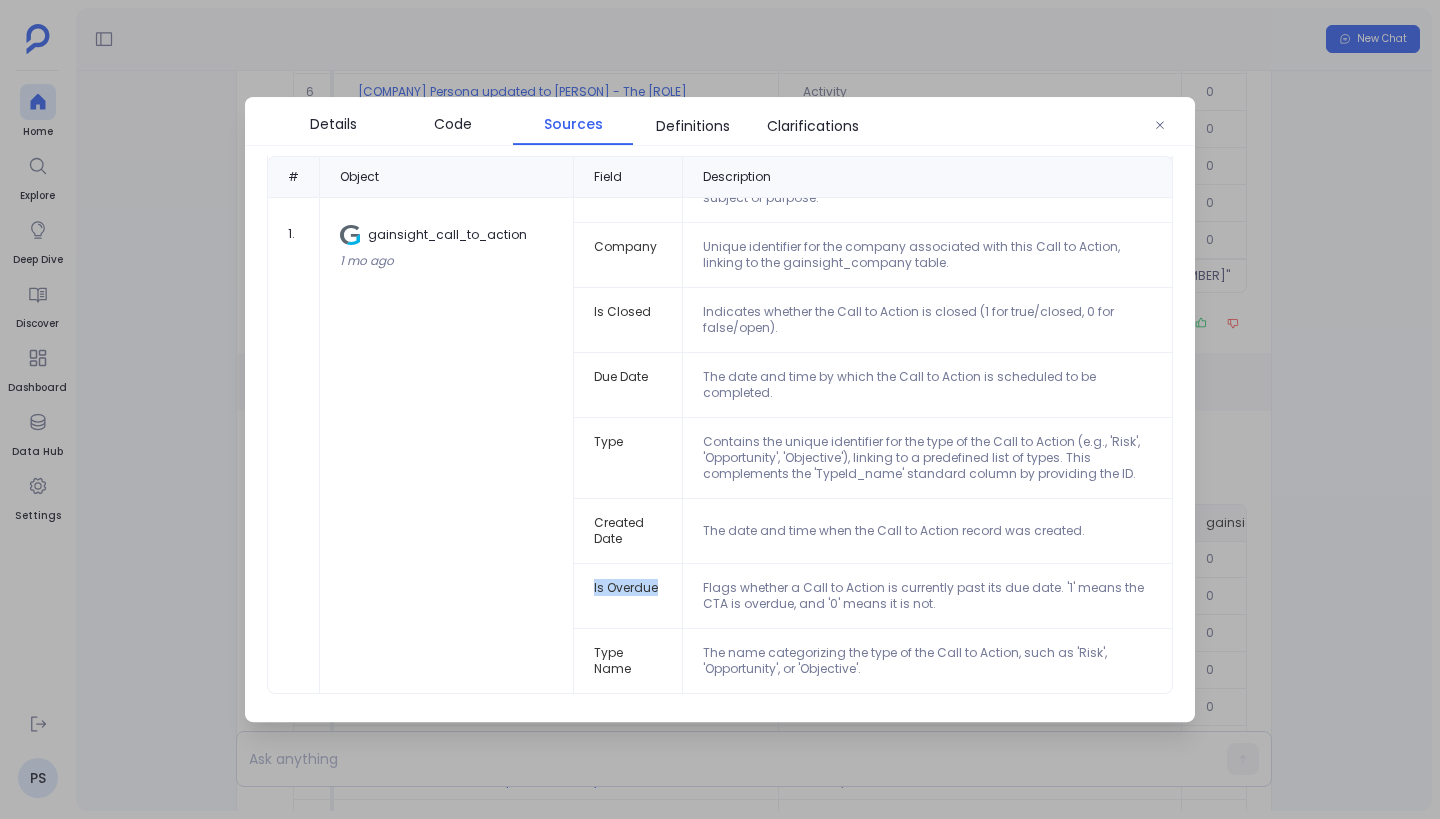 drag, startPoint x: 587, startPoint y: 589, endPoint x: 661, endPoint y: 589, distance: 74 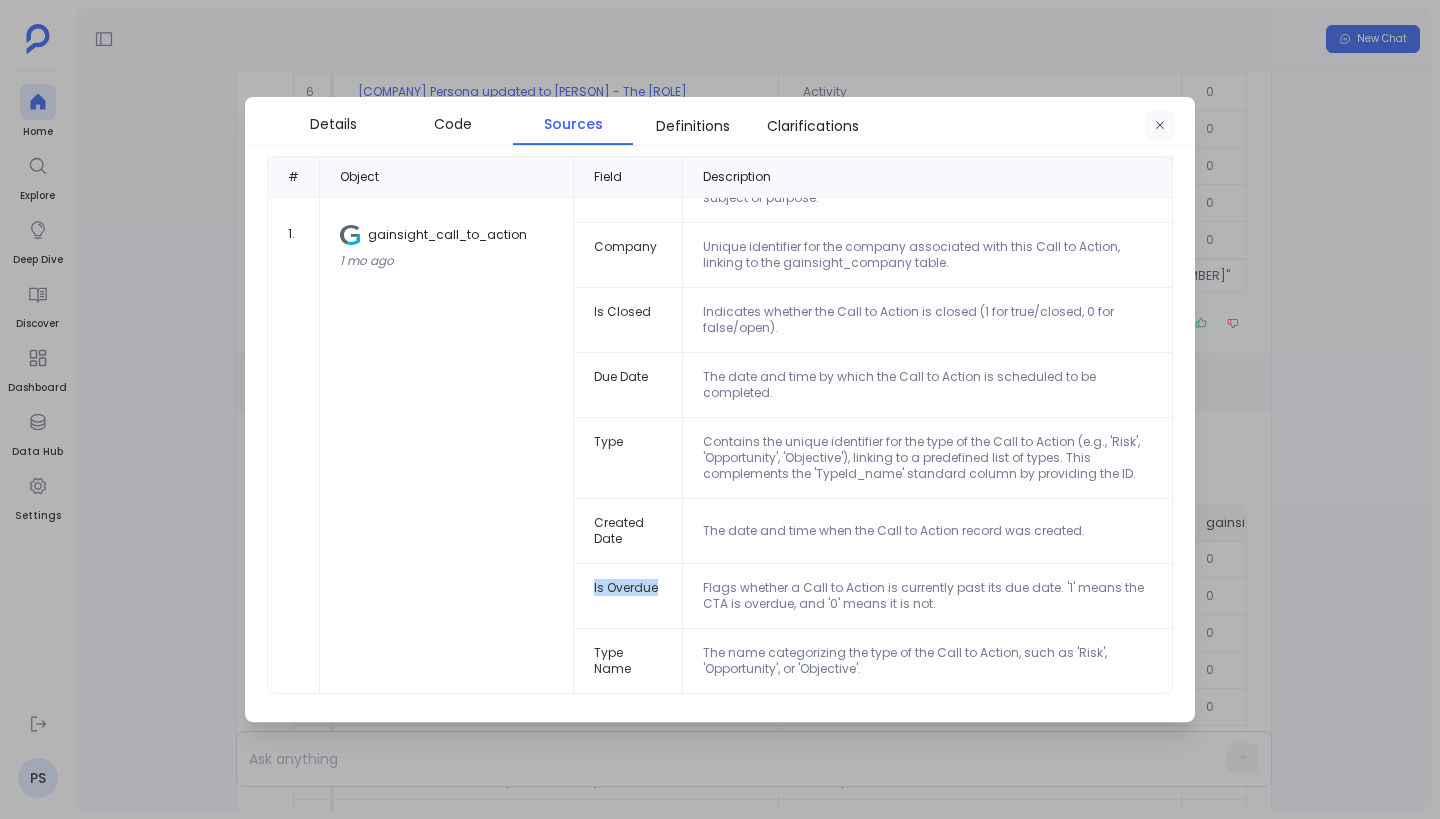click 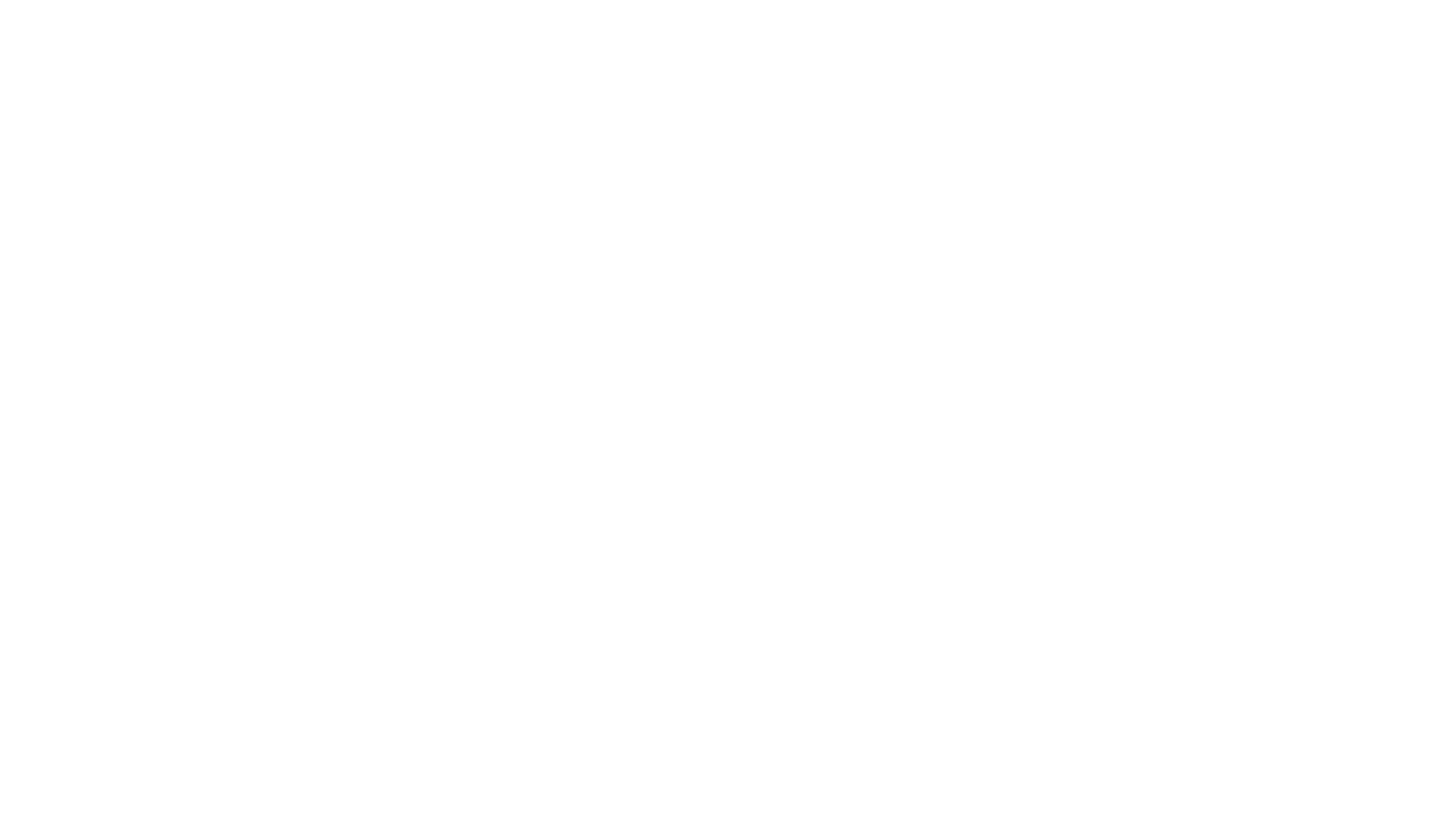scroll, scrollTop: 0, scrollLeft: 0, axis: both 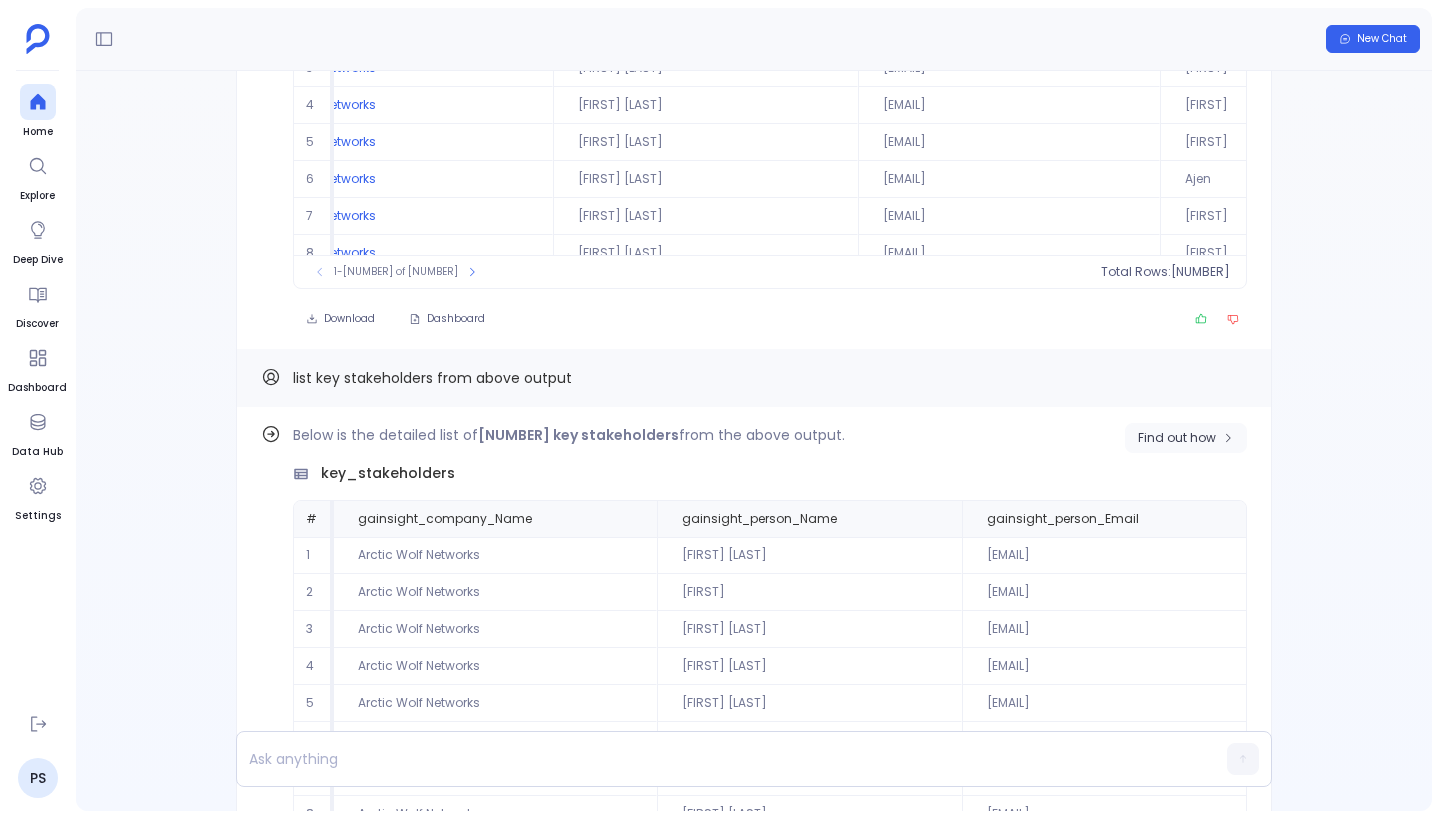 click on "Find out how" at bounding box center (1177, 438) 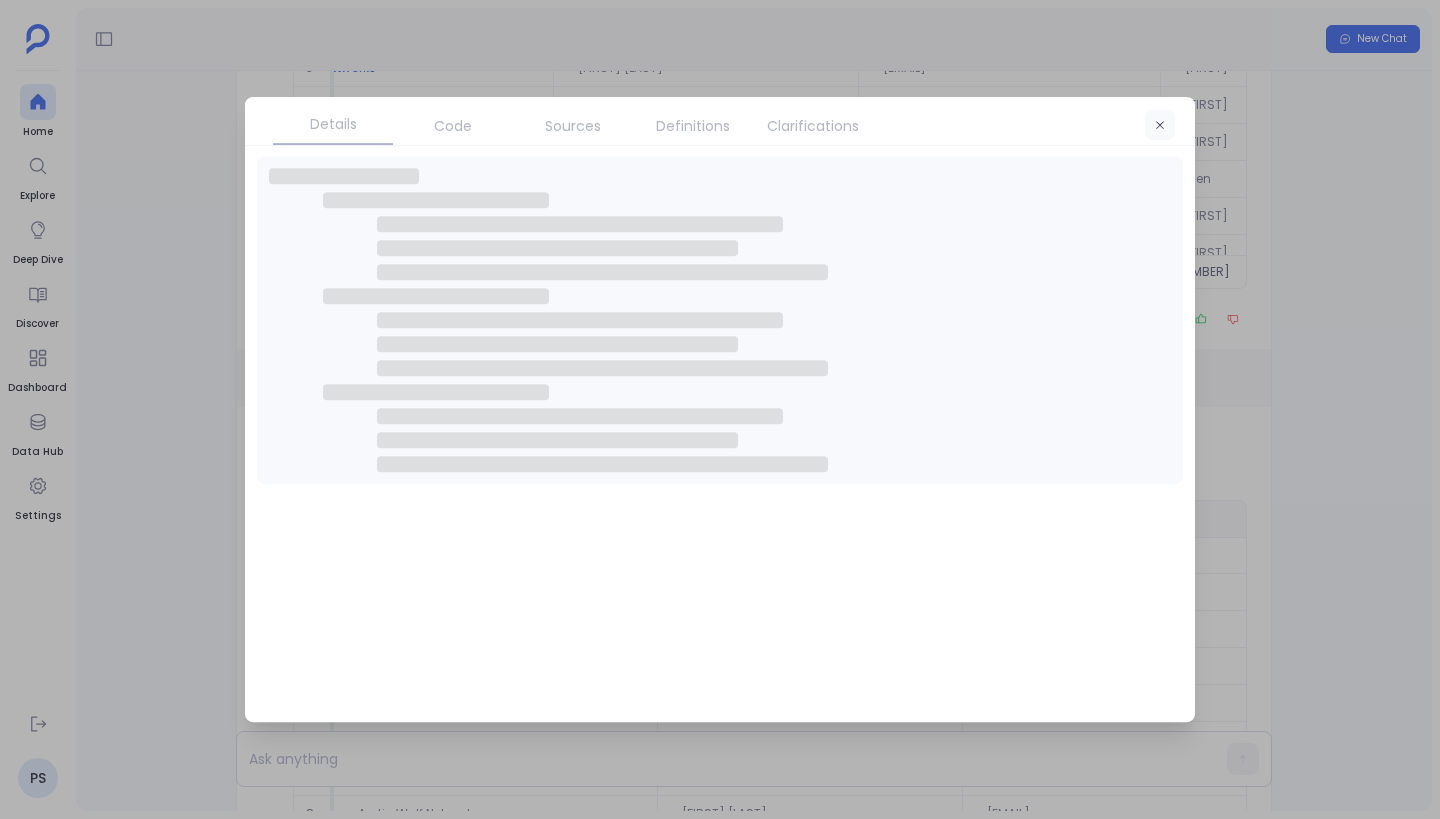 click at bounding box center (1160, 125) 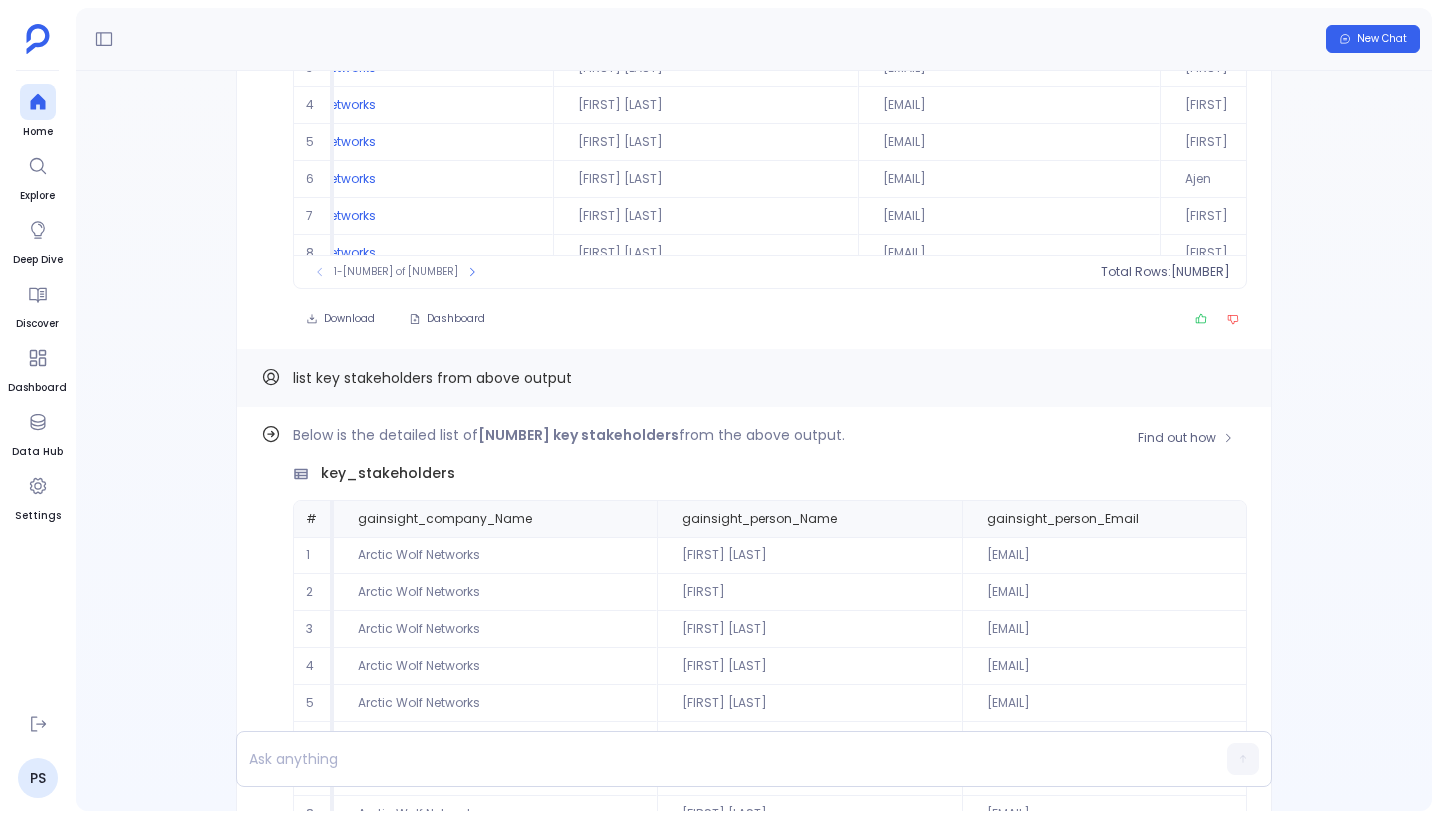 scroll, scrollTop: 96, scrollLeft: 0, axis: vertical 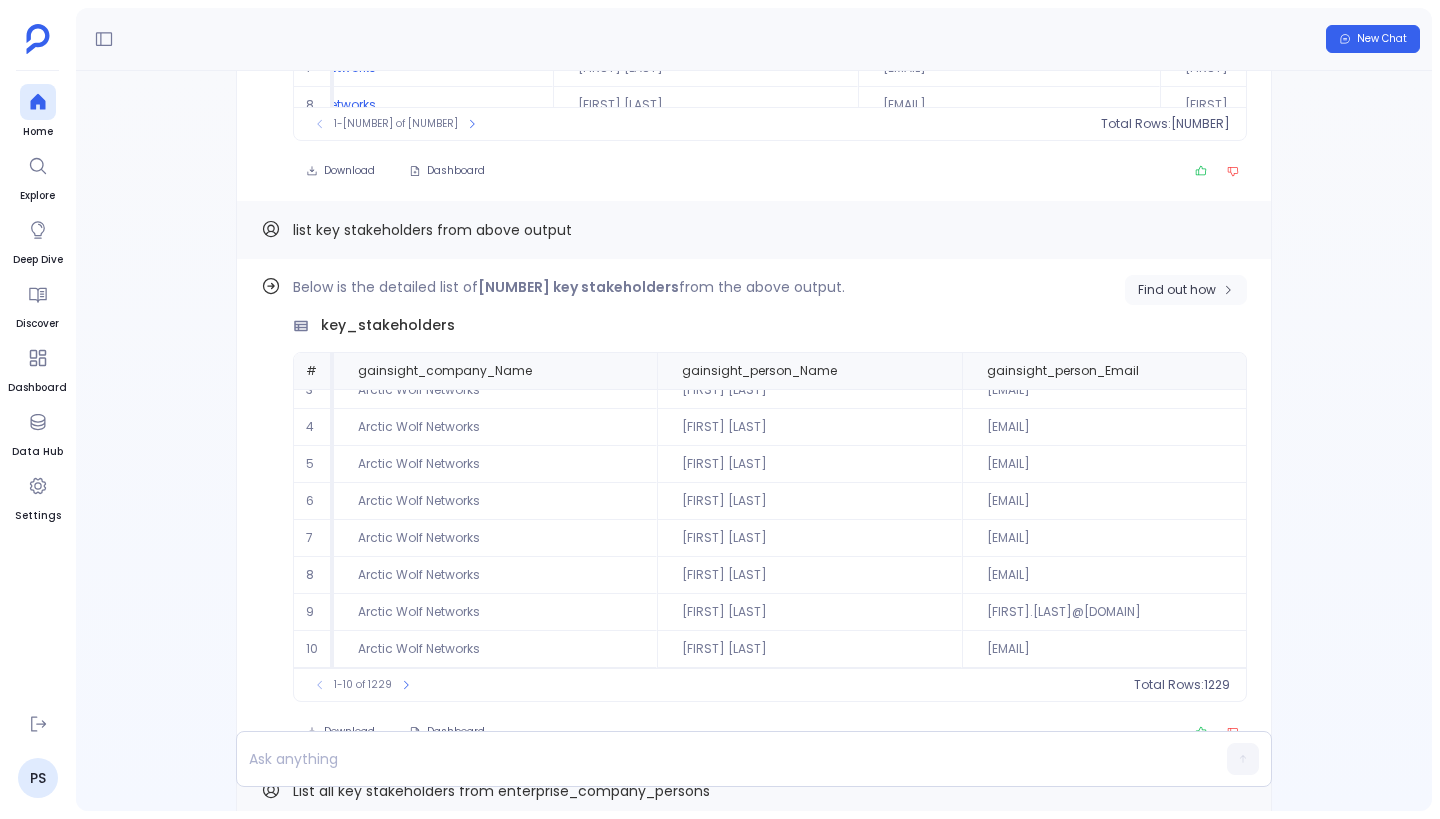 click on "Find out how" at bounding box center (1177, 290) 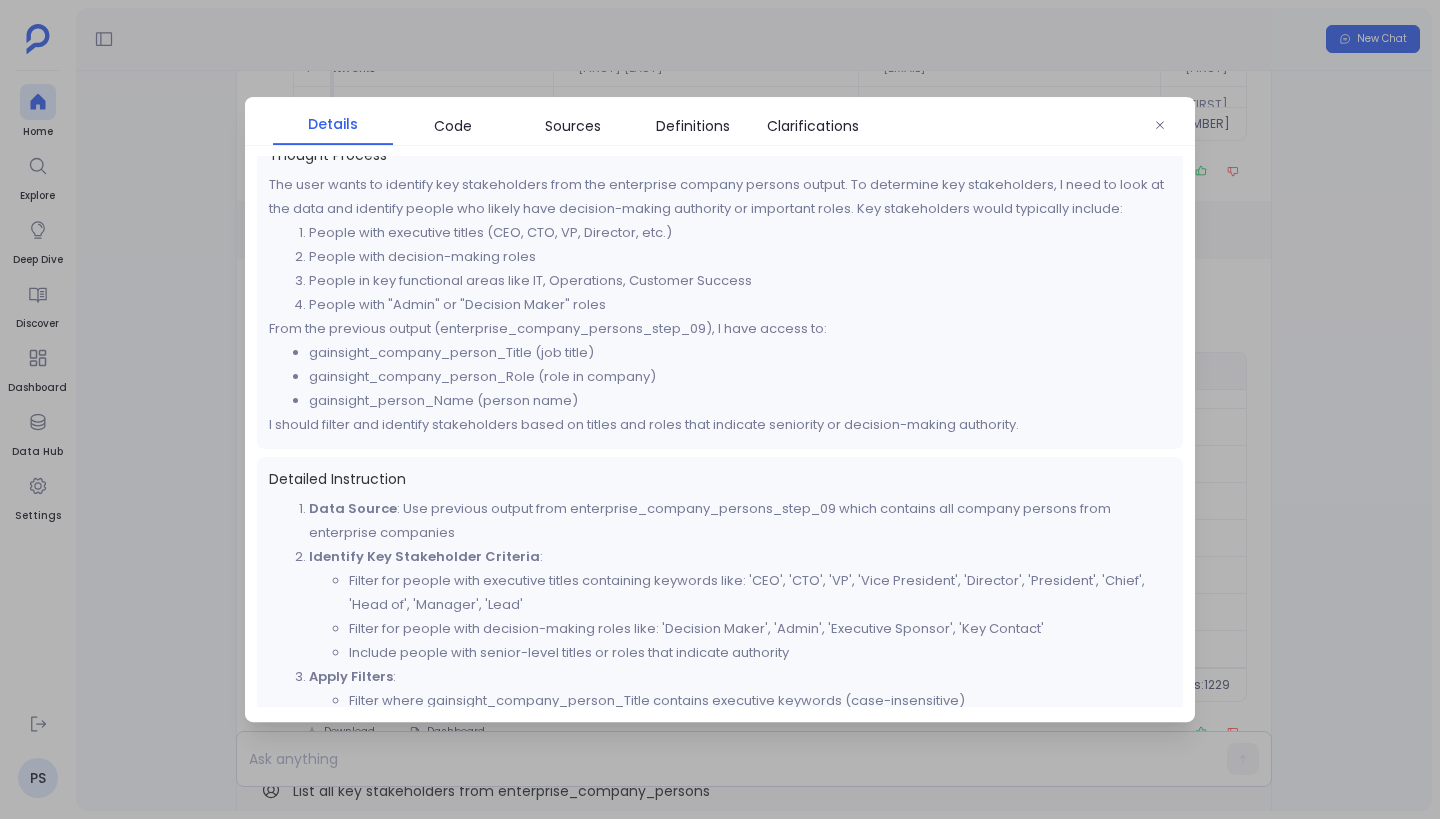 scroll, scrollTop: 326, scrollLeft: 0, axis: vertical 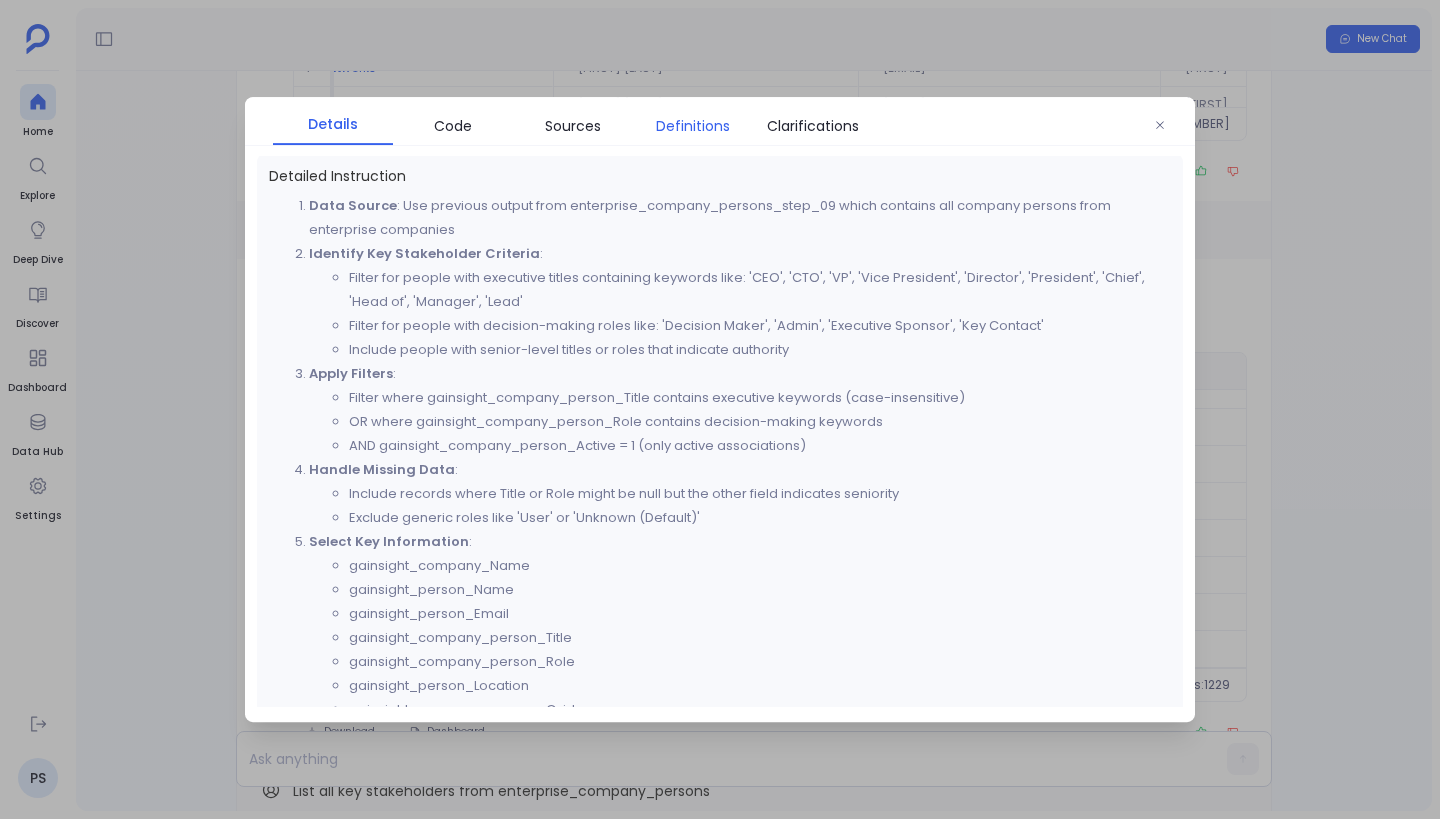 click on "Definitions" at bounding box center (693, 126) 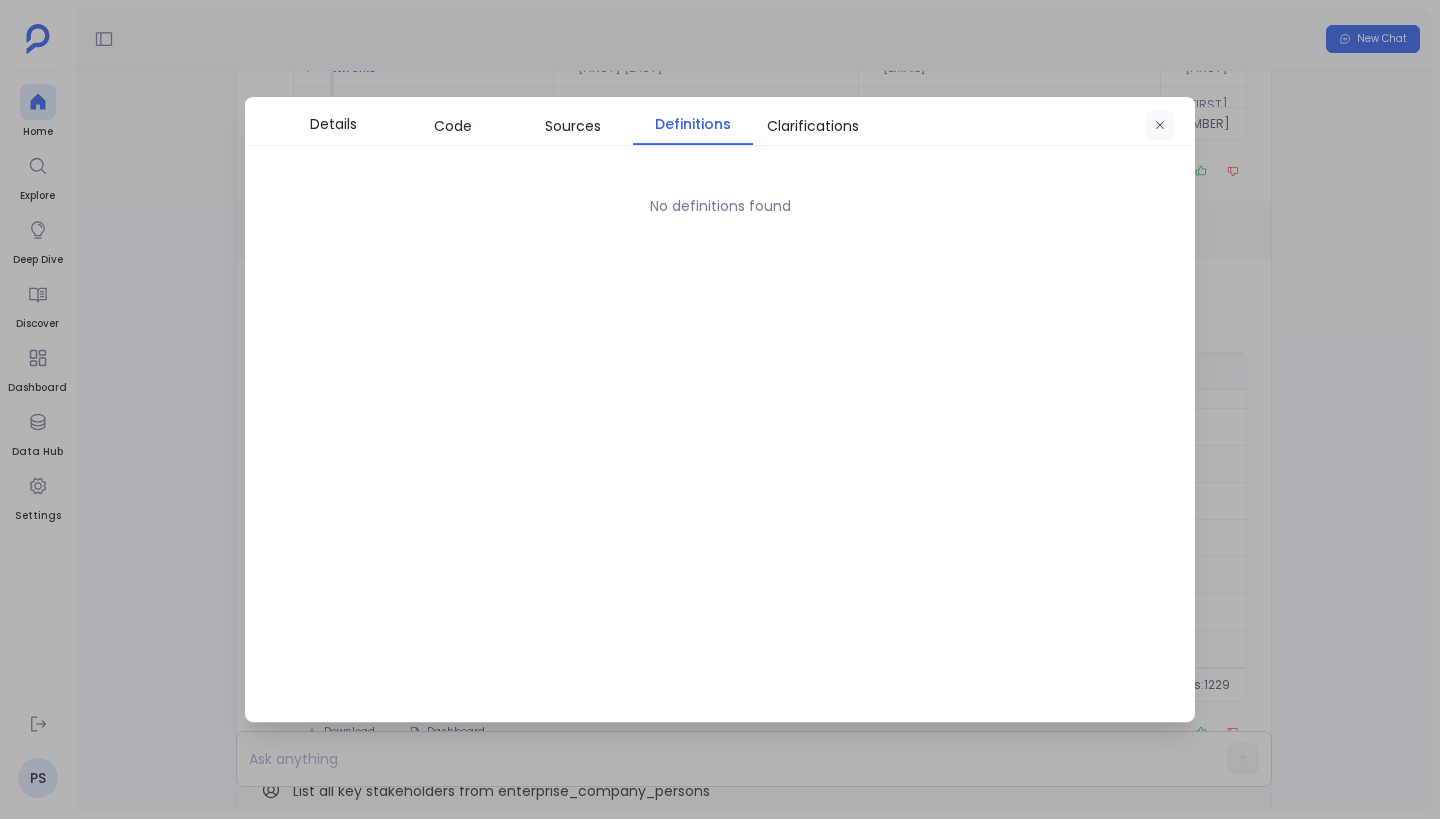 click at bounding box center [1160, 125] 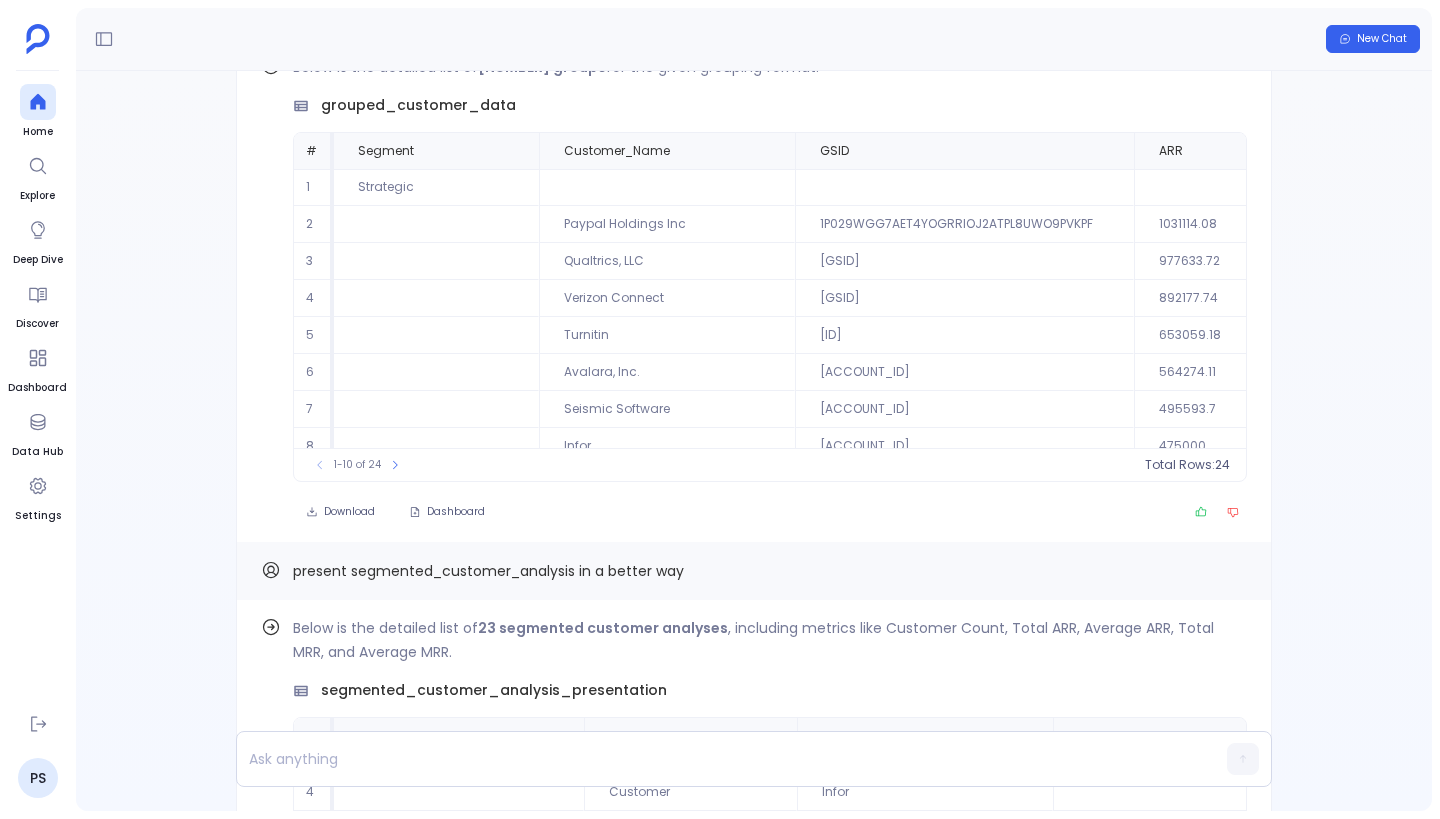 scroll, scrollTop: -7086, scrollLeft: 0, axis: vertical 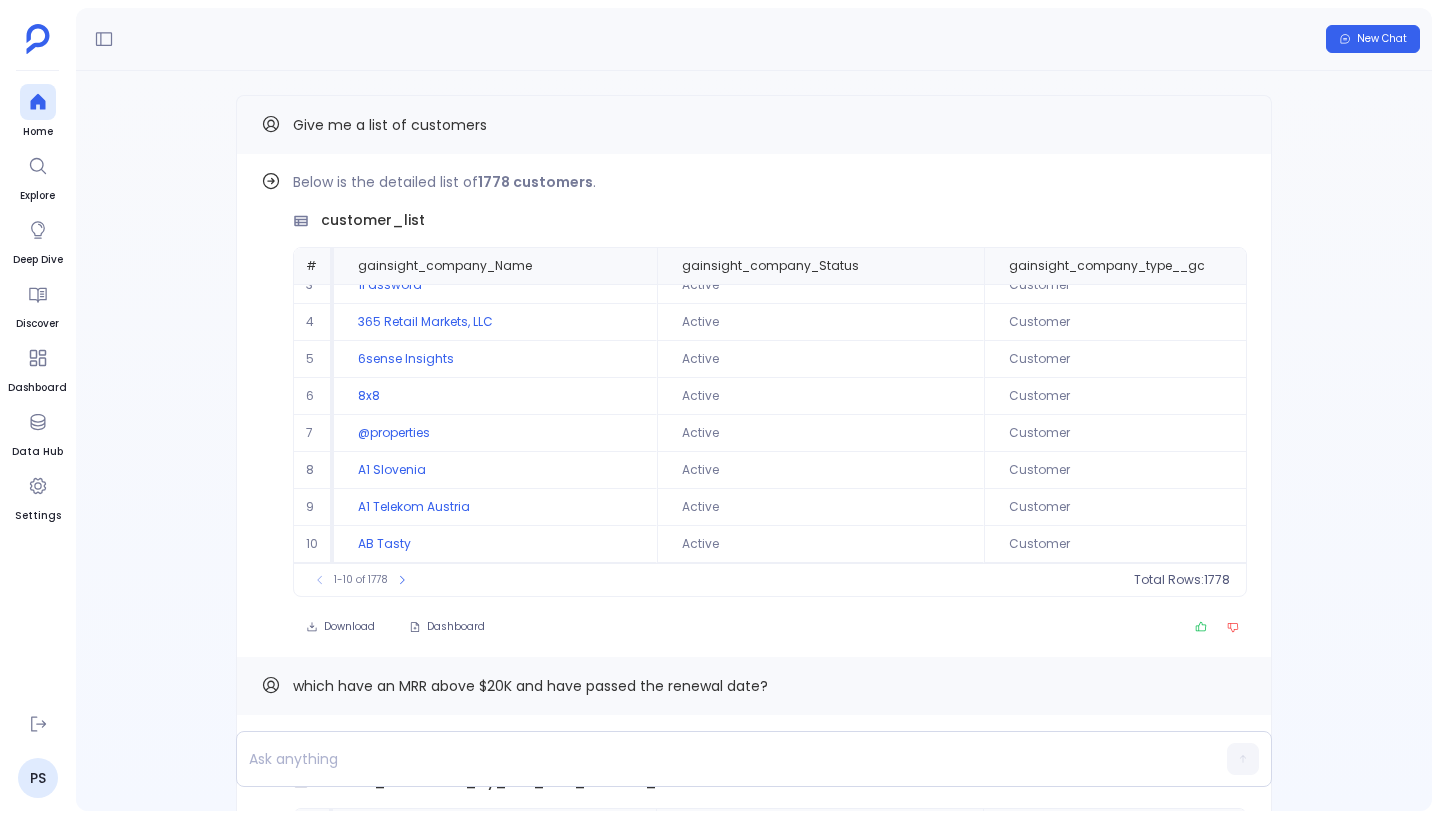 type 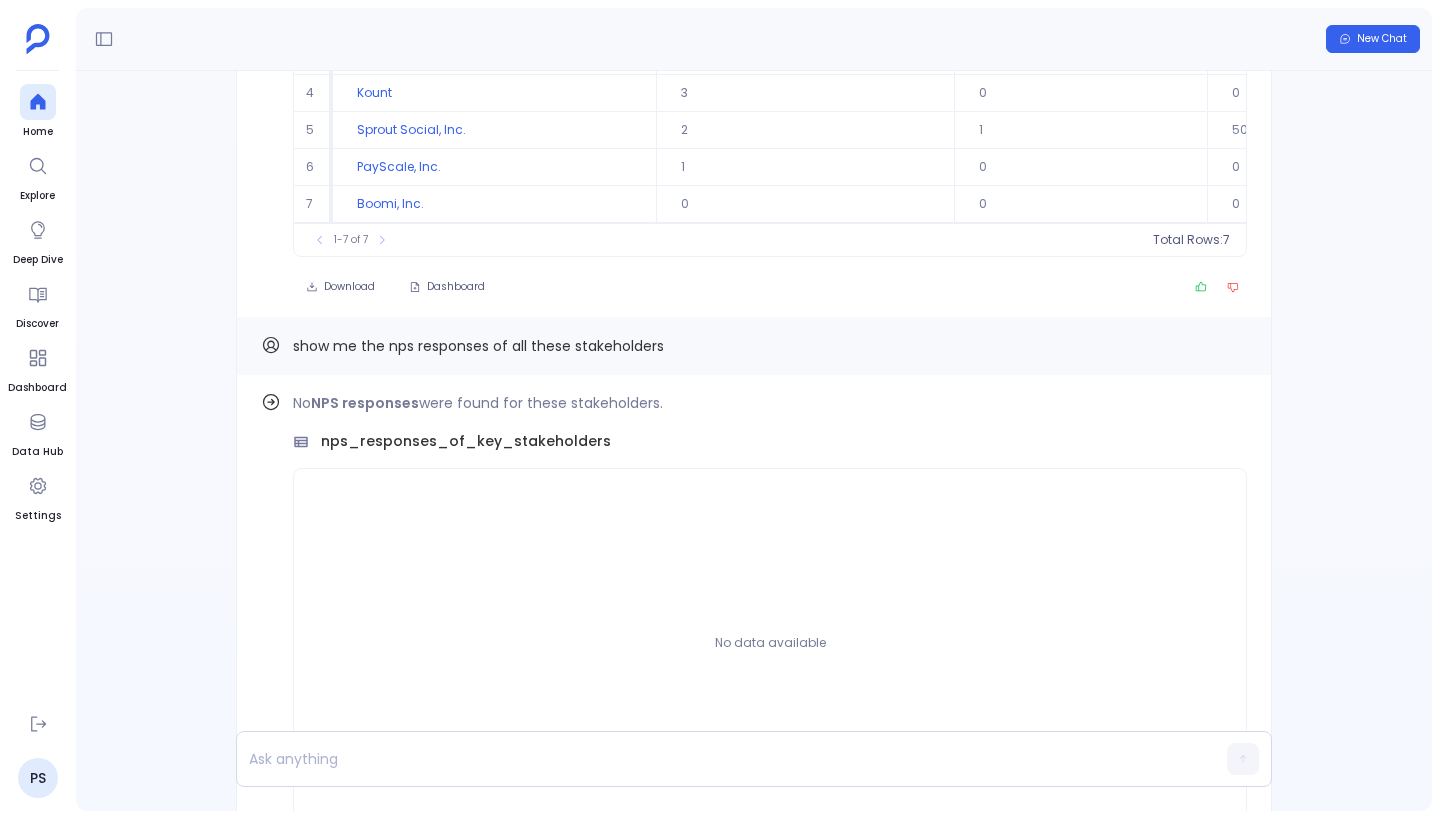 scroll, scrollTop: -1233, scrollLeft: 0, axis: vertical 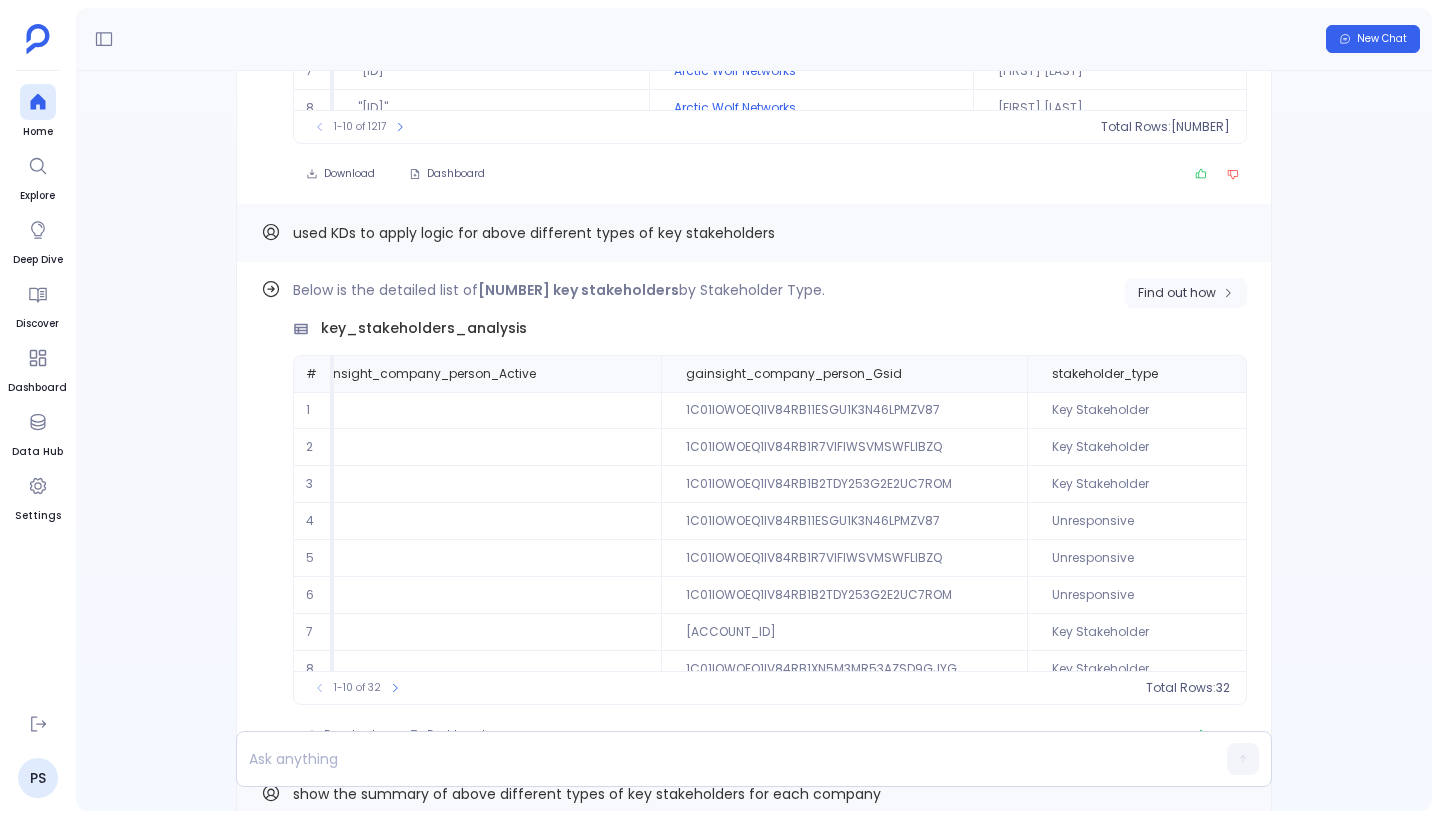 click on "Find out how" at bounding box center [1177, 293] 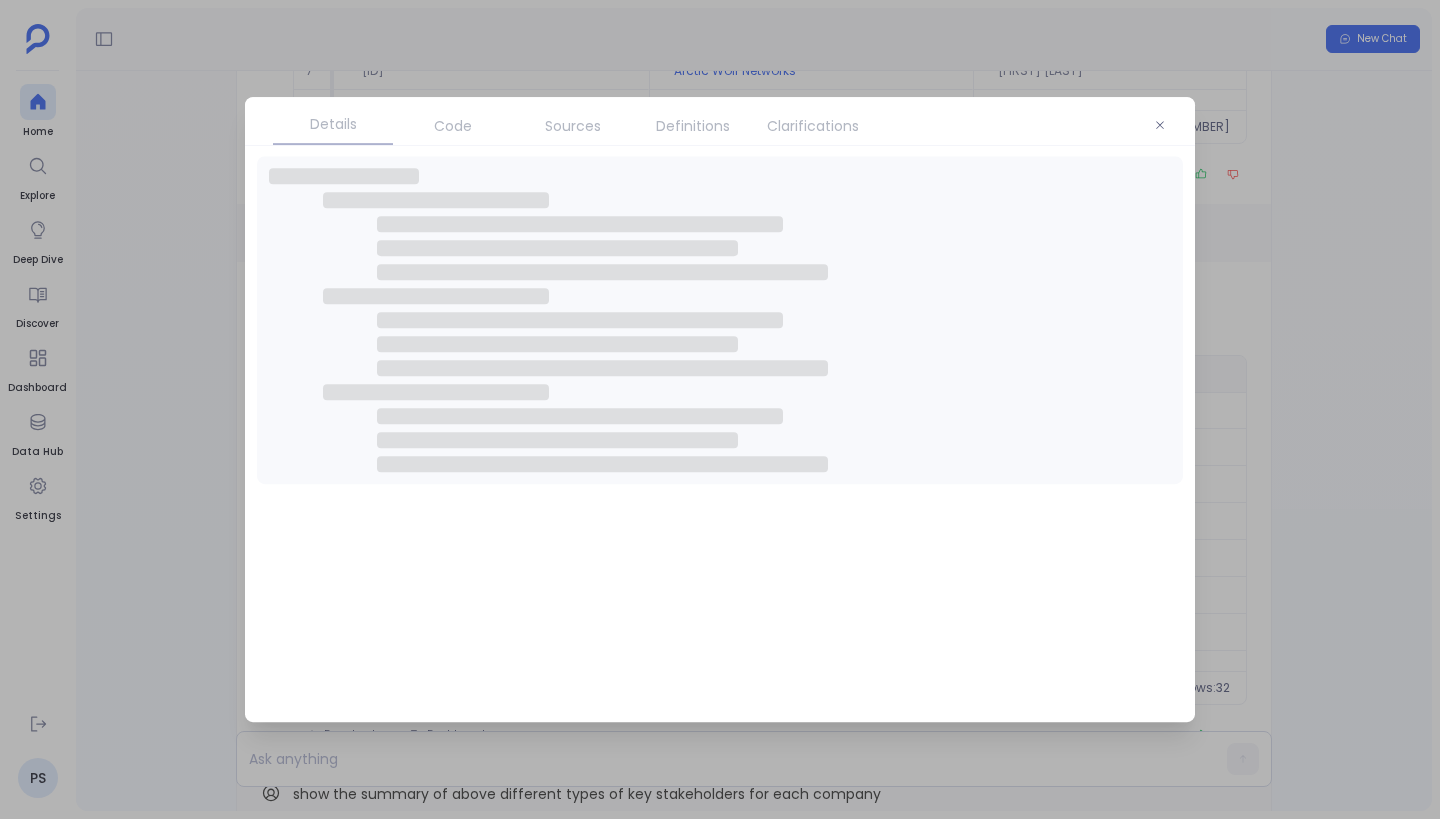 click on "Sources" at bounding box center [573, 126] 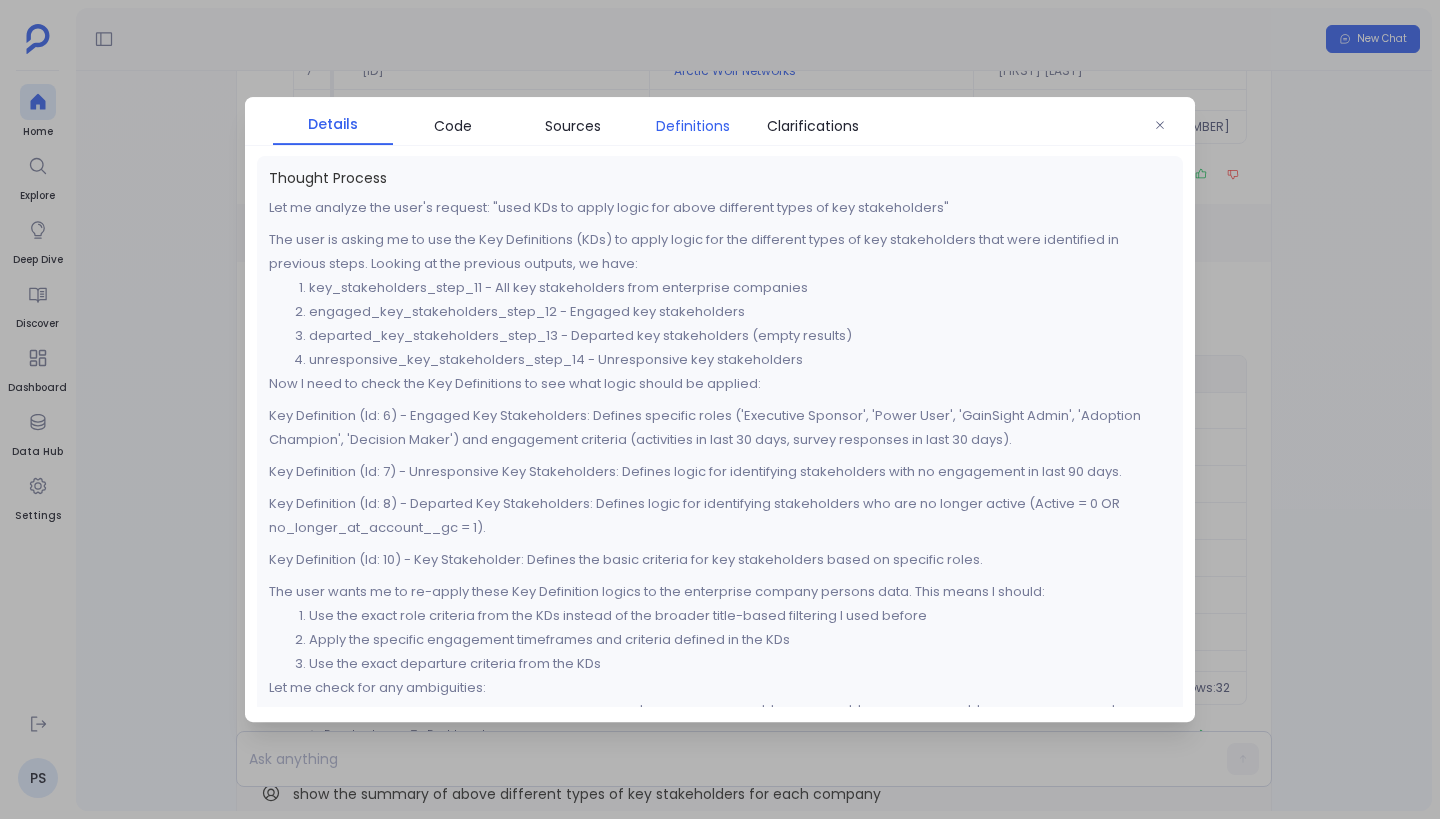 click on "Definitions" at bounding box center (693, 126) 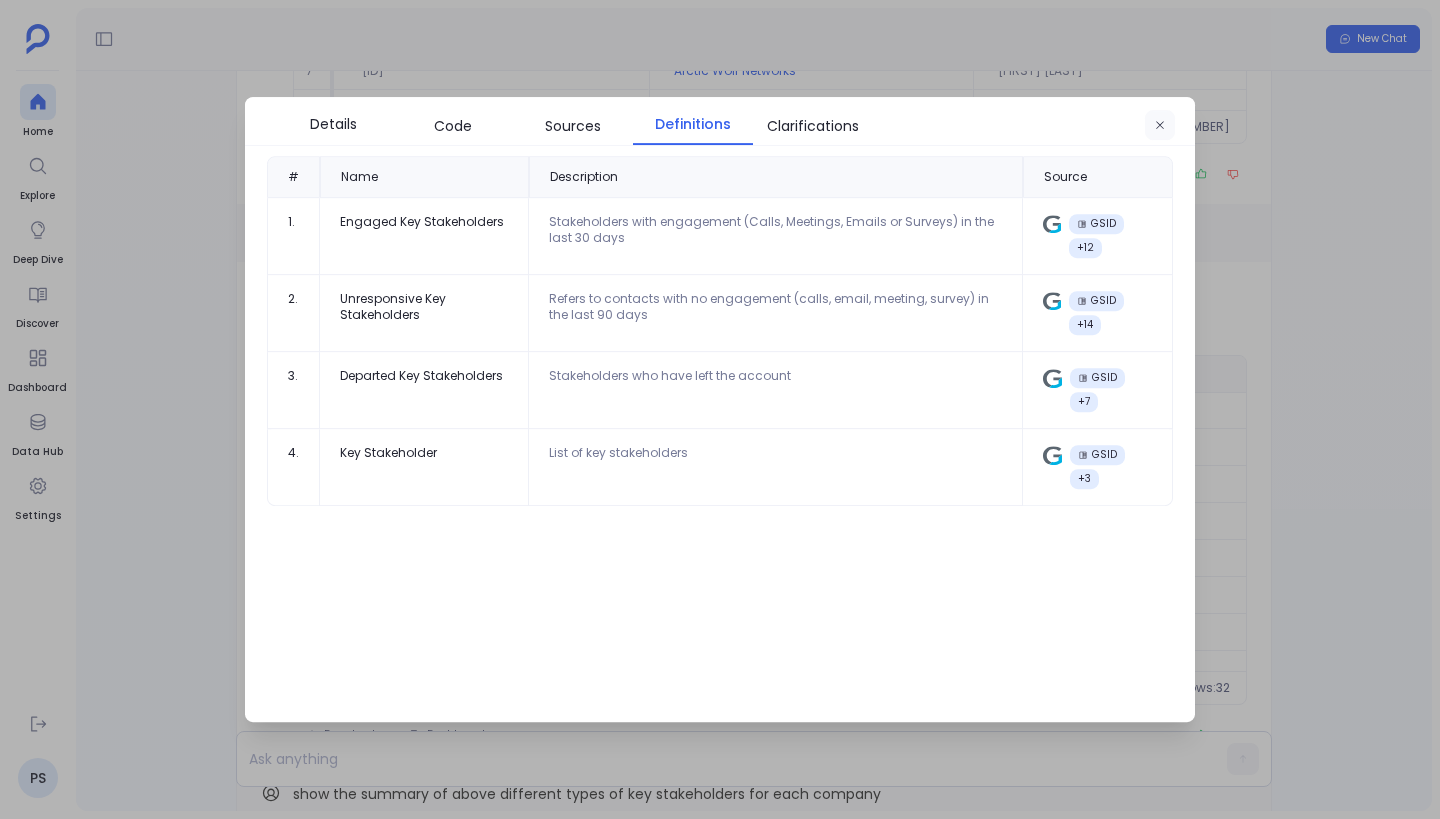 click 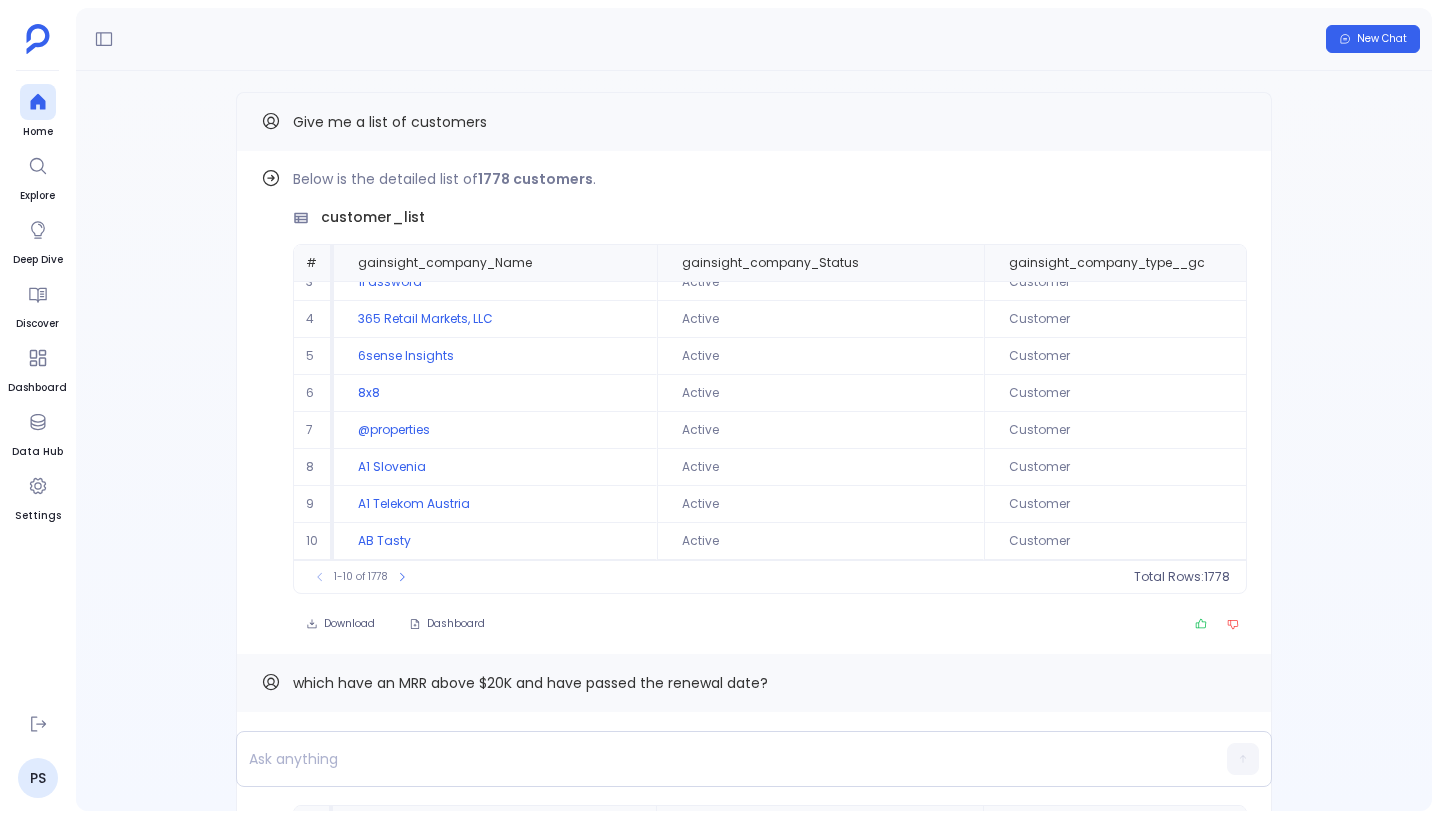 scroll, scrollTop: -9416, scrollLeft: 0, axis: vertical 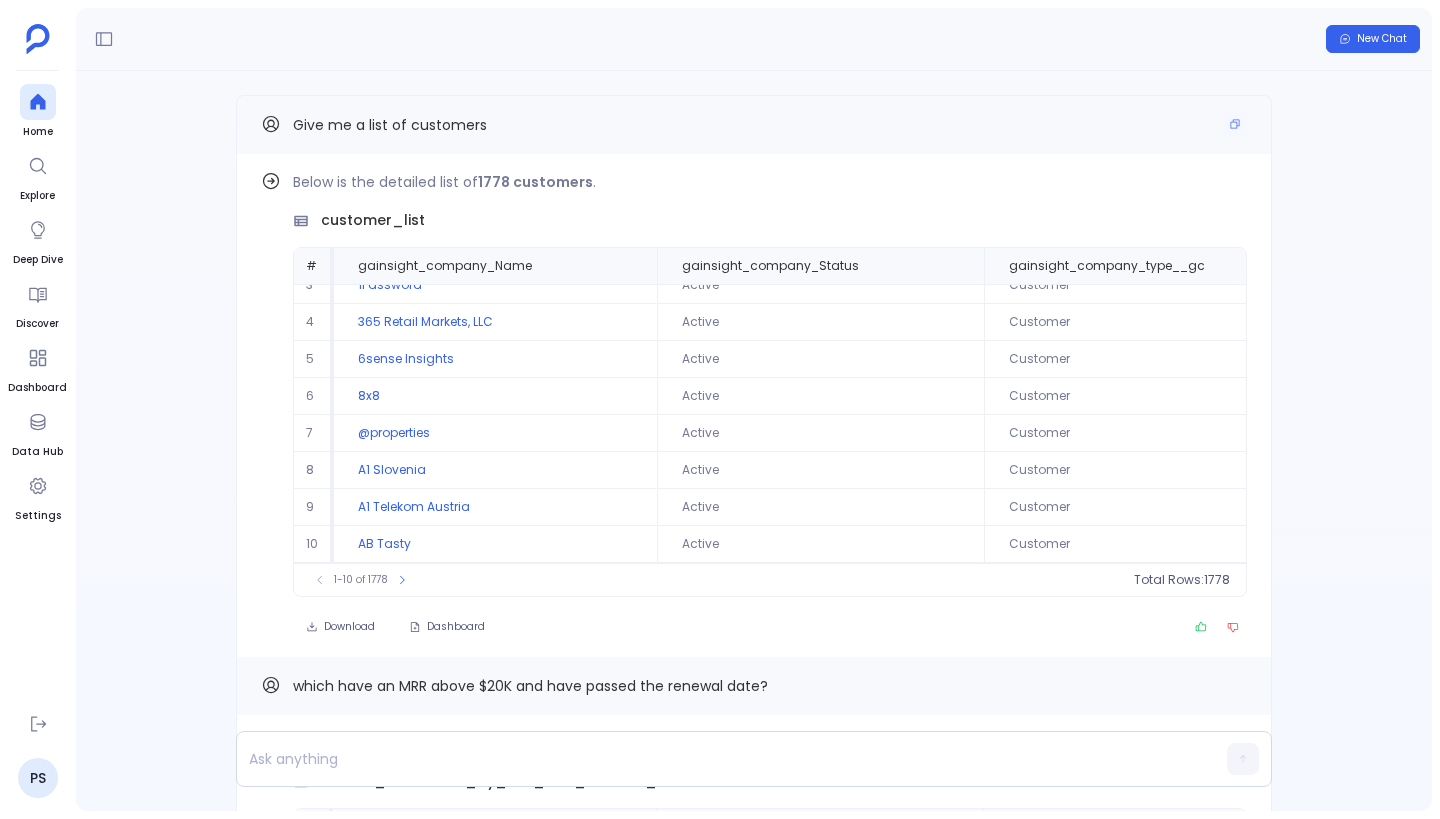 click on "Give me a list of customers" at bounding box center [754, 125] 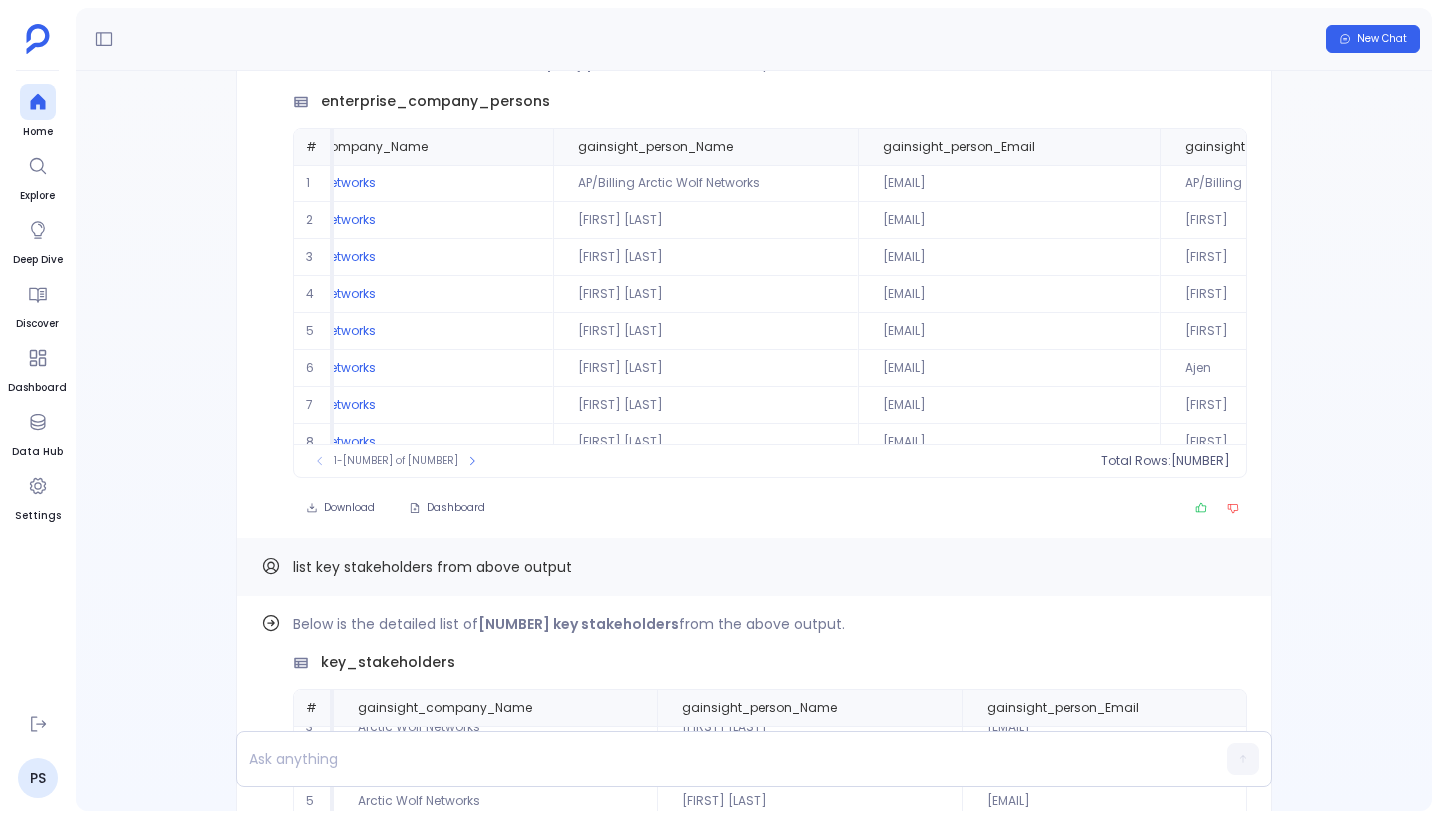 scroll, scrollTop: -5054, scrollLeft: 0, axis: vertical 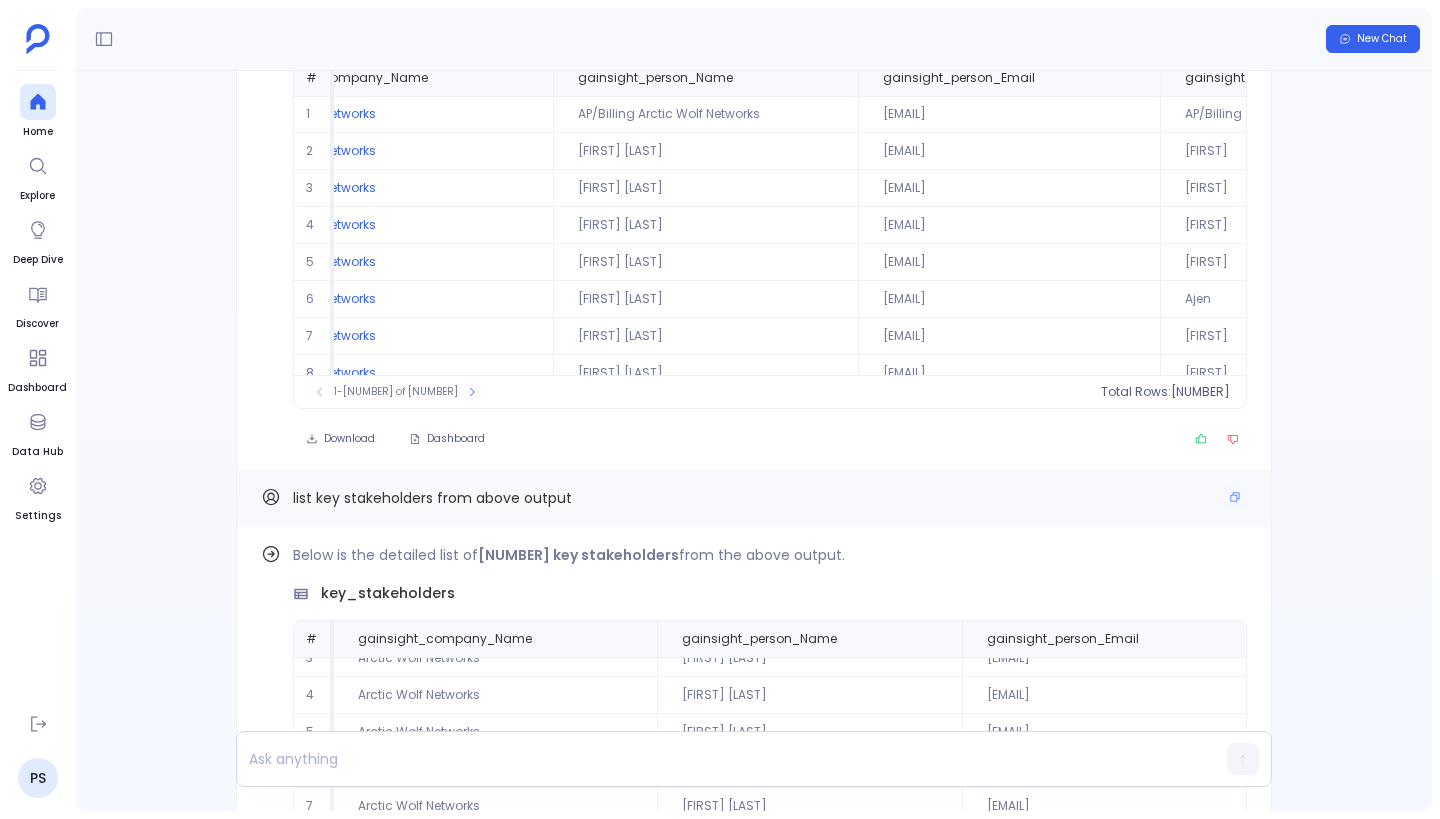 drag, startPoint x: 292, startPoint y: 477, endPoint x: 577, endPoint y: 475, distance: 285.00702 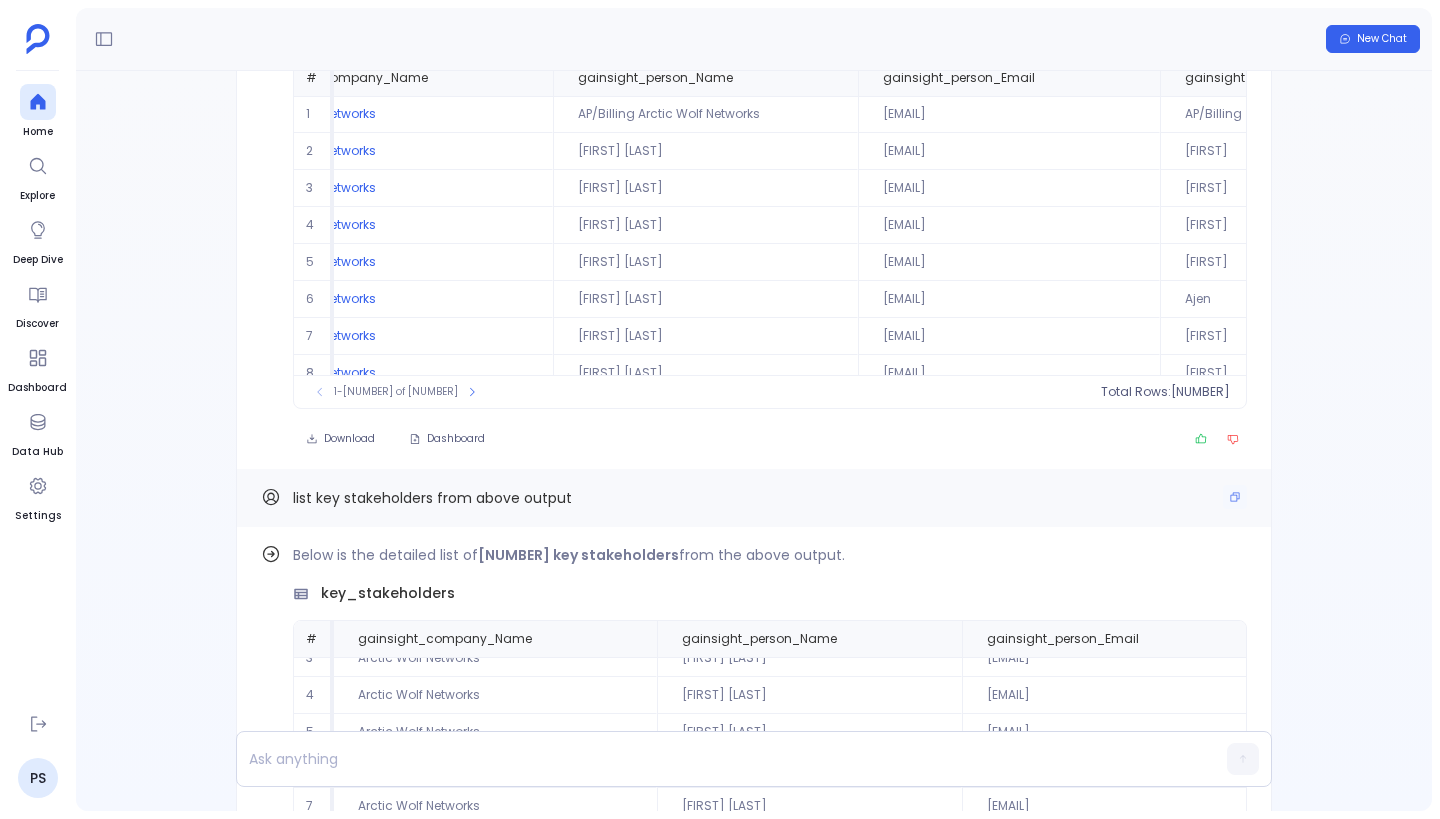 drag, startPoint x: 572, startPoint y: 479, endPoint x: 292, endPoint y: 481, distance: 280.00714 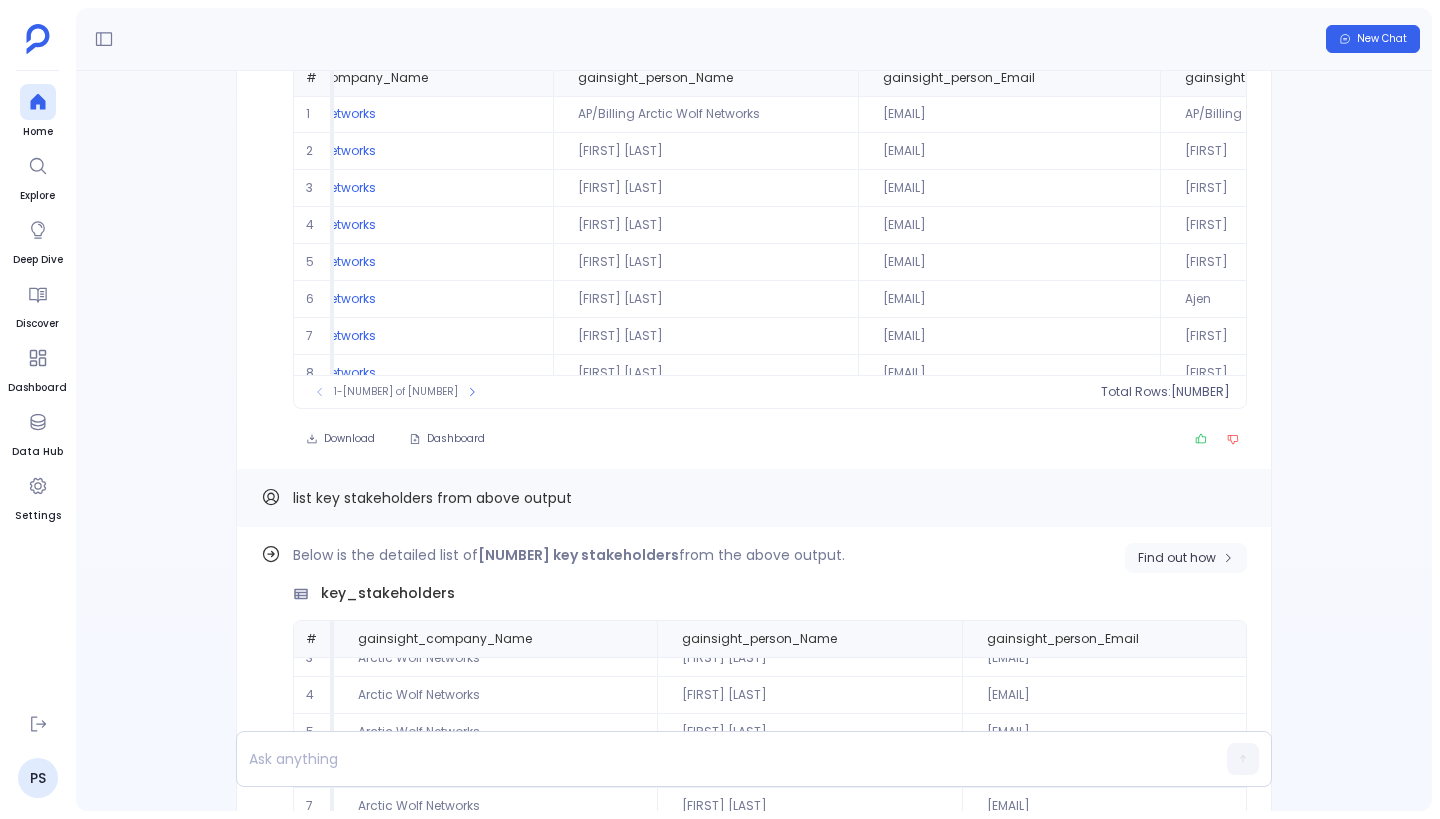 click on "Find out how" at bounding box center [1177, 558] 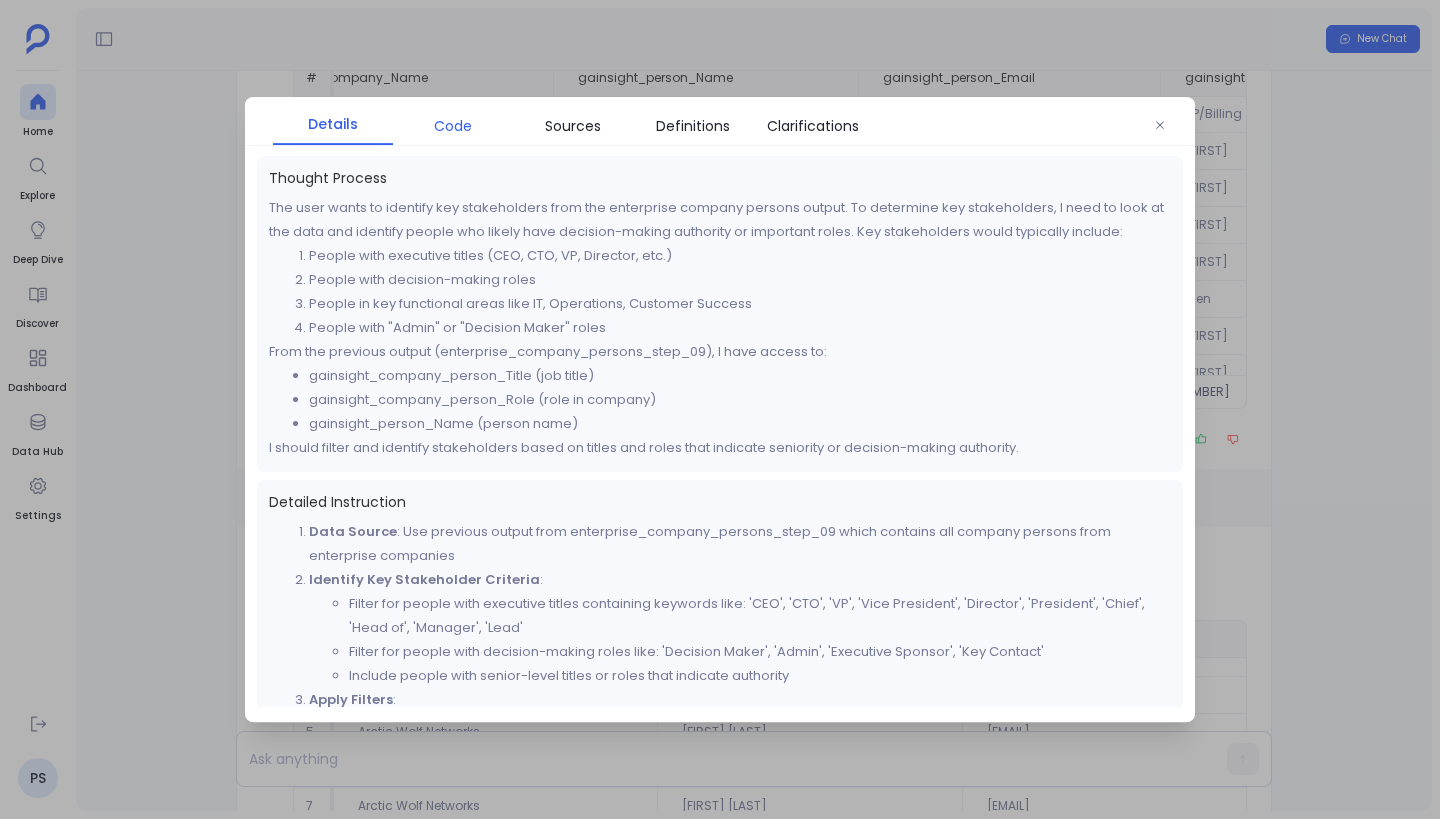 click on "Code" at bounding box center (453, 126) 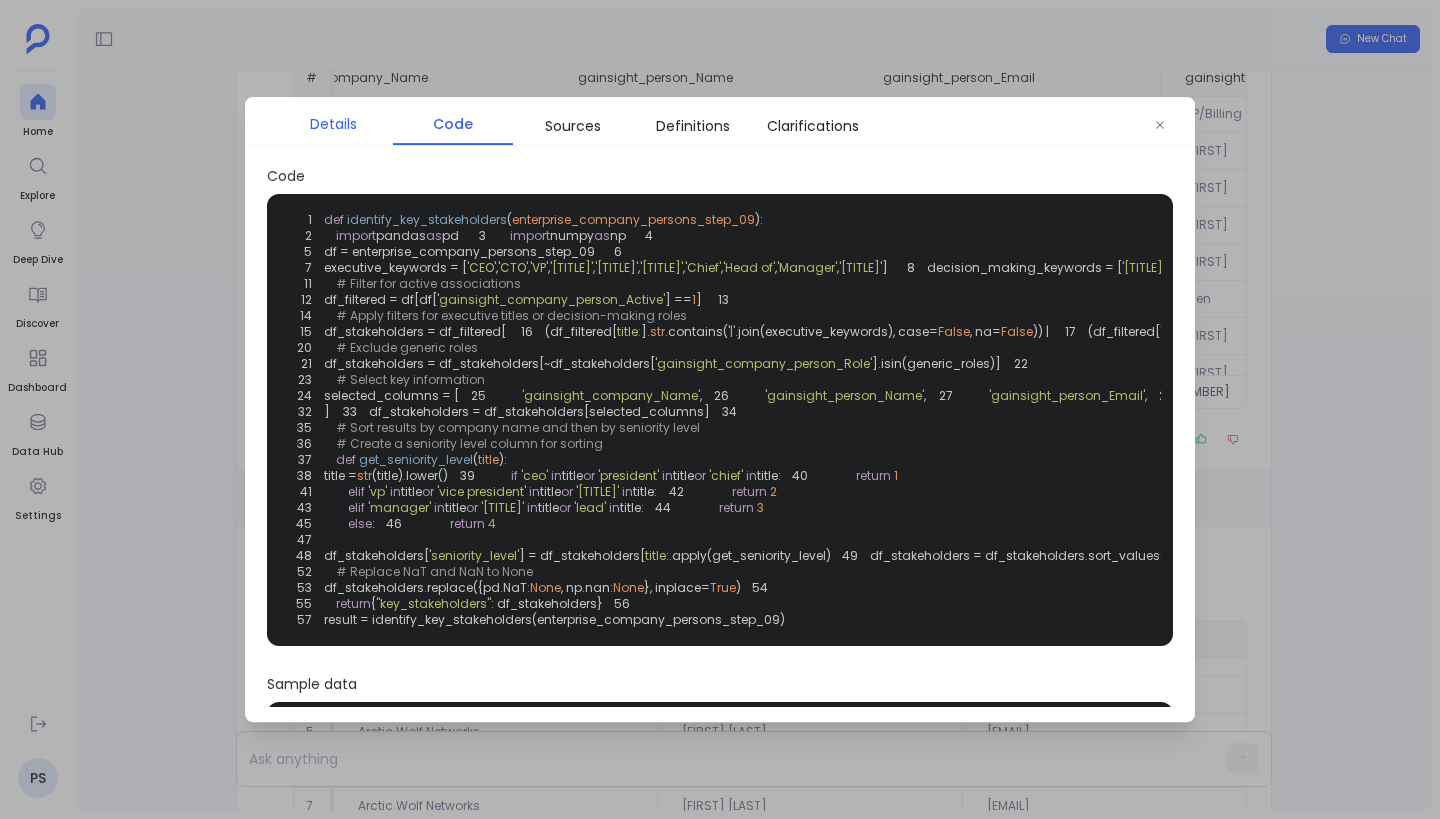 click on "Details" at bounding box center (333, 124) 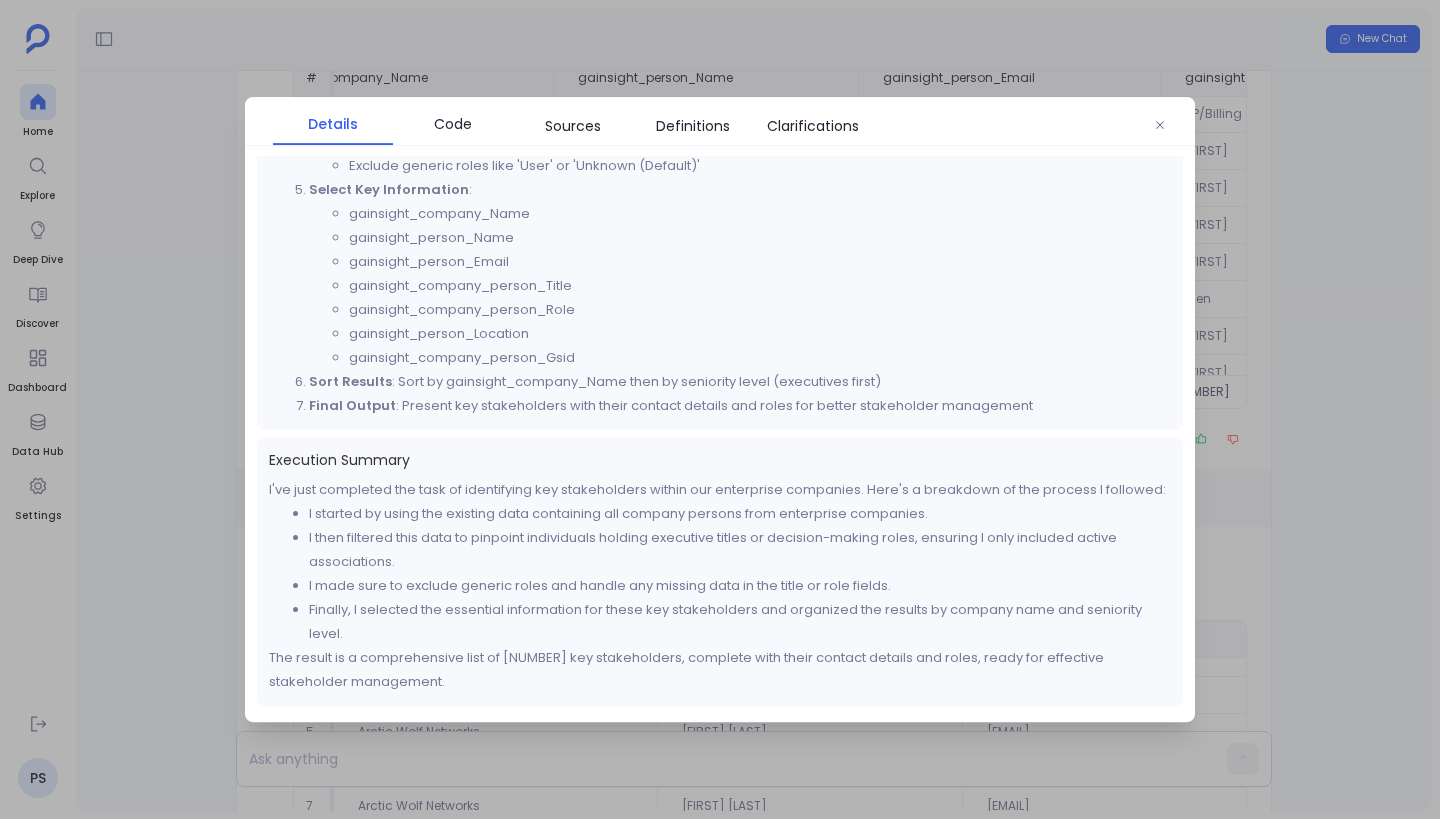 scroll, scrollTop: 0, scrollLeft: 0, axis: both 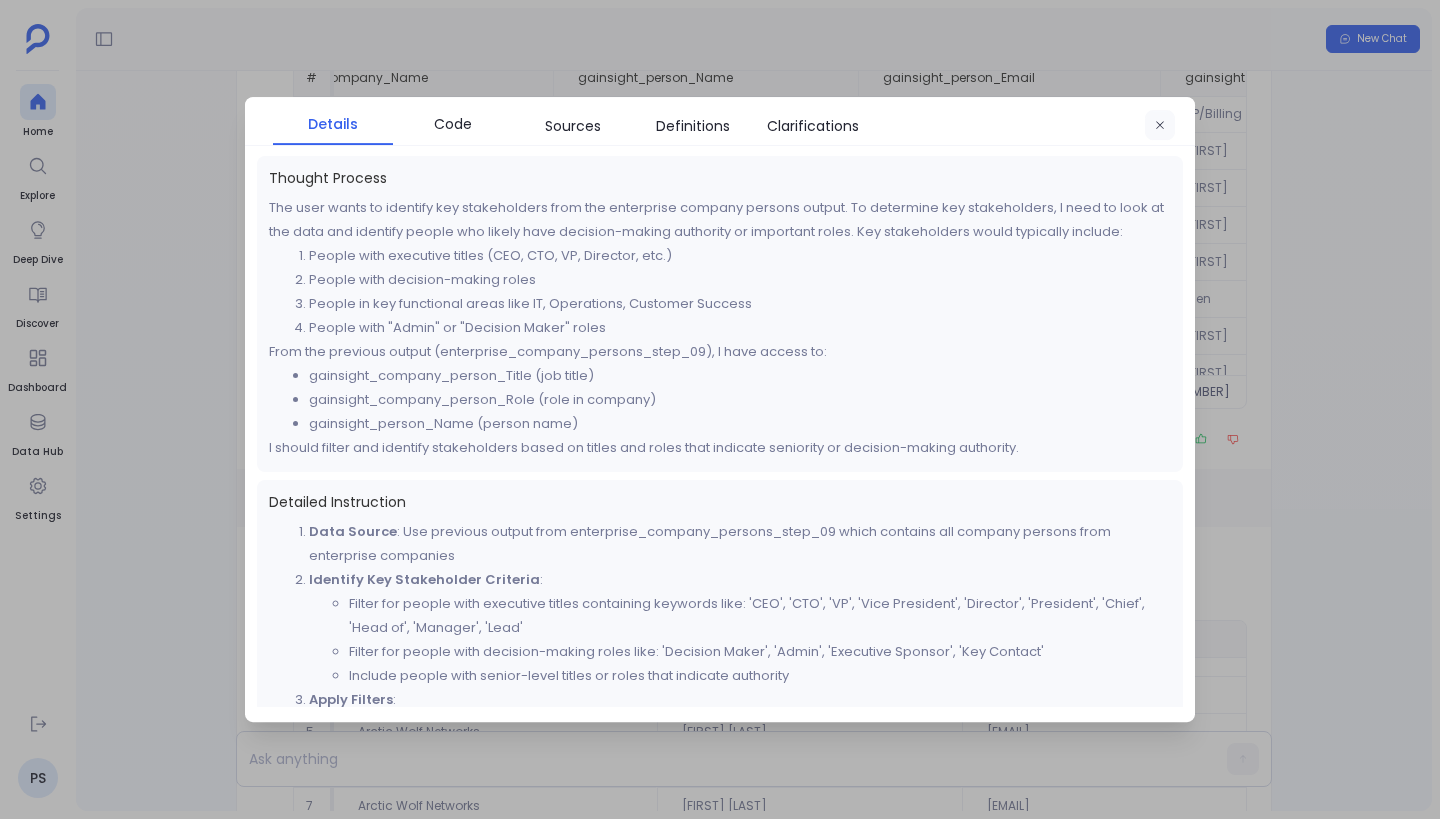 click 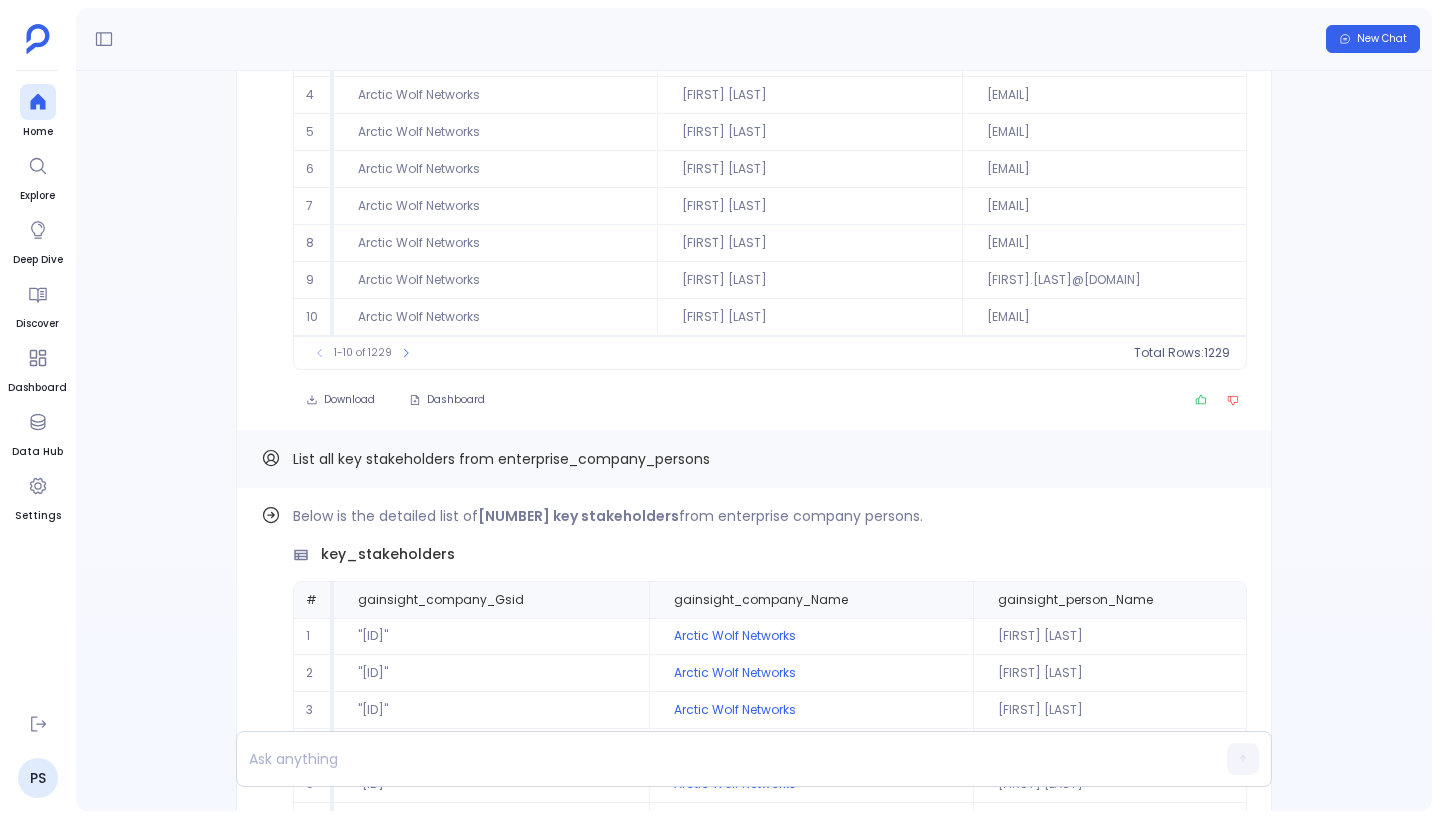 scroll, scrollTop: -4386, scrollLeft: 0, axis: vertical 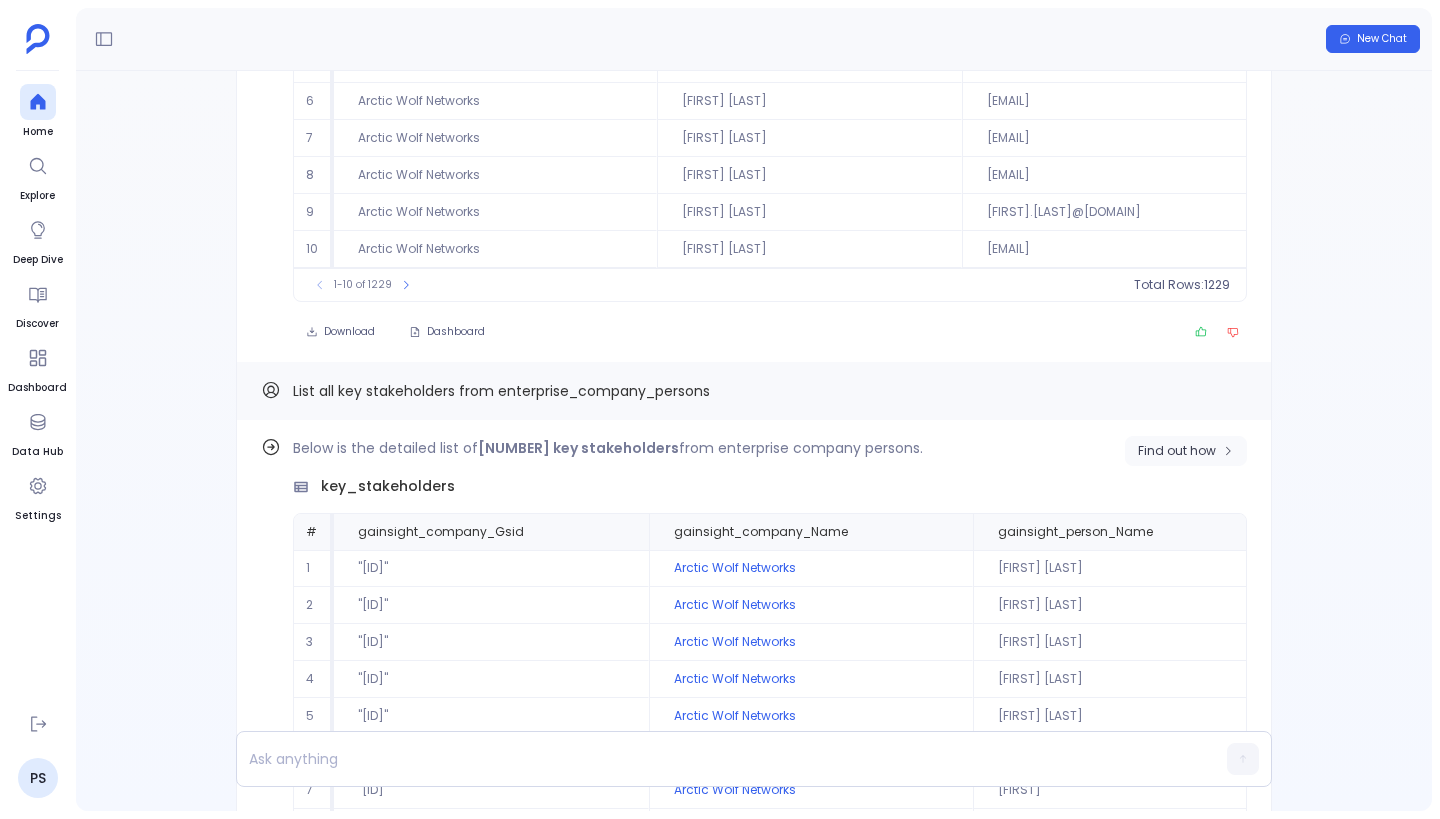 click on "Find out how" at bounding box center [1177, 451] 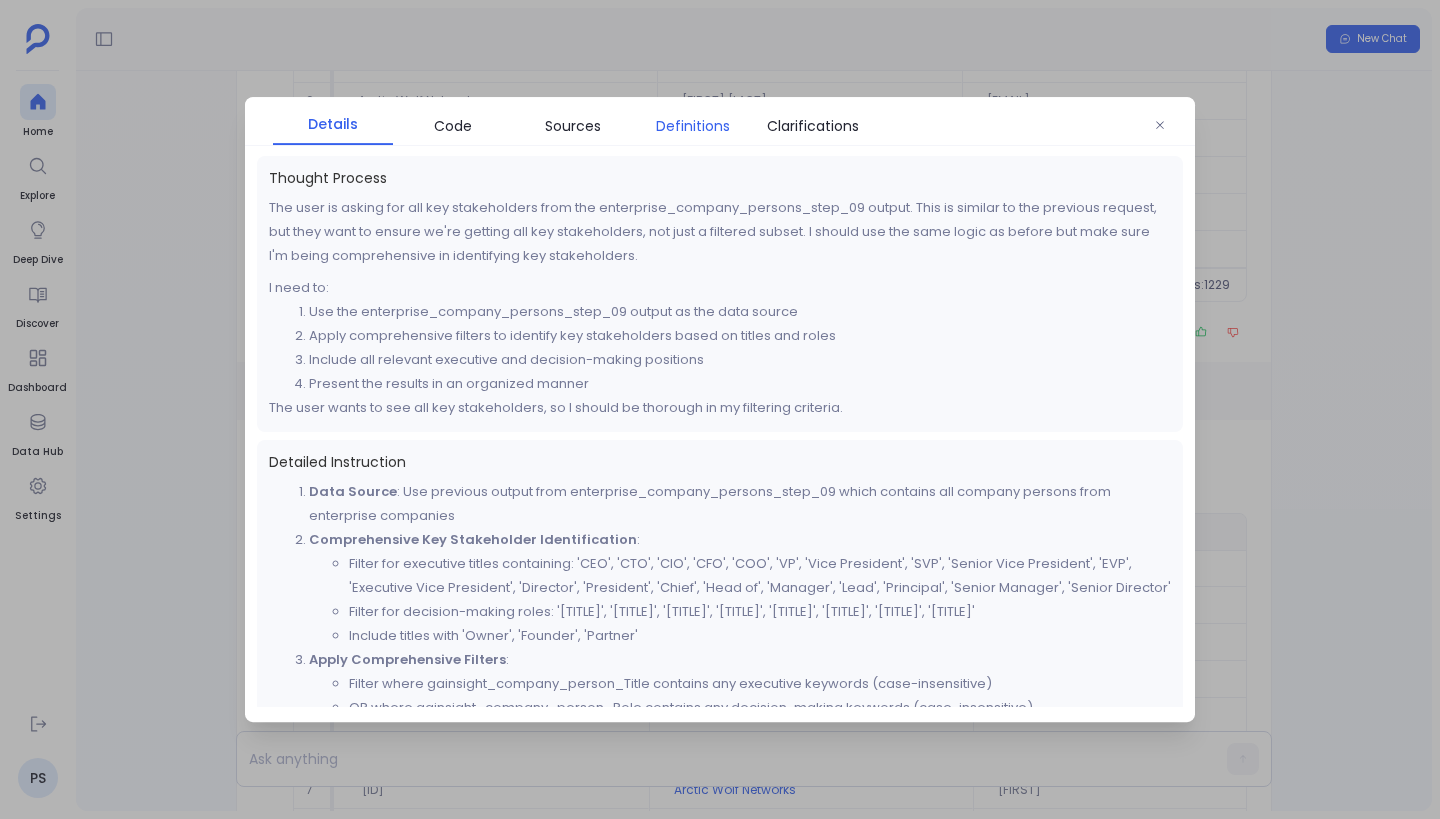 click on "Definitions" at bounding box center [693, 126] 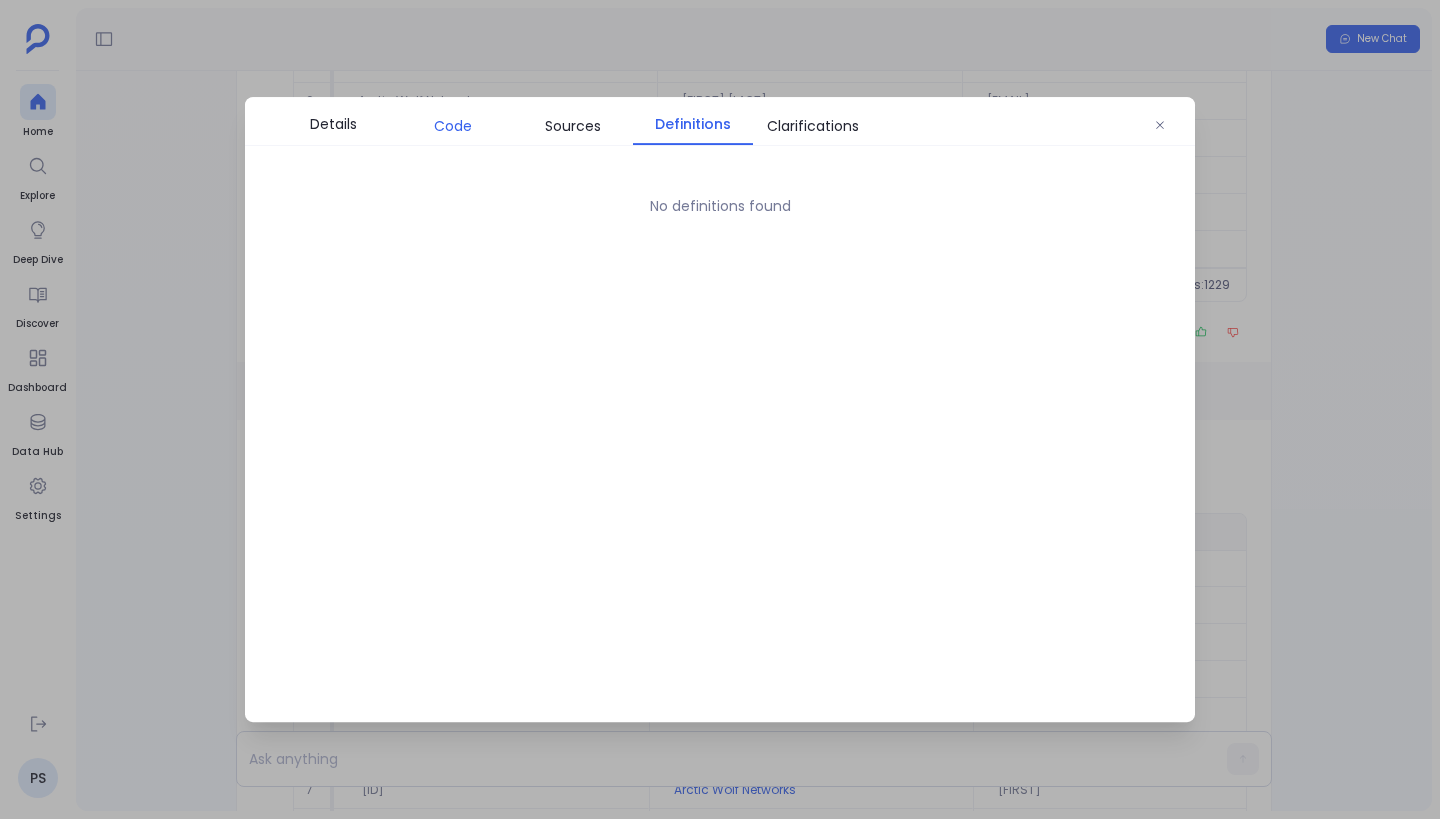 click on "Code" at bounding box center [453, 126] 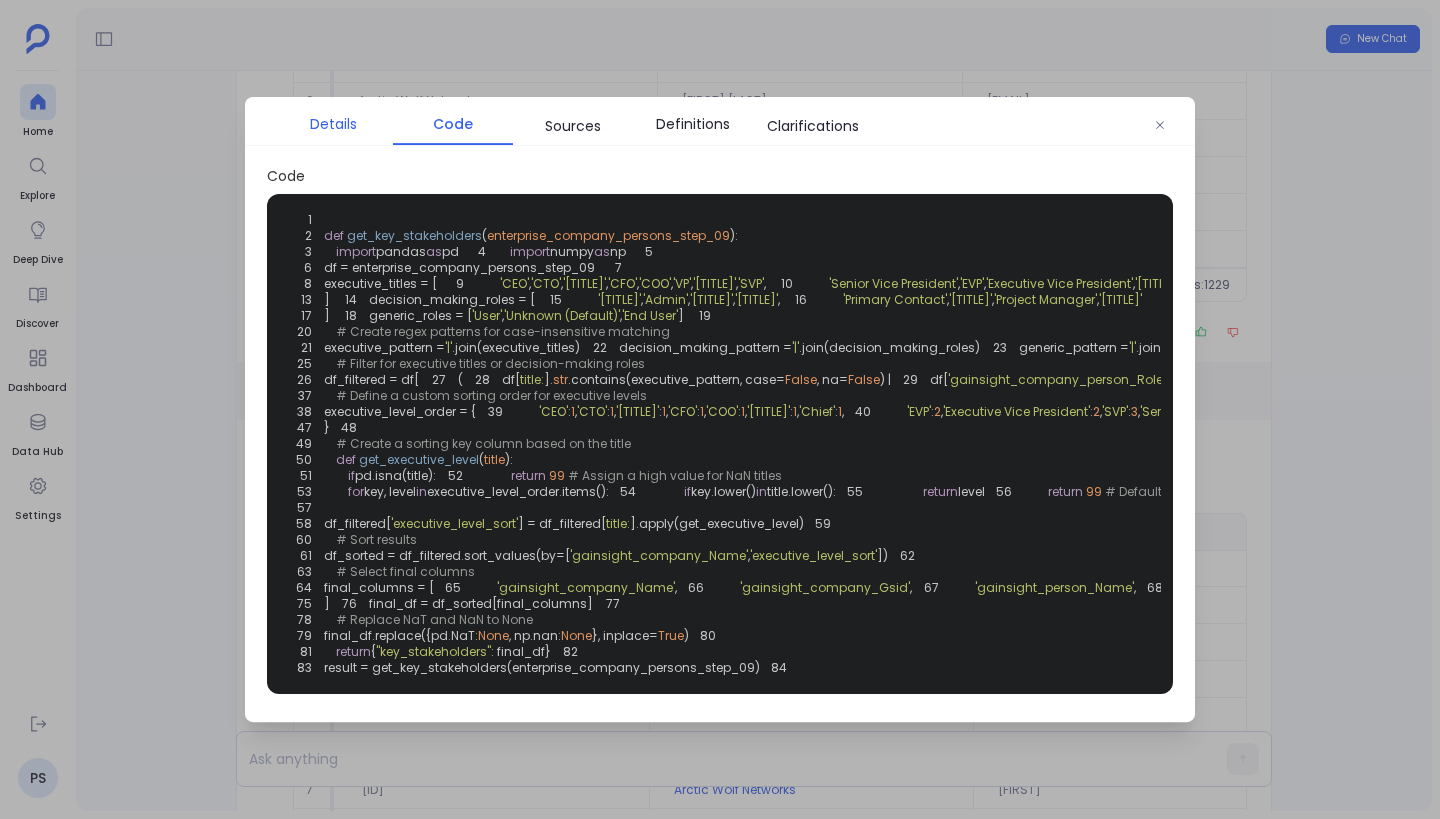 click on "Details" at bounding box center (333, 124) 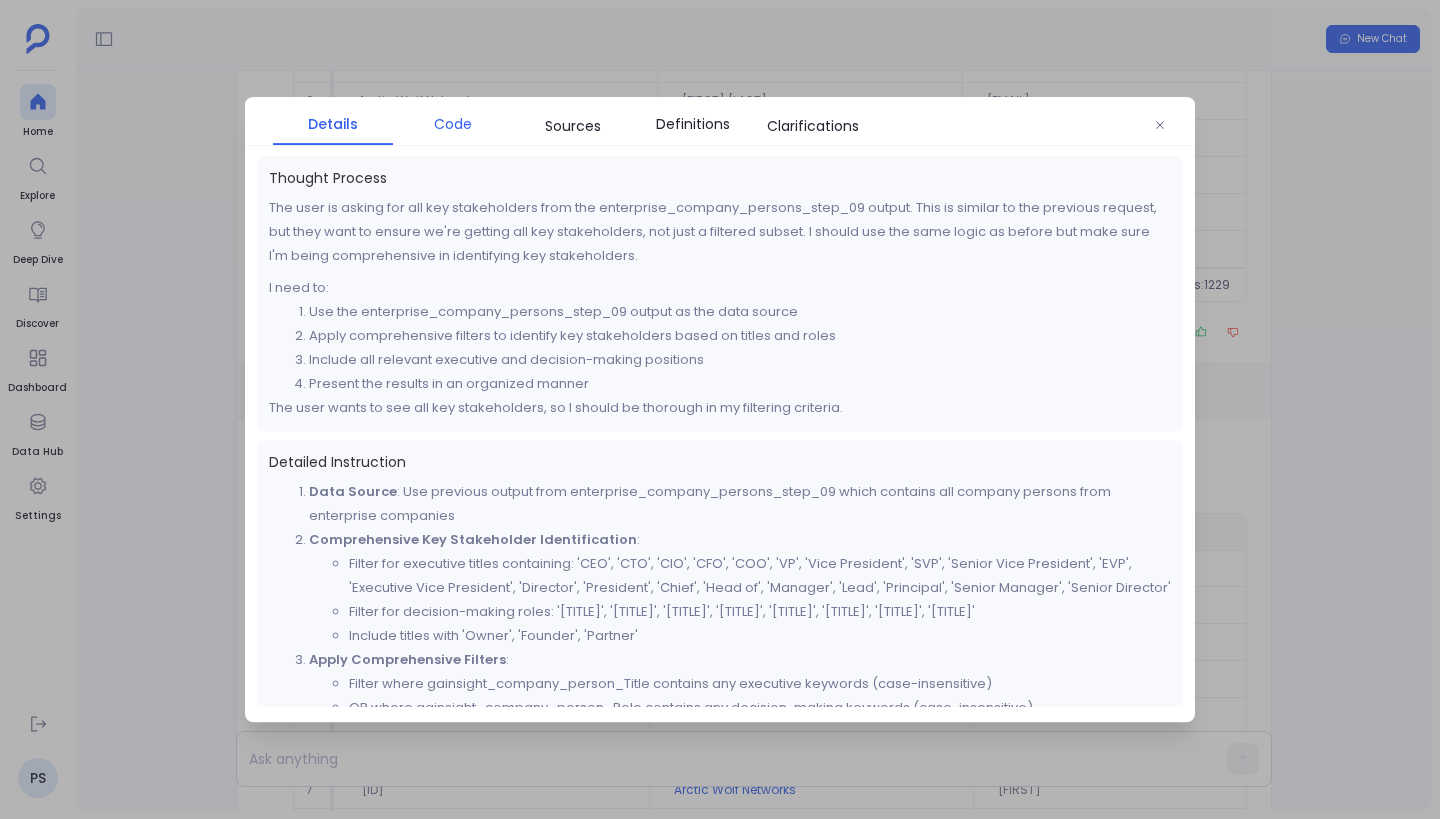 click on "Code" at bounding box center (453, 124) 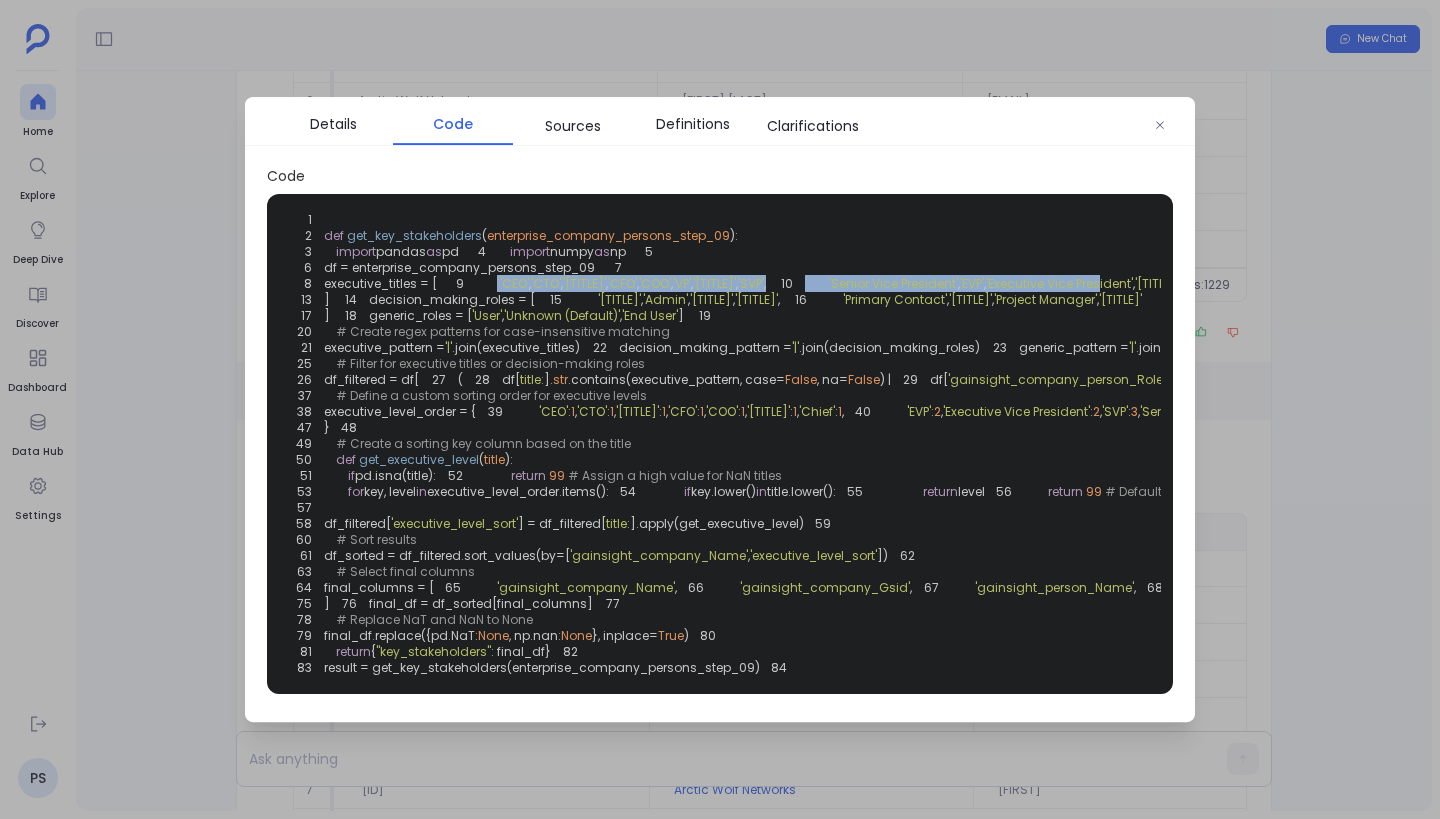 drag, startPoint x: 347, startPoint y: 342, endPoint x: 627, endPoint y: 368, distance: 281.20456 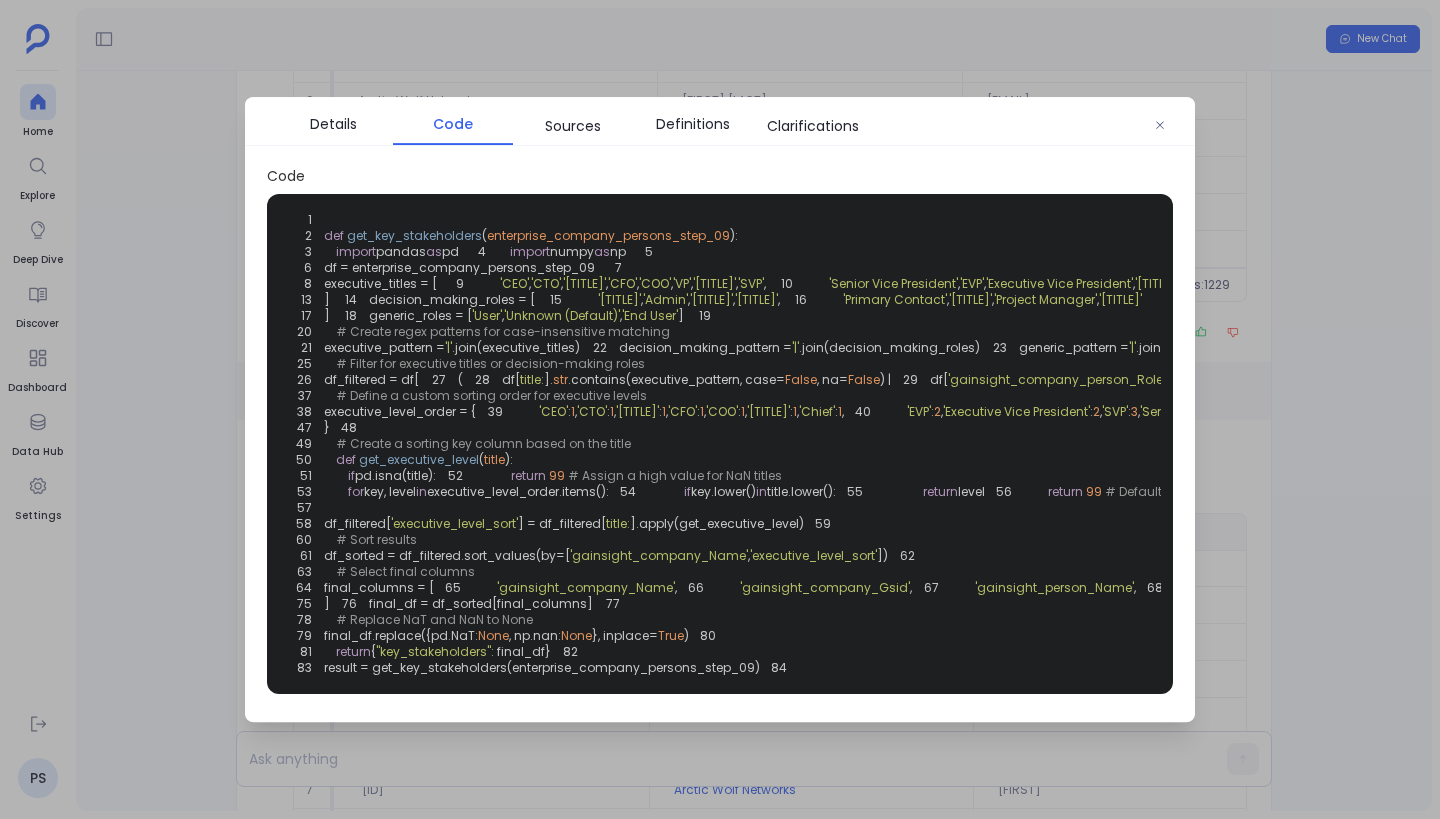 click on "1
2 def   get_key_stakeholders ( enterprise_company_persons_step_09 ):
3      import  pandas  as  pd
4      import  numpy  as  np
5
6     df = enterprise_company_persons_step_09
7
8     executive_titles = [
9          'CEO' ,  'CTO' ,  'CIO' ,  'CFO' ,  'COO' ,  'VP' ,  'Vice President' ,  'SVP' ,
10          'Senior Vice President' ,  'EVP' ,  'Executive Vice President' ,  'Director' ,
11          'President' ,  'Chief' ,  'Head of' ,  'Manager' ,  'Lead' ,  'Principal' ,
12          'Senior Manager' ,  'Senior Director' ,  'Owner' ,  'Founder' ,  'Partner'
13     ]
14     decision_making_roles = [
15          'Decision Maker' ,  'Admin' ,  'Executive Sponsor' ,  'Key Contact' ,
16          'Primary Contact' ,  'Technical Lead' ,  'Project Manager' ,  'Program Manager'
17     ]
18     generic_roles = [ 'User' ,  'Unknown (Default)' ,  'End User' ]
19
20      # Create regex patterns for case-insensitive matching
21     executive_pattern =  '|' .join(executive_titles)
22 '|' 23" at bounding box center [720, 444] 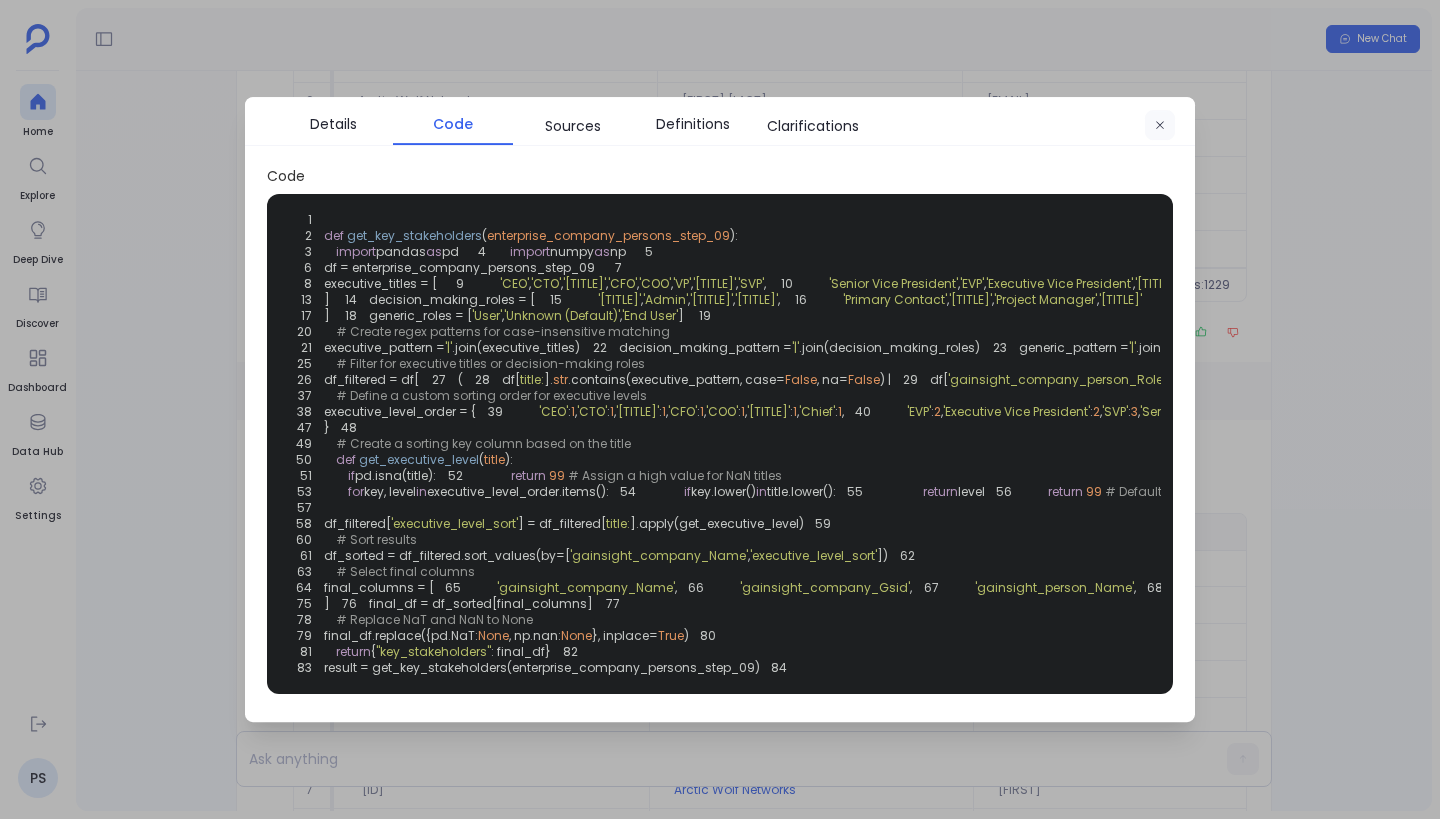 click 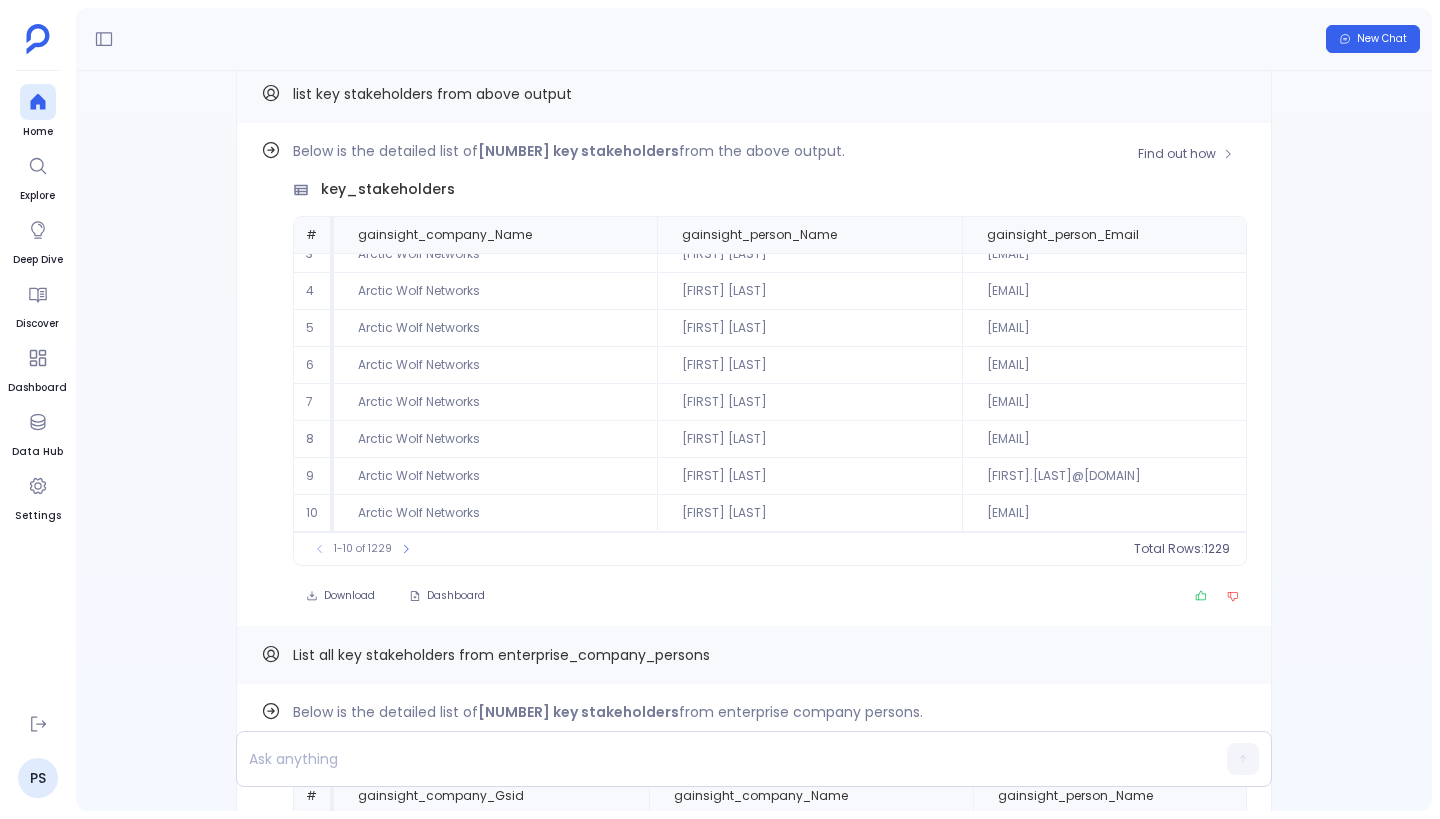 scroll, scrollTop: -4907, scrollLeft: 0, axis: vertical 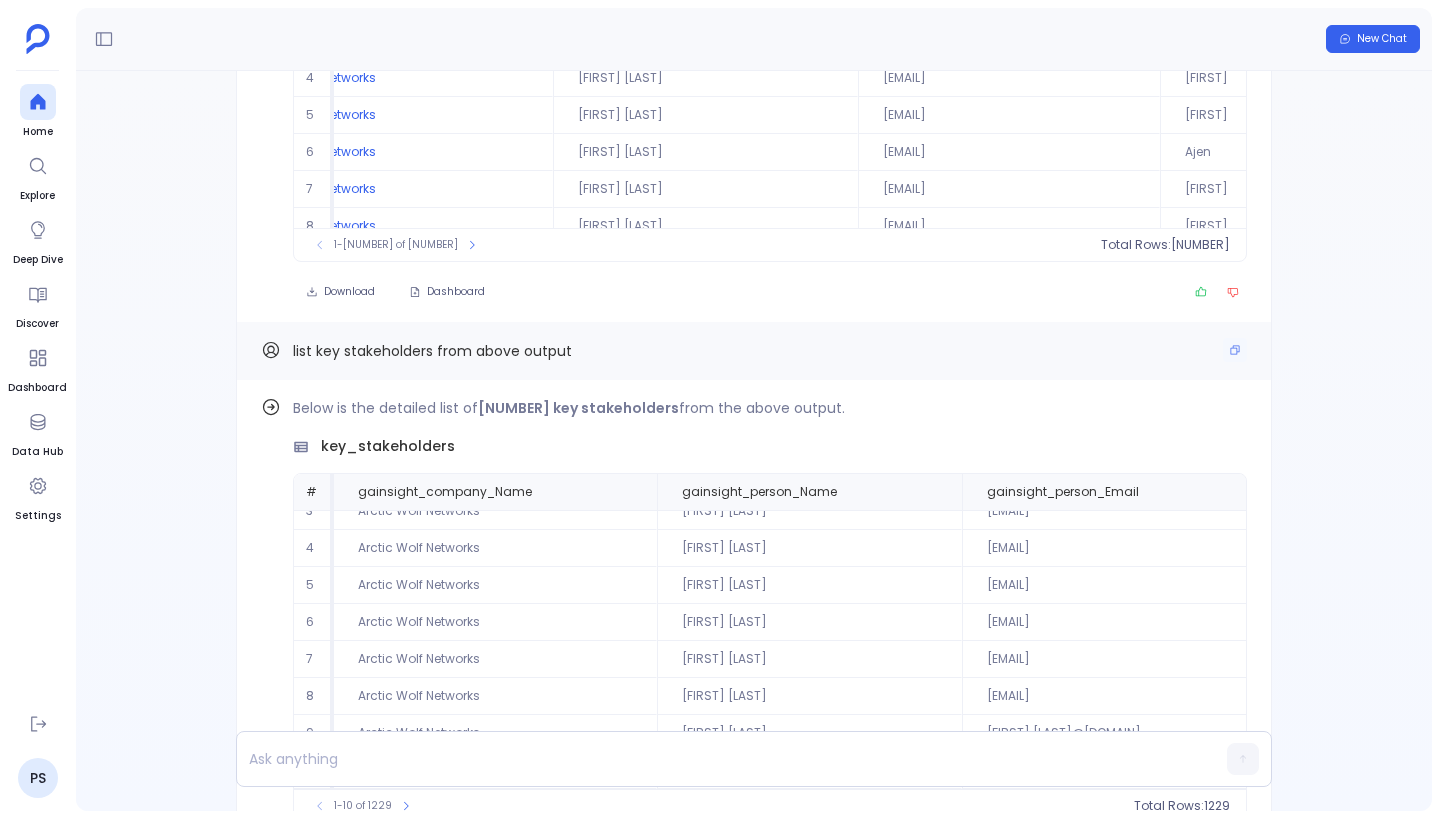 drag, startPoint x: 289, startPoint y: 333, endPoint x: 602, endPoint y: 357, distance: 313.9188 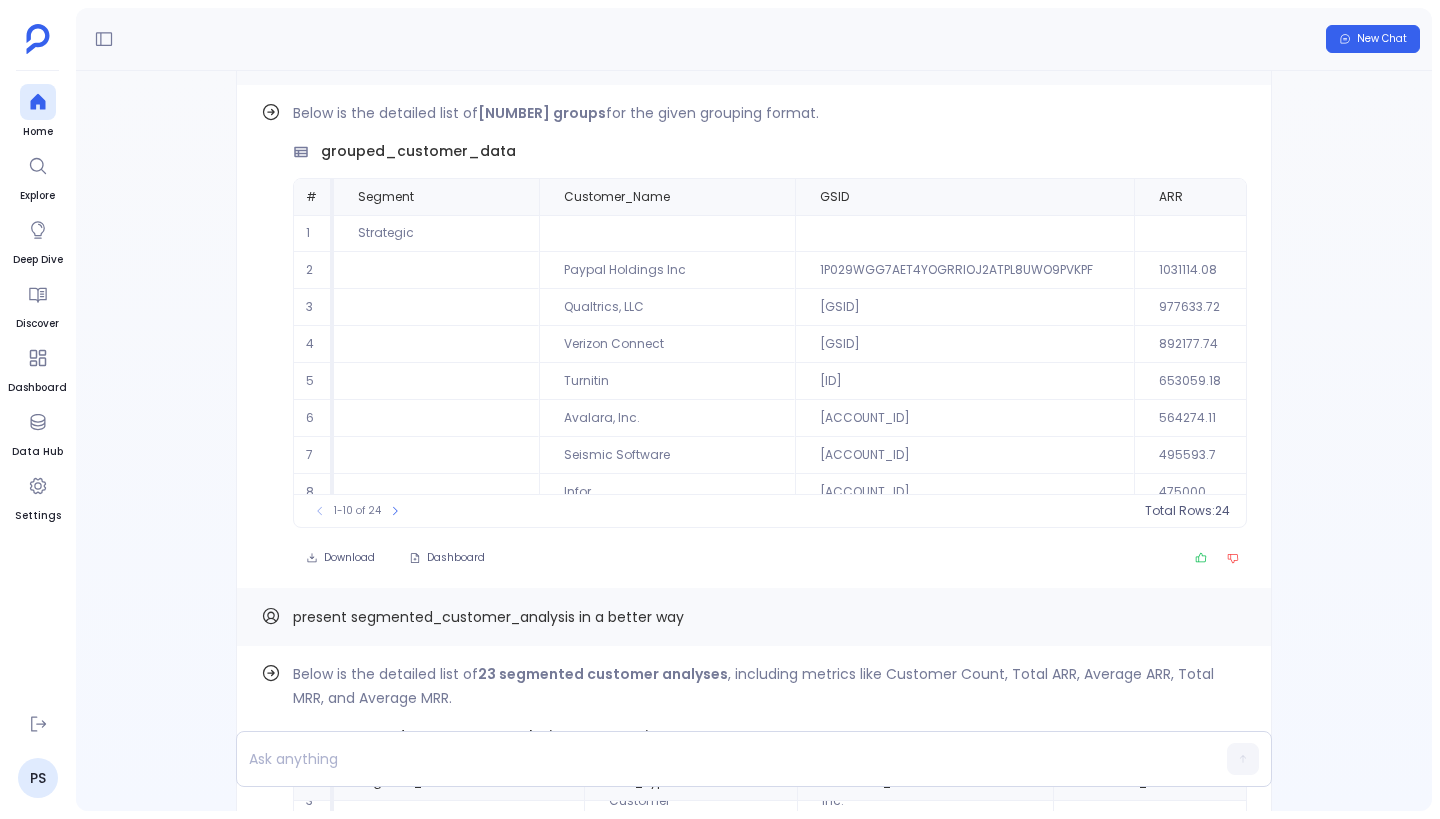 scroll, scrollTop: -6868, scrollLeft: 0, axis: vertical 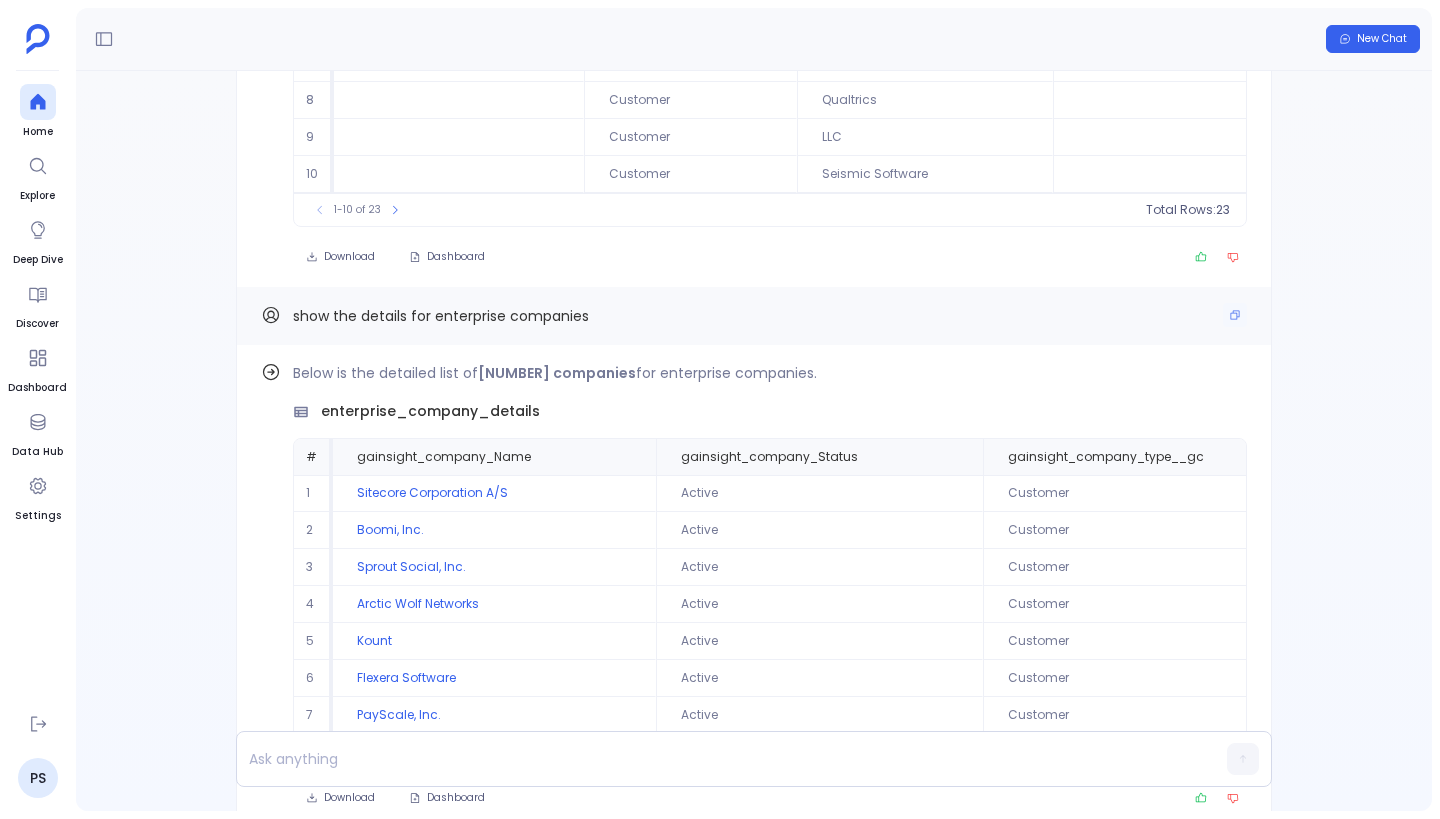 click on "show the details for enterprise companies" at bounding box center (441, 316) 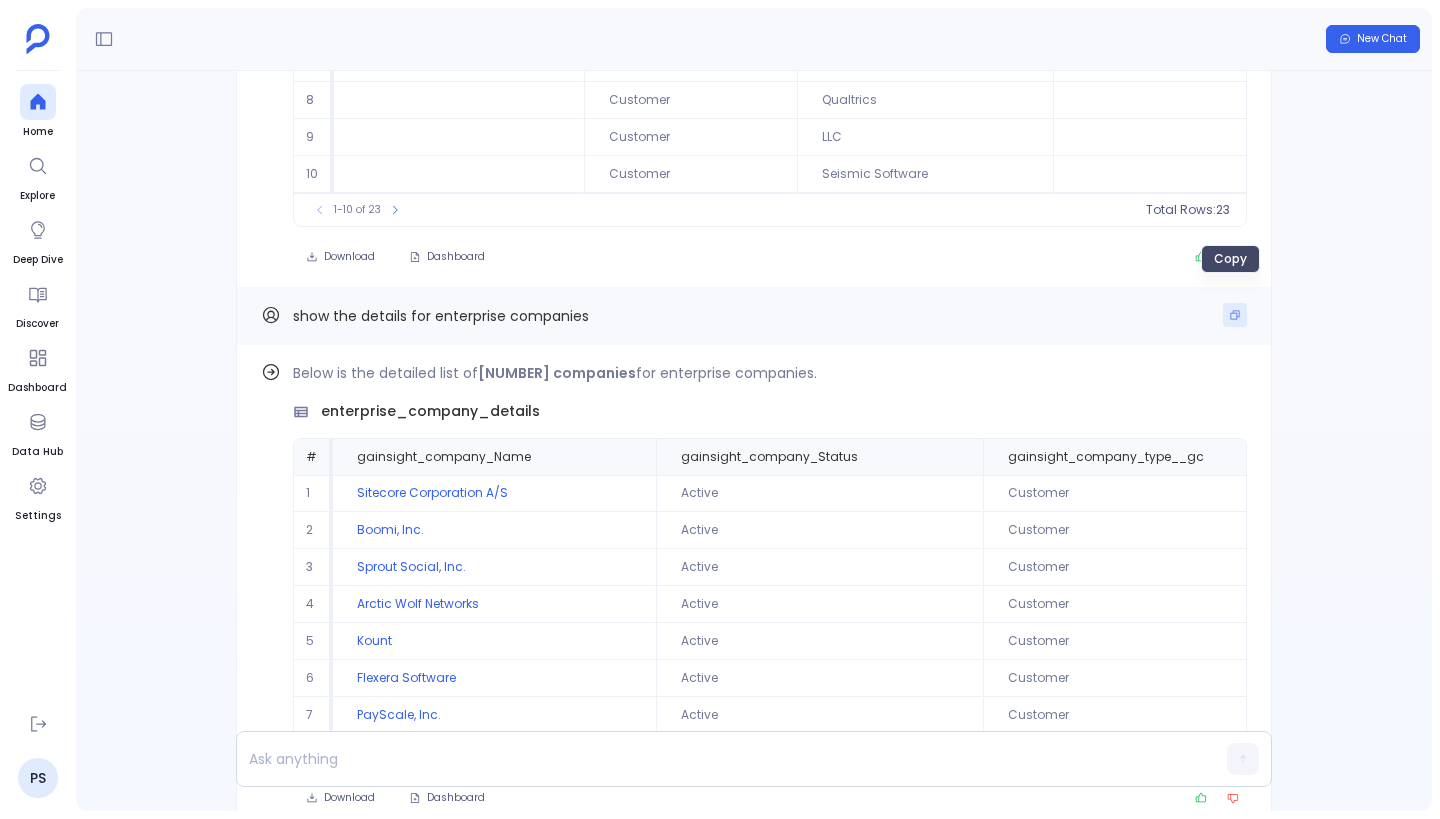 click 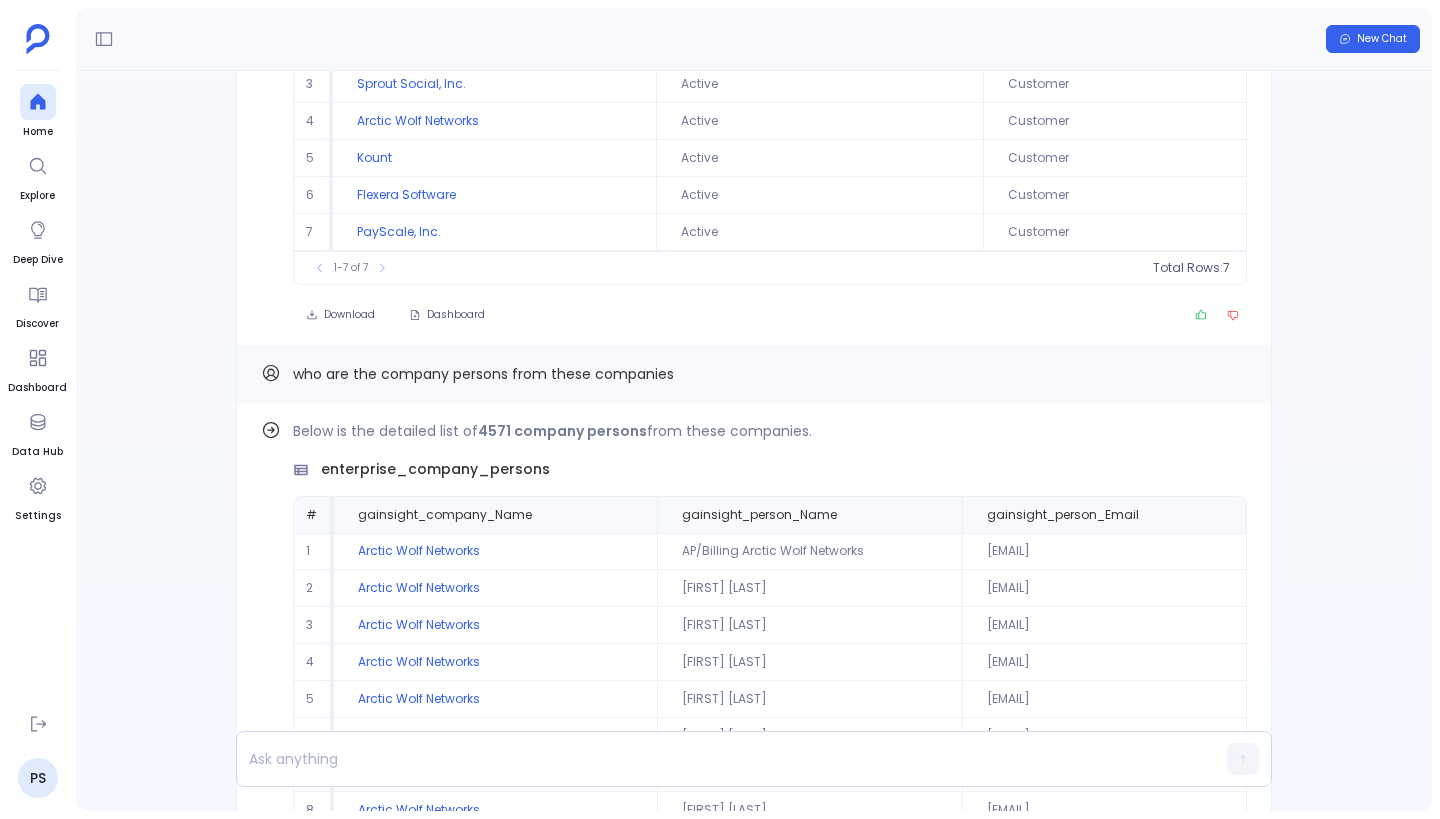 scroll, scrollTop: -5486, scrollLeft: 0, axis: vertical 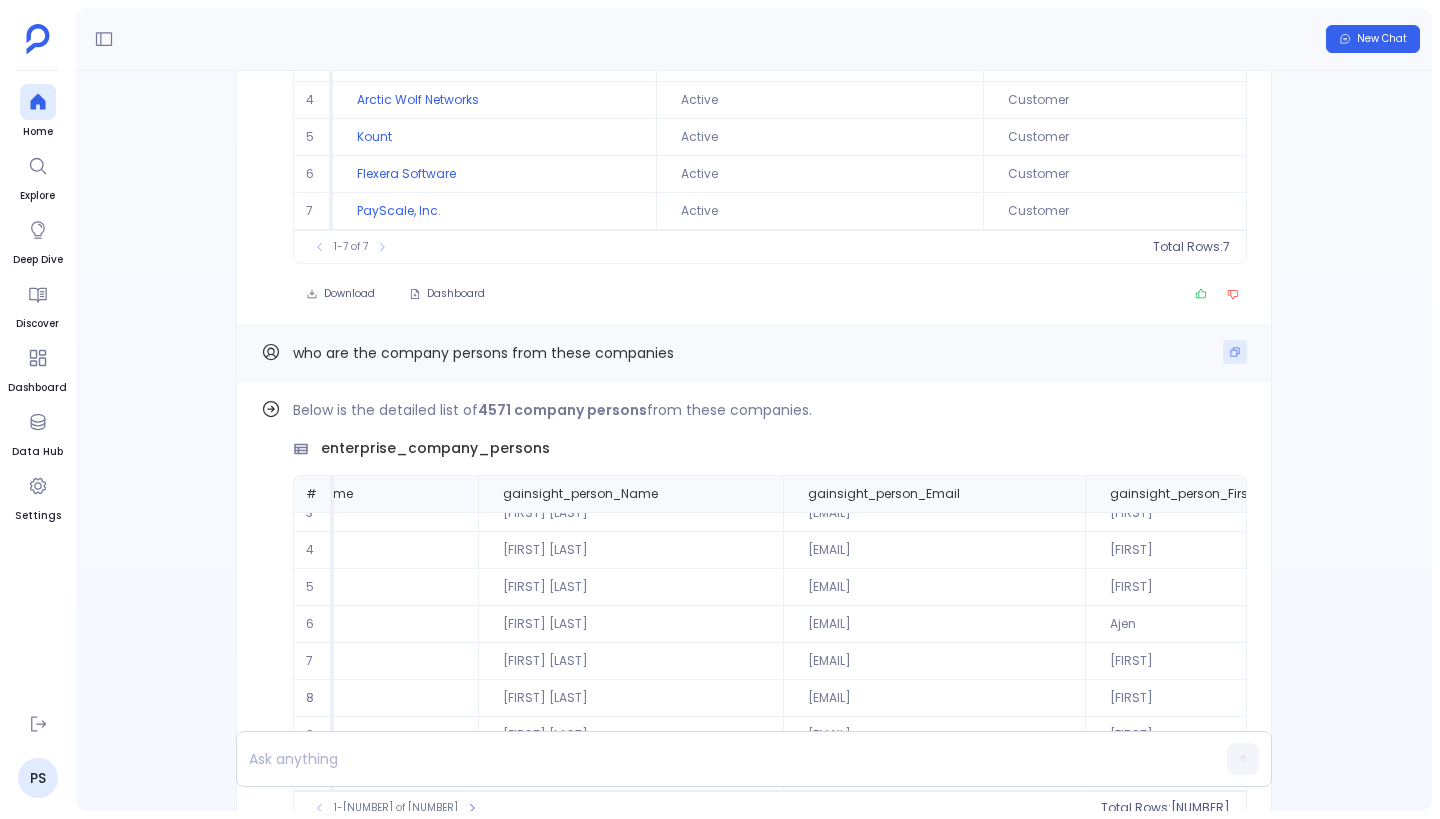 click 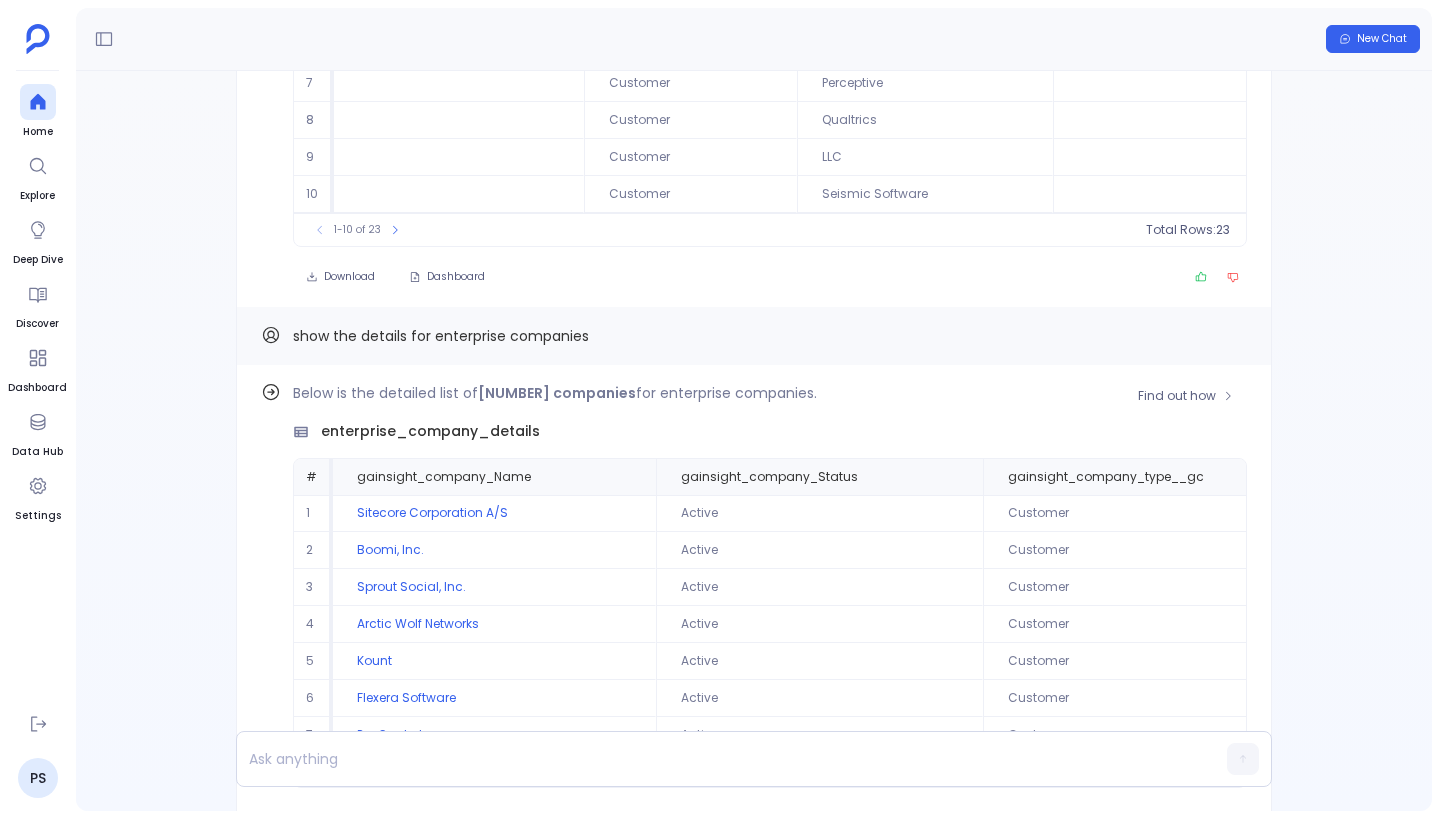 scroll, scrollTop: -6013, scrollLeft: 0, axis: vertical 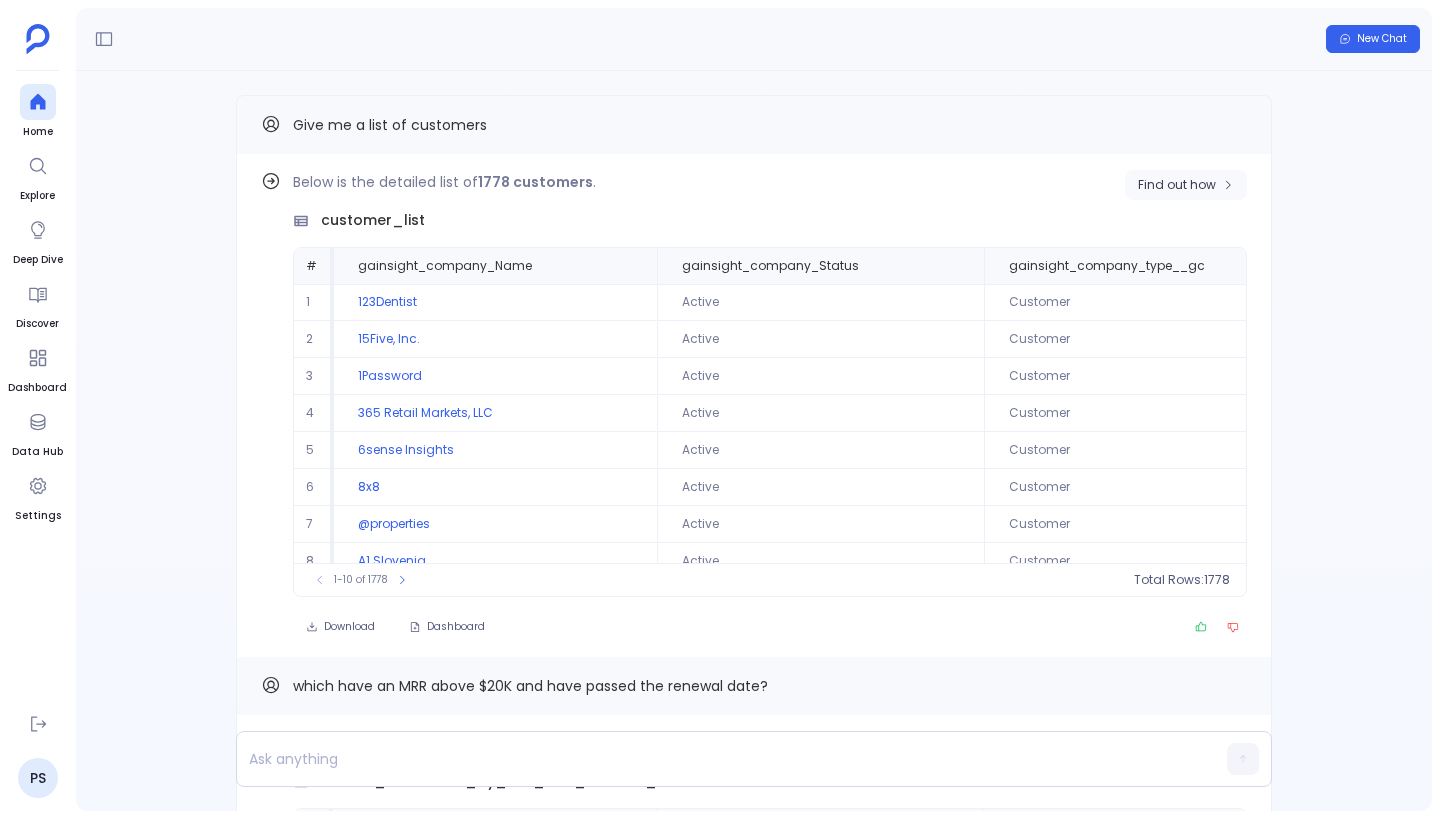 click on "Find out how" at bounding box center (1177, 185) 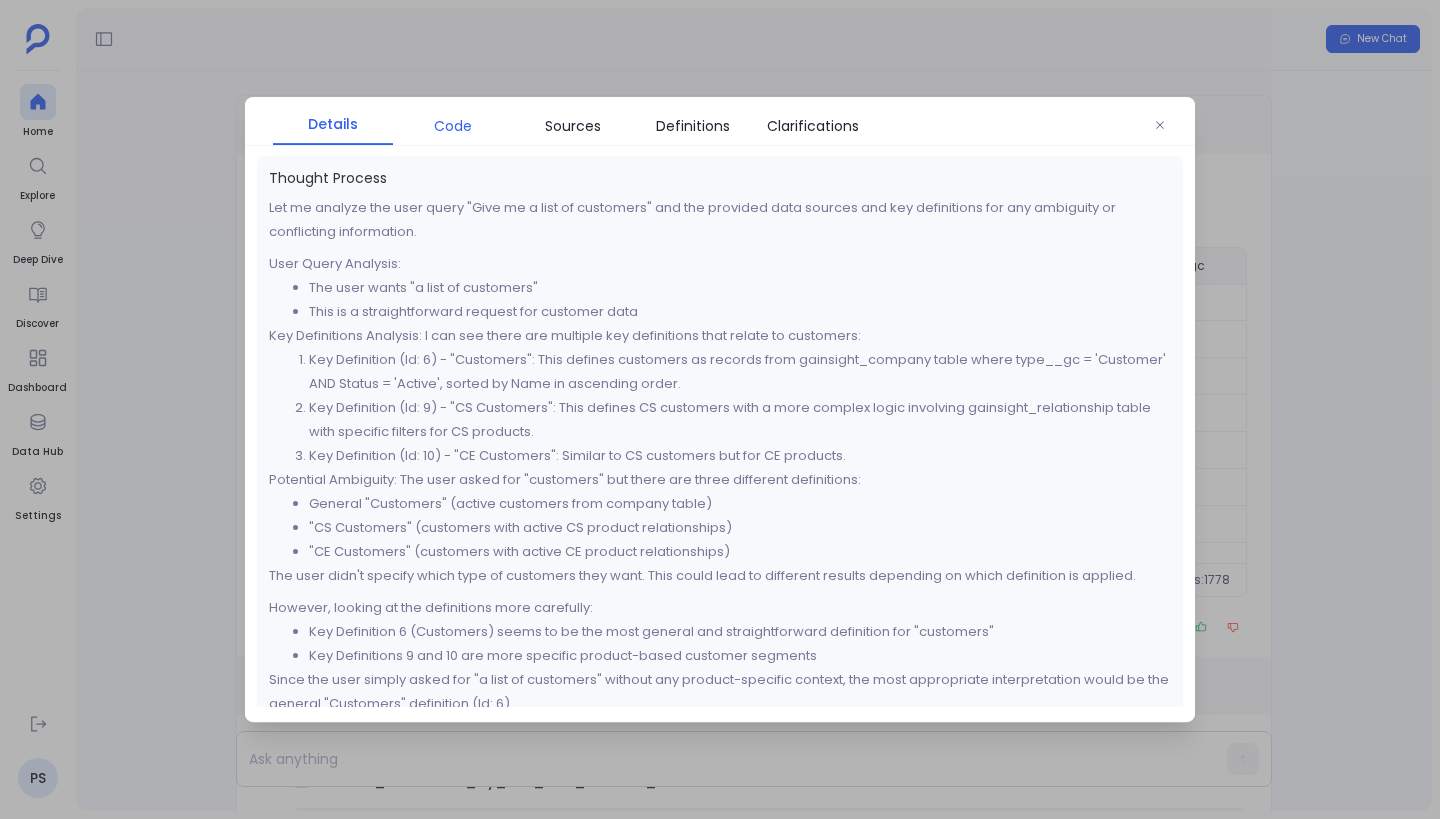 click on "Code" at bounding box center (453, 126) 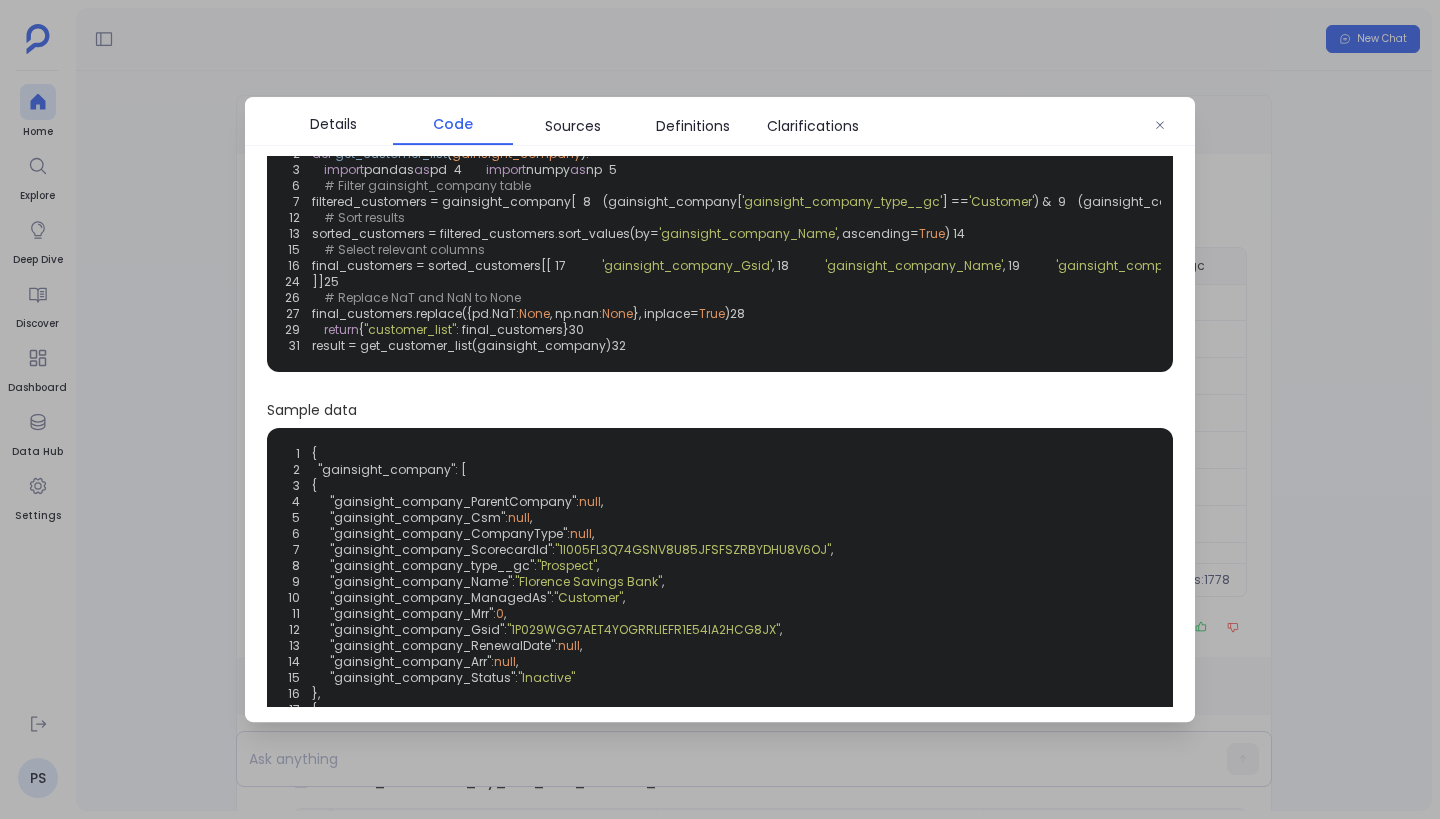 scroll, scrollTop: 0, scrollLeft: 0, axis: both 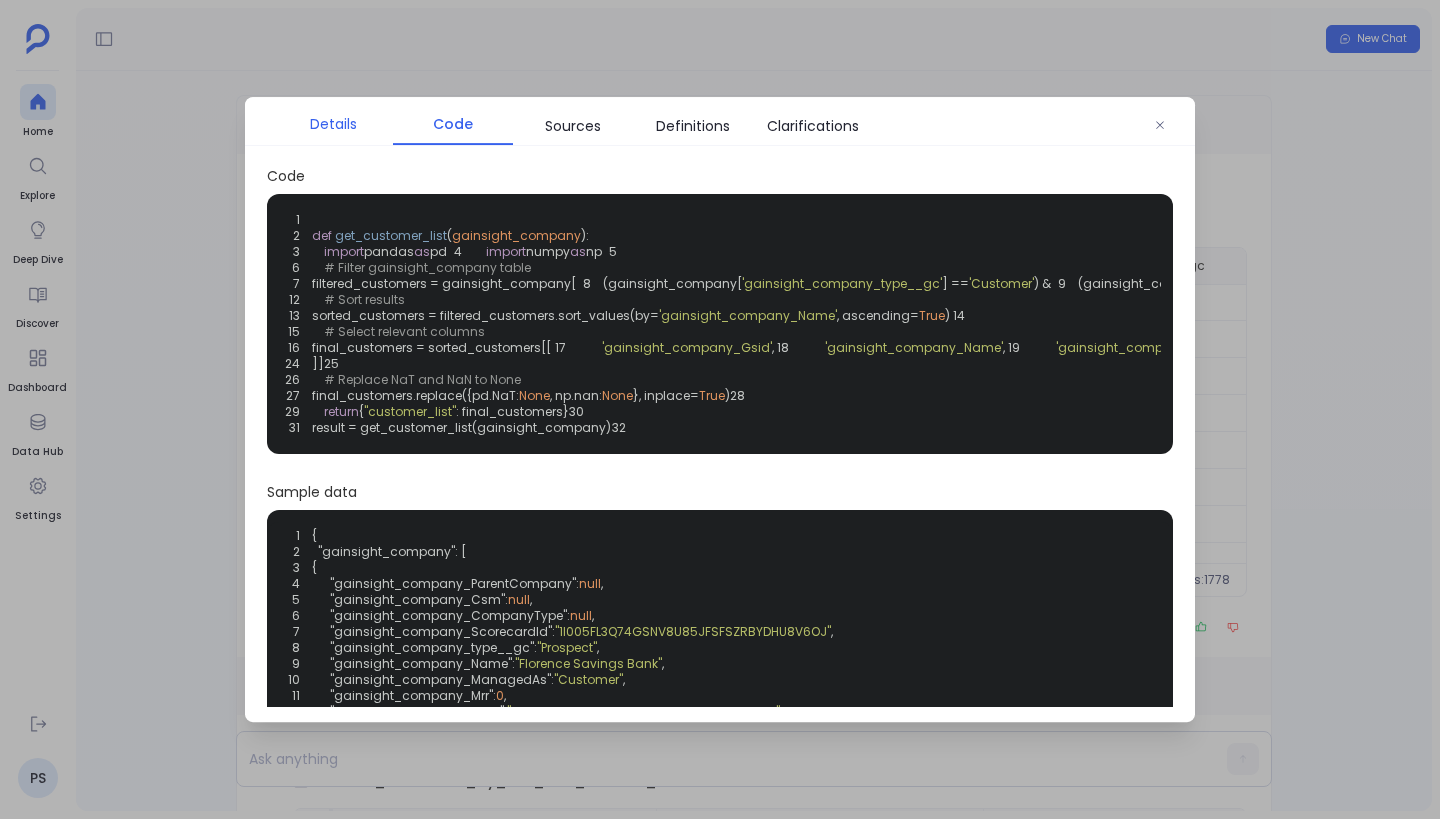click on "Details" at bounding box center (333, 124) 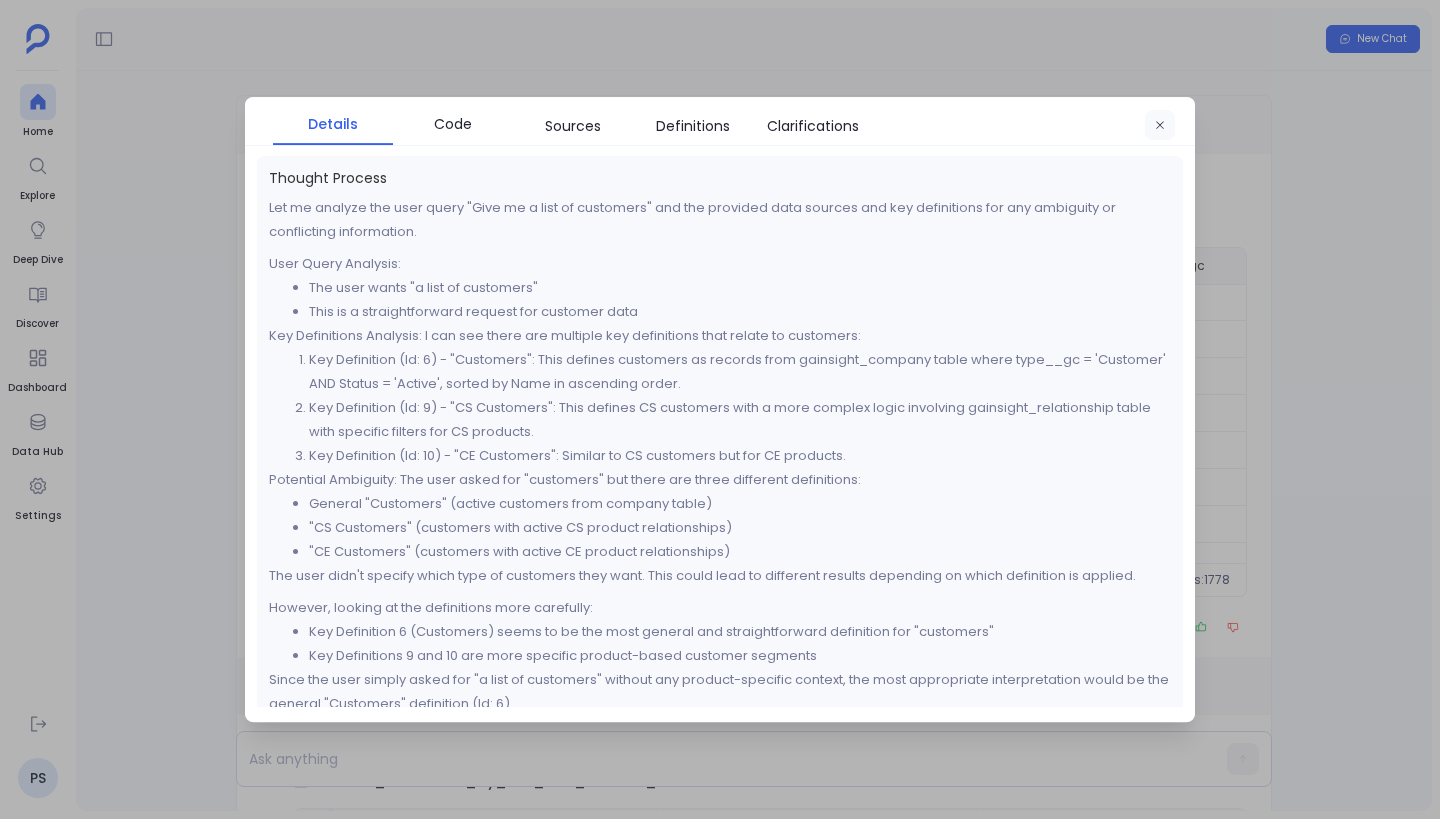 click at bounding box center [1160, 125] 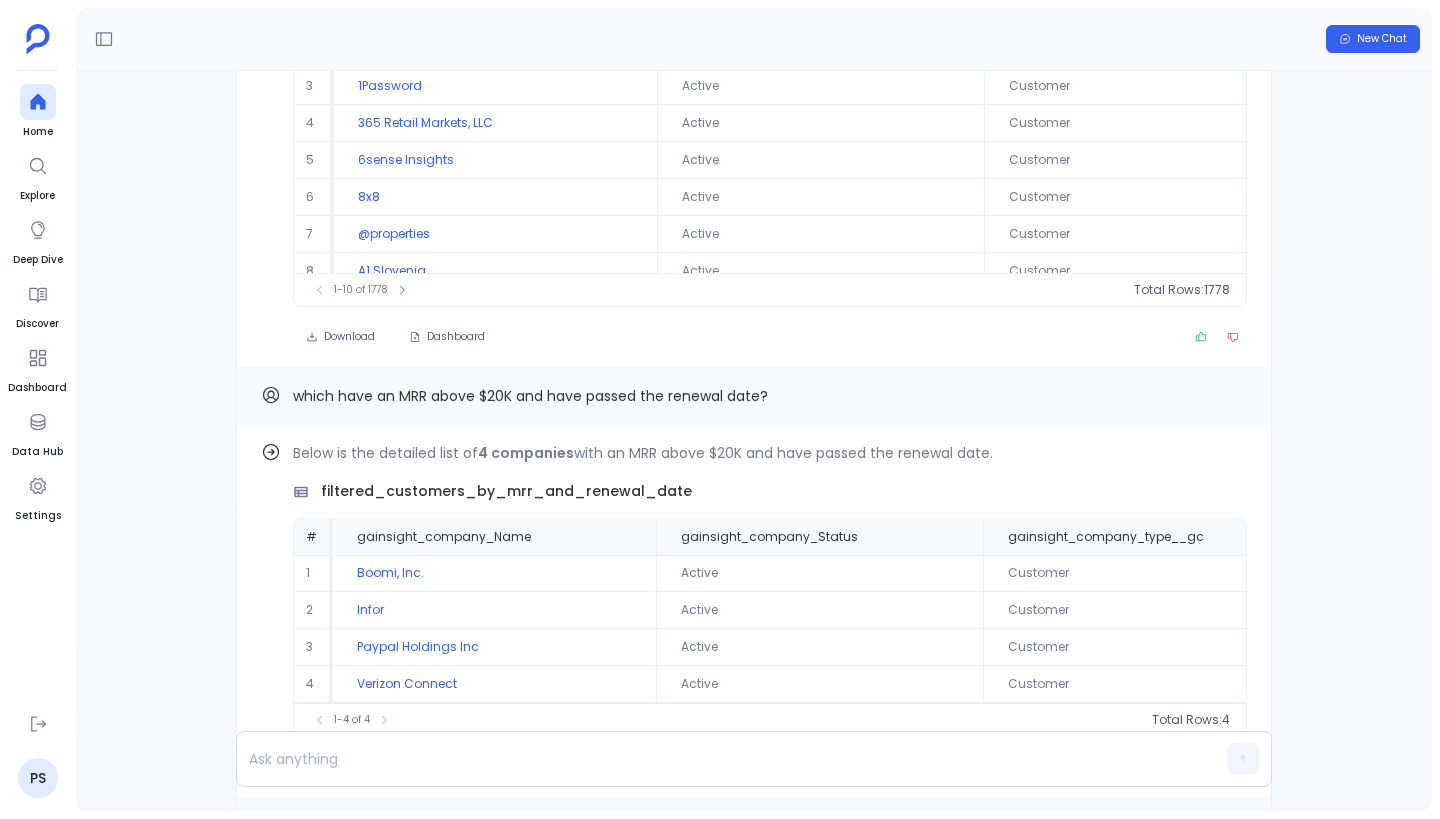 scroll, scrollTop: -9106, scrollLeft: 0, axis: vertical 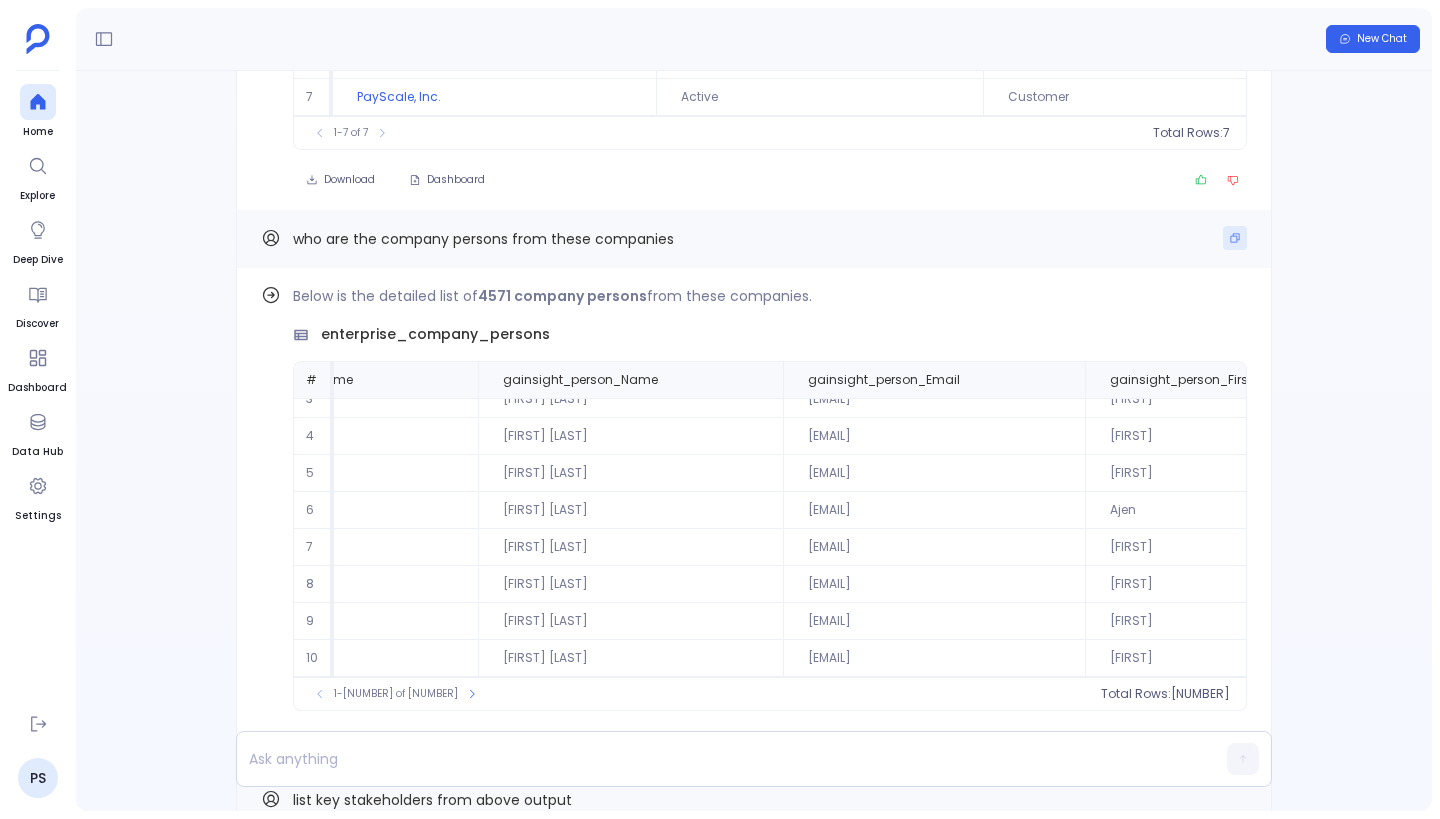click at bounding box center (1235, 238) 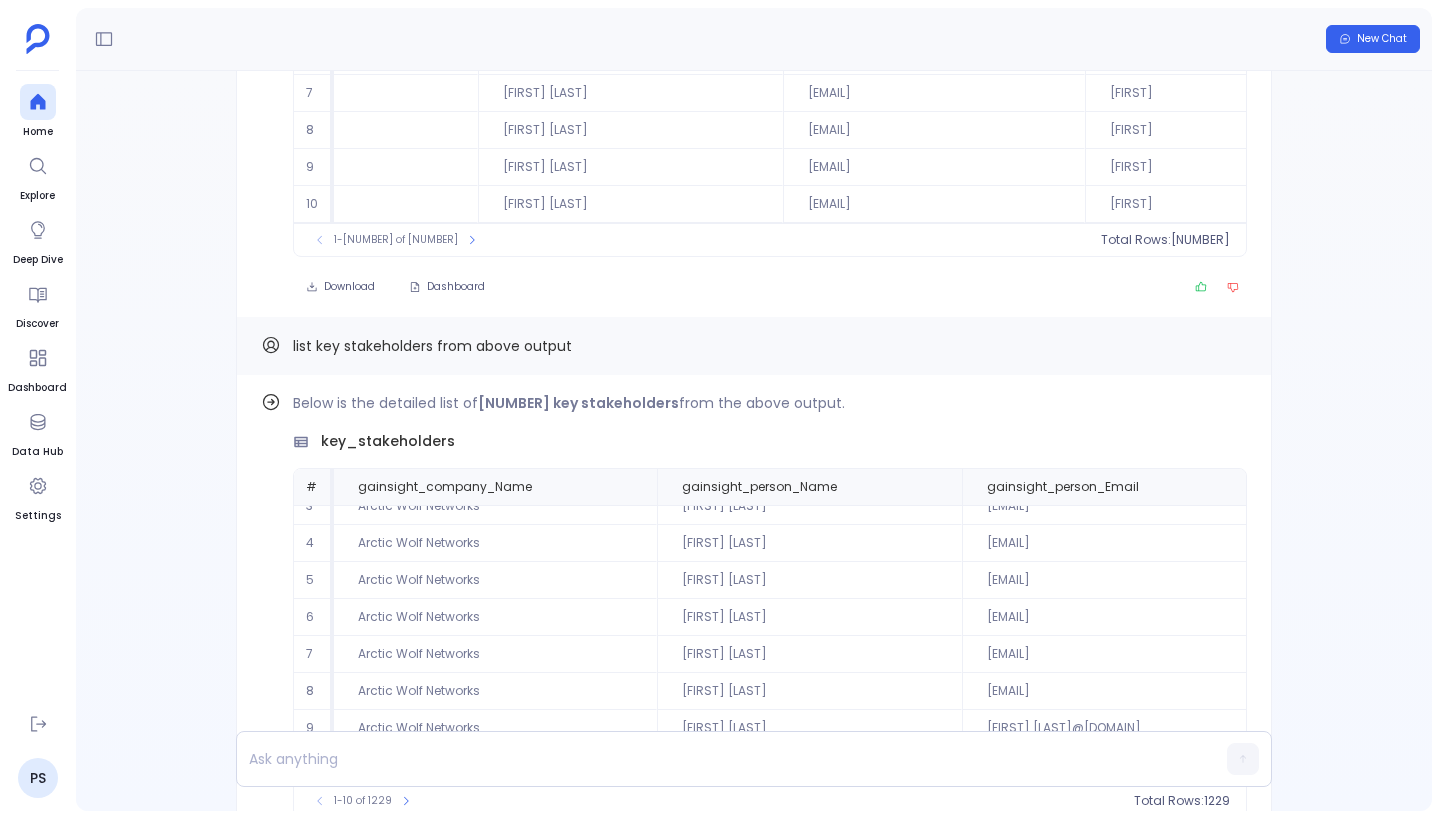 scroll, scrollTop: -4897, scrollLeft: 0, axis: vertical 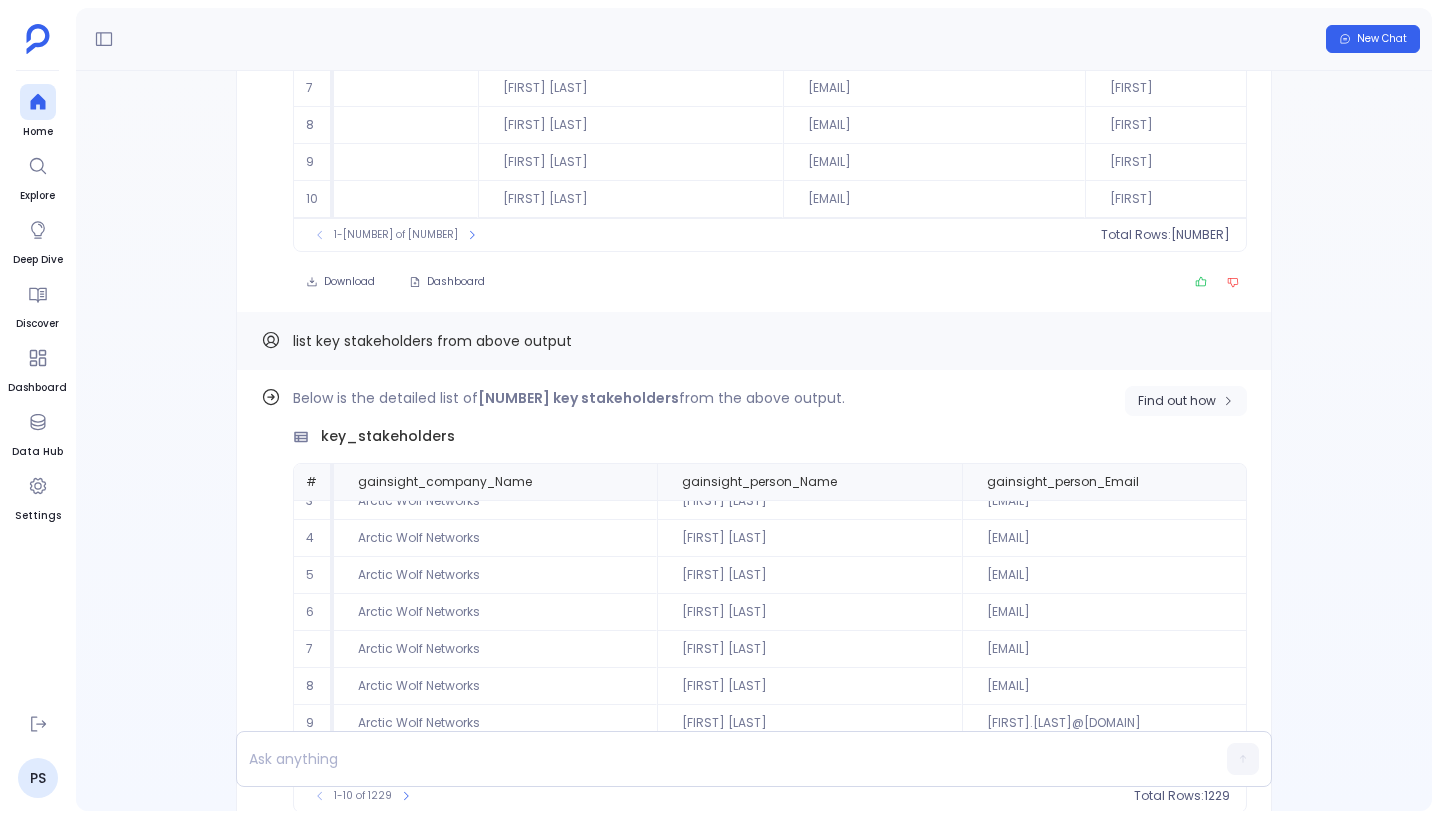click 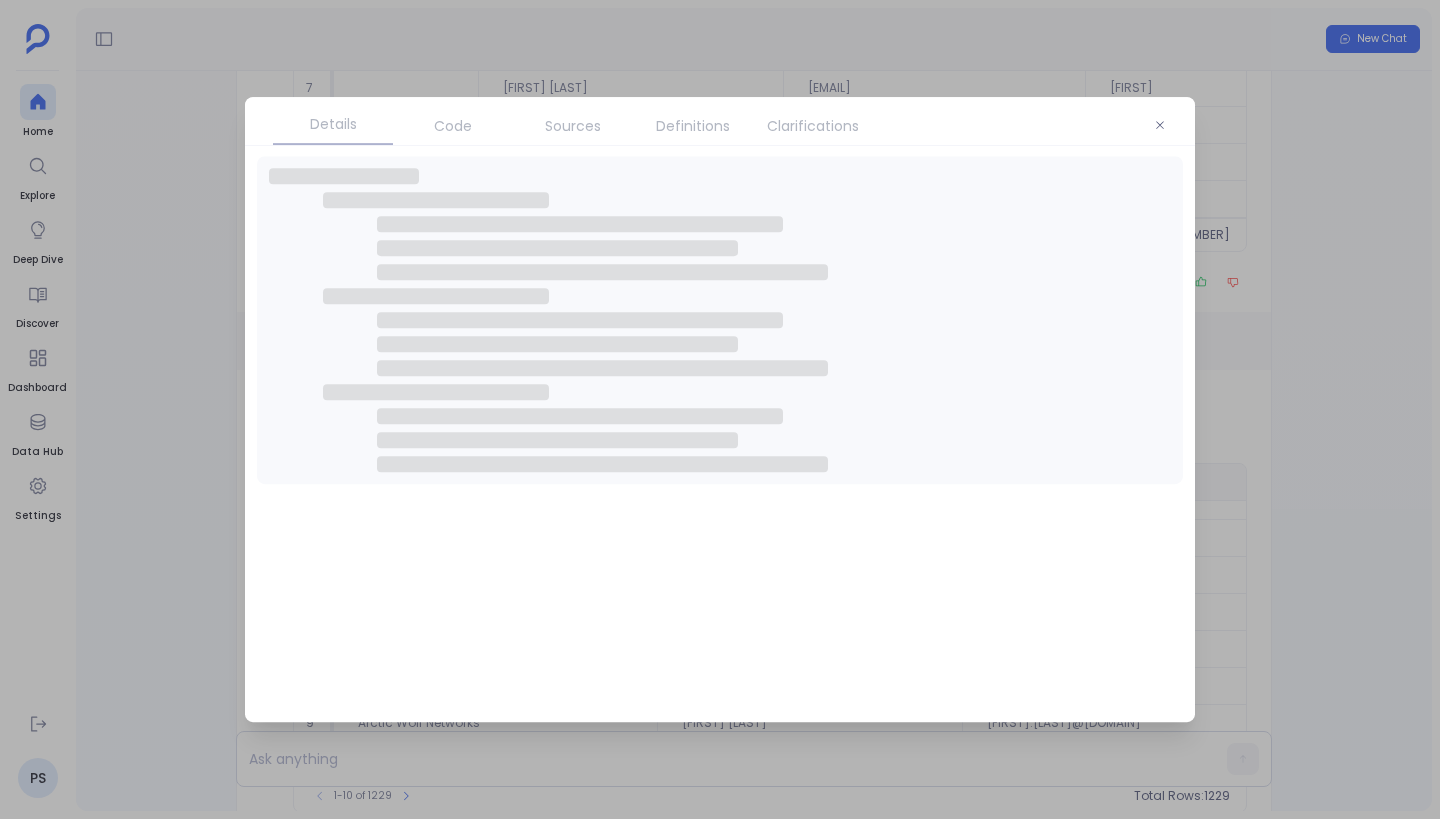 click on "Code" at bounding box center [453, 126] 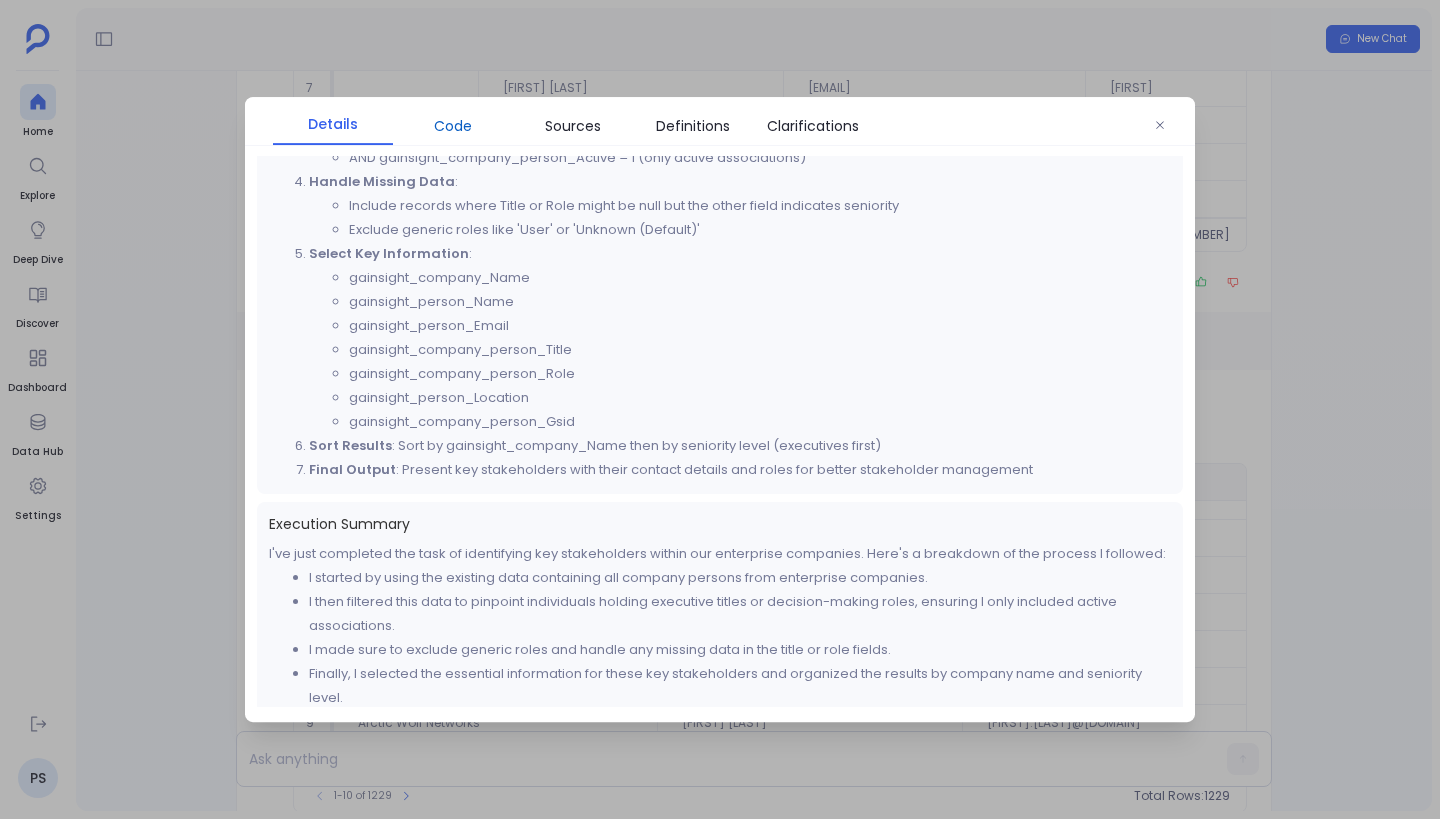 scroll, scrollTop: 678, scrollLeft: 0, axis: vertical 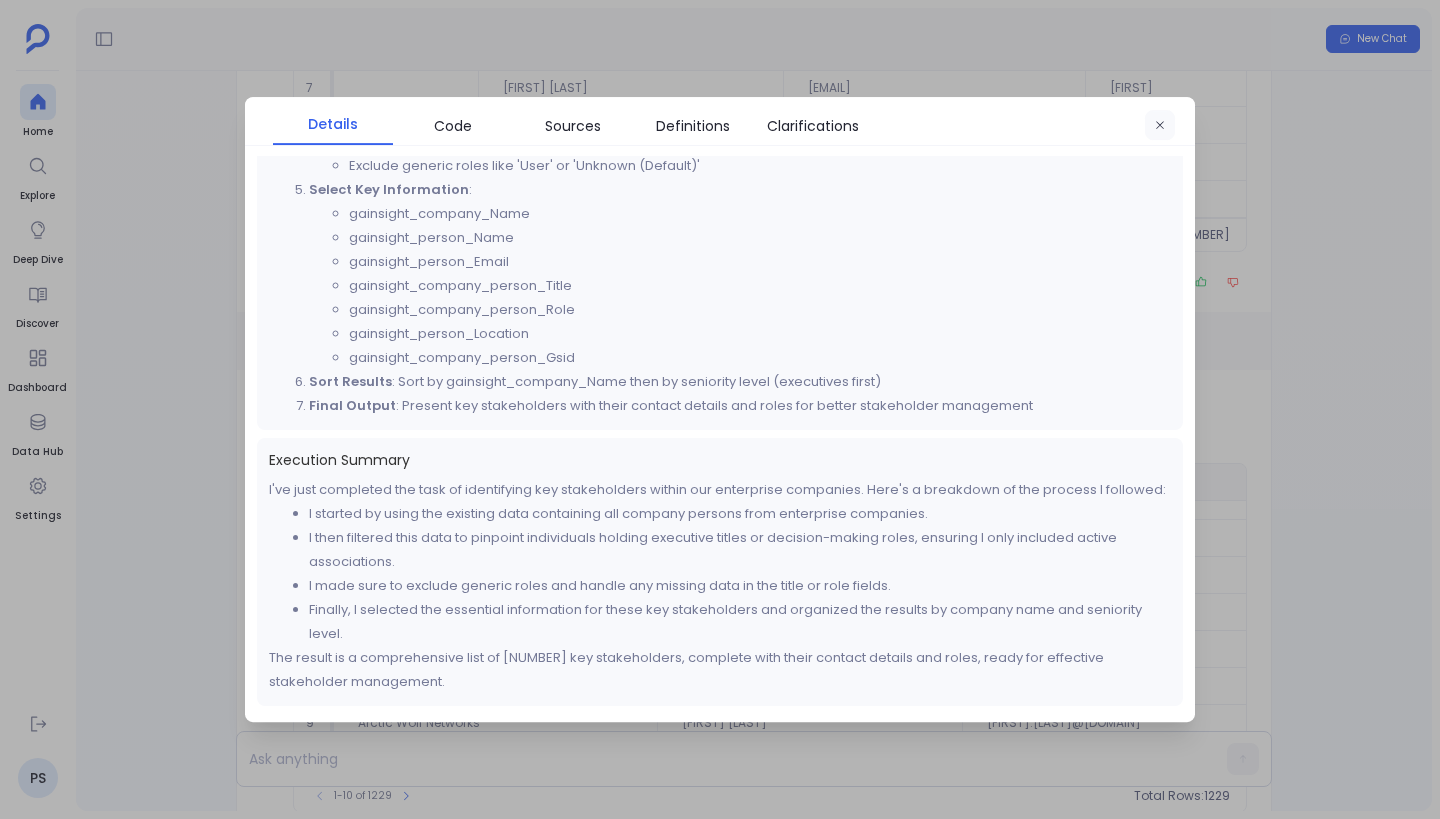 click 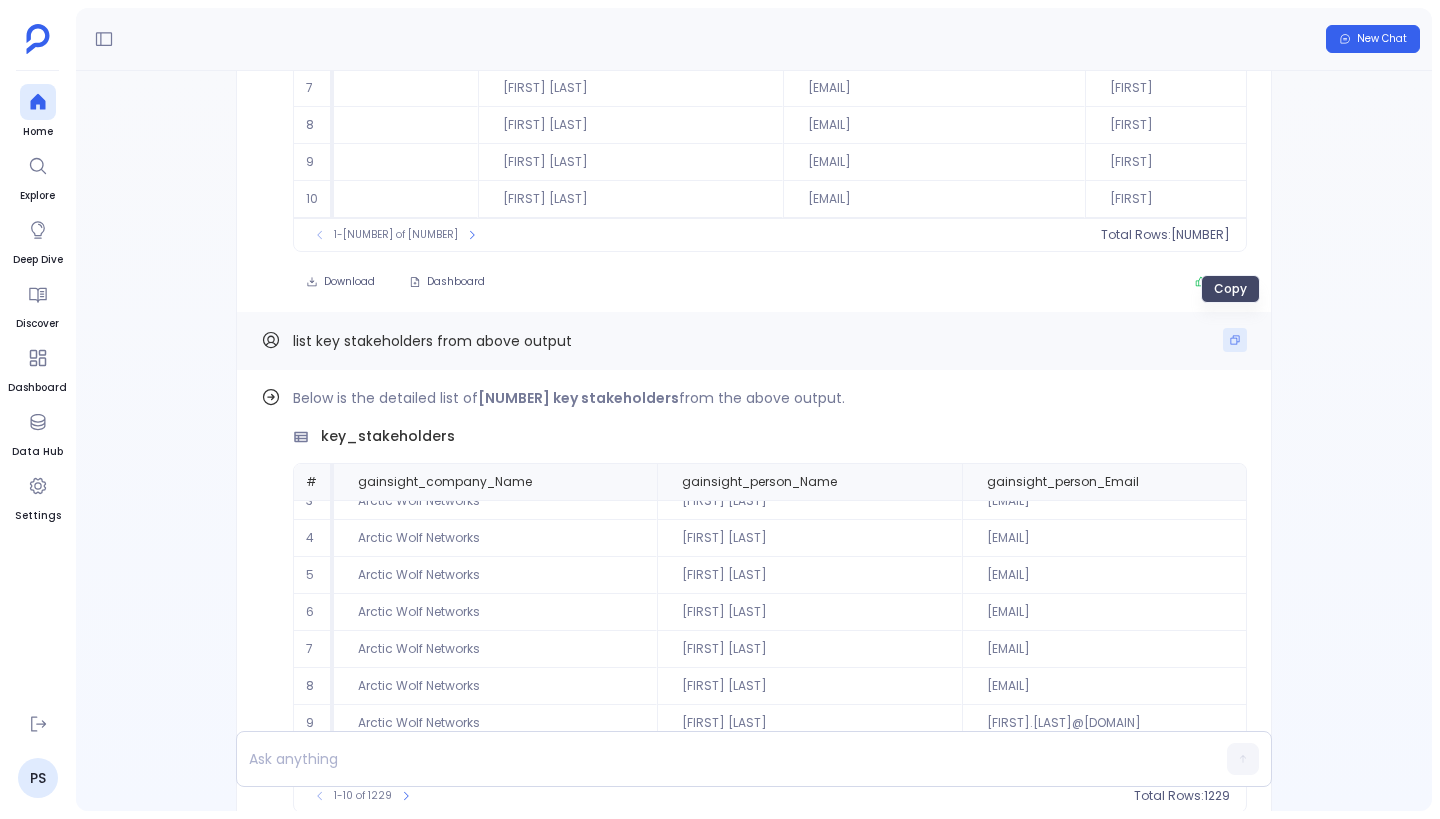 click at bounding box center (1235, 340) 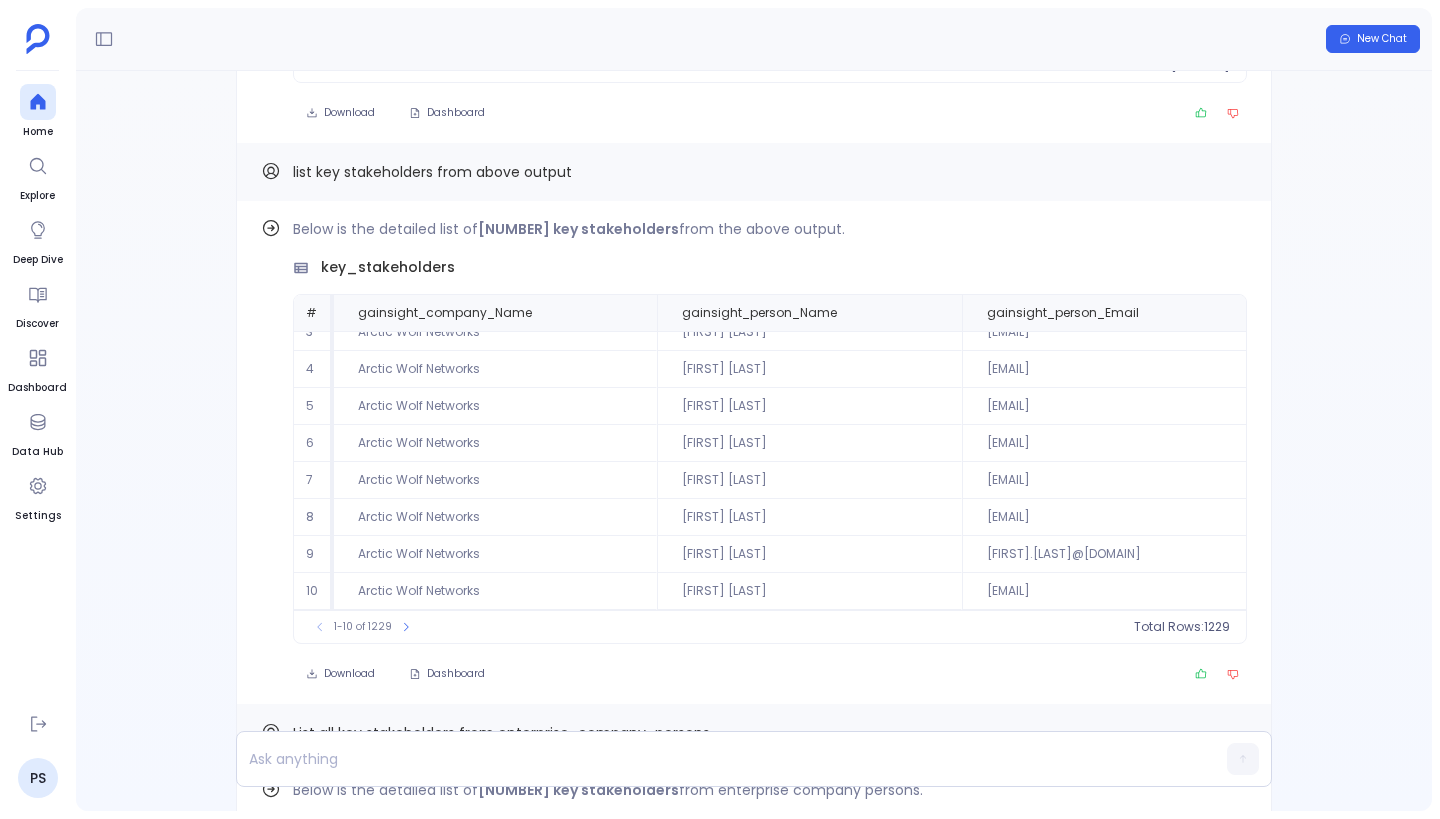 scroll, scrollTop: -4699, scrollLeft: 0, axis: vertical 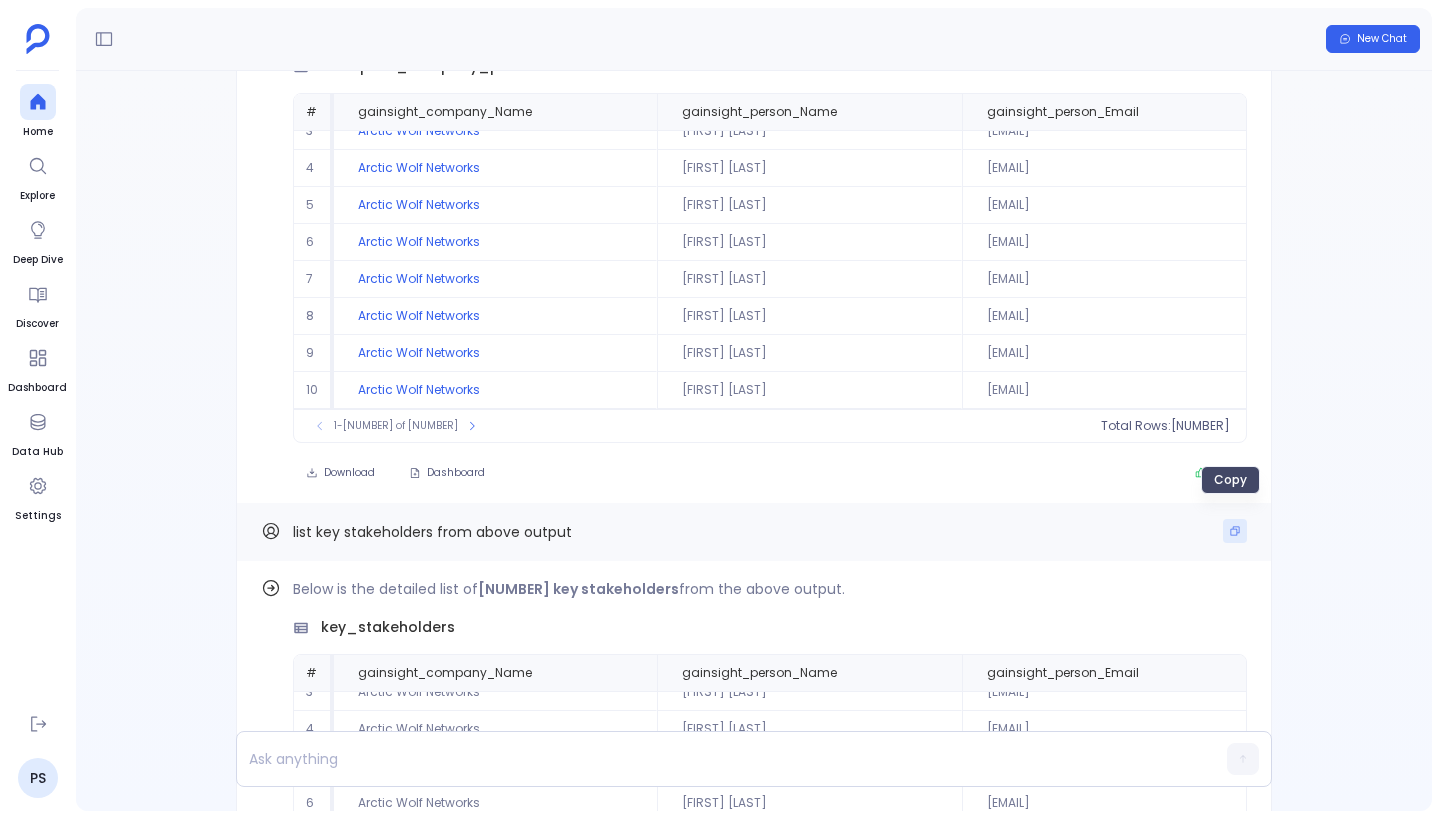 click 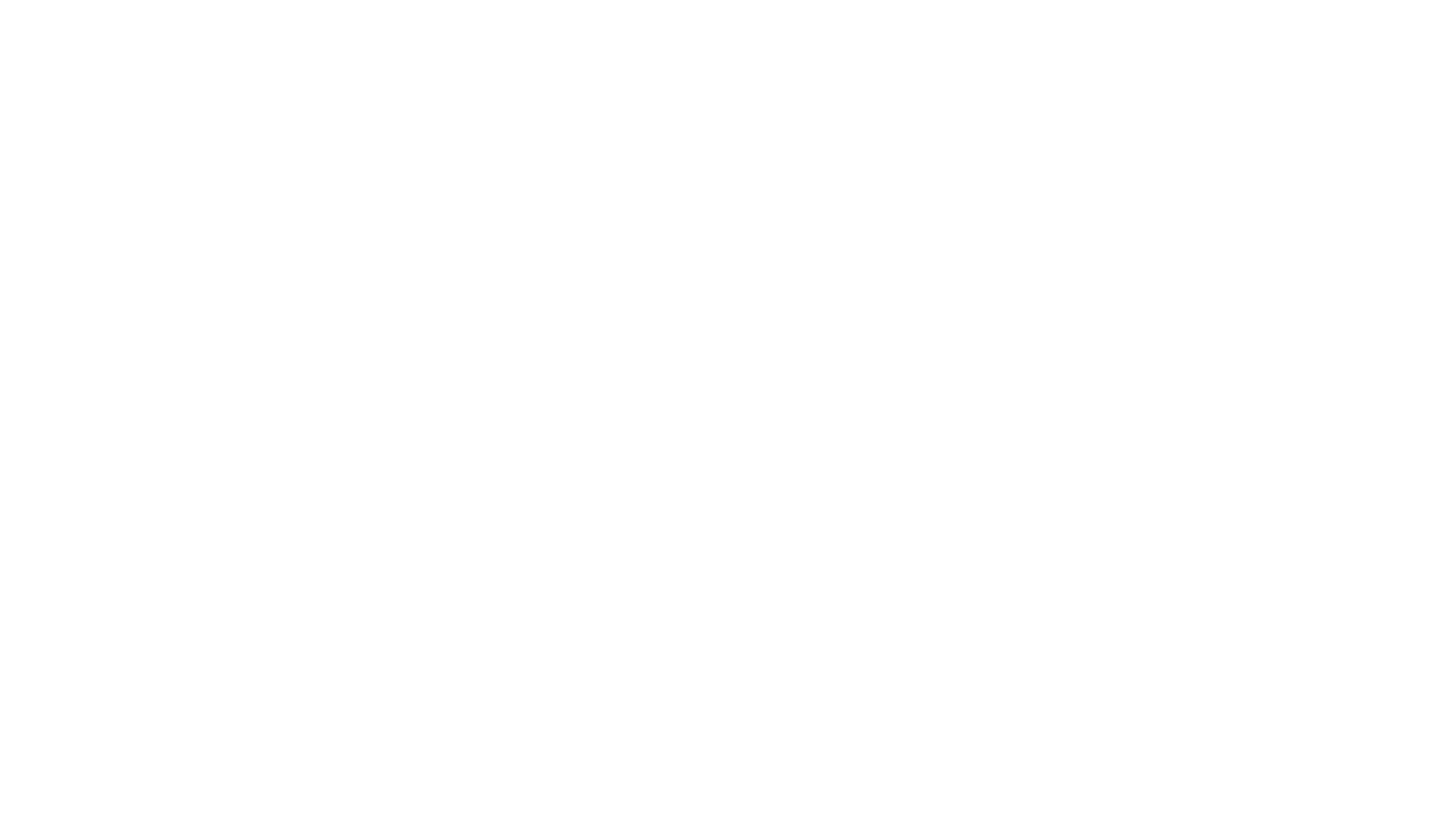 scroll, scrollTop: 0, scrollLeft: 0, axis: both 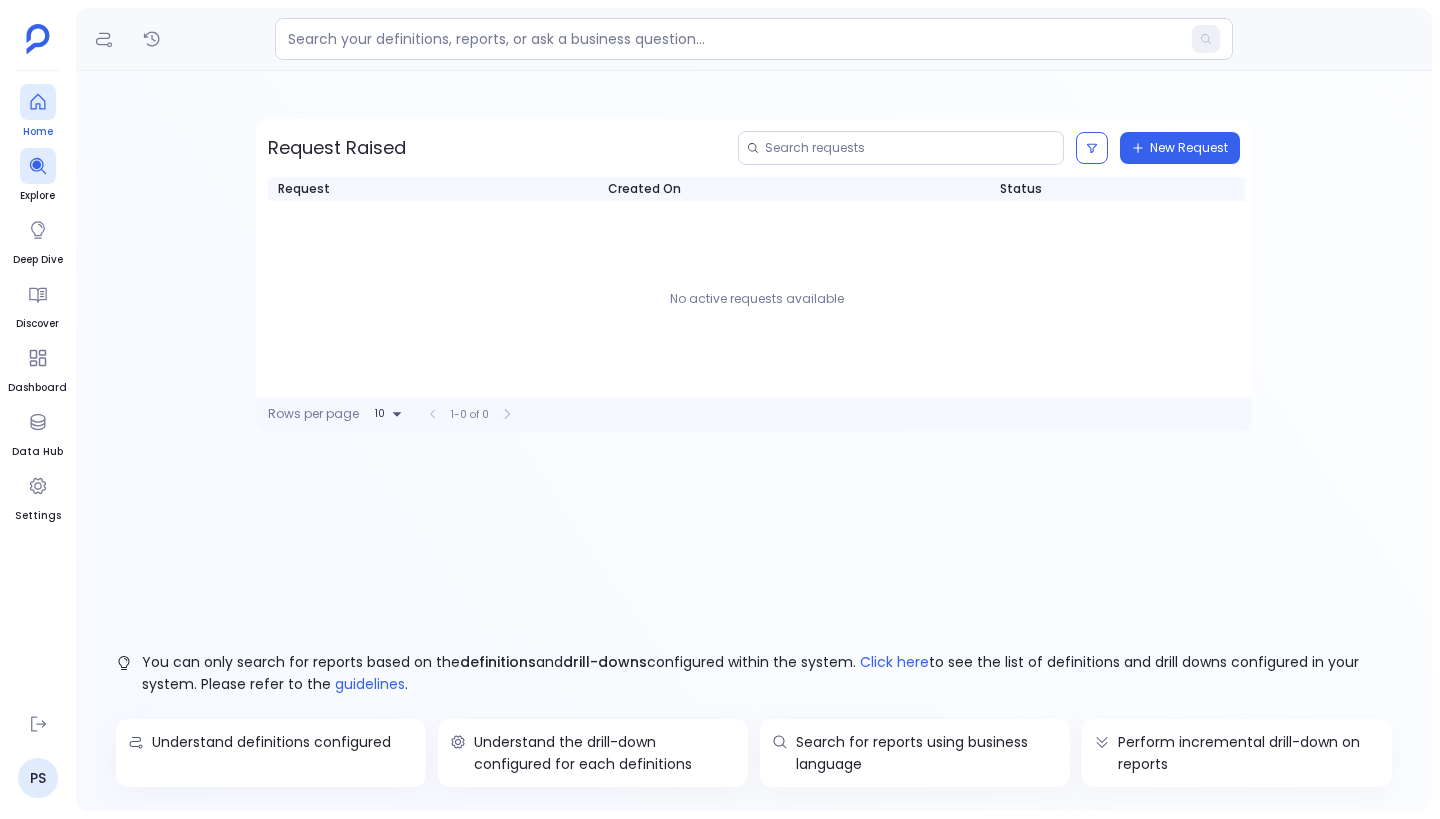 click 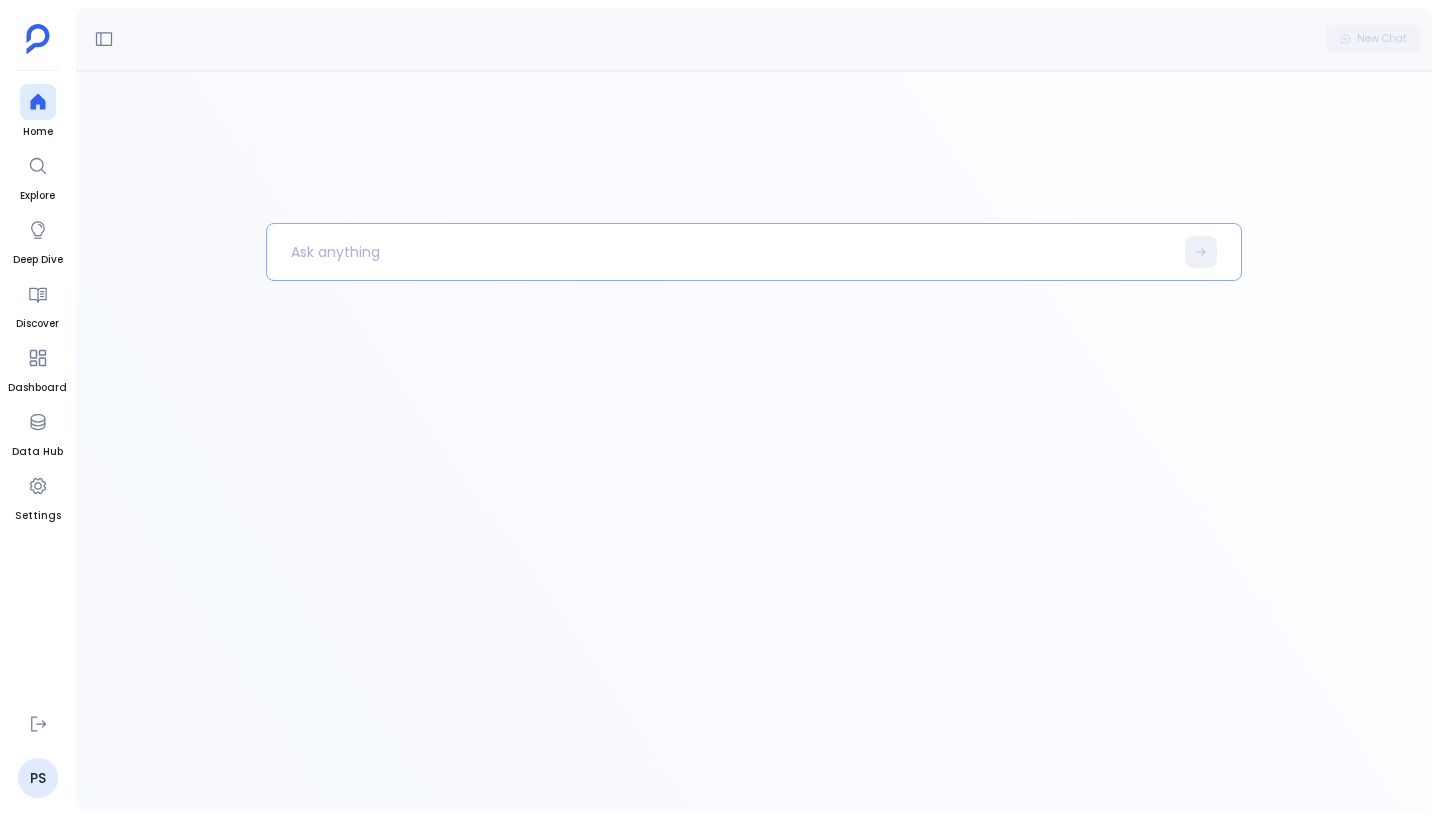 click at bounding box center [720, 252] 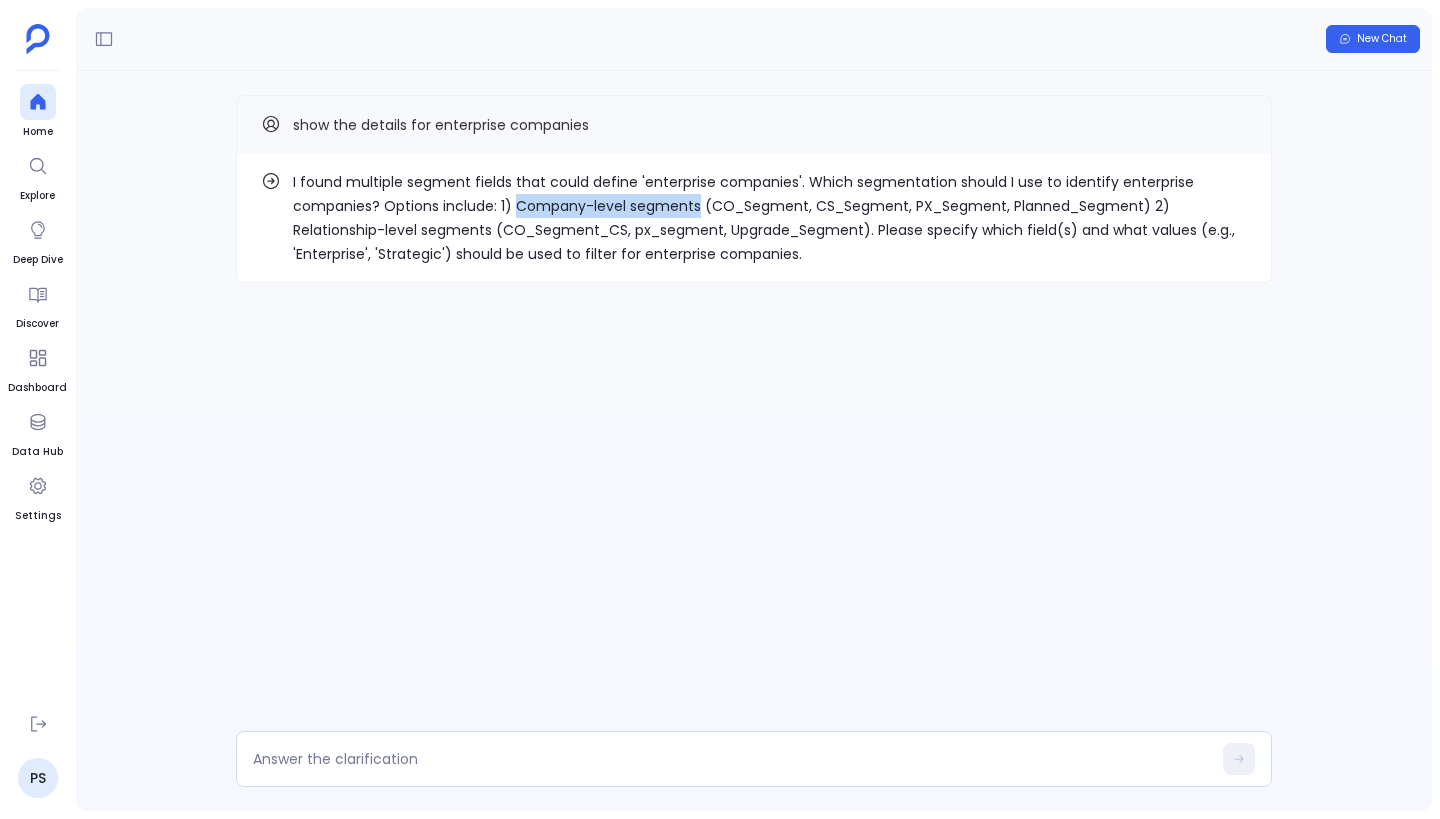 drag, startPoint x: 515, startPoint y: 206, endPoint x: 695, endPoint y: 205, distance: 180.00278 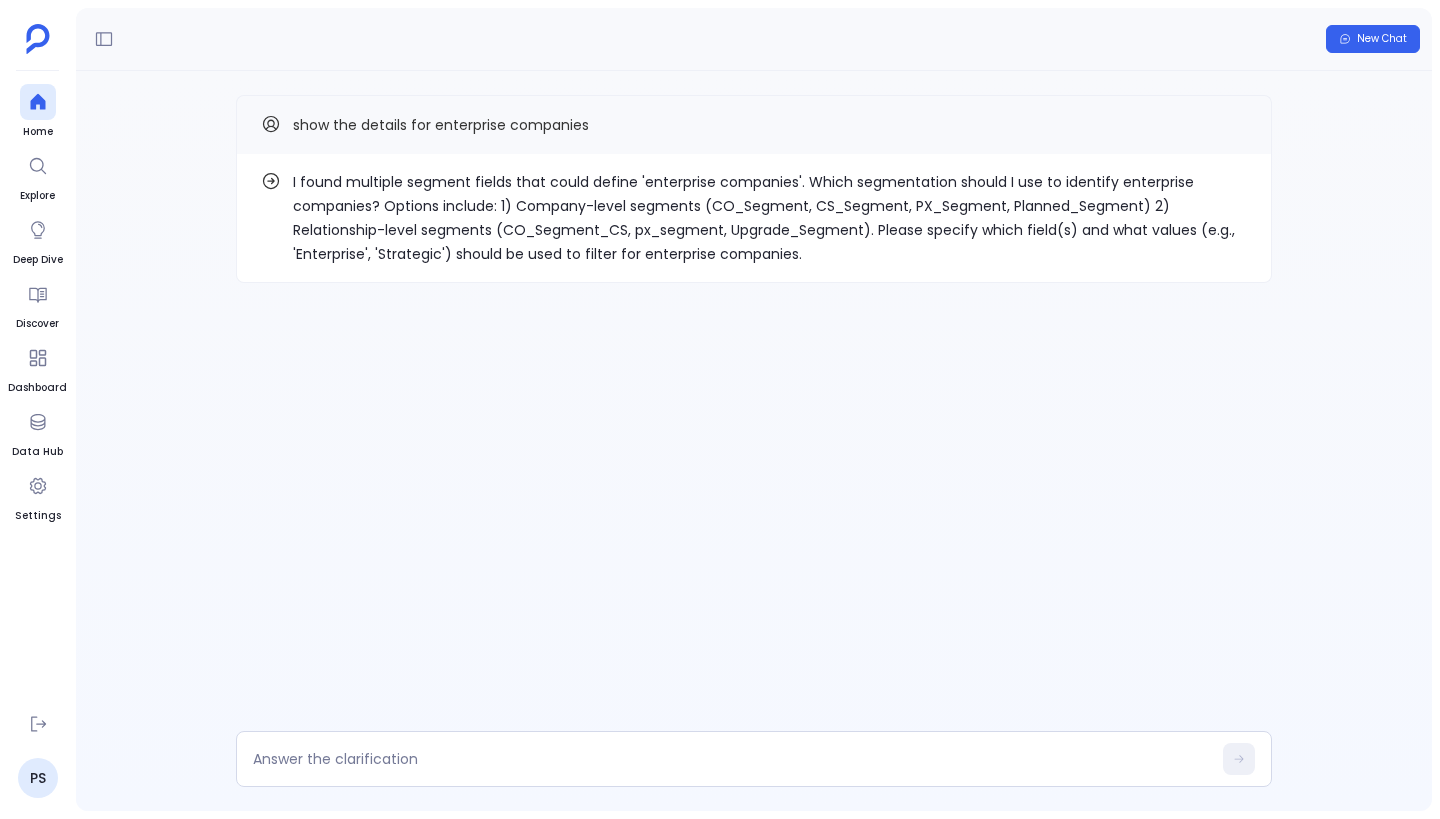 click on "I found multiple segment fields that could define 'enterprise companies'. Which segmentation should I use to identify enterprise companies? Options include: 1) Company-level segments (CO_Segment, CS_Segment, PX_Segment, Planned_Segment) 2) Relationship-level segments (CO_Segment_CS, px_segment, Upgrade_Segment). Please specify which field(s) and what values (e.g., 'Enterprise', 'Strategic') should be used to filter for enterprise companies." at bounding box center [770, 218] 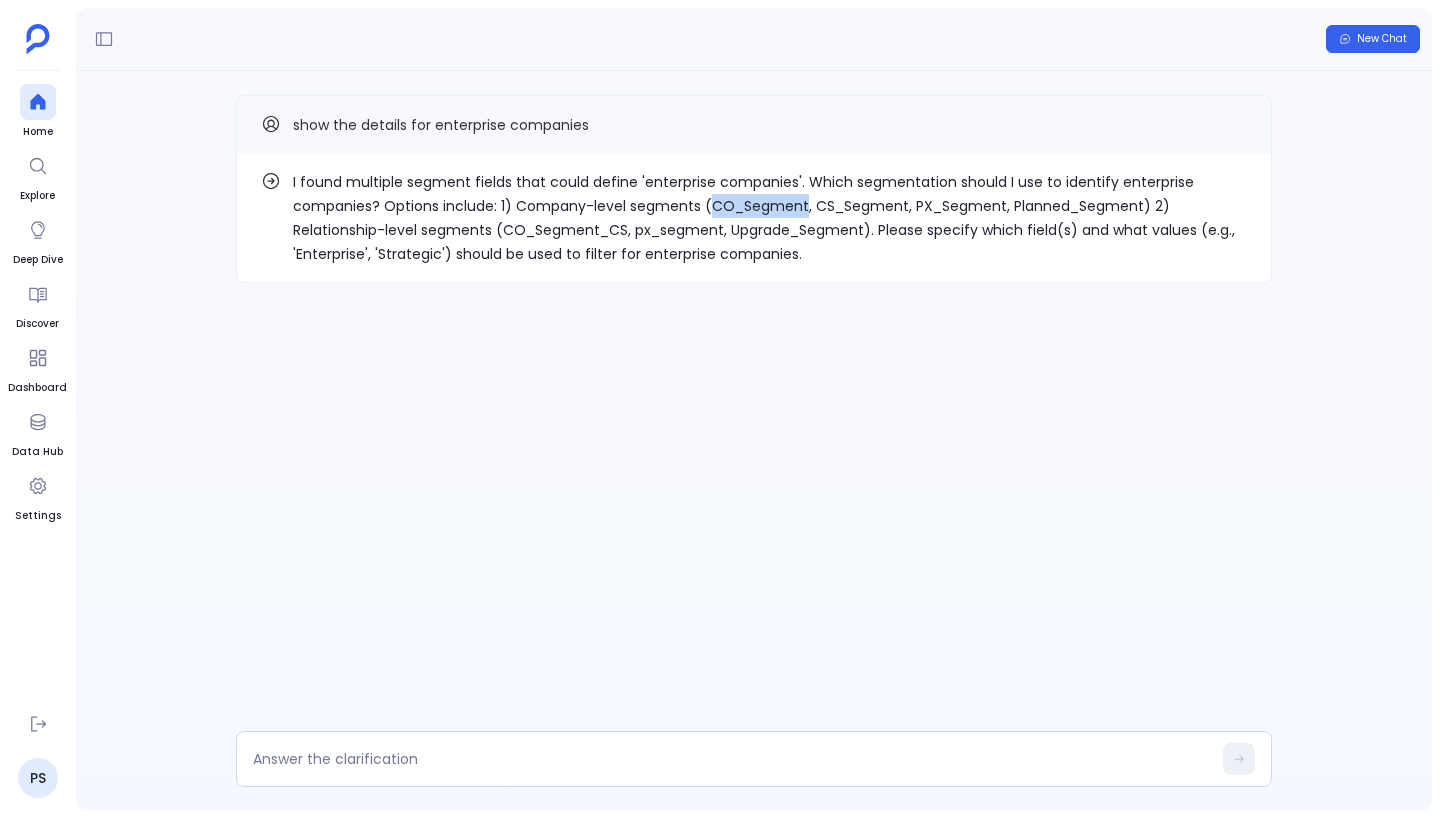 click on "I found multiple segment fields that could define 'enterprise companies'. Which segmentation should I use to identify enterprise companies? Options include: 1) Company-level segments (CO_Segment, CS_Segment, PX_Segment, Planned_Segment) 2) Relationship-level segments (CO_Segment_CS, px_segment, Upgrade_Segment). Please specify which field(s) and what values (e.g., 'Enterprise', 'Strategic') should be used to filter for enterprise companies." at bounding box center [770, 218] 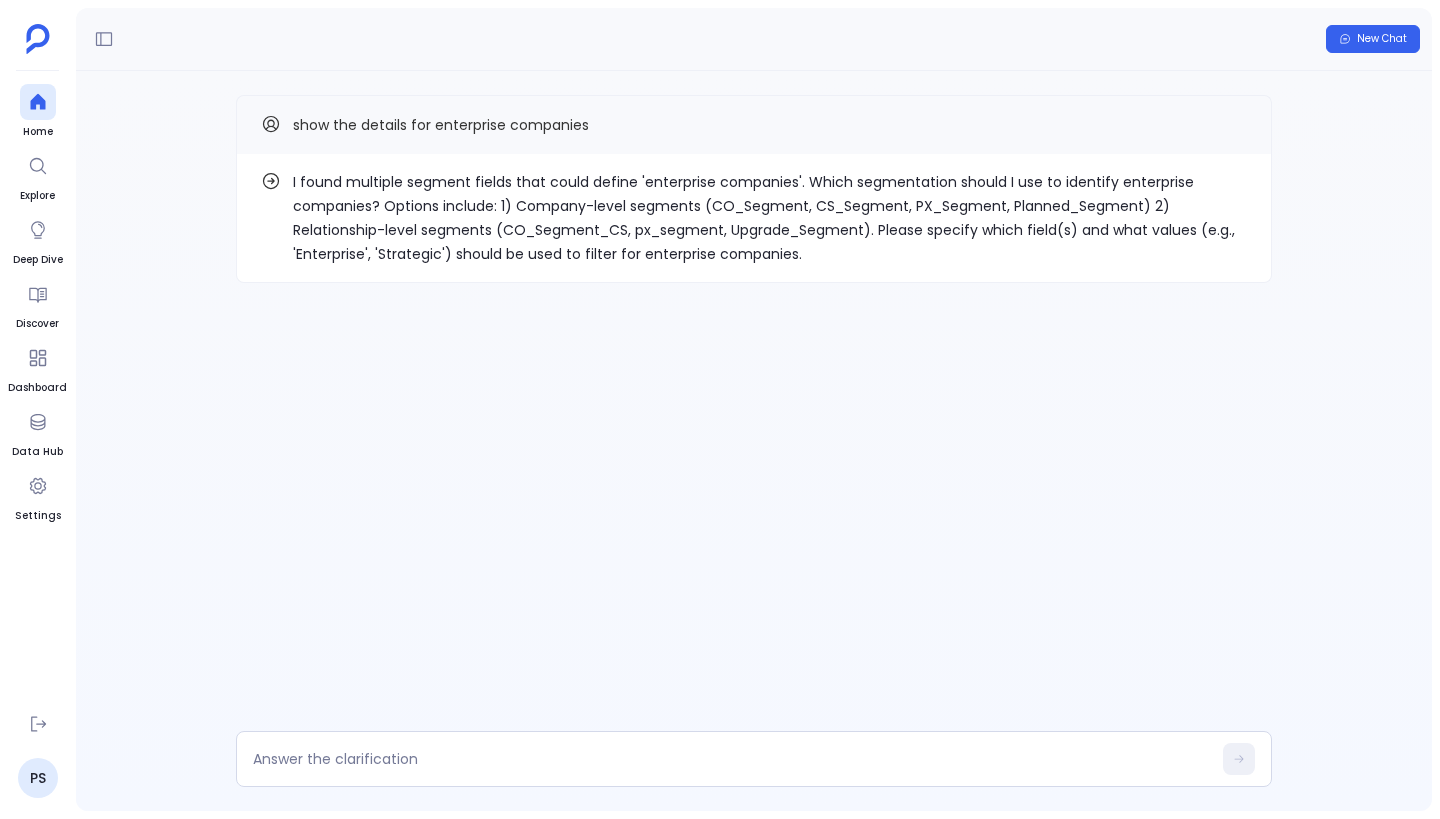 click on "I found multiple segment fields that could define 'enterprise companies'. Which segmentation should I use to identify enterprise companies? Options include: 1) Company-level segments (CO_Segment, CS_Segment, PX_Segment, Planned_Segment) 2) Relationship-level segments (CO_Segment_CS, px_segment, Upgrade_Segment). Please specify which field(s) and what values (e.g., 'Enterprise', 'Strategic') should be used to filter for enterprise companies." at bounding box center [770, 218] 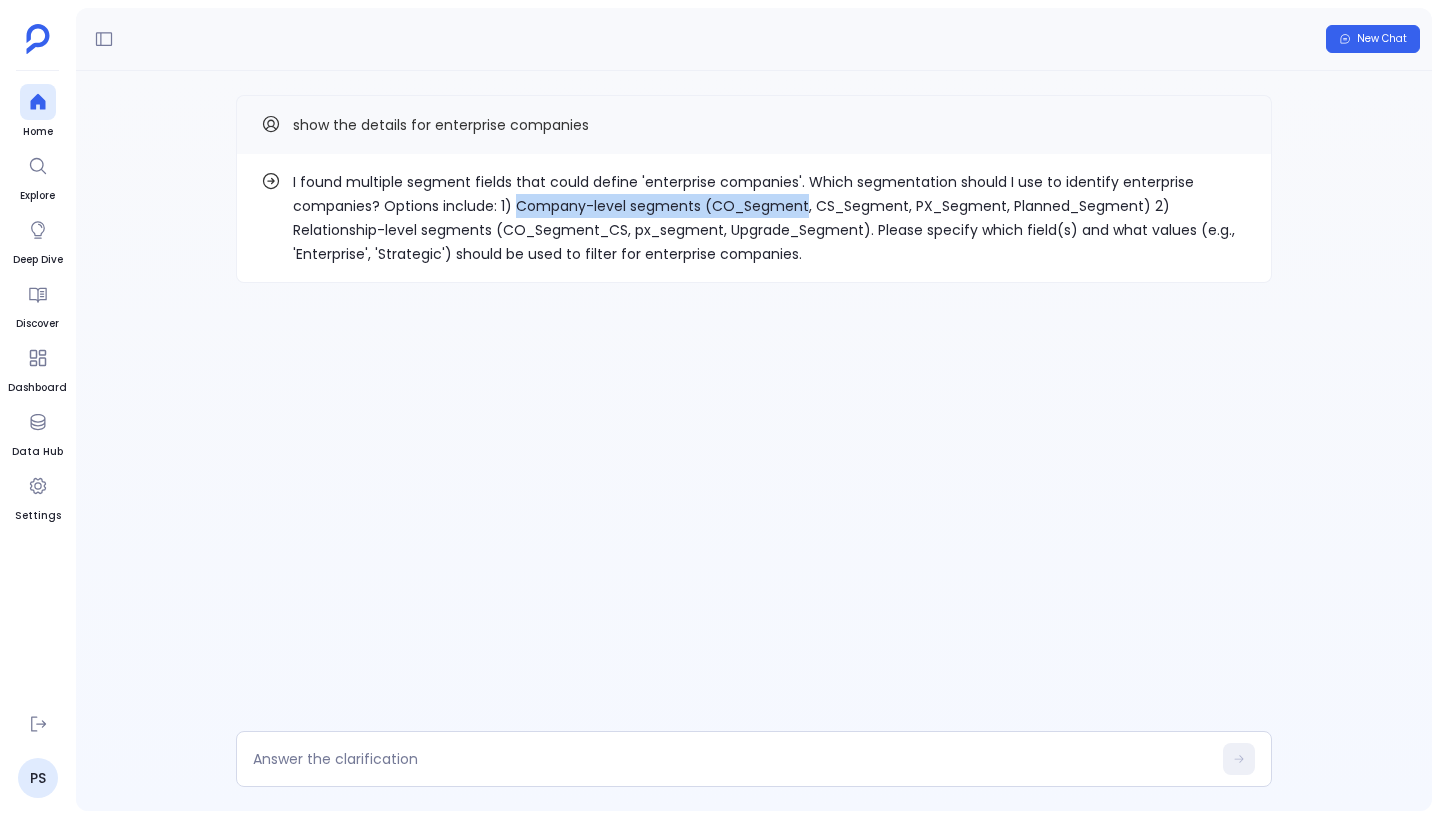 drag, startPoint x: 515, startPoint y: 209, endPoint x: 800, endPoint y: 198, distance: 285.2122 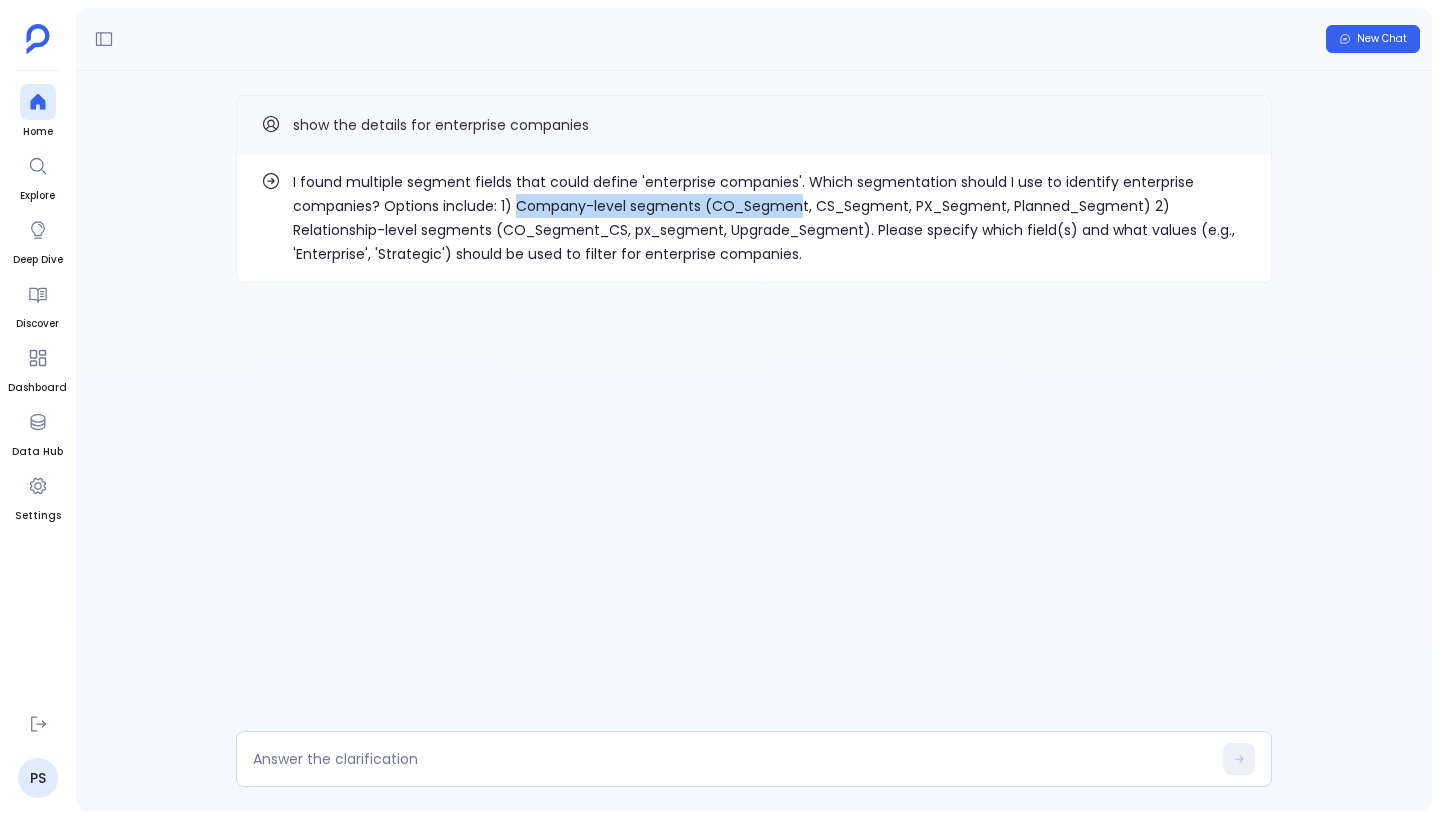 click on "I found multiple segment fields that could define 'enterprise companies'. Which segmentation should I use to identify enterprise companies? Options include: 1) Company-level segments (CO_Segment, CS_Segment, PX_Segment, Planned_Segment) 2) Relationship-level segments (CO_Segment_CS, px_segment, Upgrade_Segment). Please specify which field(s) and what values (e.g., 'Enterprise', 'Strategic') should be used to filter for enterprise companies." at bounding box center [770, 218] 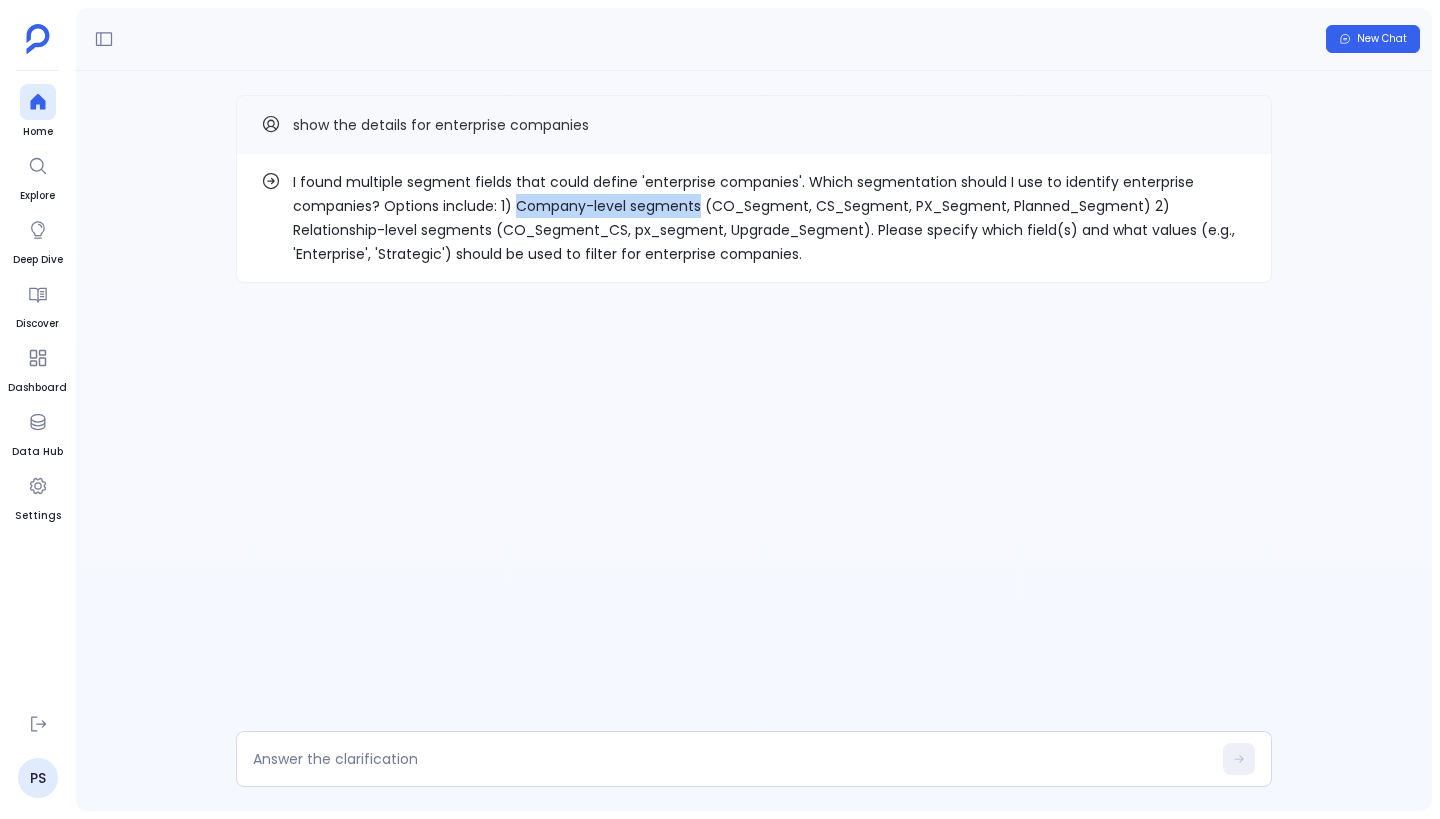 drag, startPoint x: 513, startPoint y: 206, endPoint x: 698, endPoint y: 205, distance: 185.0027 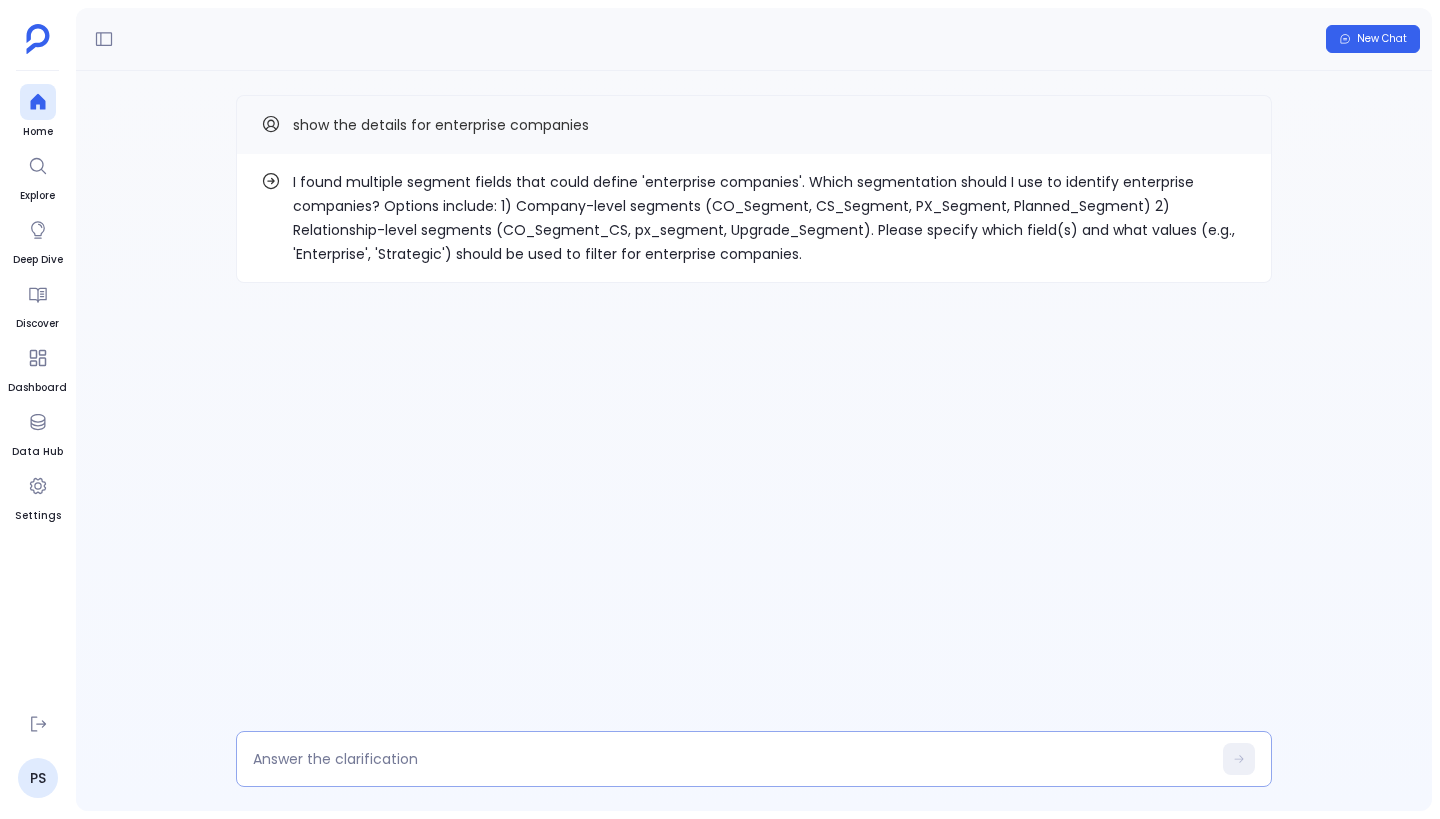 click at bounding box center (732, 759) 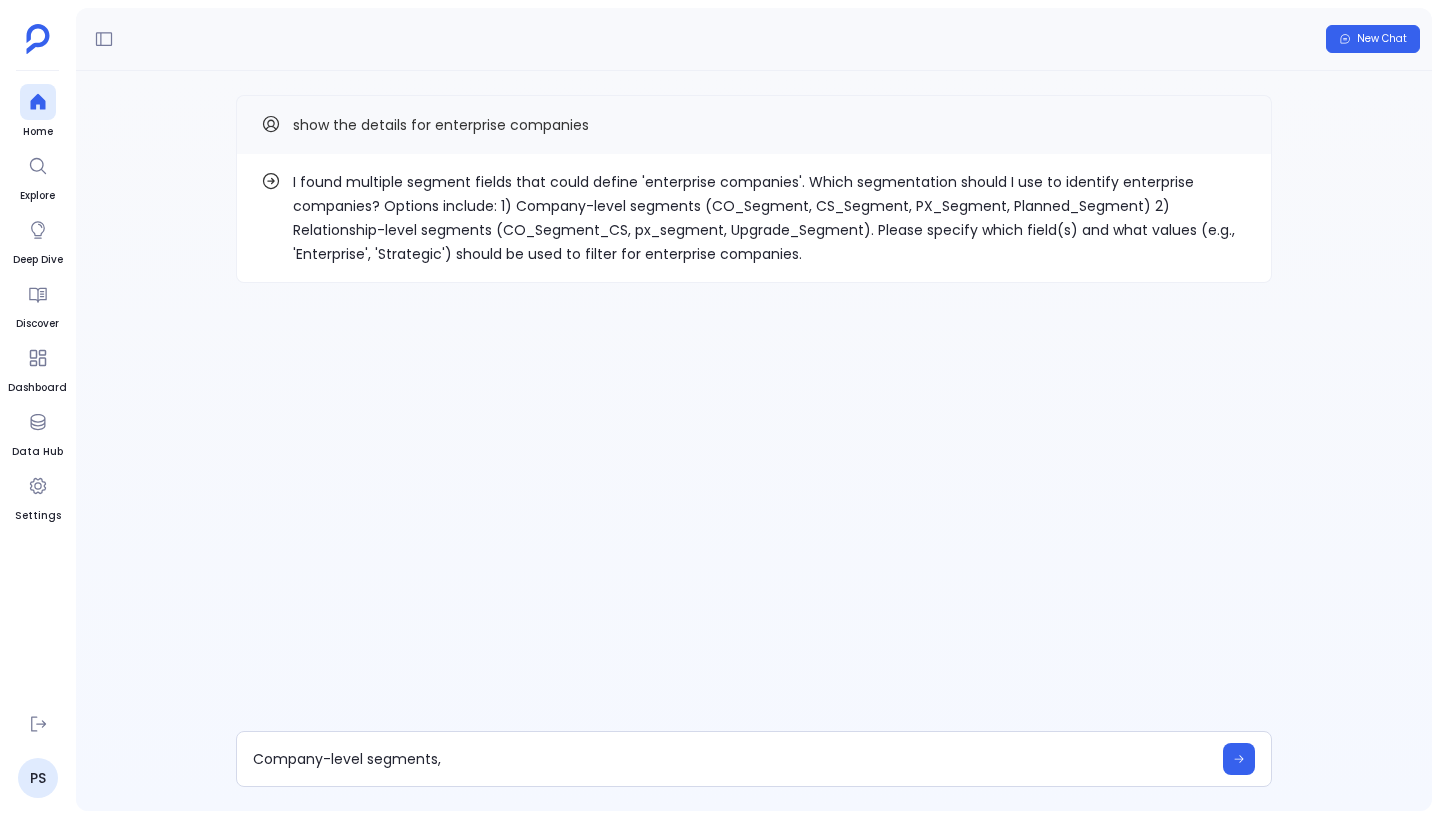 click on "I found multiple segment fields that could define 'enterprise companies'. Which segmentation should I use to identify enterprise companies? Options include: 1) Company-level segments (CO_Segment, CS_Segment, PX_Segment, Planned_Segment) 2) Relationship-level segments (CO_Segment_CS, px_segment, Upgrade_Segment). Please specify which field(s) and what values (e.g., 'Enterprise', 'Strategic') should be used to filter for enterprise companies." at bounding box center [770, 218] 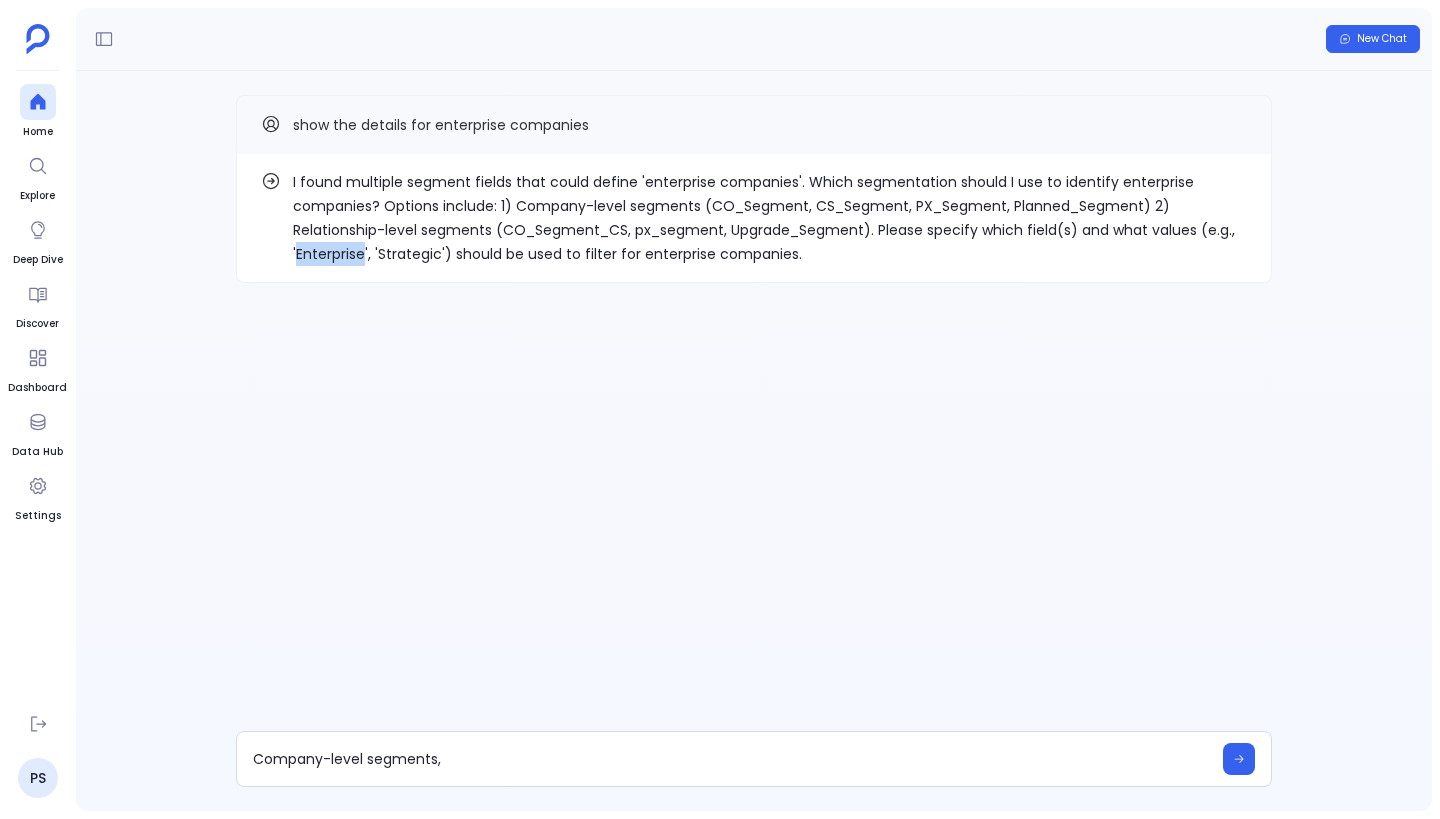 click on "I found multiple segment fields that could define 'enterprise companies'. Which segmentation should I use to identify enterprise companies? Options include: 1) Company-level segments (CO_Segment, CS_Segment, PX_Segment, Planned_Segment) 2) Relationship-level segments (CO_Segment_CS, px_segment, Upgrade_Segment). Please specify which field(s) and what values (e.g., 'Enterprise', 'Strategic') should be used to filter for enterprise companies." at bounding box center (770, 218) 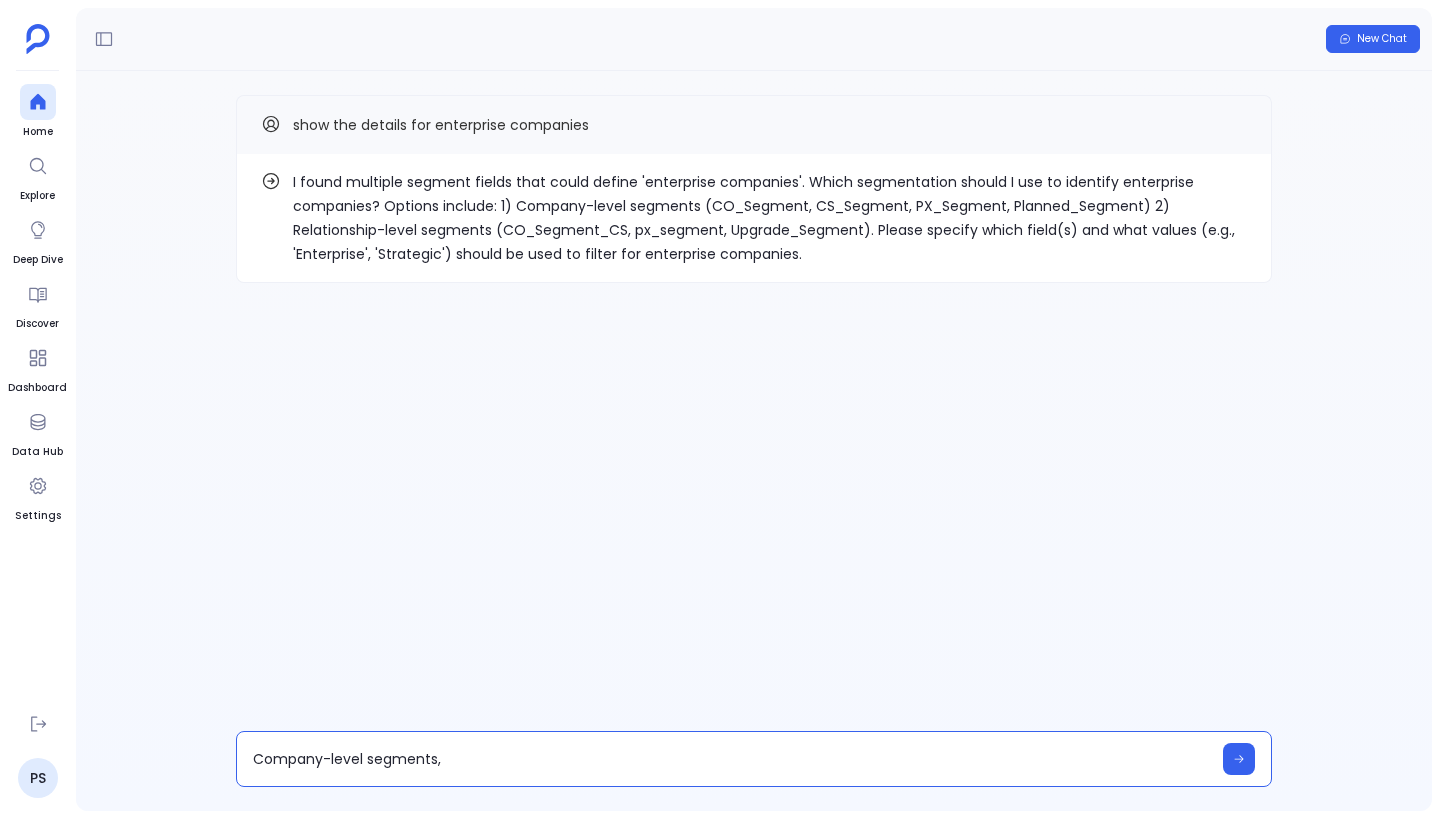 click on "Company-level segments," at bounding box center [732, 759] 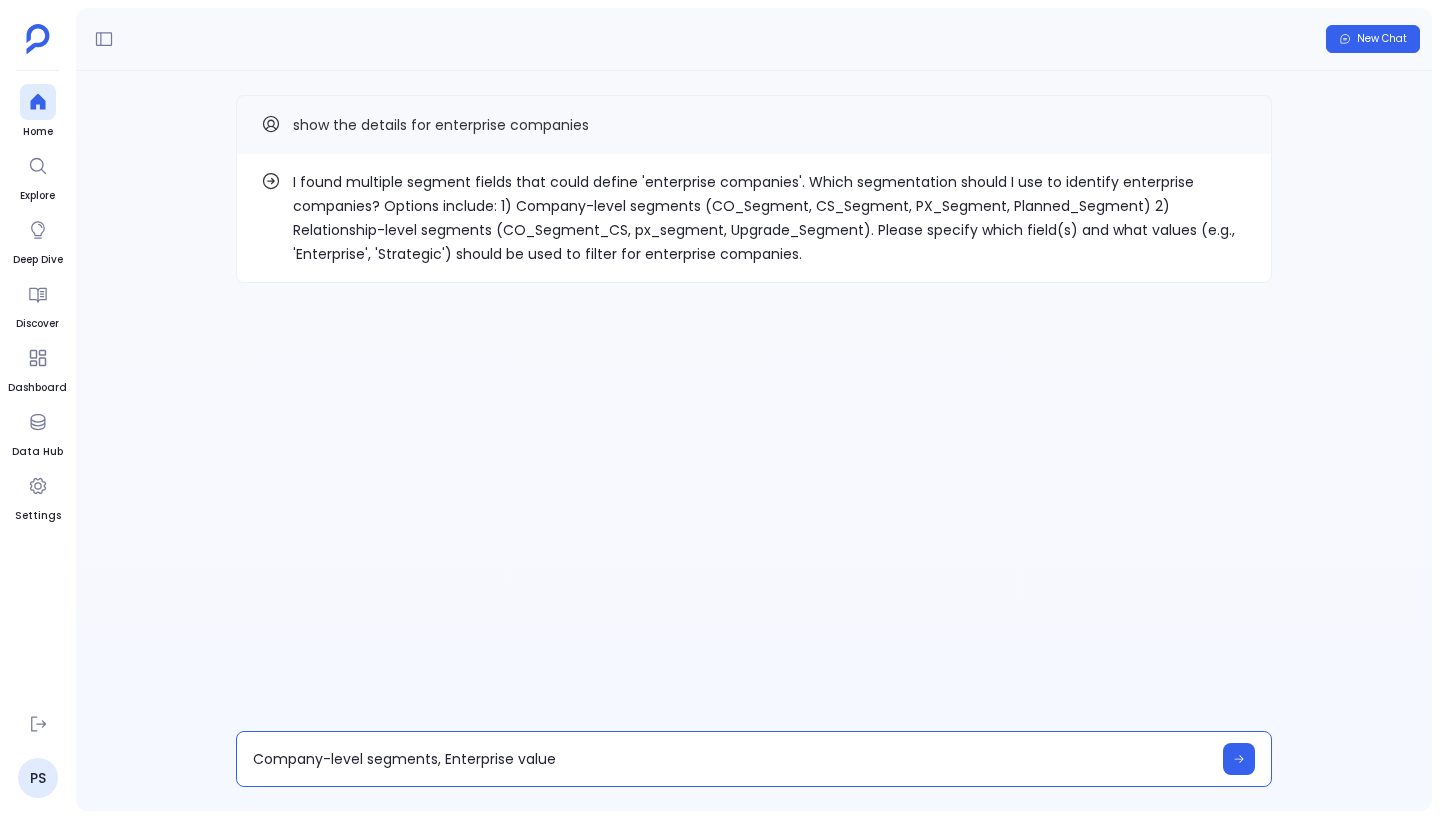 type on "Company-level segments, Enterprise values" 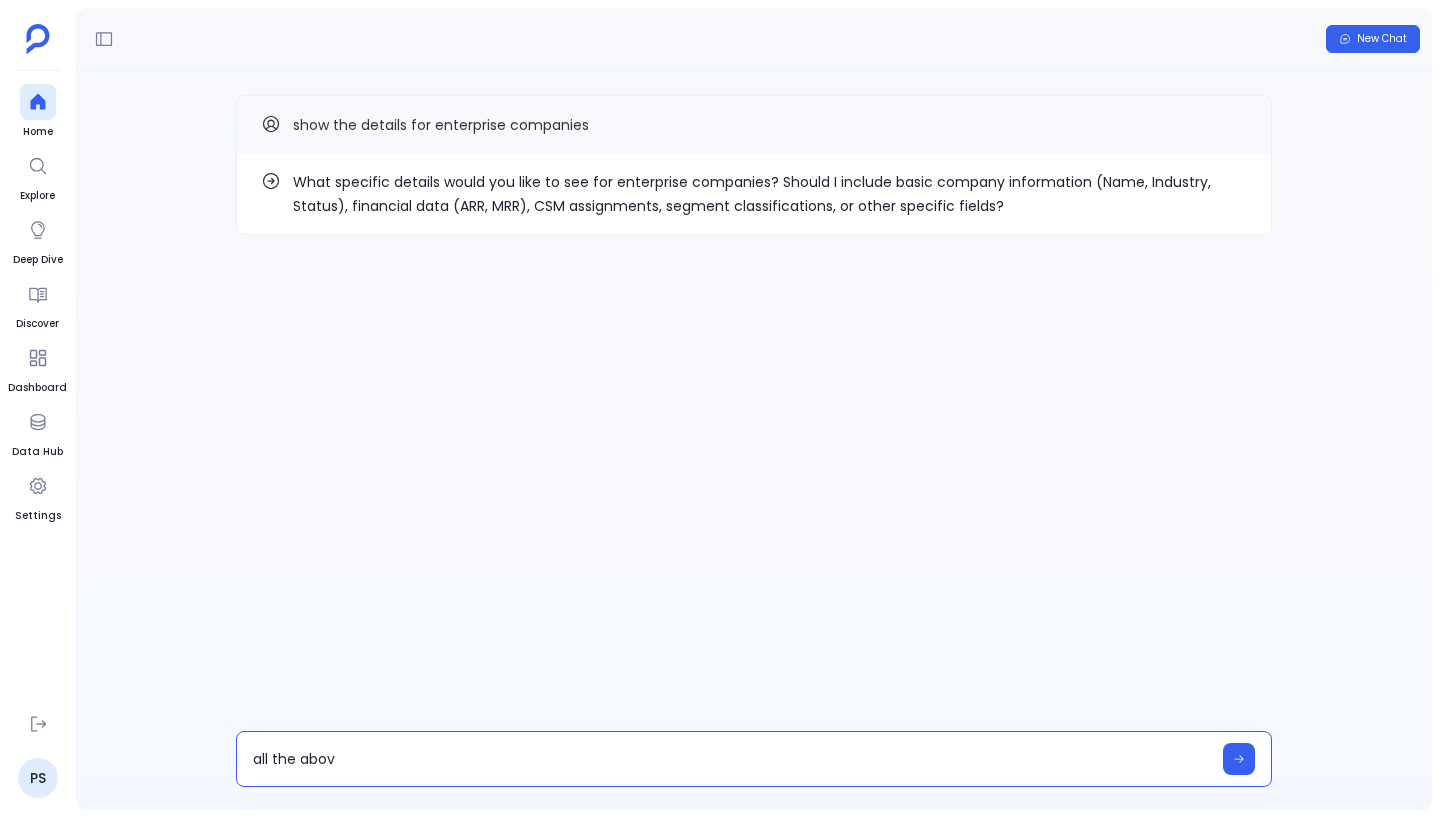 type on "all the above" 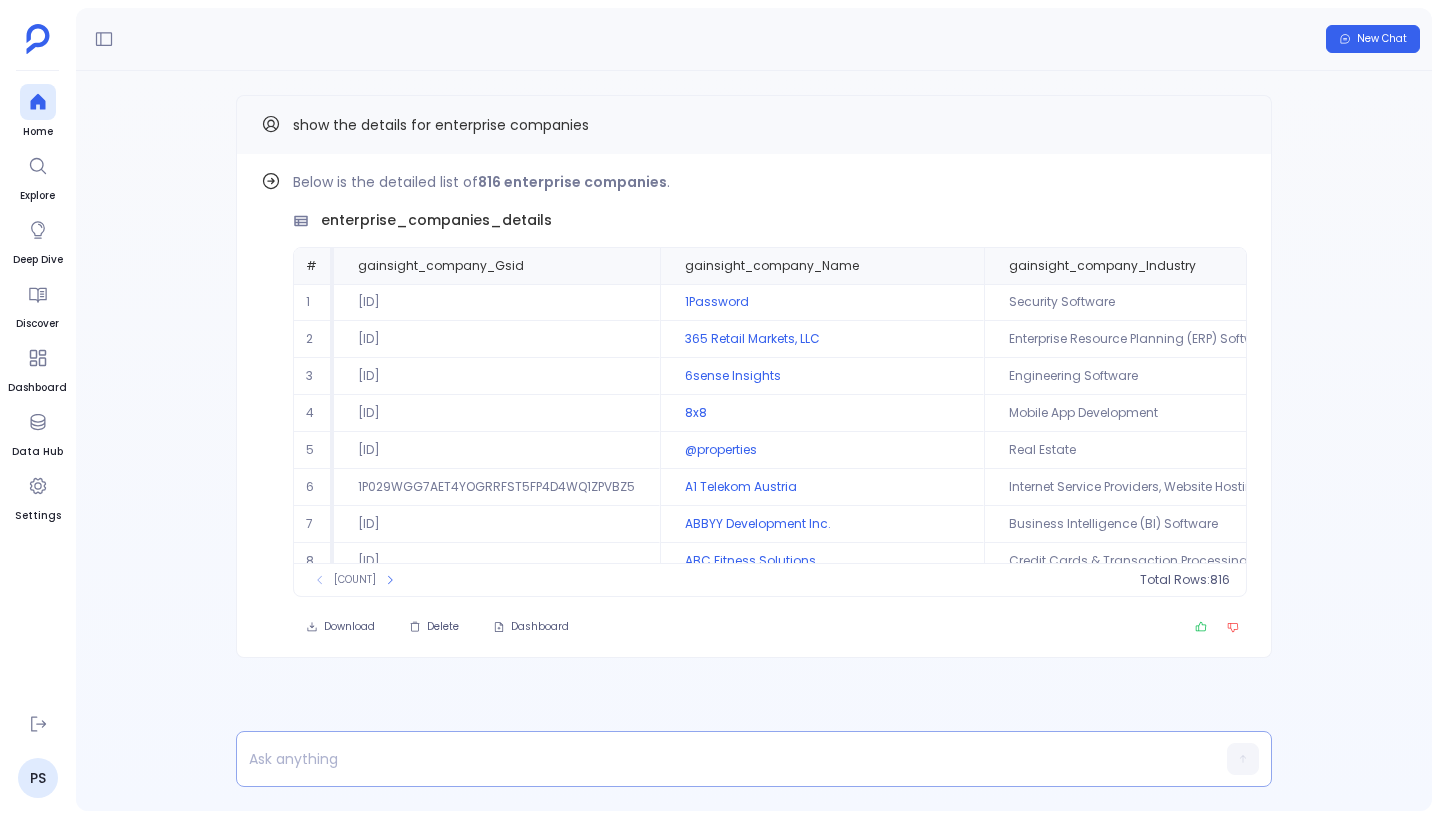 click at bounding box center [715, 759] 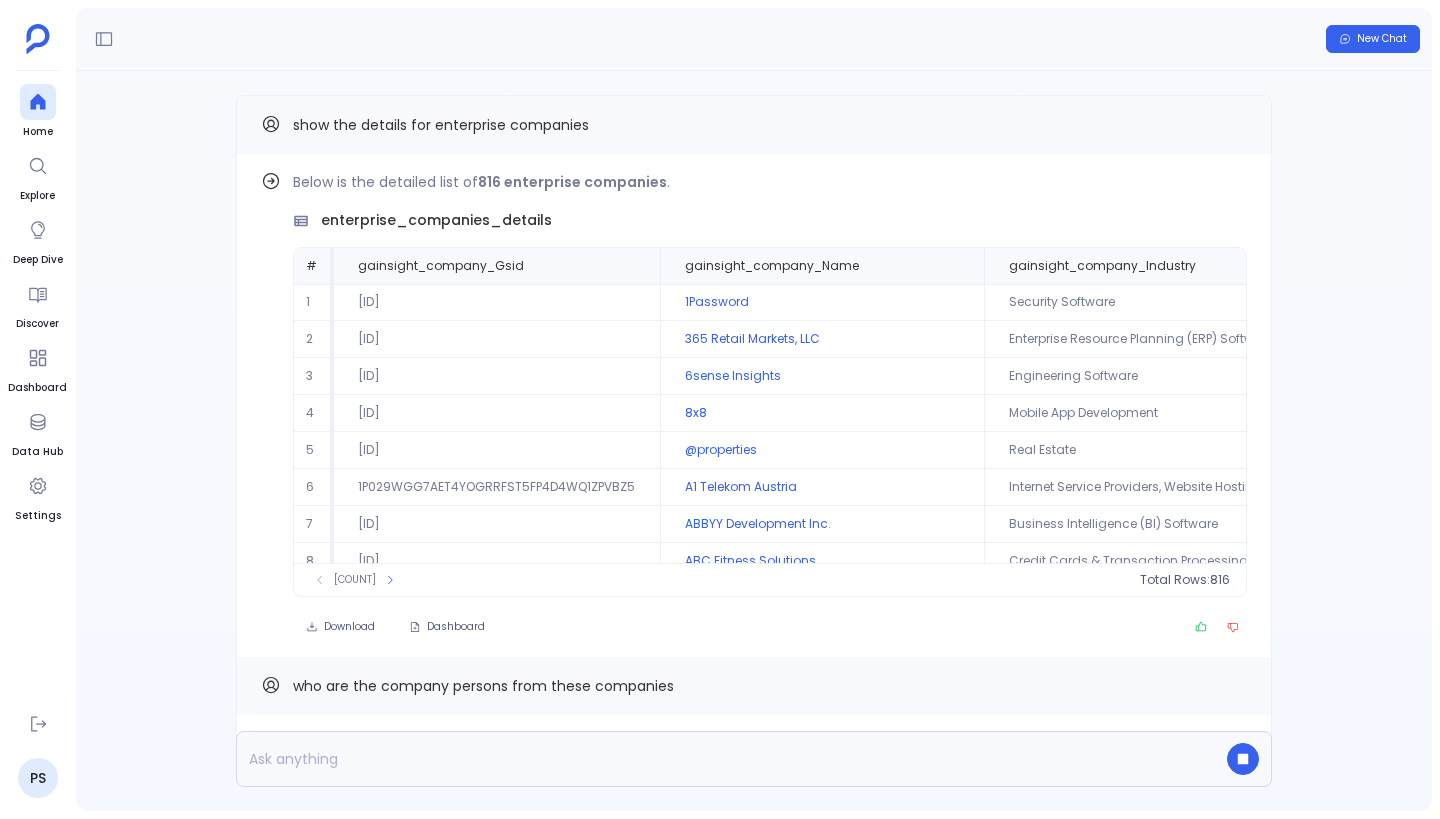 scroll, scrollTop: 0, scrollLeft: 0, axis: both 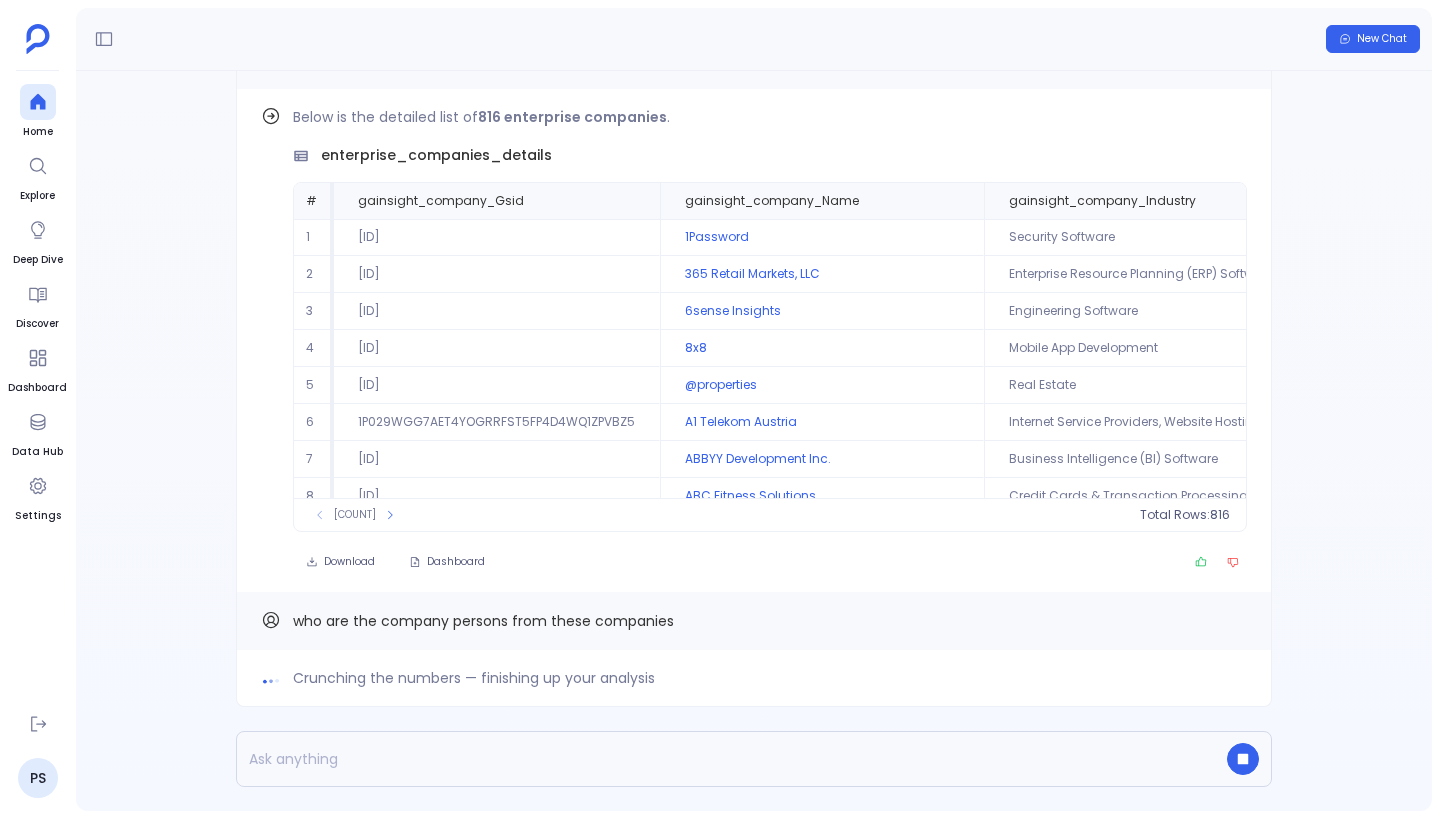 click at bounding box center [715, 759] 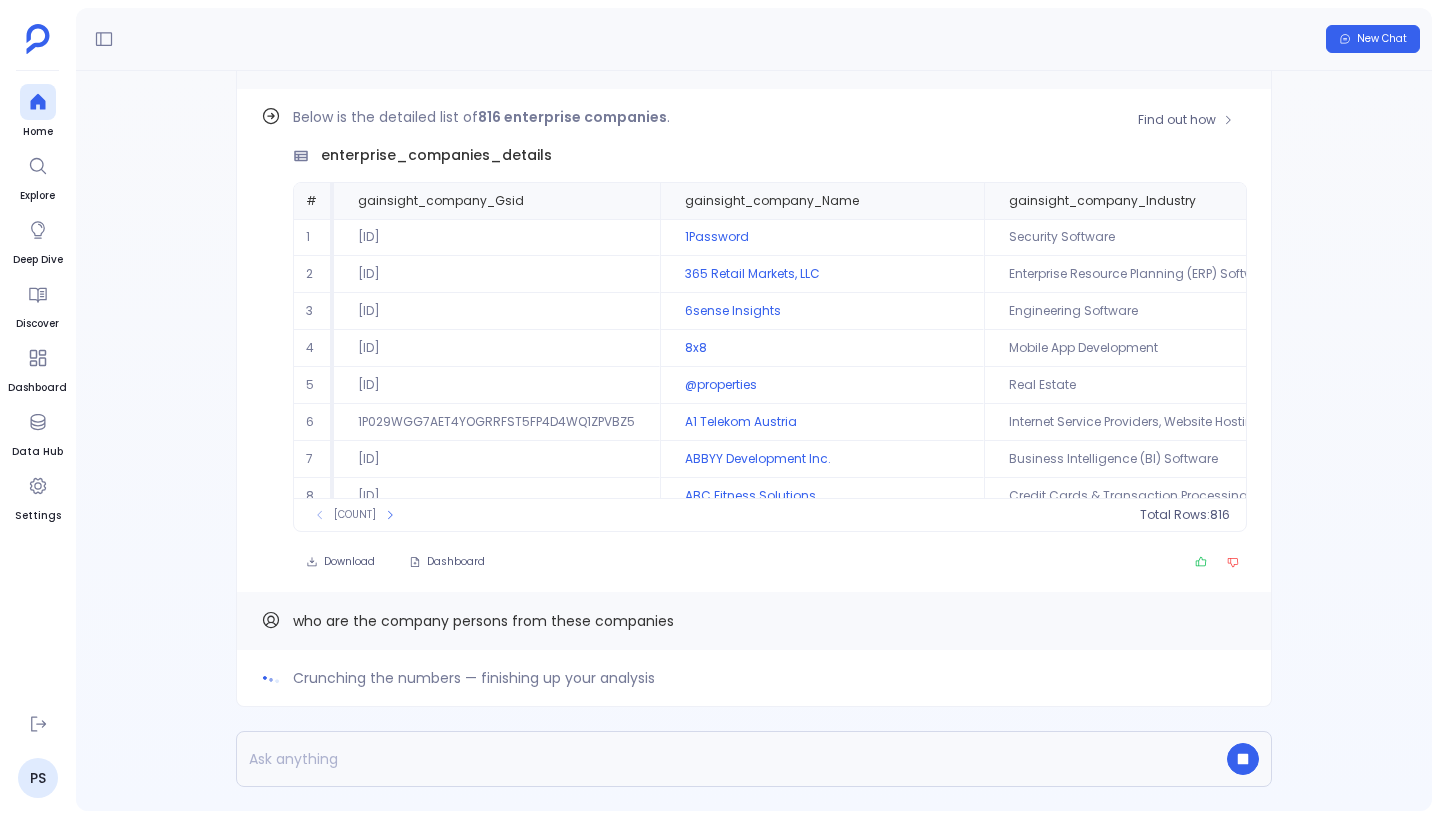 scroll, scrollTop: -65, scrollLeft: 0, axis: vertical 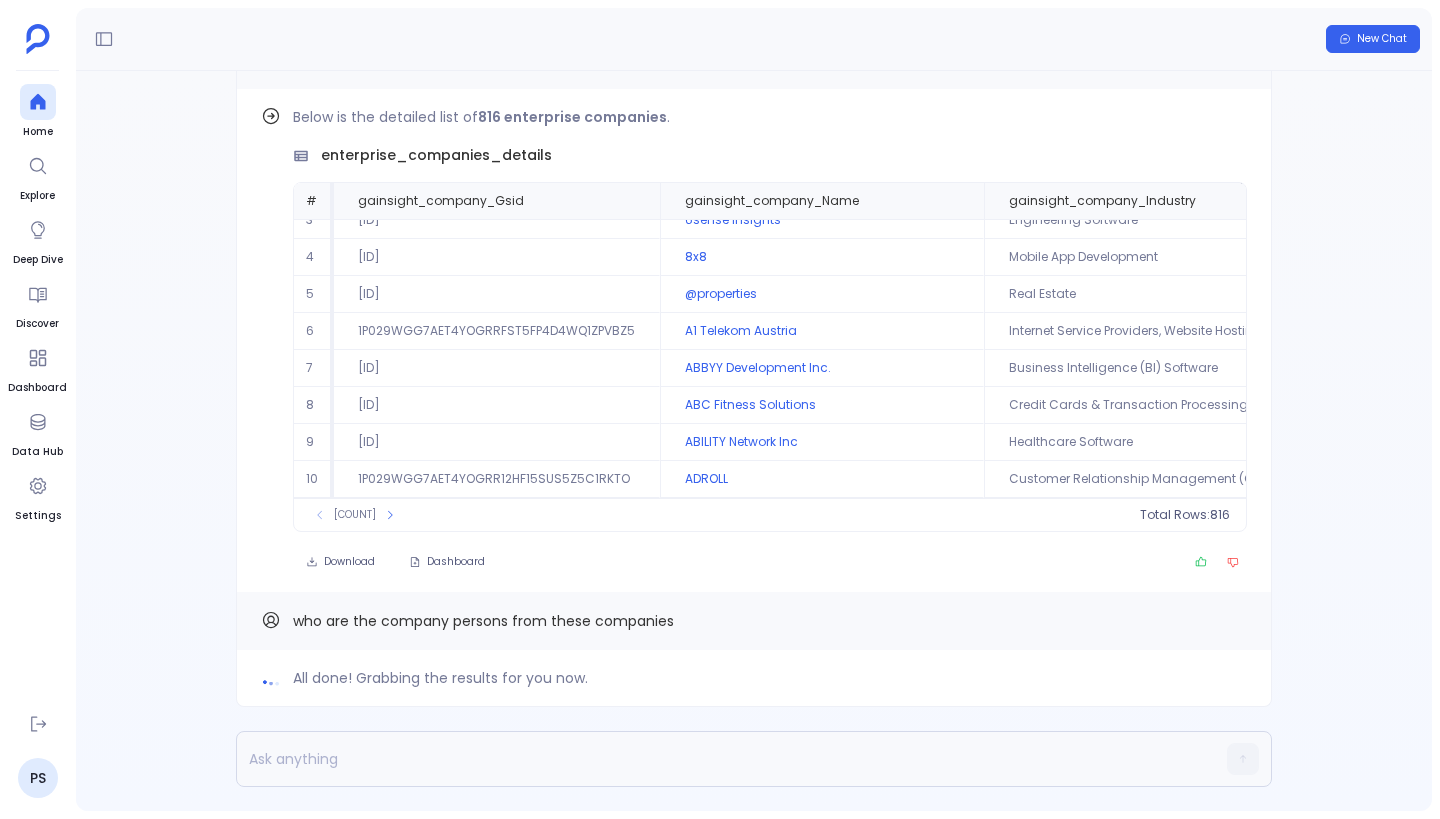 click on "Company-level segments, Enterprise Mid-Market Mid-Market Elliot Hullverson 2 1P029WGG7AET4YOGRR4FKCRI4THE6LTIREH9 365 Retail Markets, LLC Enterprise Resource Planning (ERP) Software 500" at bounding box center [754, 441] 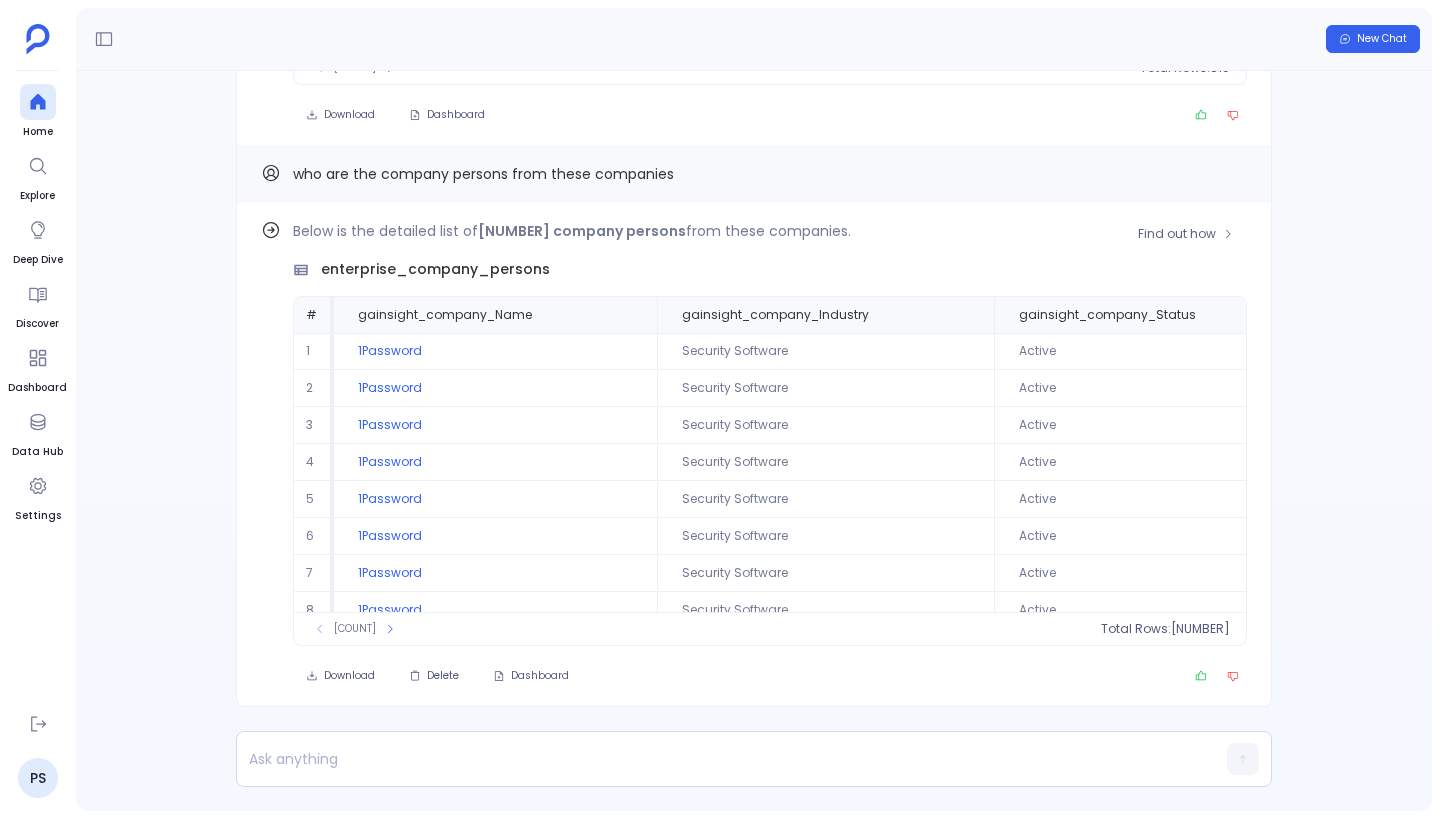 scroll, scrollTop: 96, scrollLeft: 0, axis: vertical 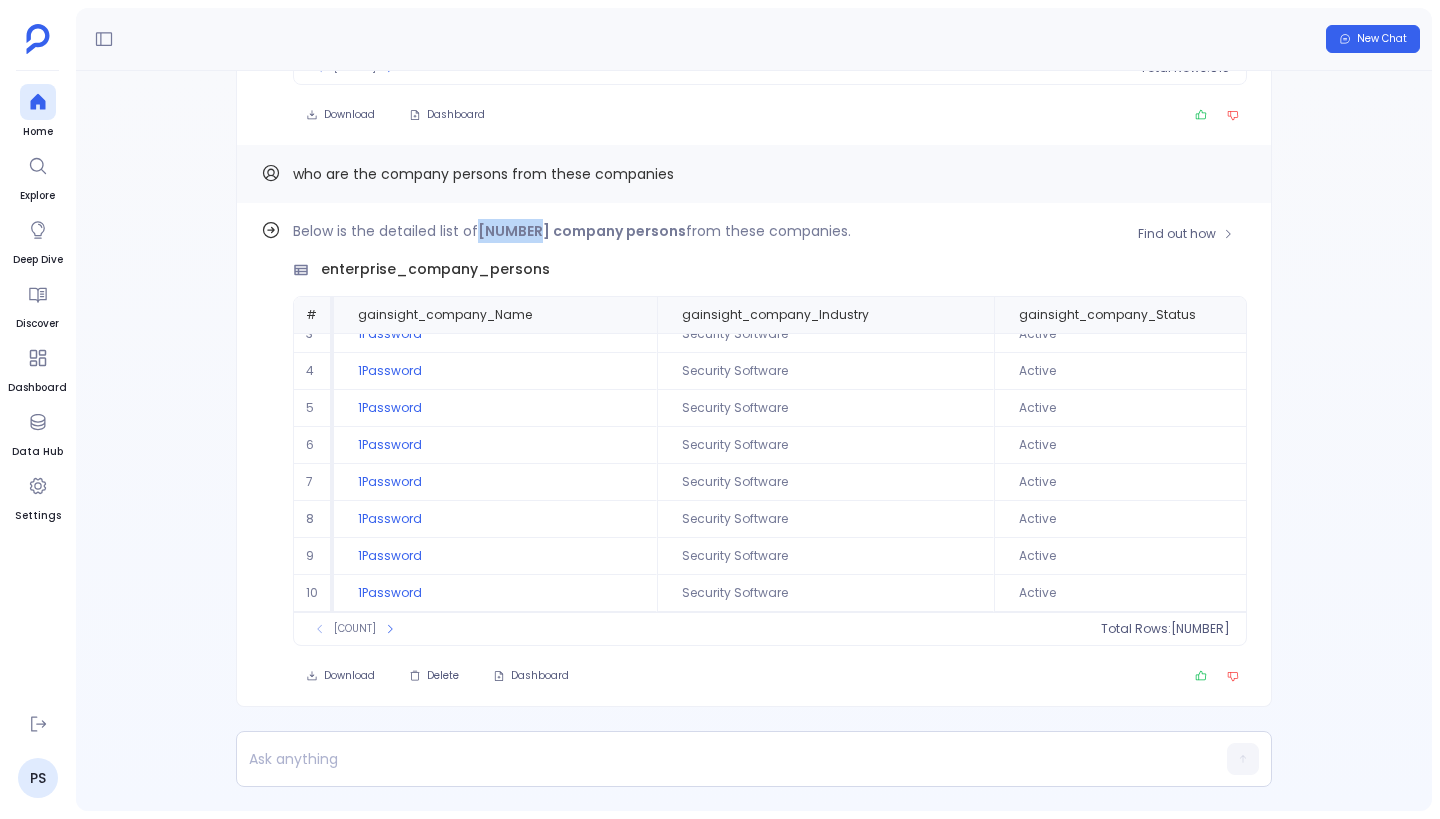 drag, startPoint x: 480, startPoint y: 233, endPoint x: 536, endPoint y: 233, distance: 56 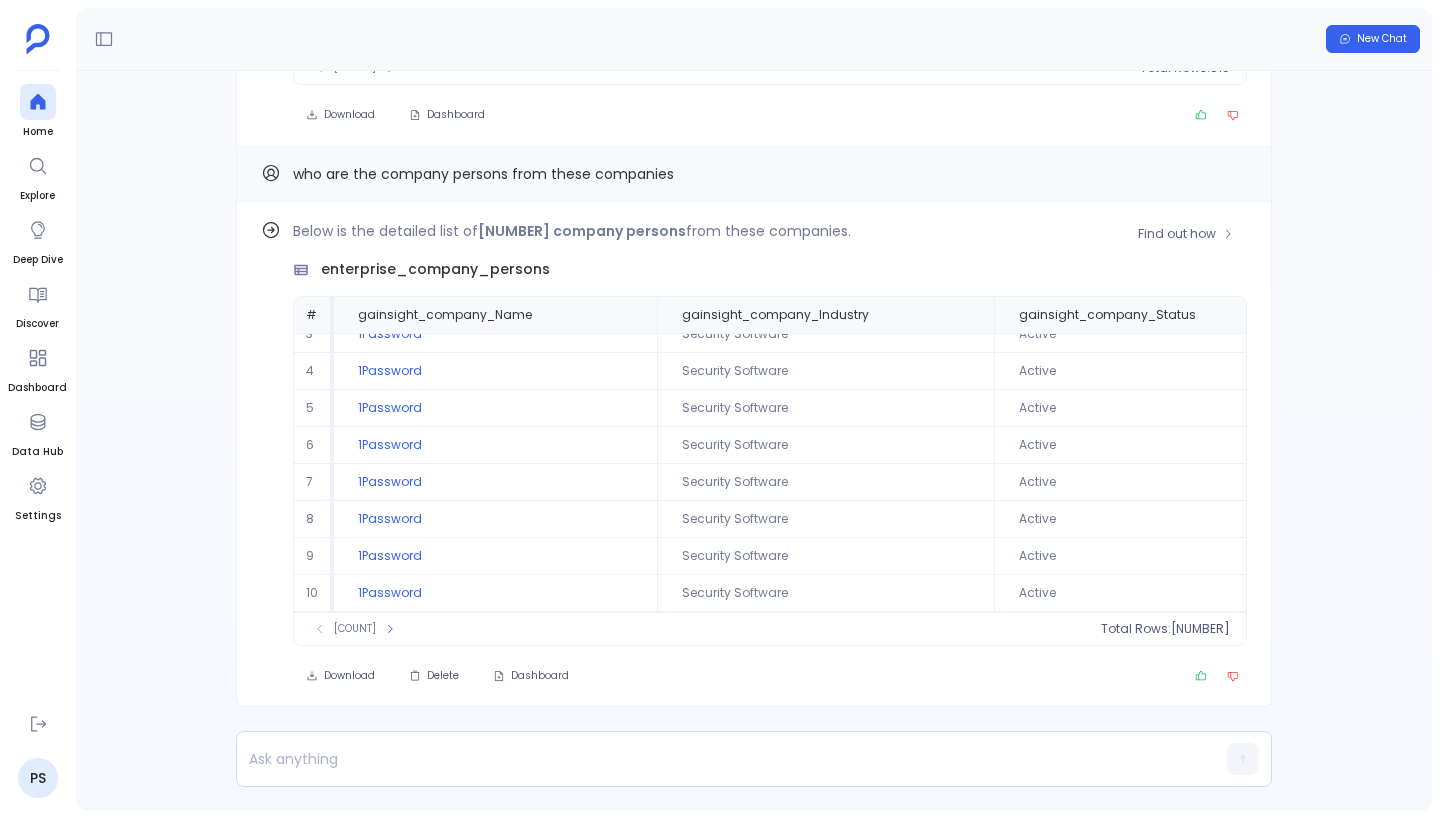 click on "[NUMBER] company persons" at bounding box center (582, 231) 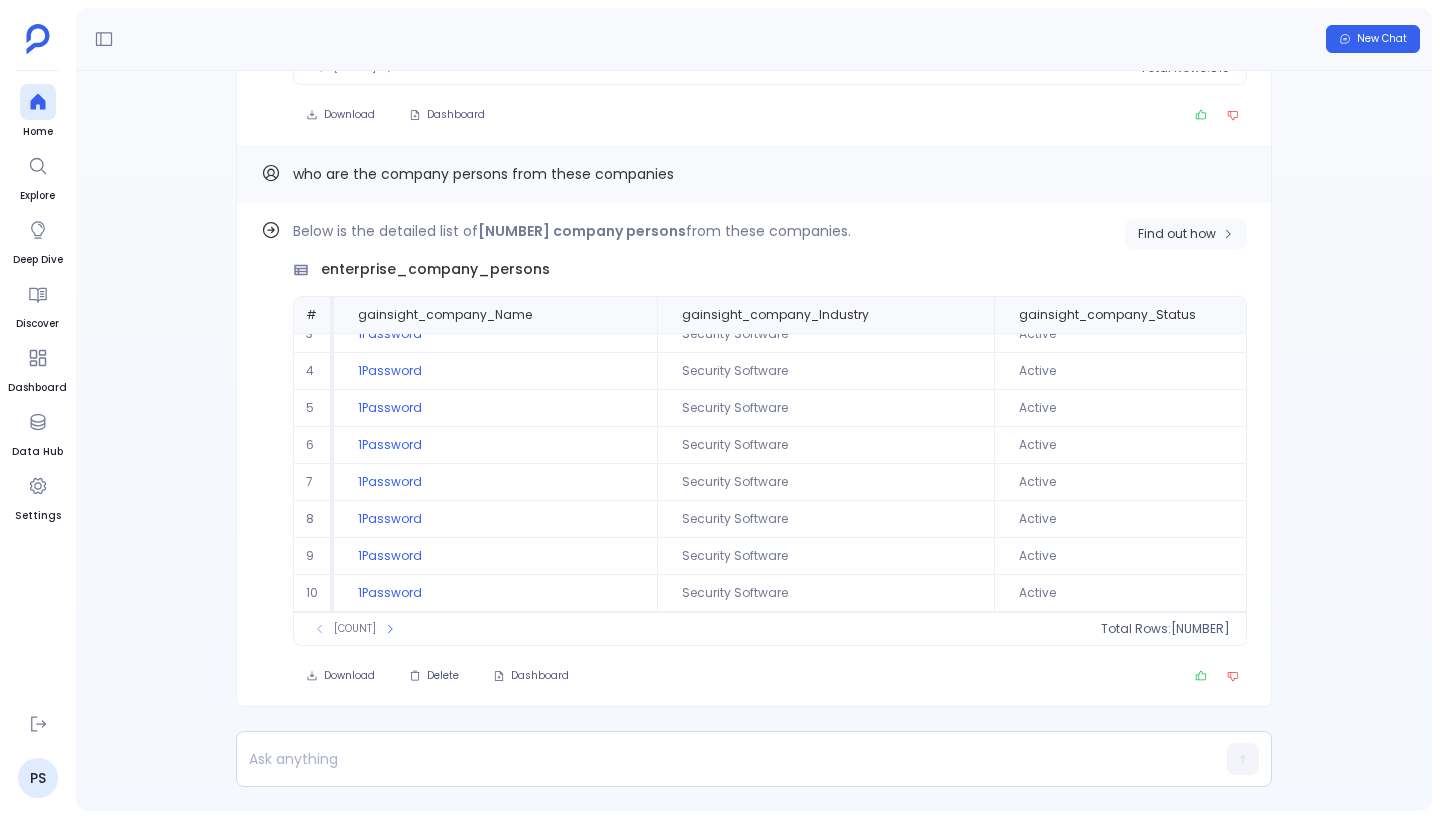 click on "Find out how" at bounding box center [1177, 234] 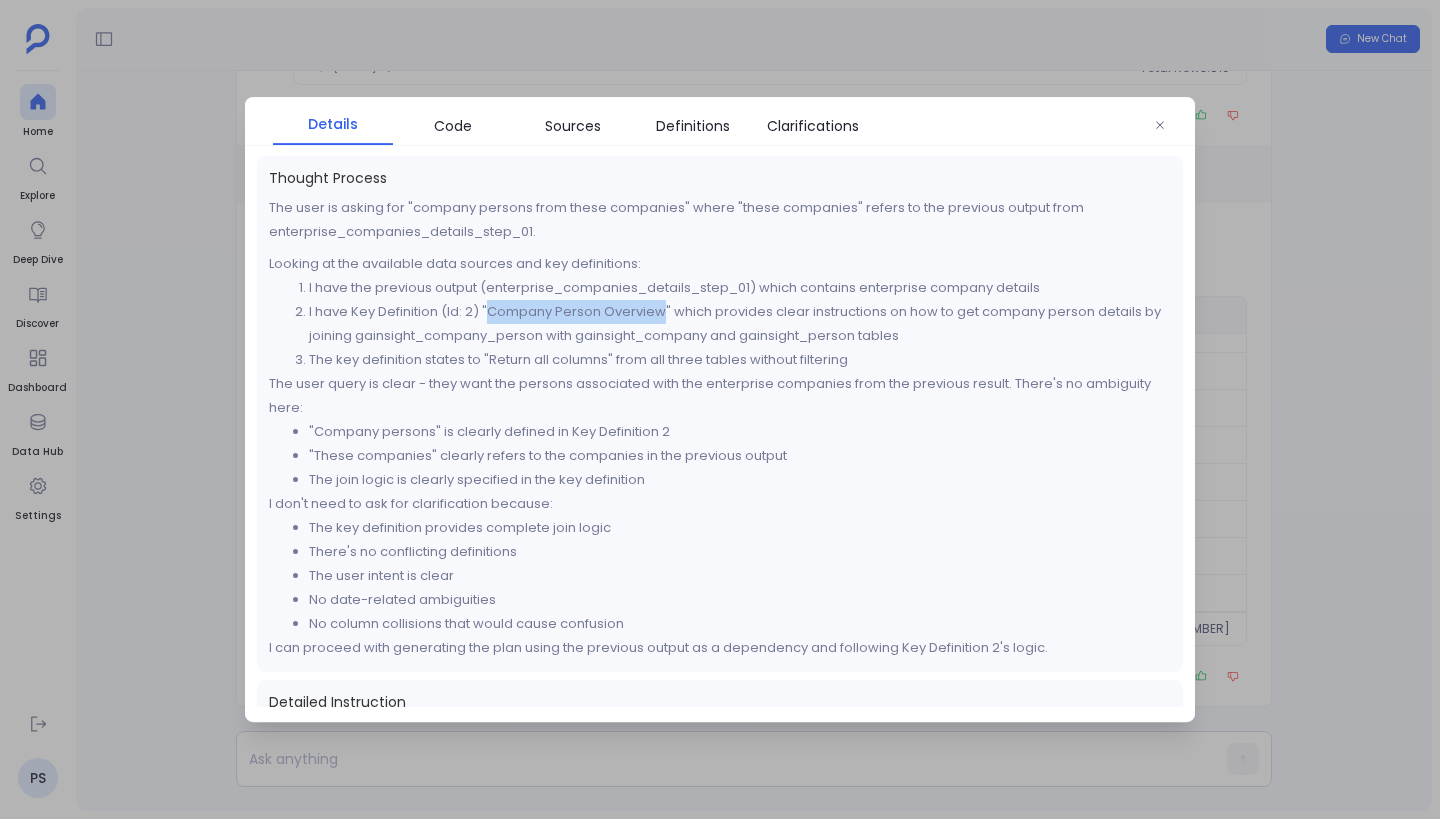 drag, startPoint x: 491, startPoint y: 315, endPoint x: 662, endPoint y: 320, distance: 171.07309 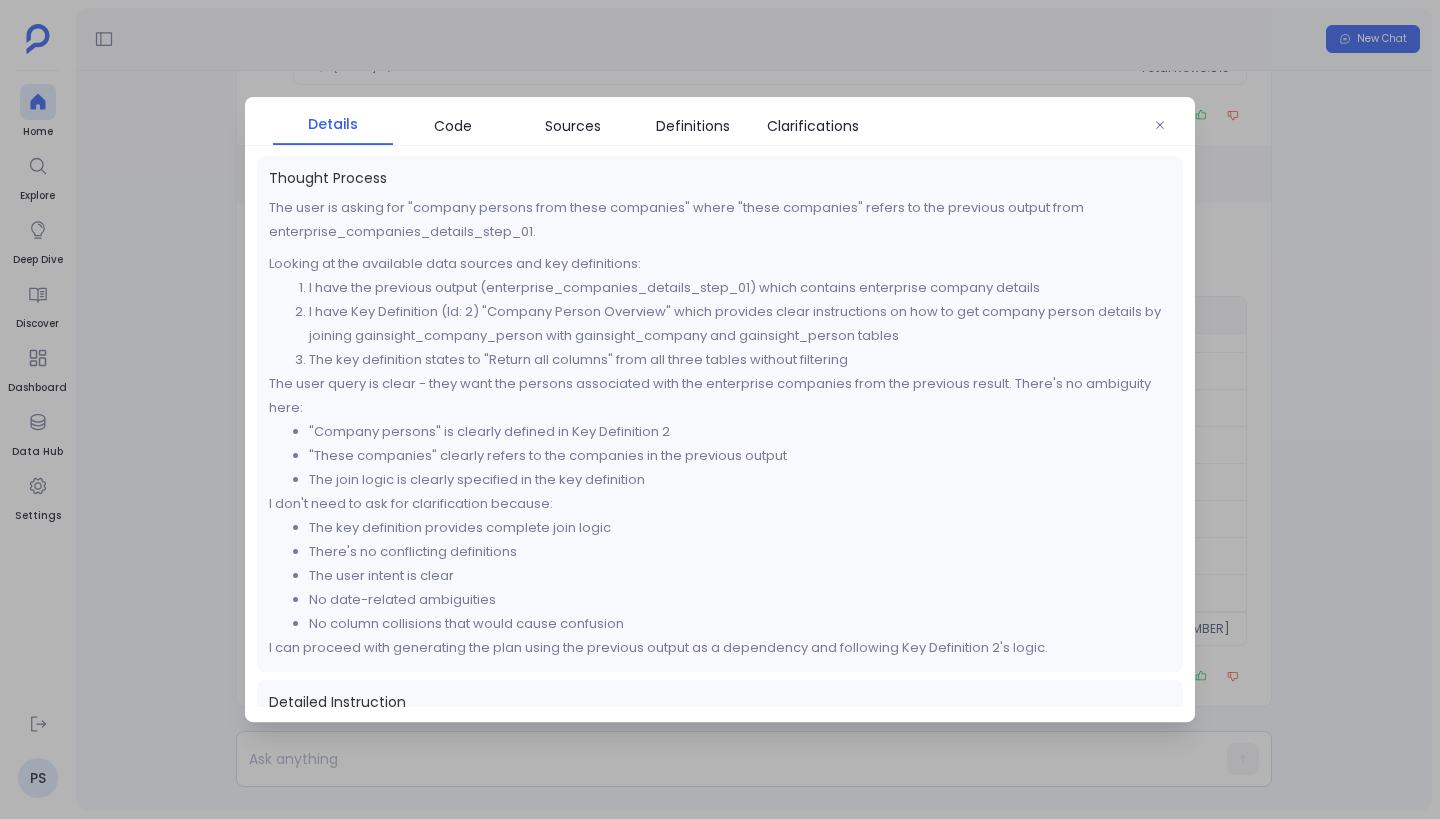 click on "I have Key Definition (Id: 2) "Company Person Overview" which provides clear instructions on how to get company person details by joining gainsight_company_person with gainsight_company and gainsight_person tables" at bounding box center [740, 324] 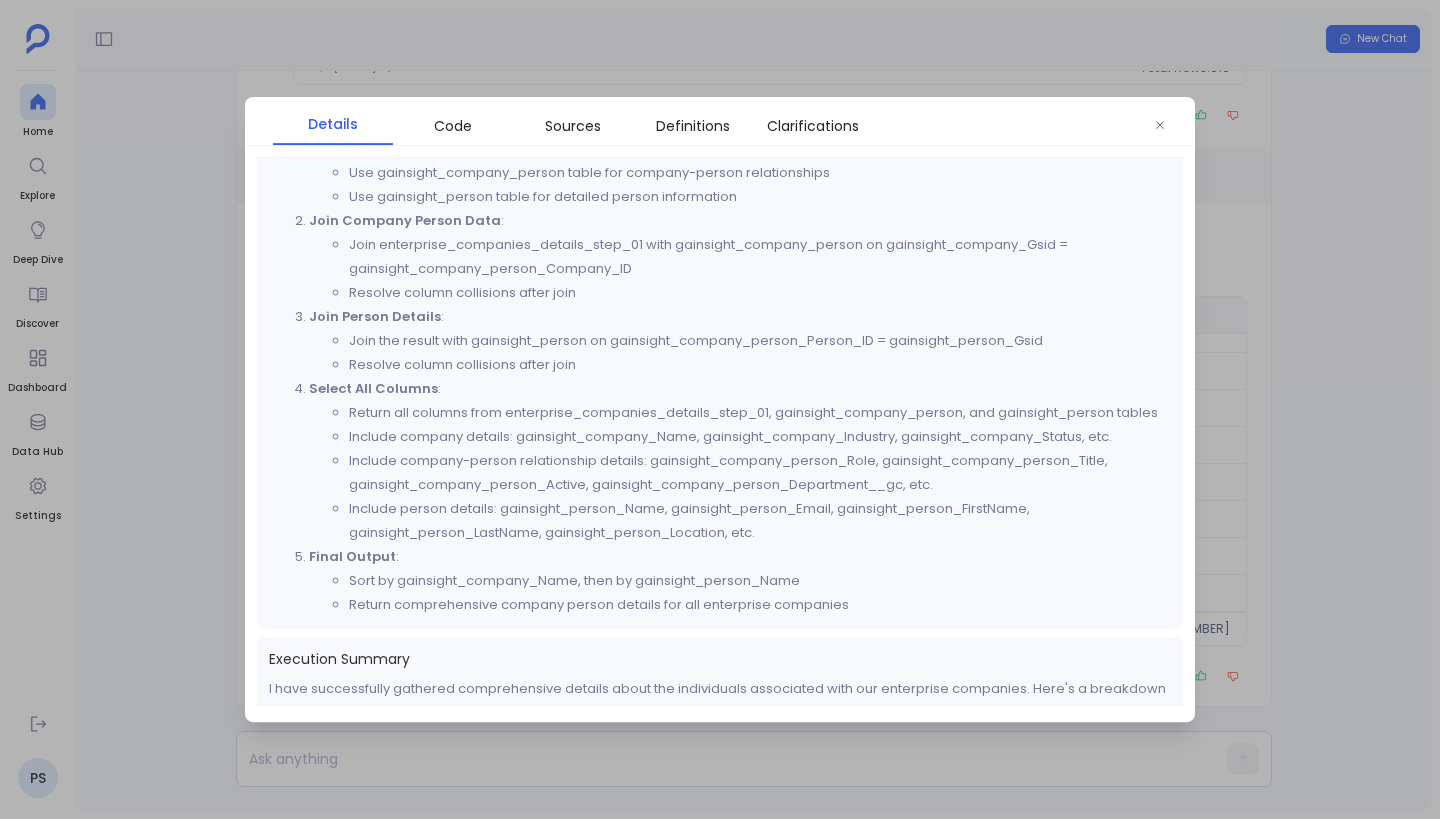 scroll, scrollTop: 878, scrollLeft: 0, axis: vertical 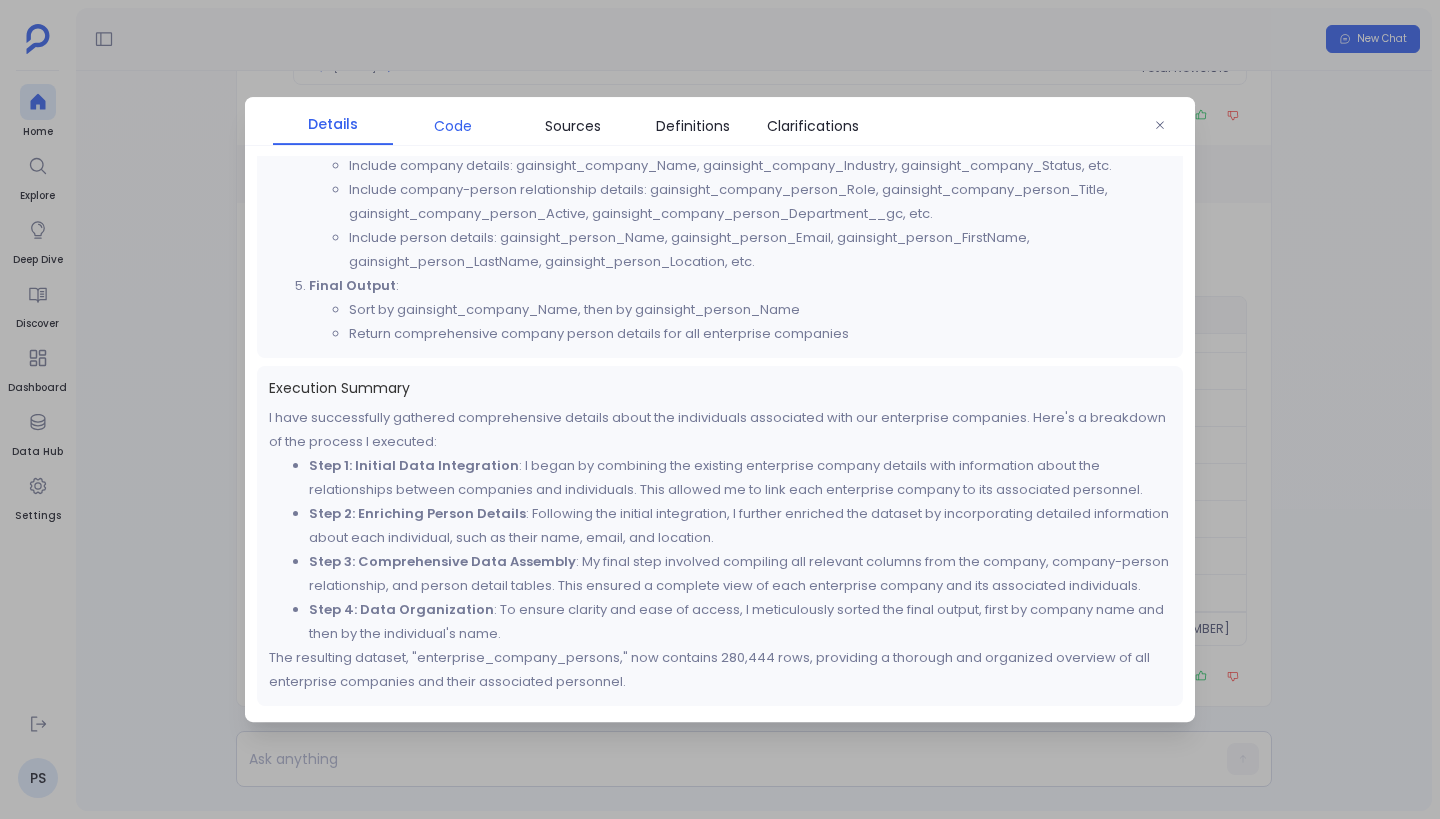 click on "Code" at bounding box center (453, 126) 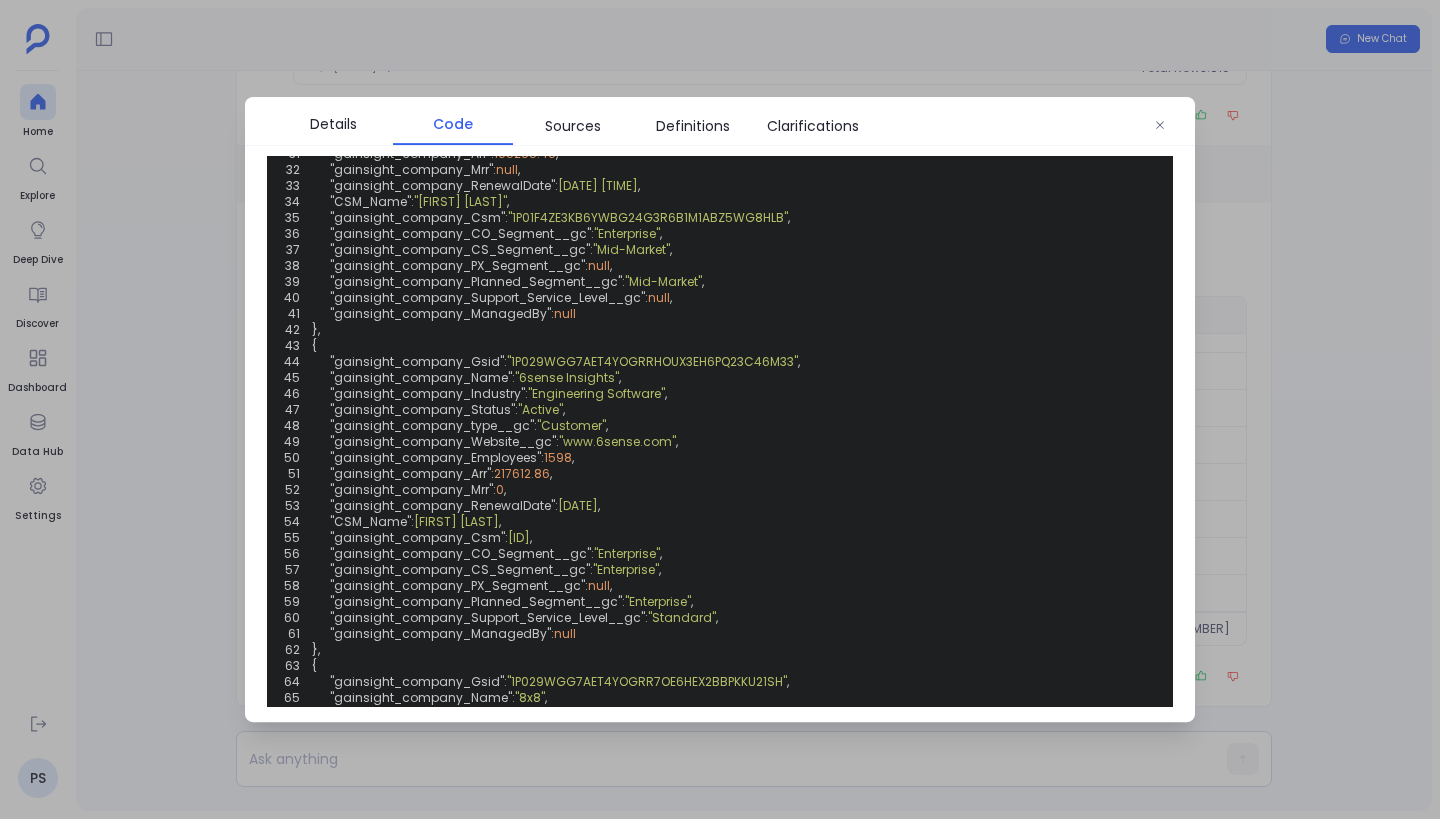 scroll, scrollTop: 0, scrollLeft: 0, axis: both 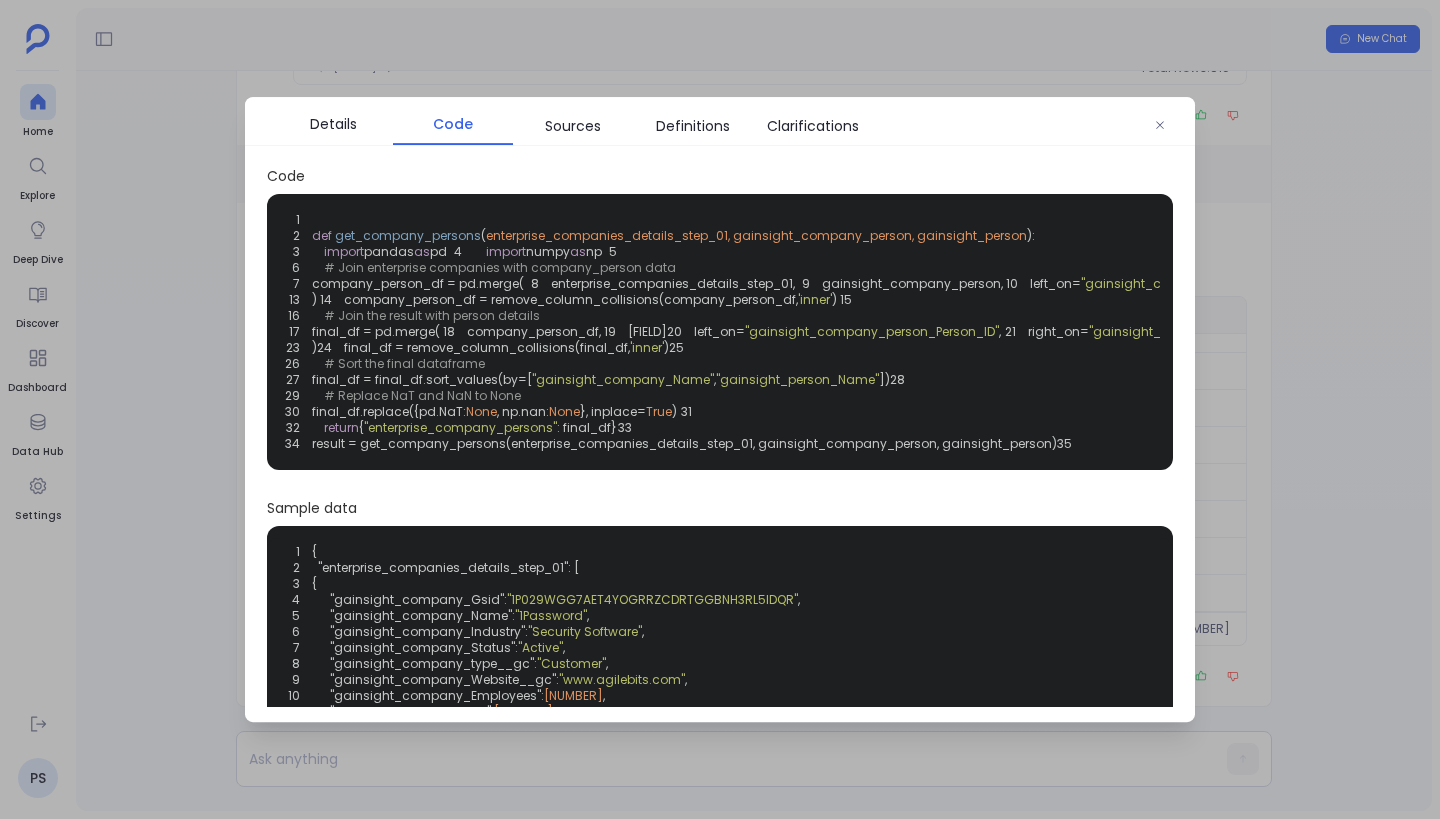 click on "enterprise_companies_details_step_01, gainsight_company_person, gainsight_person" at bounding box center (756, 235) 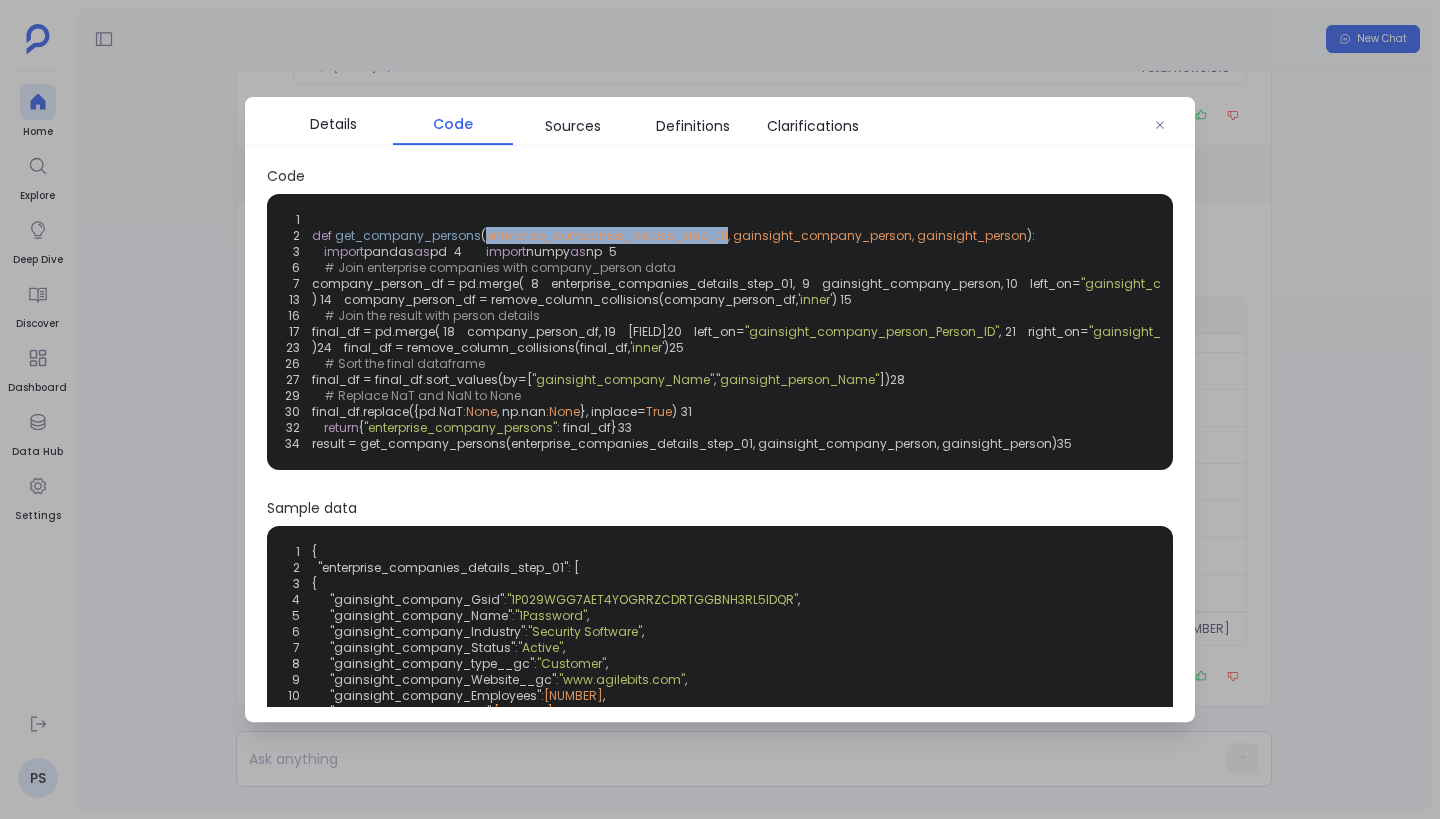 click on "enterprise_companies_details_step_01, gainsight_company_person, gainsight_person" at bounding box center [756, 235] 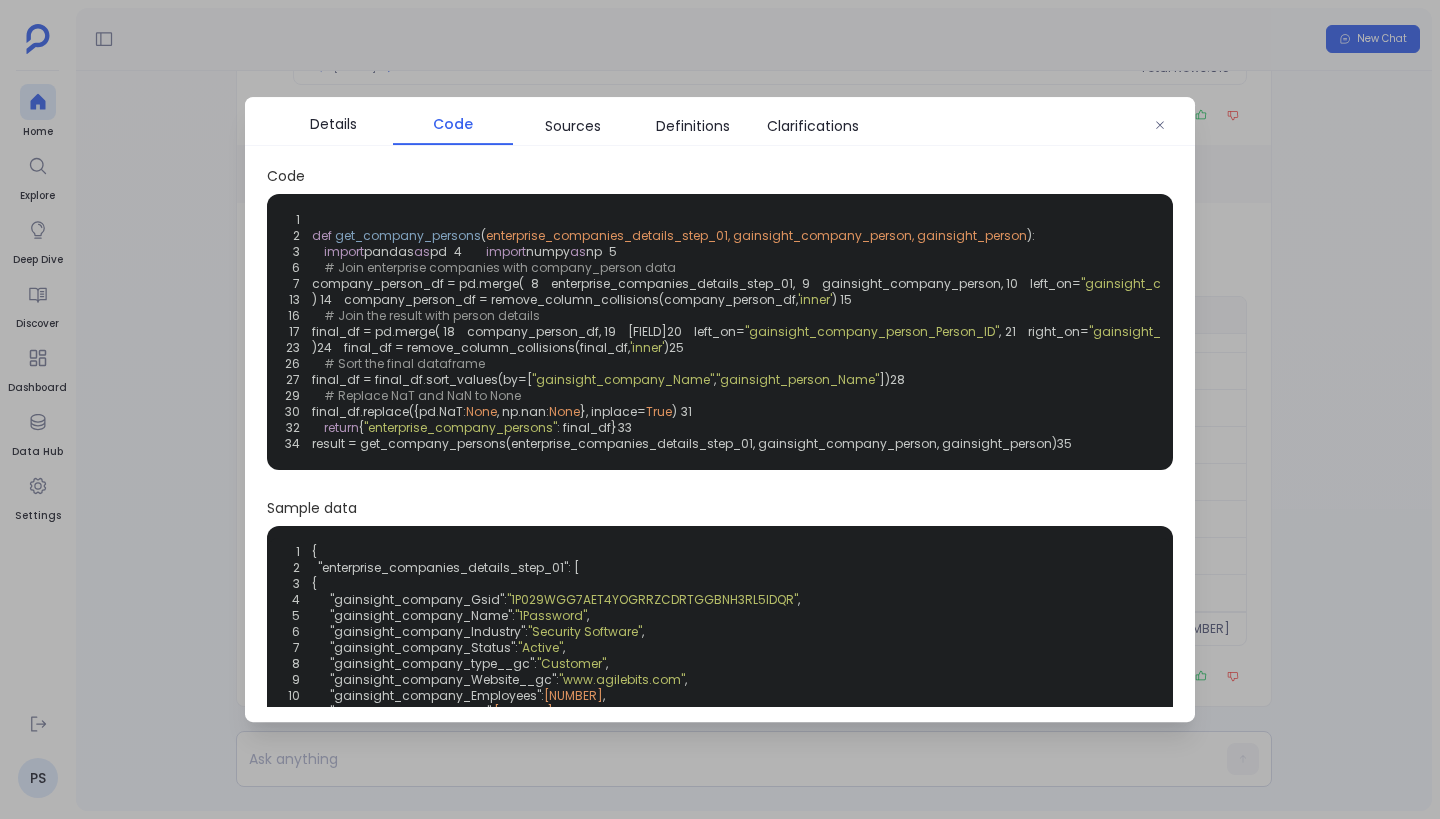 click on "1
2 def   get_company_persons ( enterprise_companies_details_step_01, gainsight_company_person, gainsight_person ):
3      import  pandas  as  pd
4      import  numpy  as  np
5
6      # Join enterprise companies with company_person data
7     company_person_df = pd.merge(
8         enterprise_companies_details_step_01,
9         gainsight_company_person,
10         left_on= "gainsight_company_Gsid" ,
11         right_on= "gainsight_company_person_Company_ID" ,
12         how= "inner"
13     )
14     company_person_df = remove_column_collisions(company_person_df,  'inner' )
15
16      # Join the result with person details
17     final_df = pd.merge(
18         company_person_df,
19         gainsight_person,
20         left_on= "gainsight_company_person_Person_ID" ,
21         right_on= "gainsight_person_Gsid" ,
22         how= "inner"
23     )
24     final_df = remove_column_collisions(final_df,  'inner' )
25
26      # Sort the final dataframe
27 ,  ])
28
29" at bounding box center [720, 332] 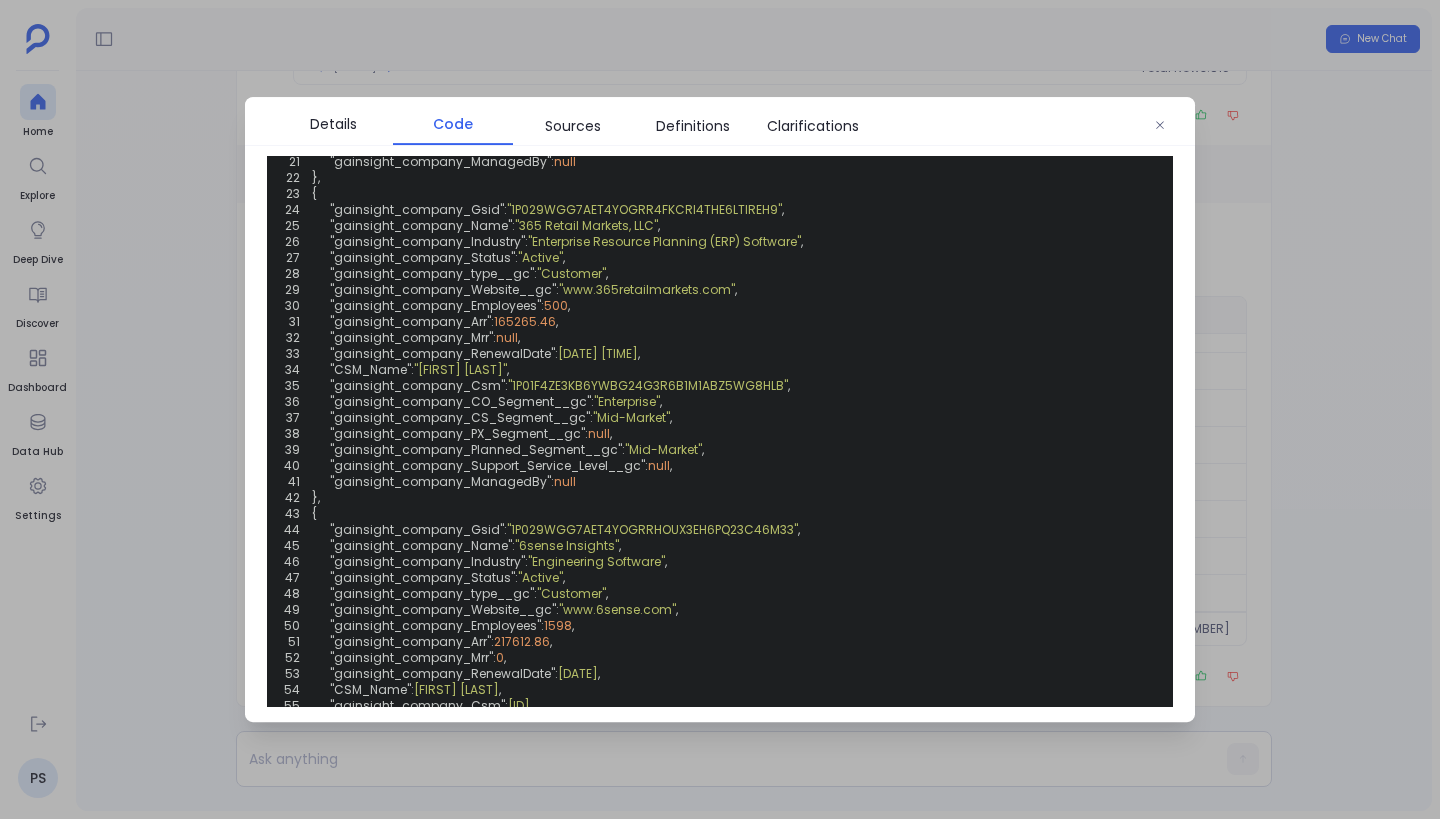 scroll, scrollTop: 757, scrollLeft: 0, axis: vertical 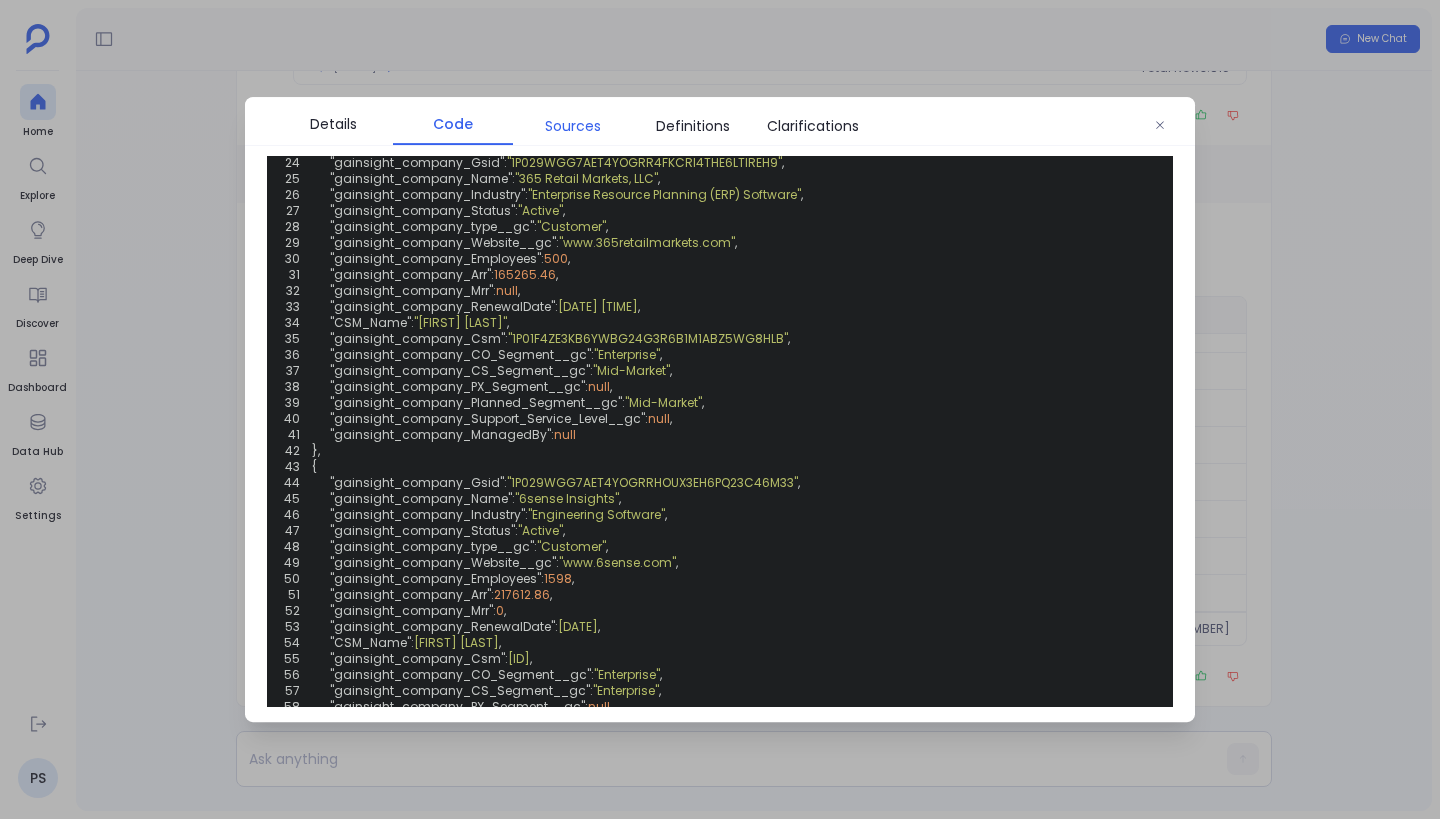 click on "Sources" at bounding box center [573, 126] 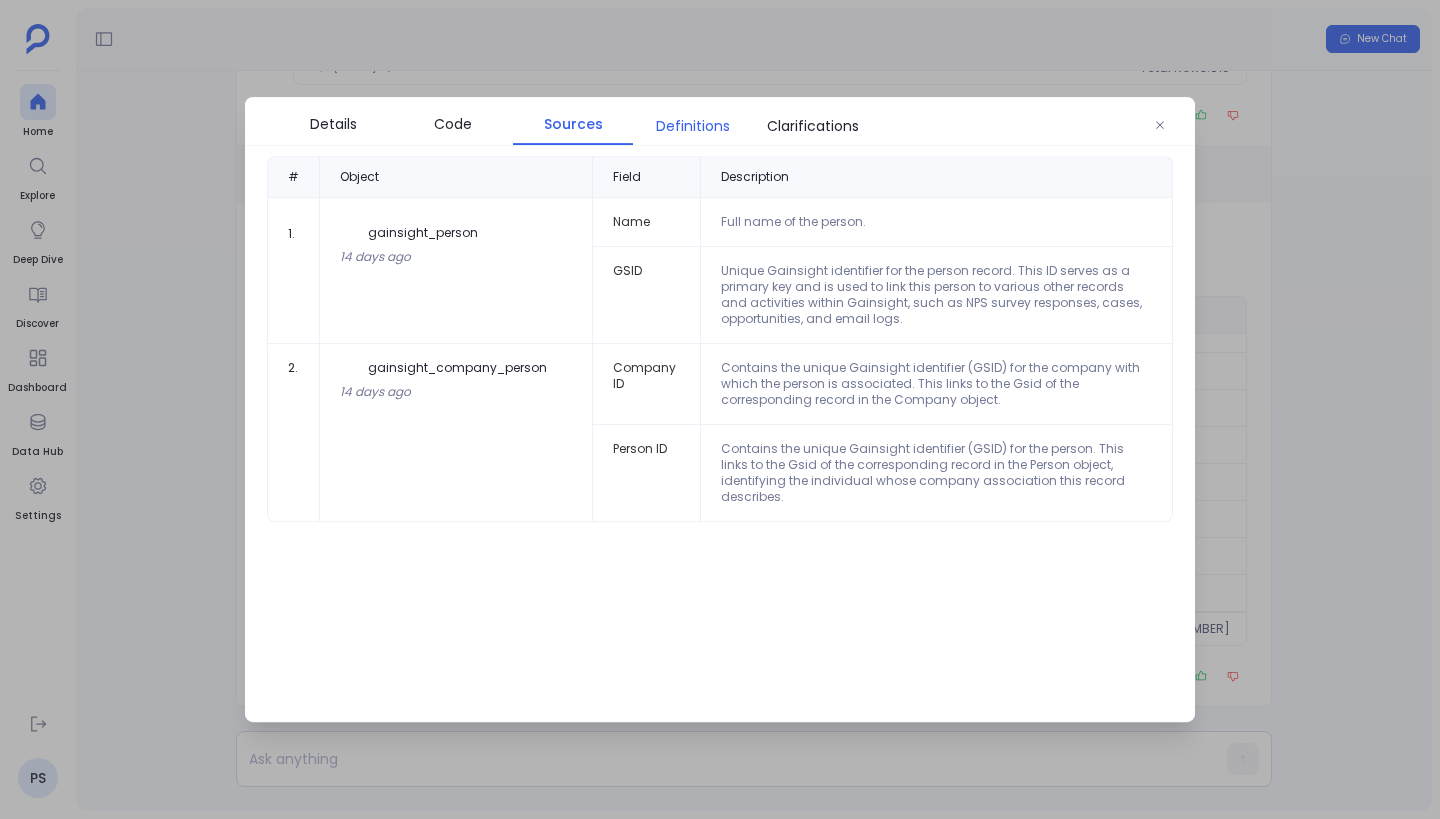 click on "Definitions" at bounding box center (693, 126) 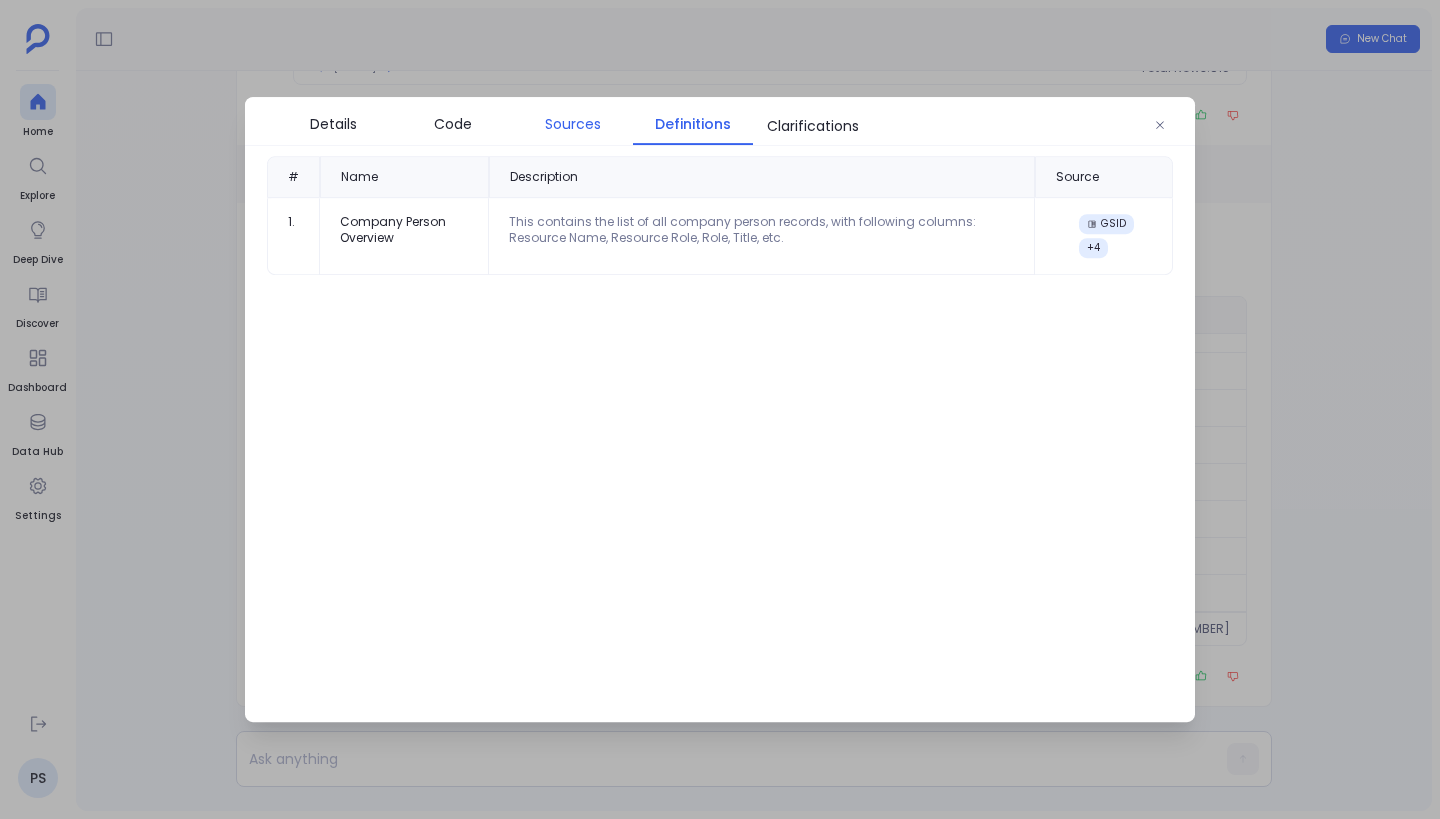 click on "Sources" at bounding box center [573, 124] 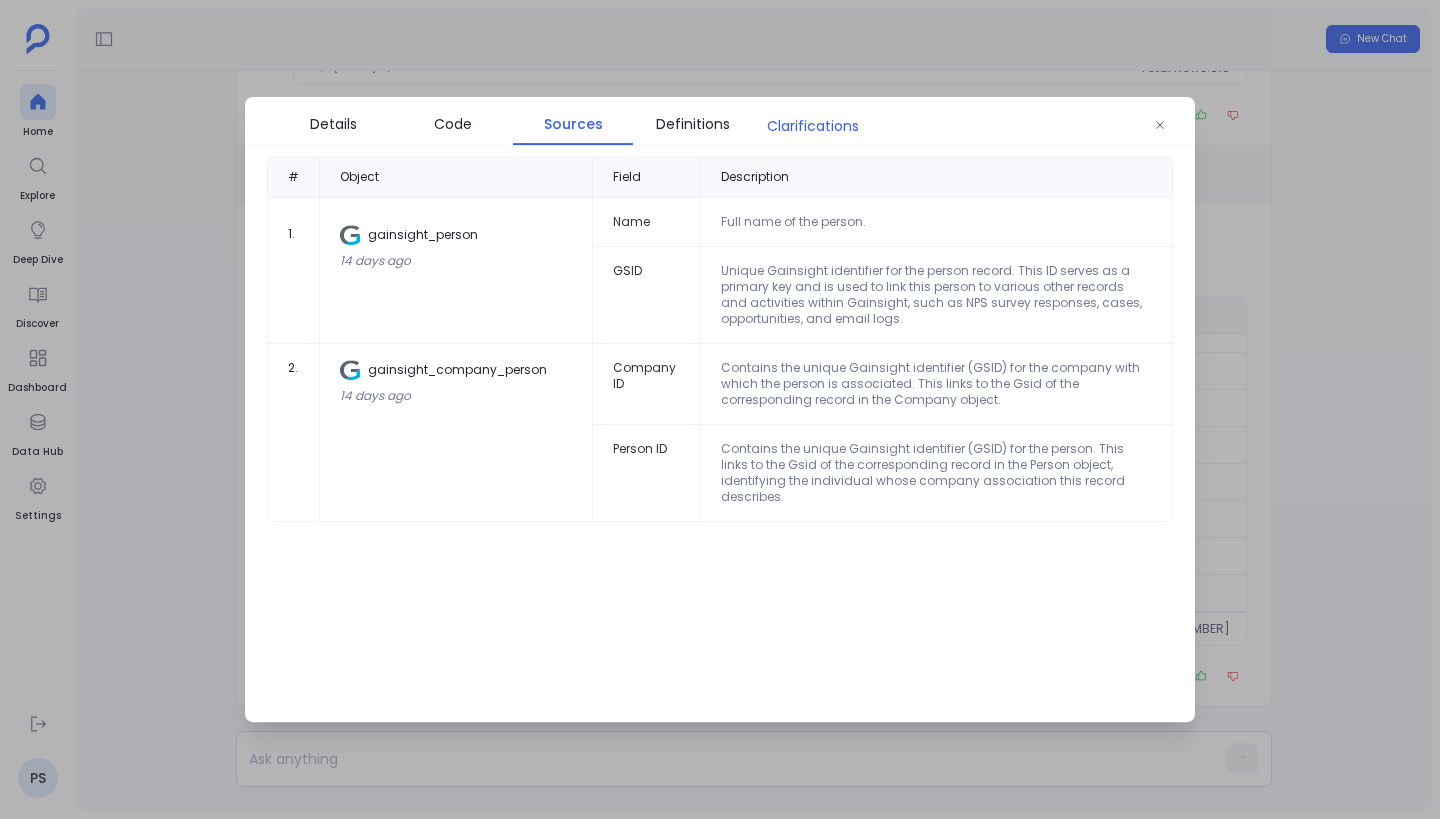 click on "Clarifications" at bounding box center (813, 126) 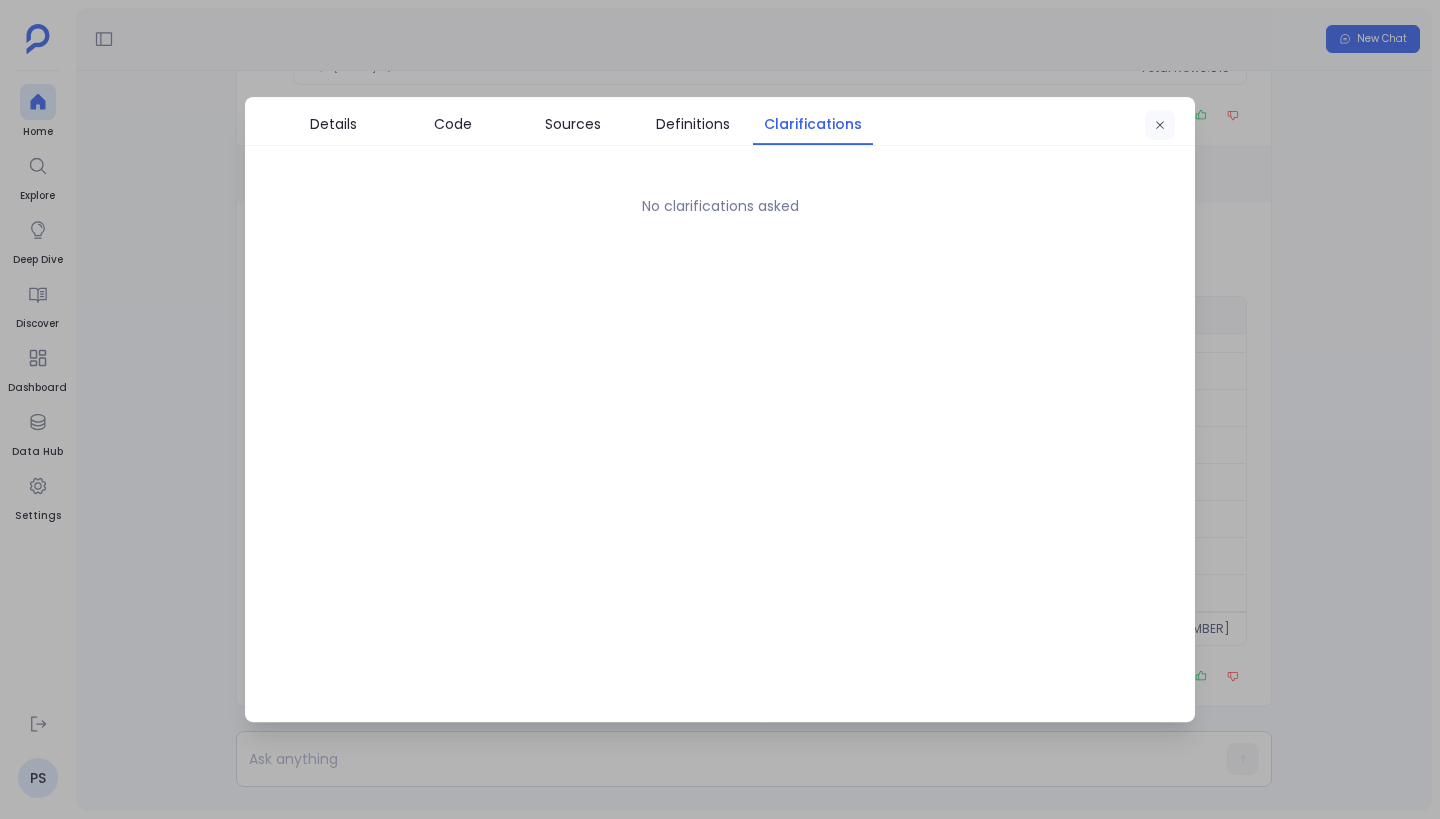 click at bounding box center (1160, 125) 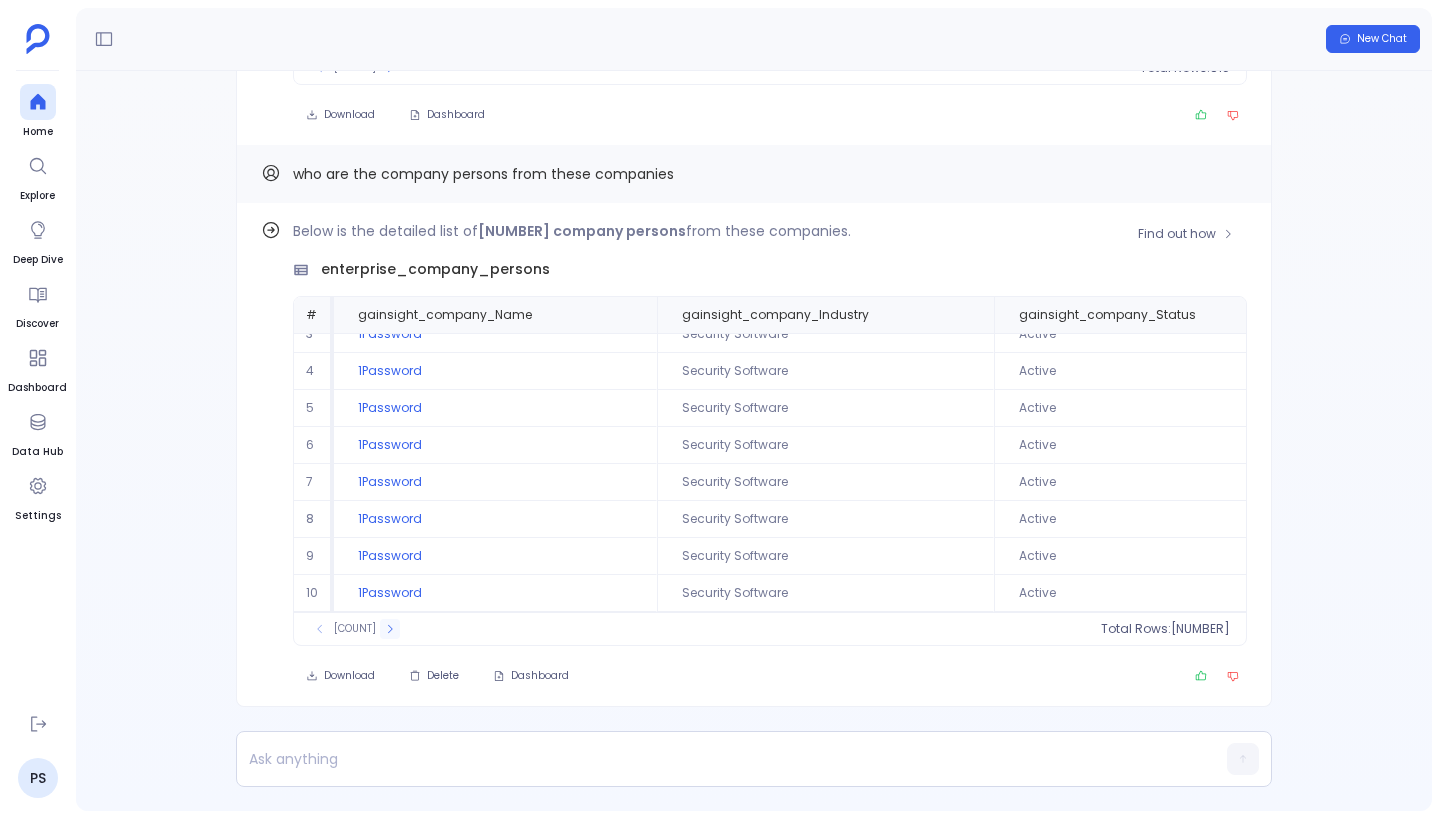click at bounding box center [390, 629] 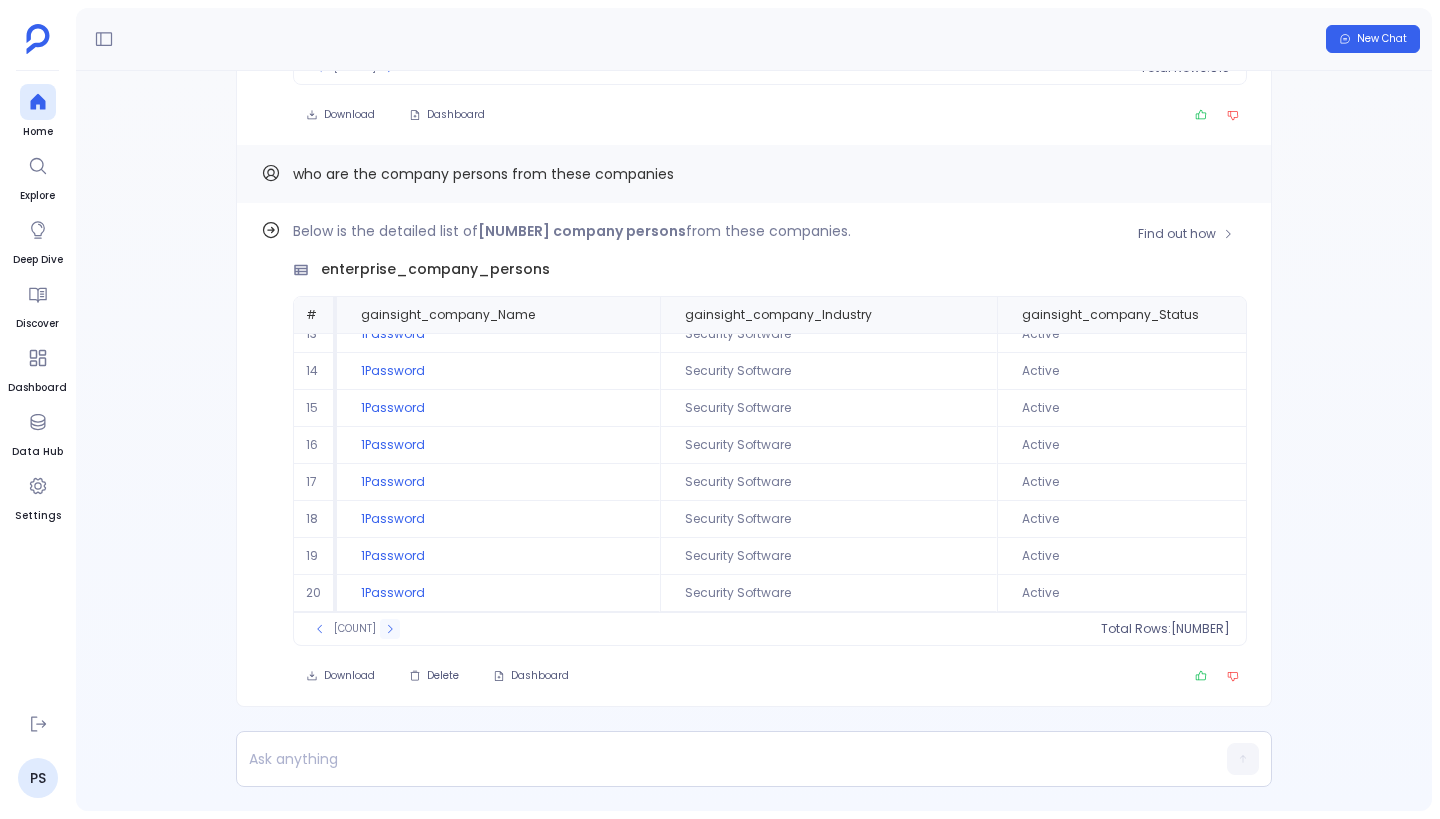 click 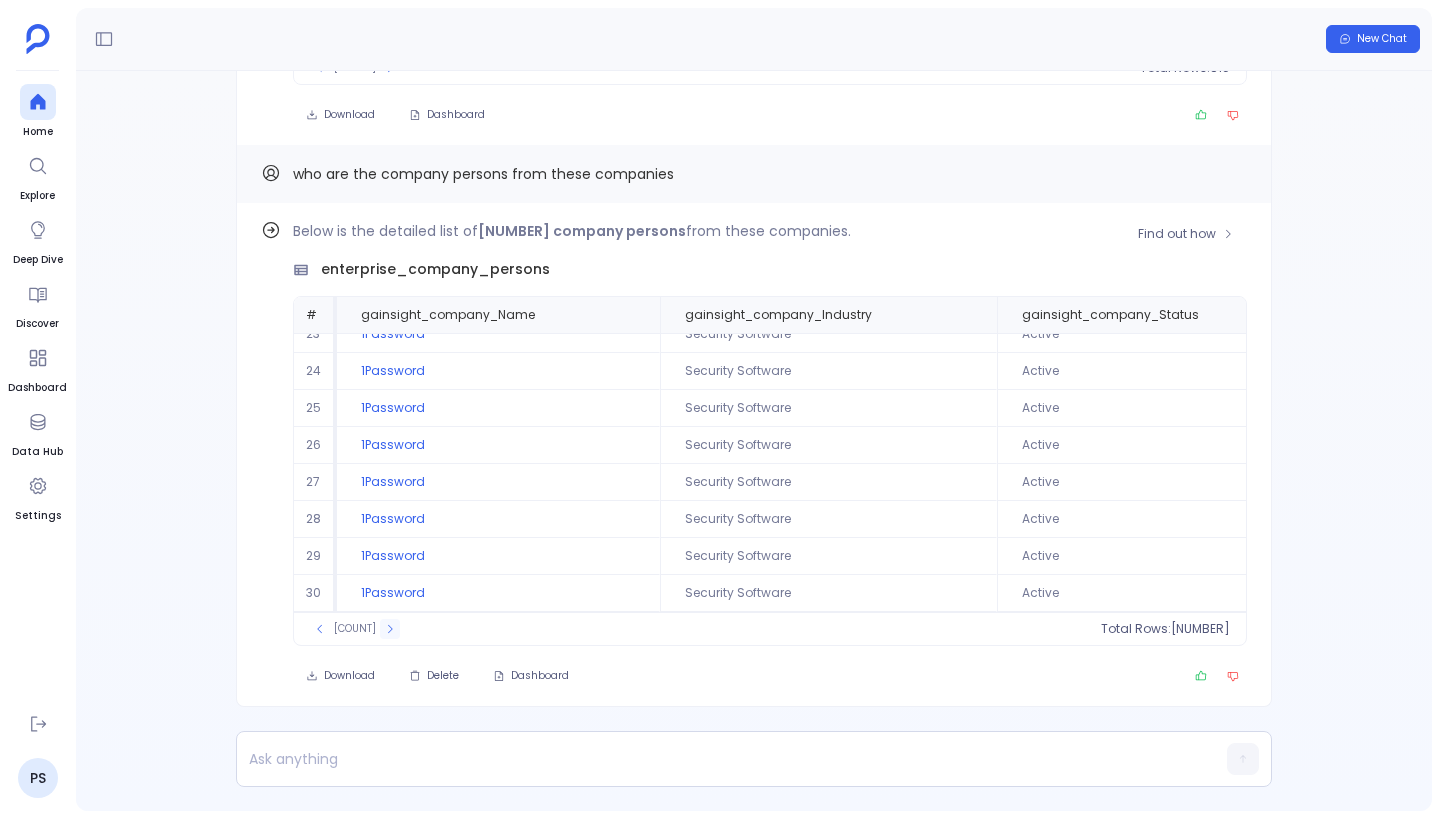 click 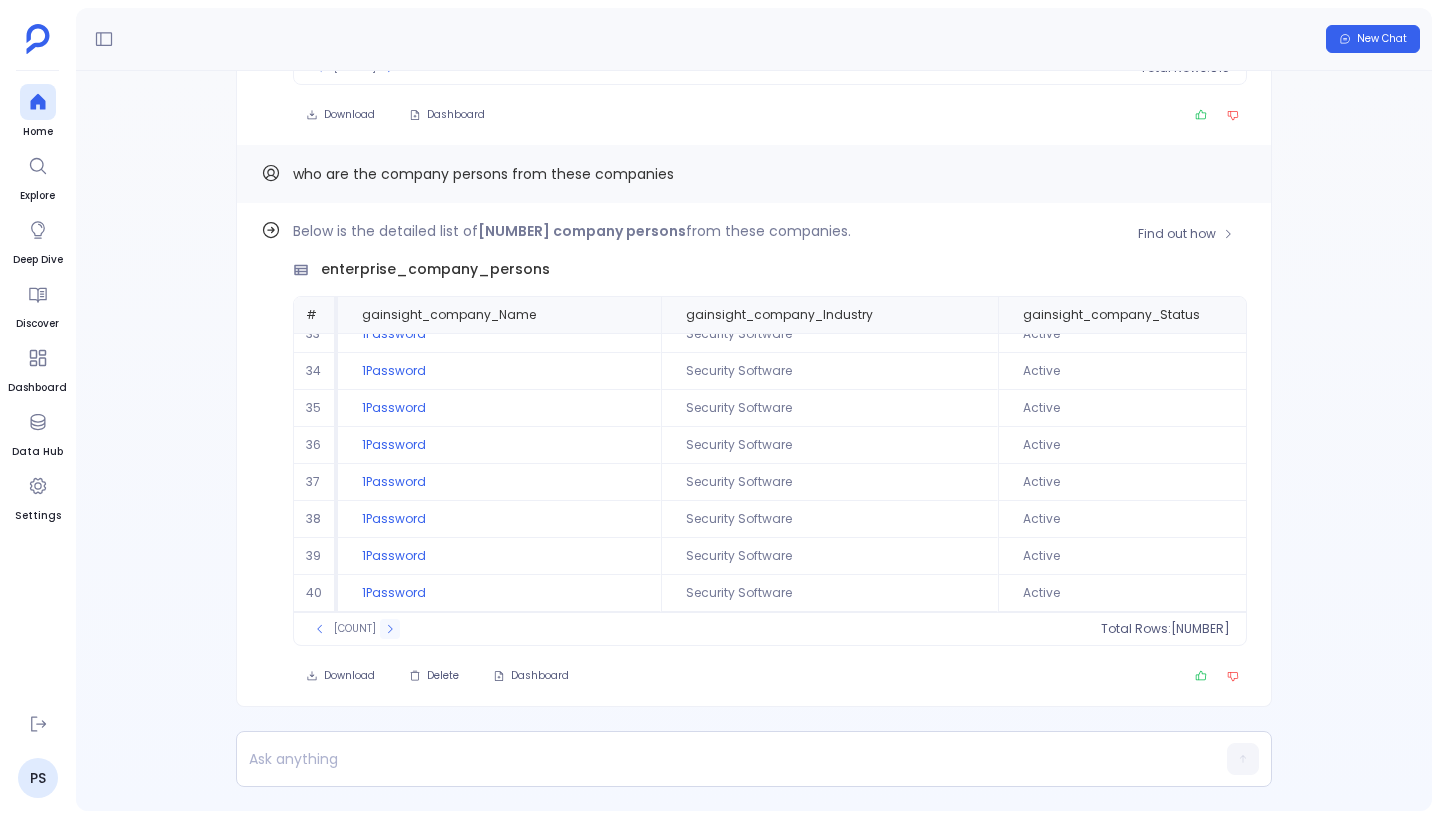 click 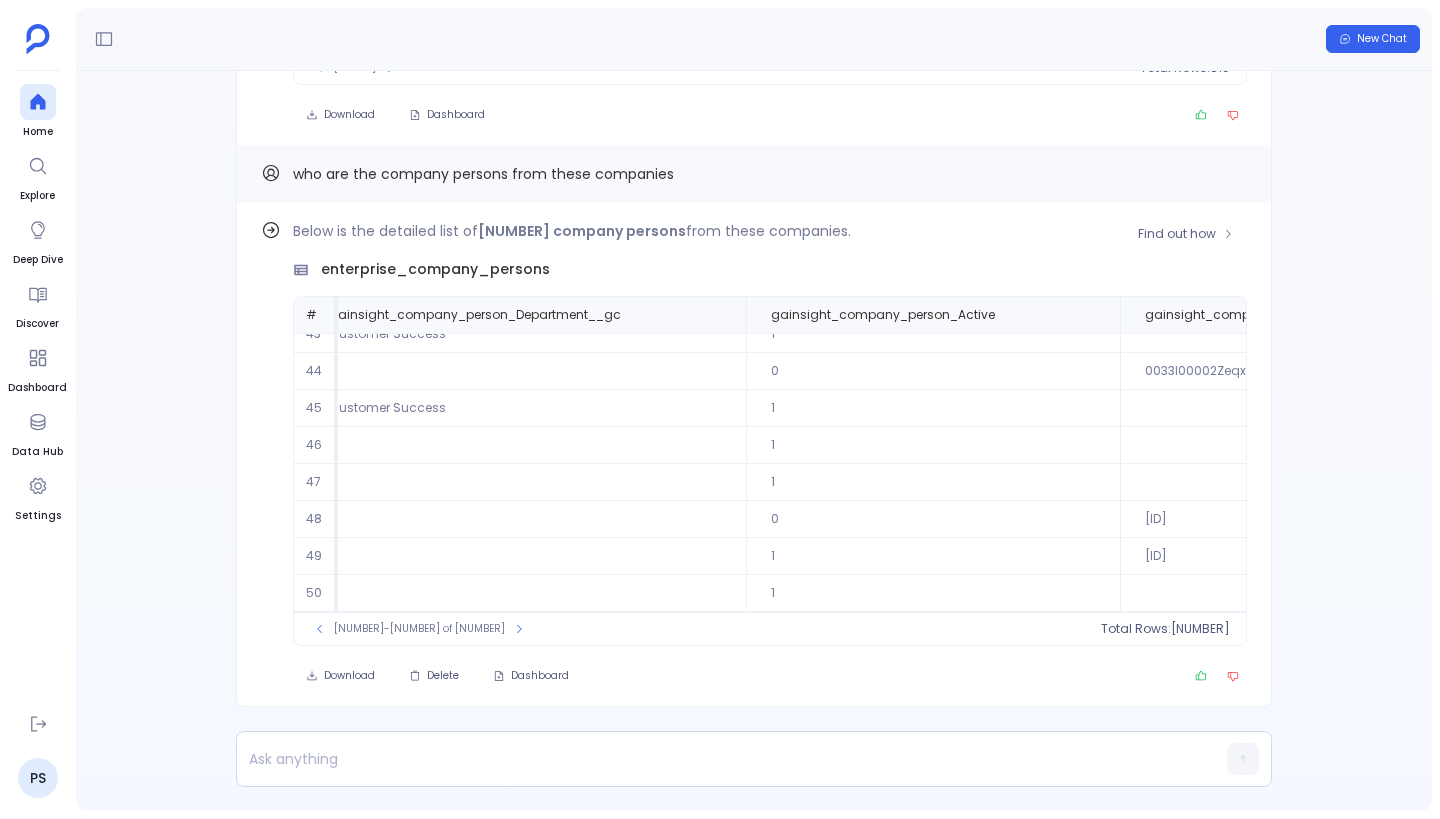 scroll, scrollTop: 0, scrollLeft: 5737, axis: horizontal 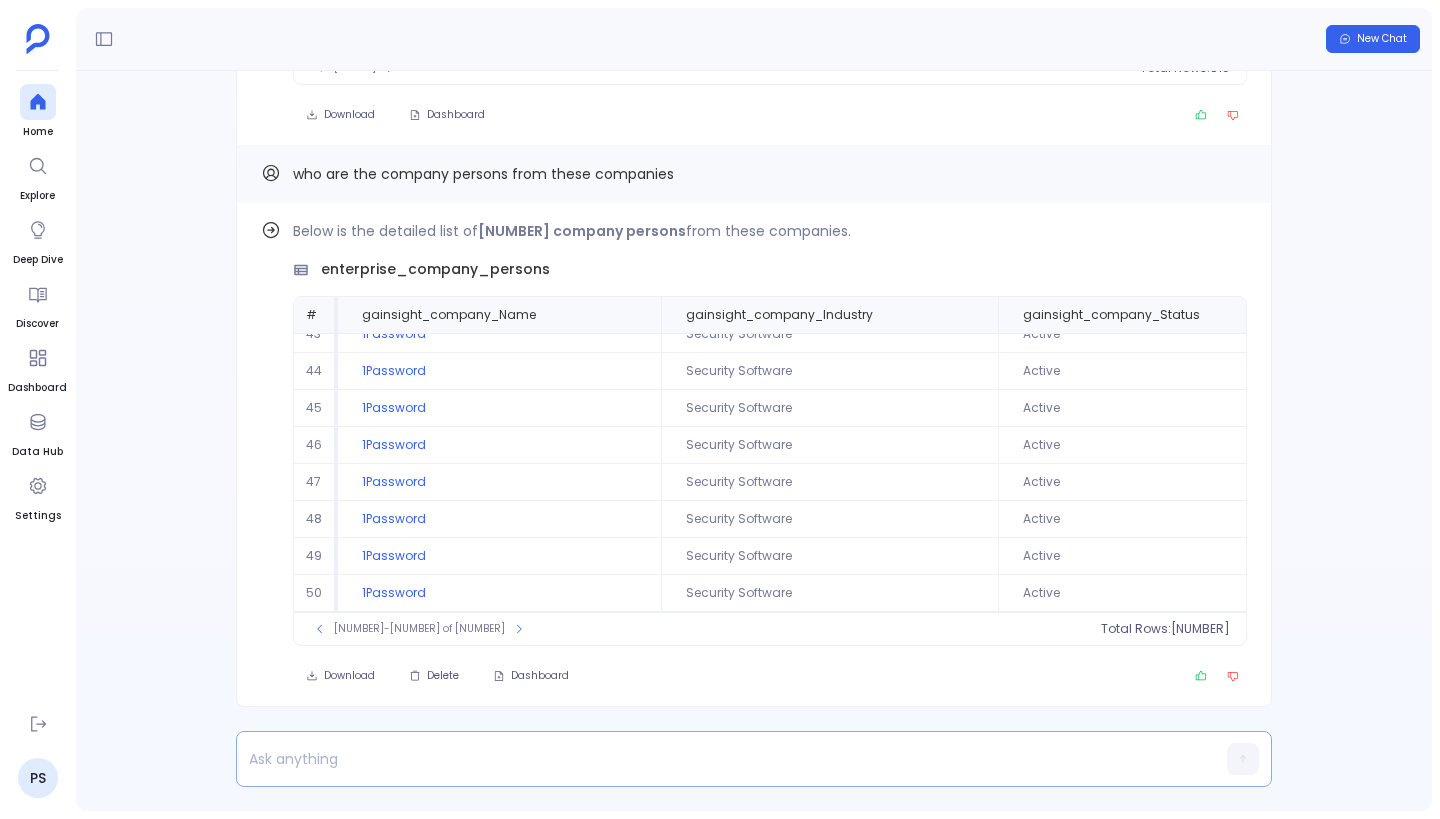click at bounding box center (715, 759) 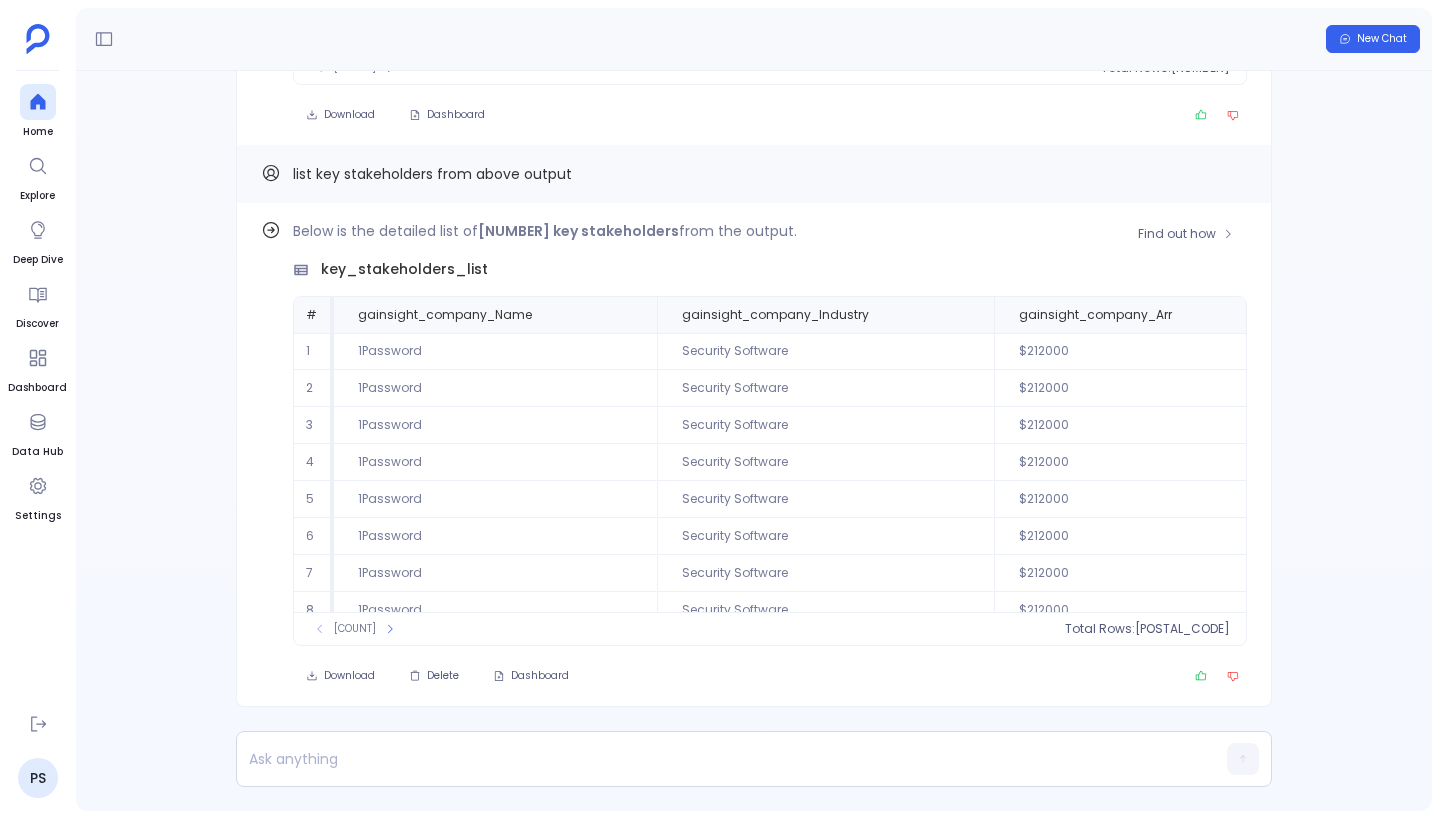scroll, scrollTop: 96, scrollLeft: 0, axis: vertical 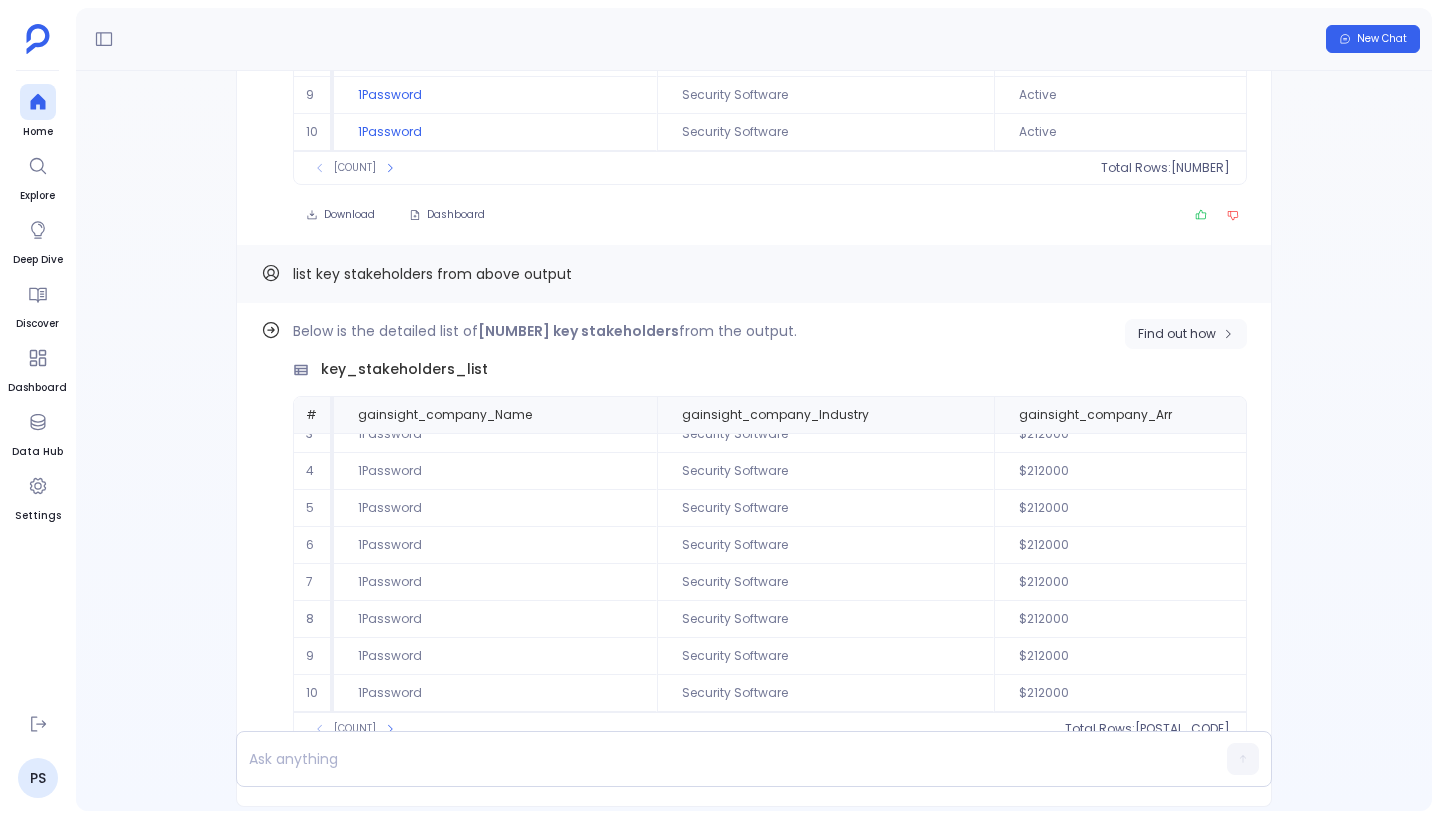 click on "Find out how" at bounding box center (1177, 334) 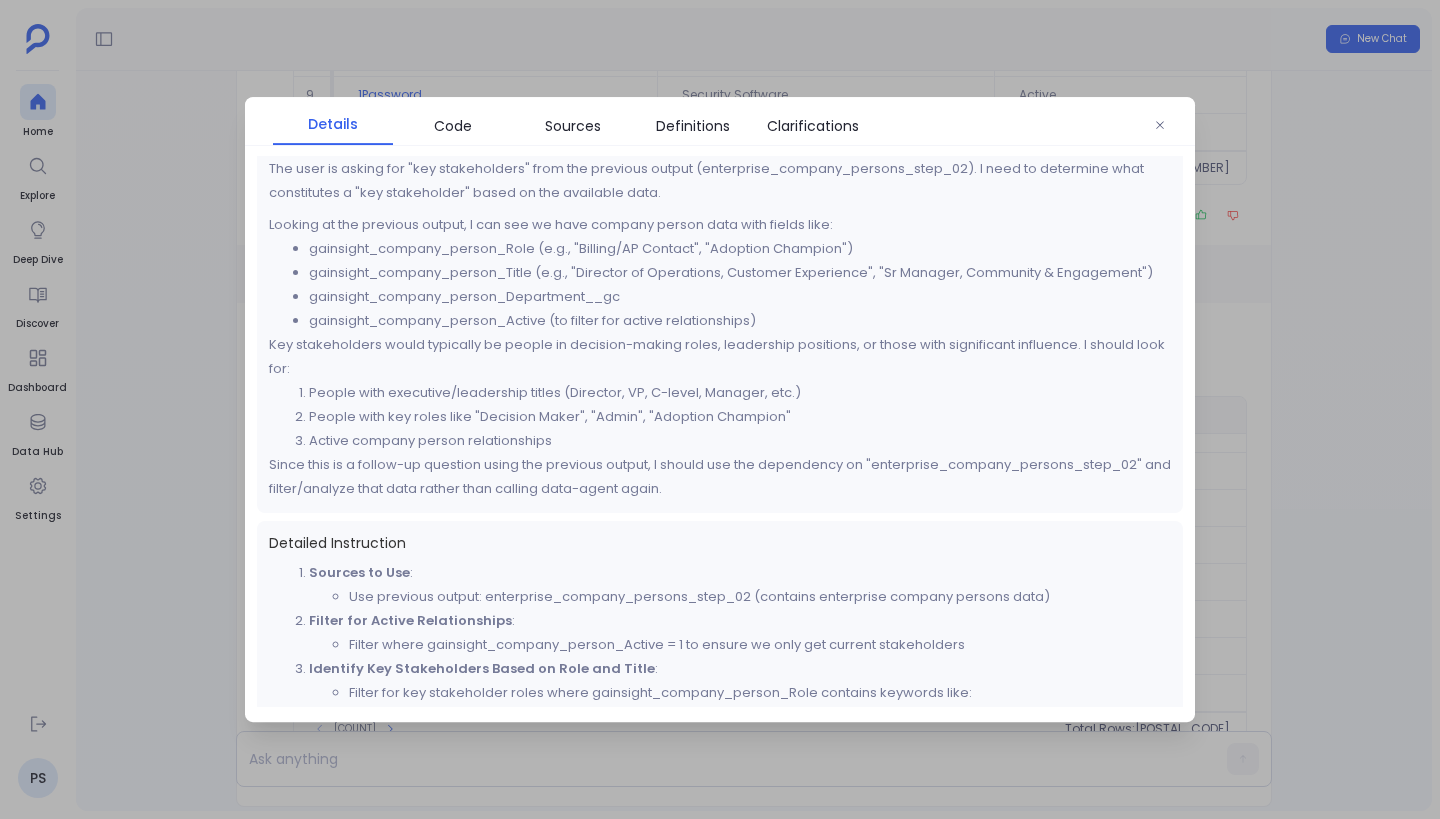 scroll, scrollTop: 0, scrollLeft: 0, axis: both 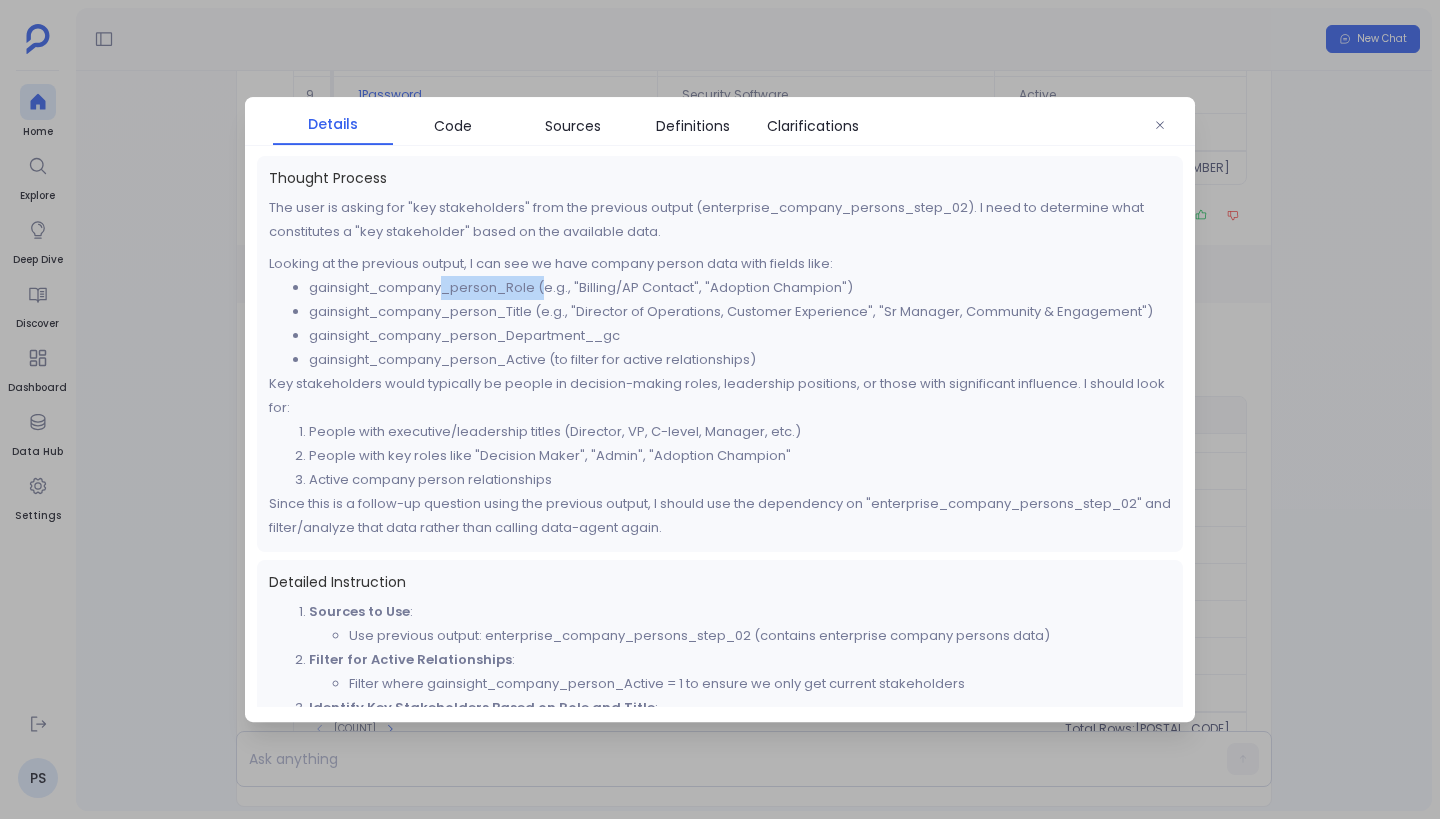 drag, startPoint x: 447, startPoint y: 288, endPoint x: 544, endPoint y: 289, distance: 97.00516 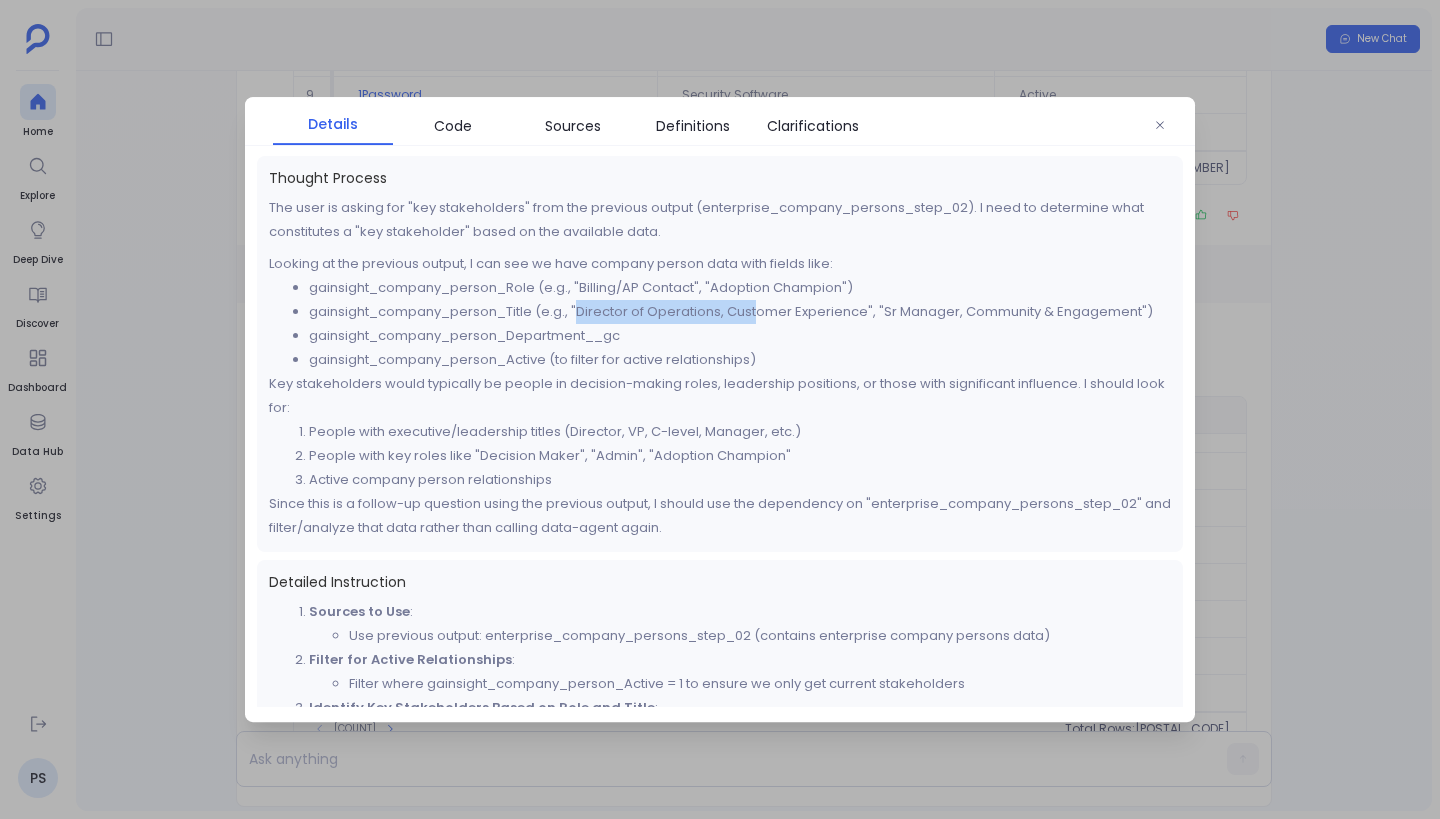 drag, startPoint x: 577, startPoint y: 310, endPoint x: 758, endPoint y: 311, distance: 181.00276 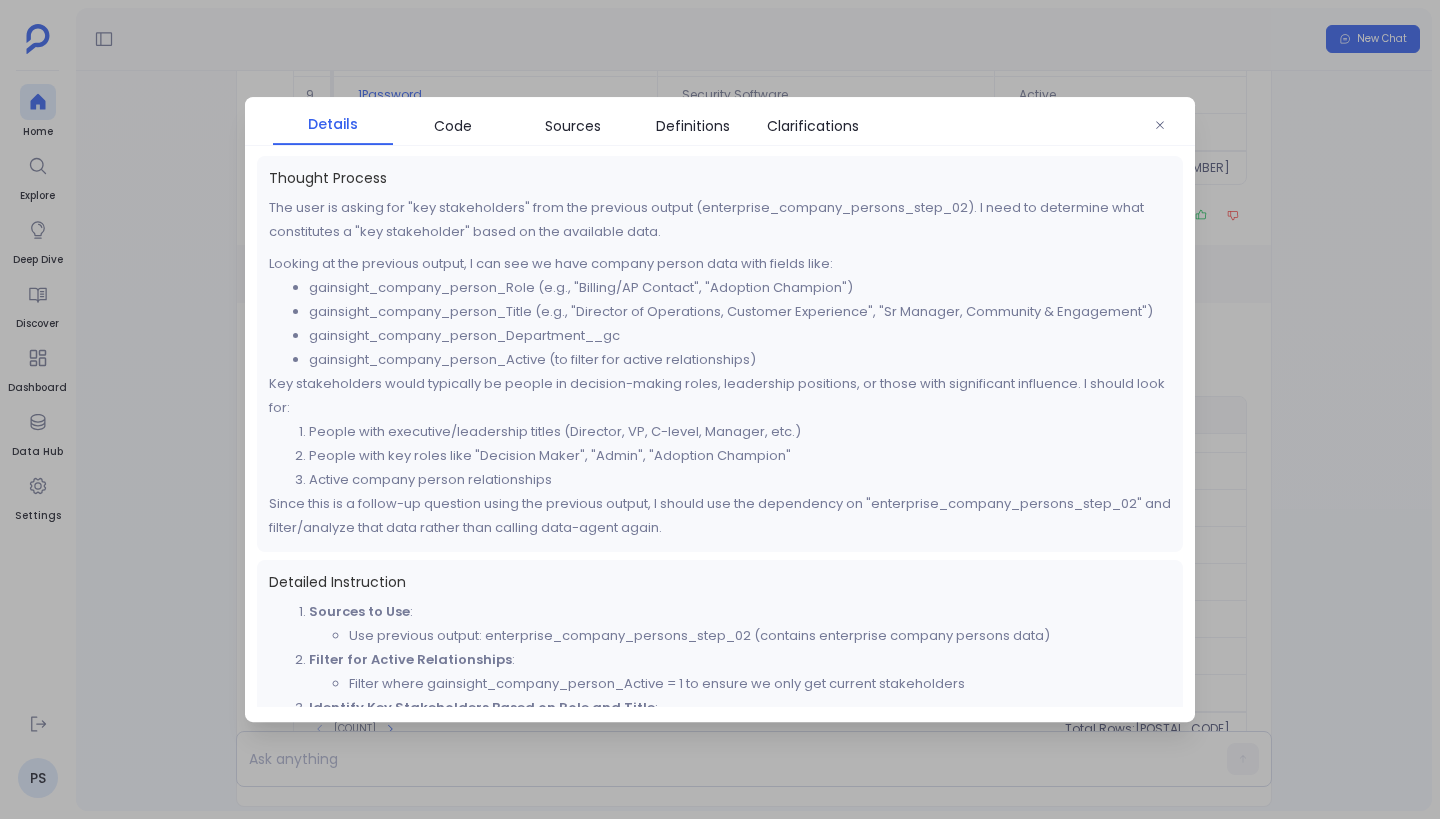 click on "People with executive/leadership titles (Director, VP, C-level, Manager, etc.)" at bounding box center [740, 432] 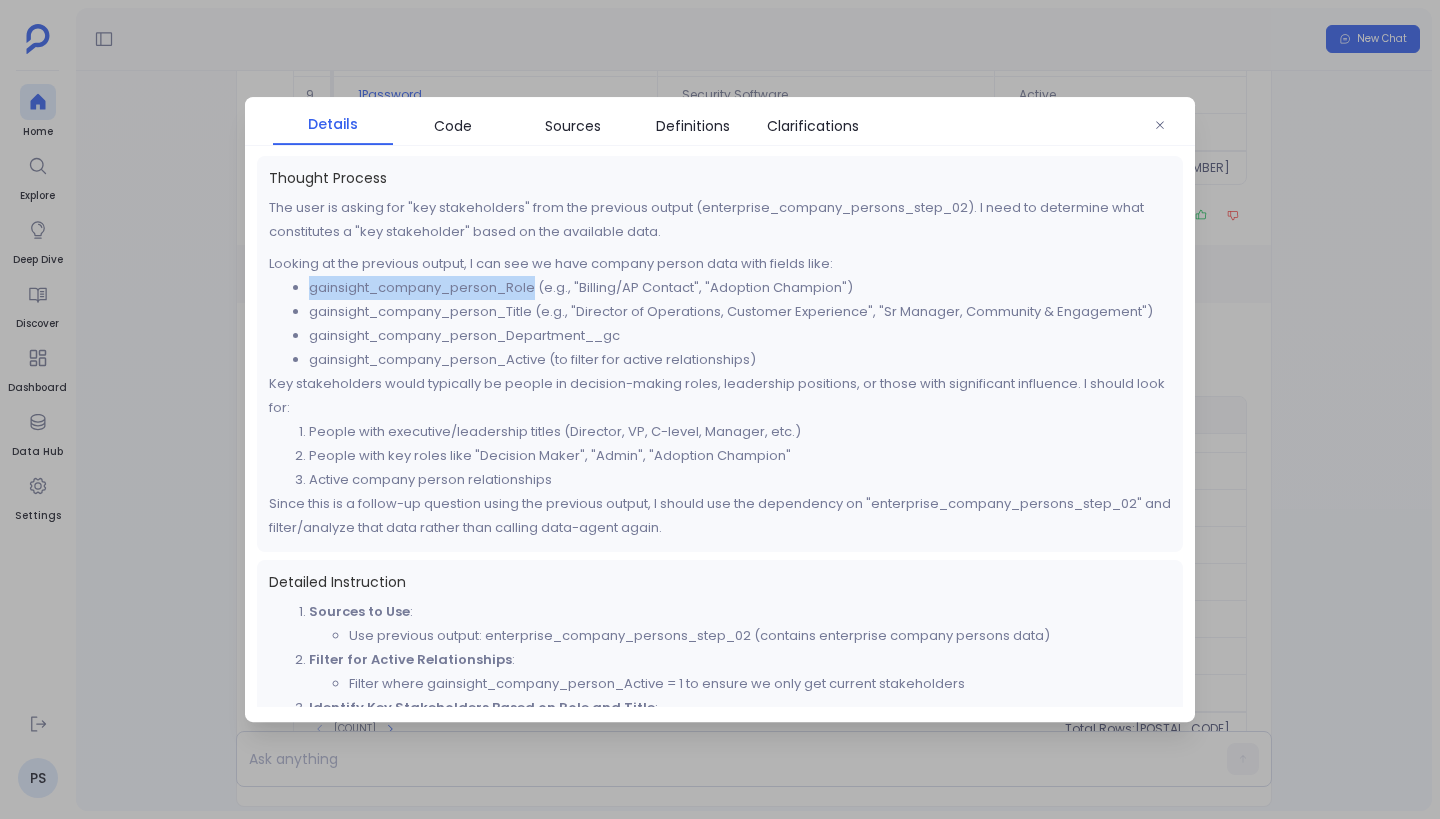 click on "gainsight_company_person_Role (e.g., "Billing/AP Contact", "Adoption Champion")" at bounding box center [740, 288] 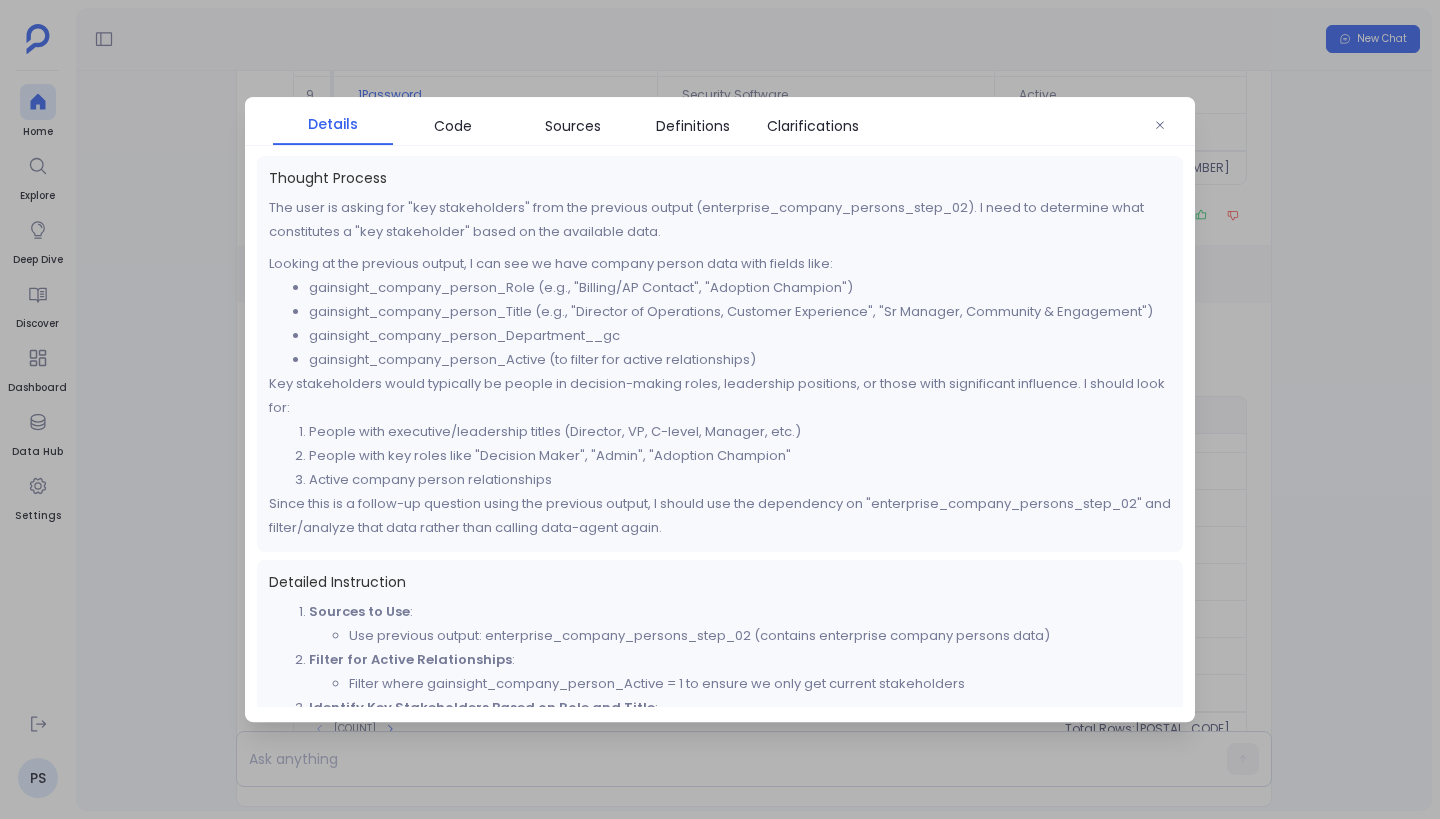 click on "gainsight_company_person_Title (e.g., "Director of Operations, Customer Experience", "Sr Manager, Community & Engagement")" at bounding box center [740, 312] 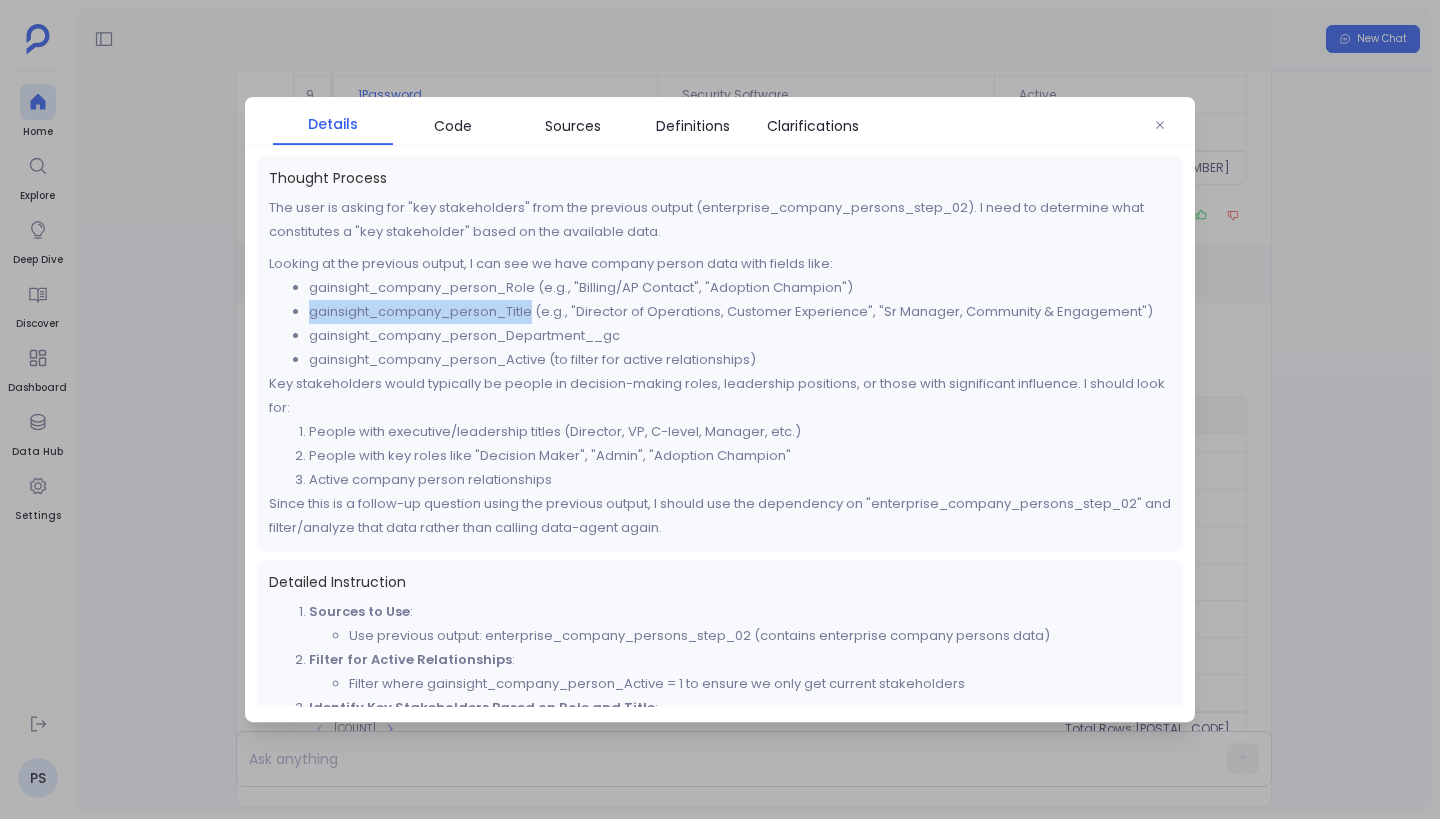 click on "gainsight_company_person_Title (e.g., "Director of Operations, Customer Experience", "Sr Manager, Community & Engagement")" at bounding box center [740, 312] 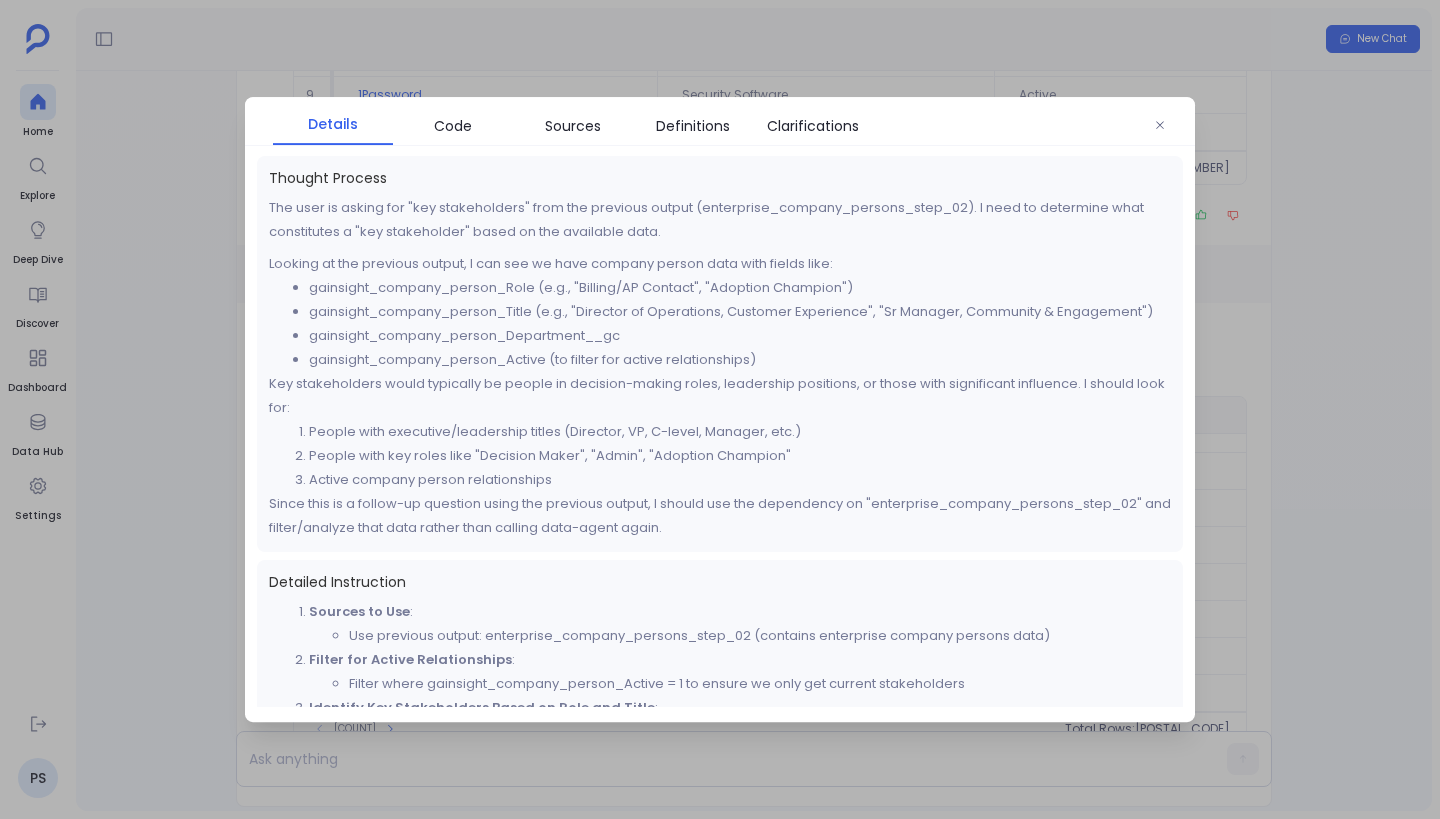 click on "gainsight_company_person_Department__gc" at bounding box center (740, 336) 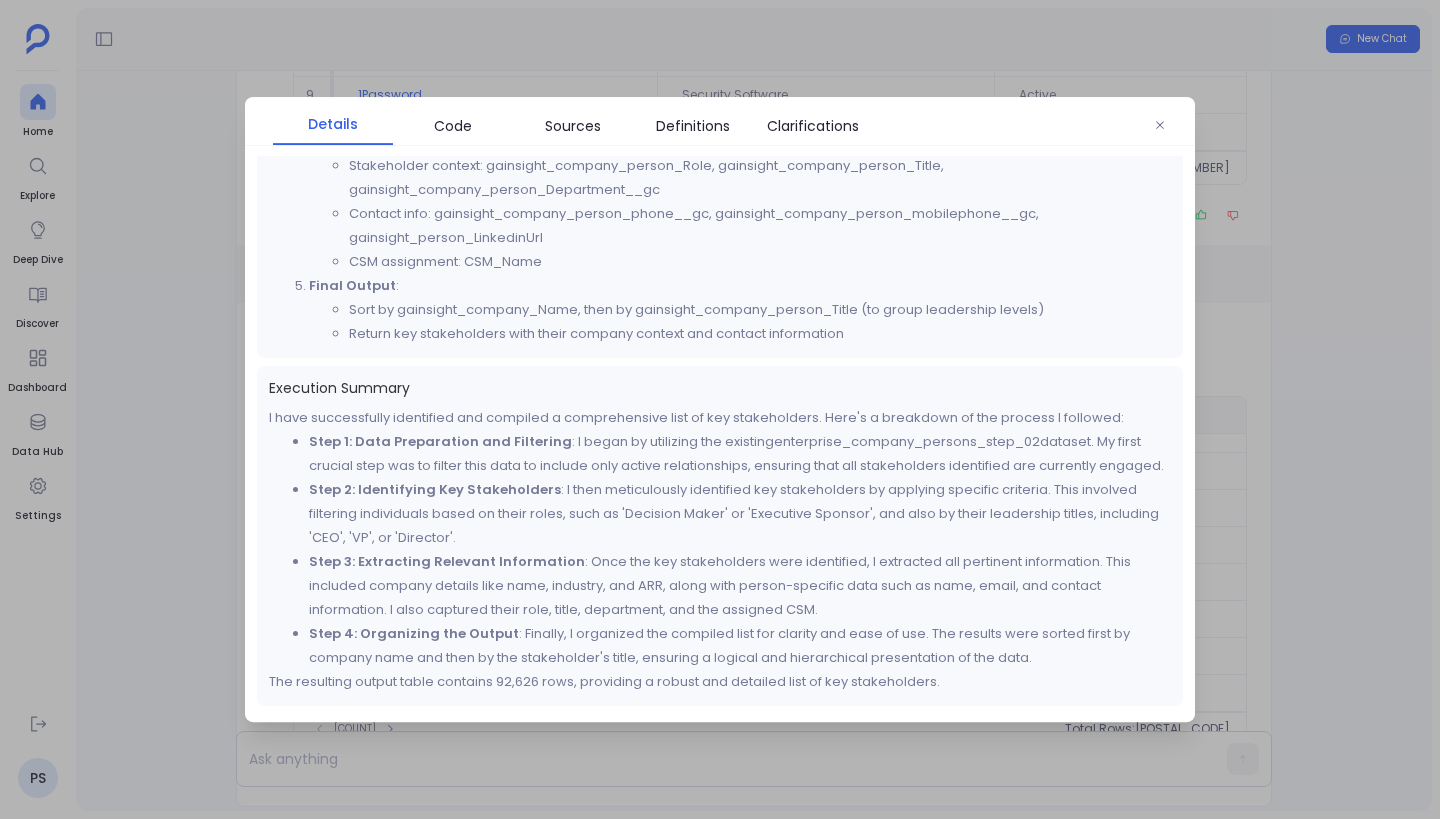 scroll, scrollTop: 0, scrollLeft: 0, axis: both 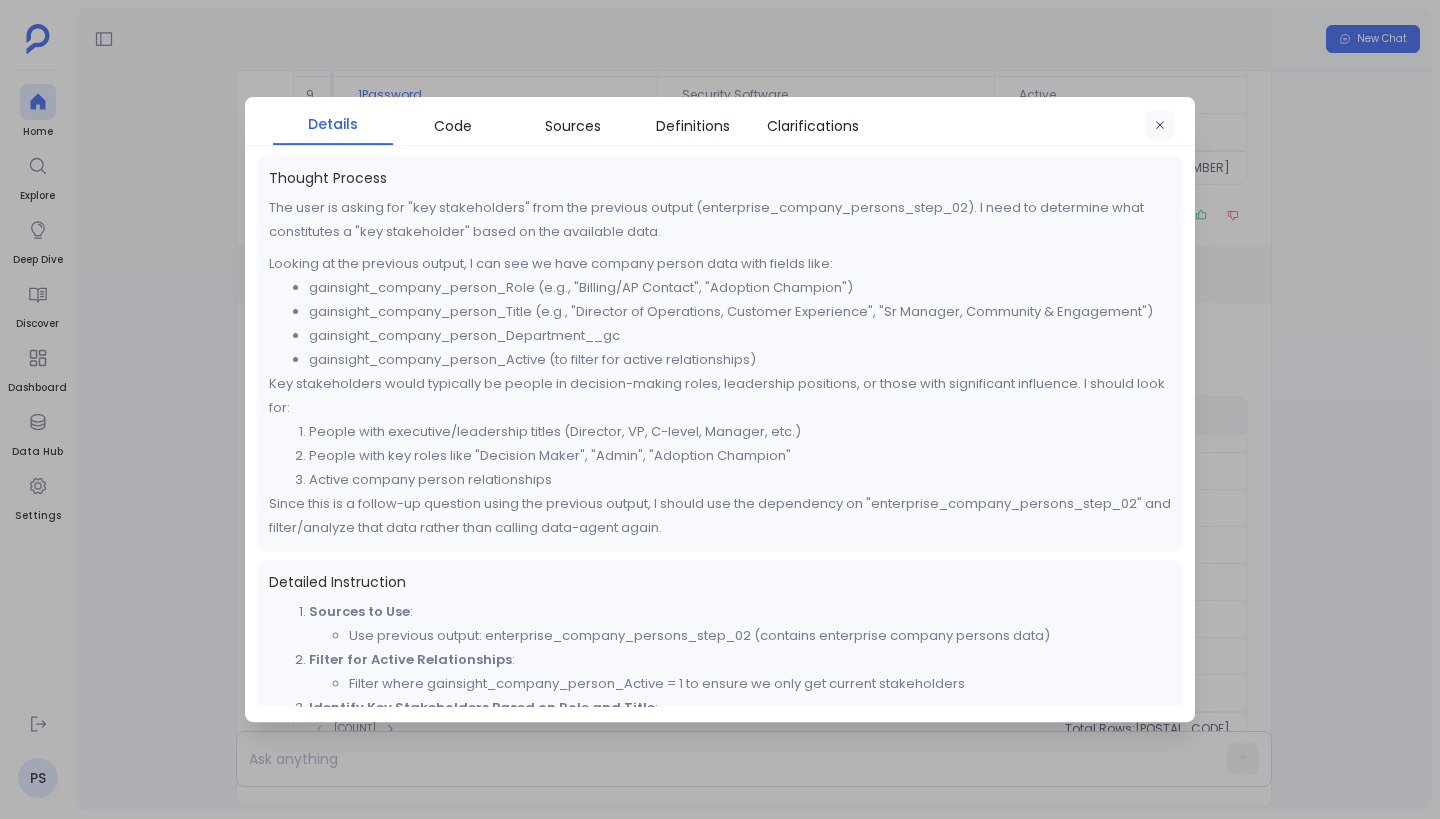 click 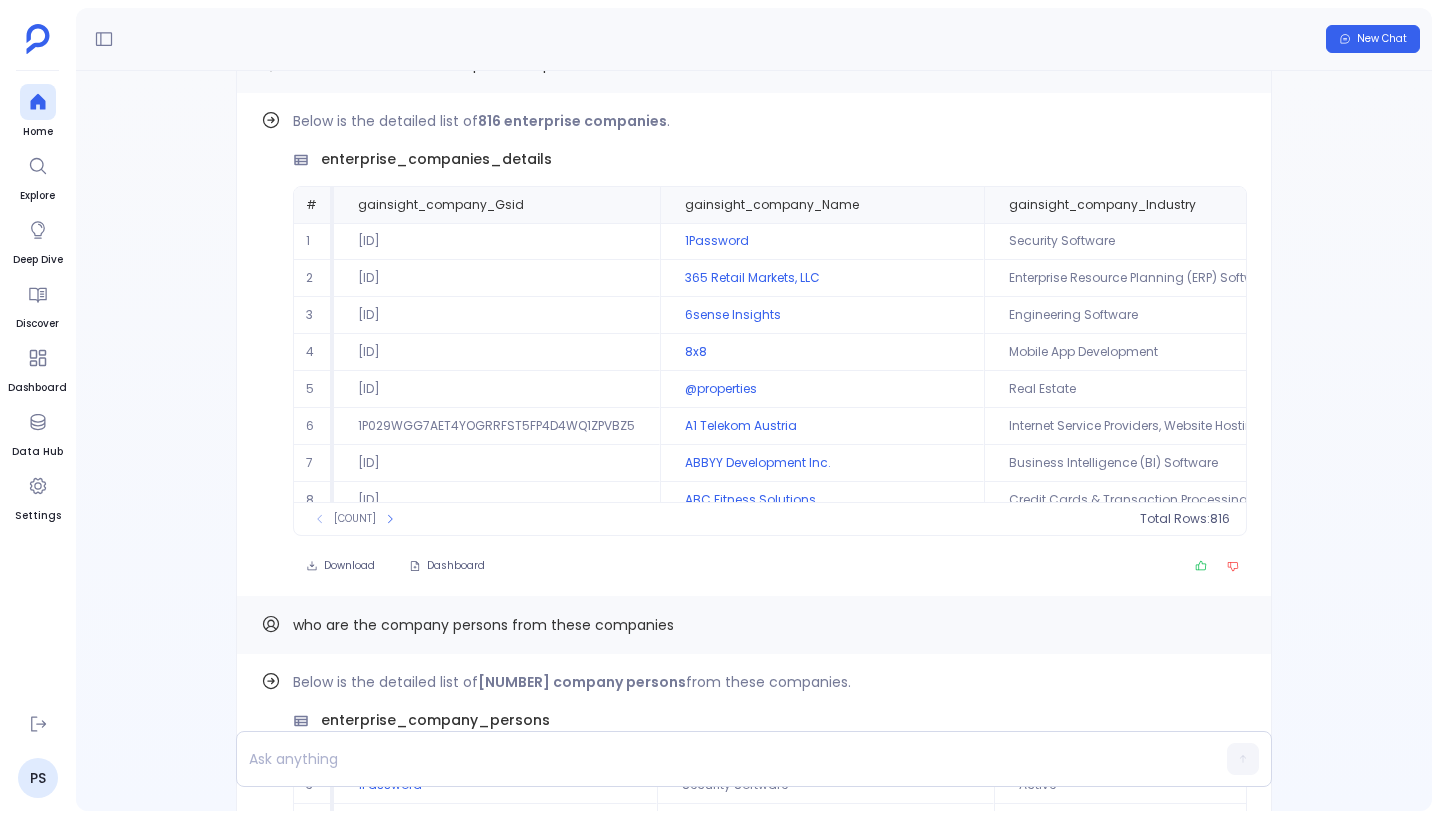 scroll, scrollTop: -1073, scrollLeft: 0, axis: vertical 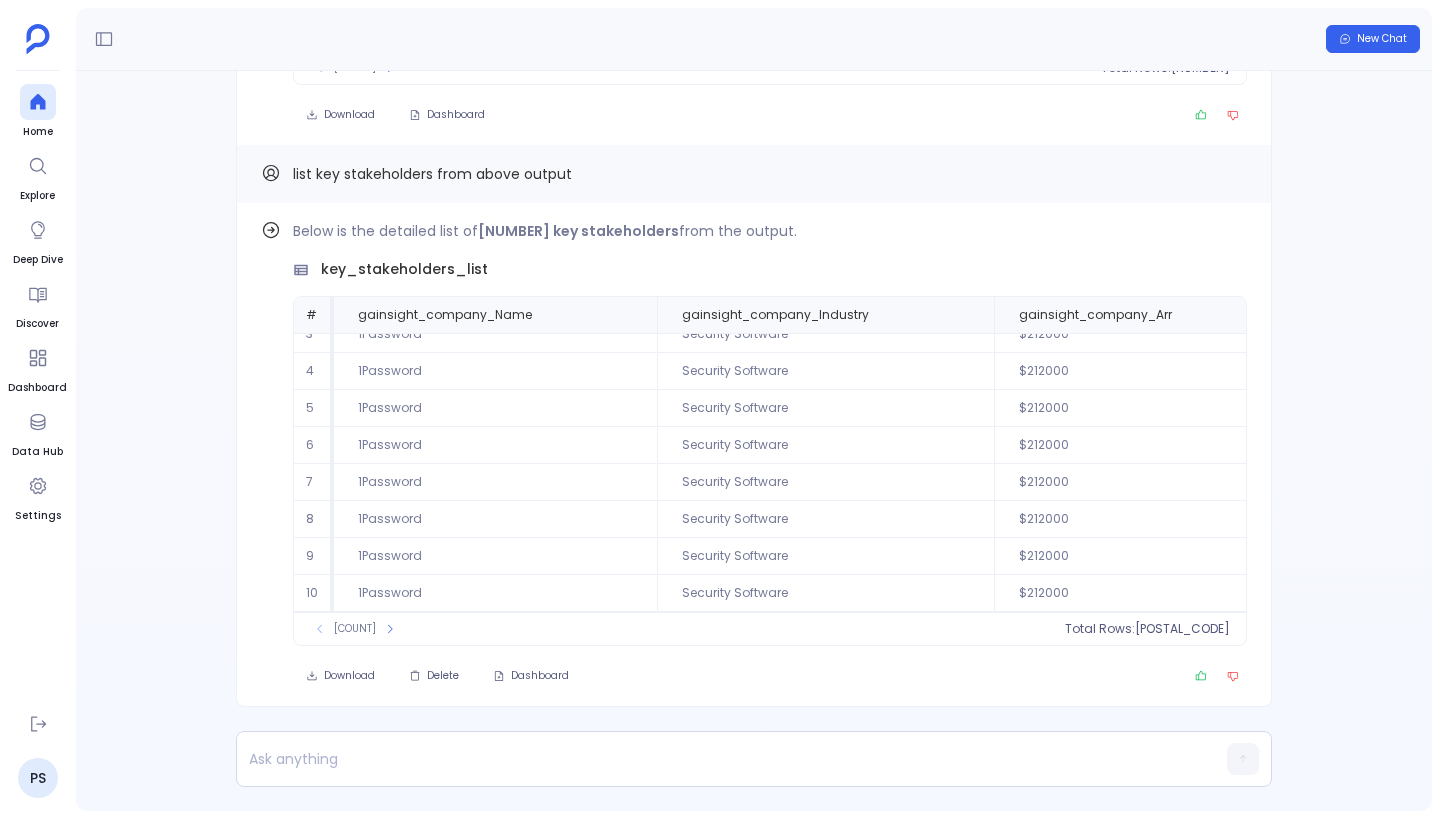 type 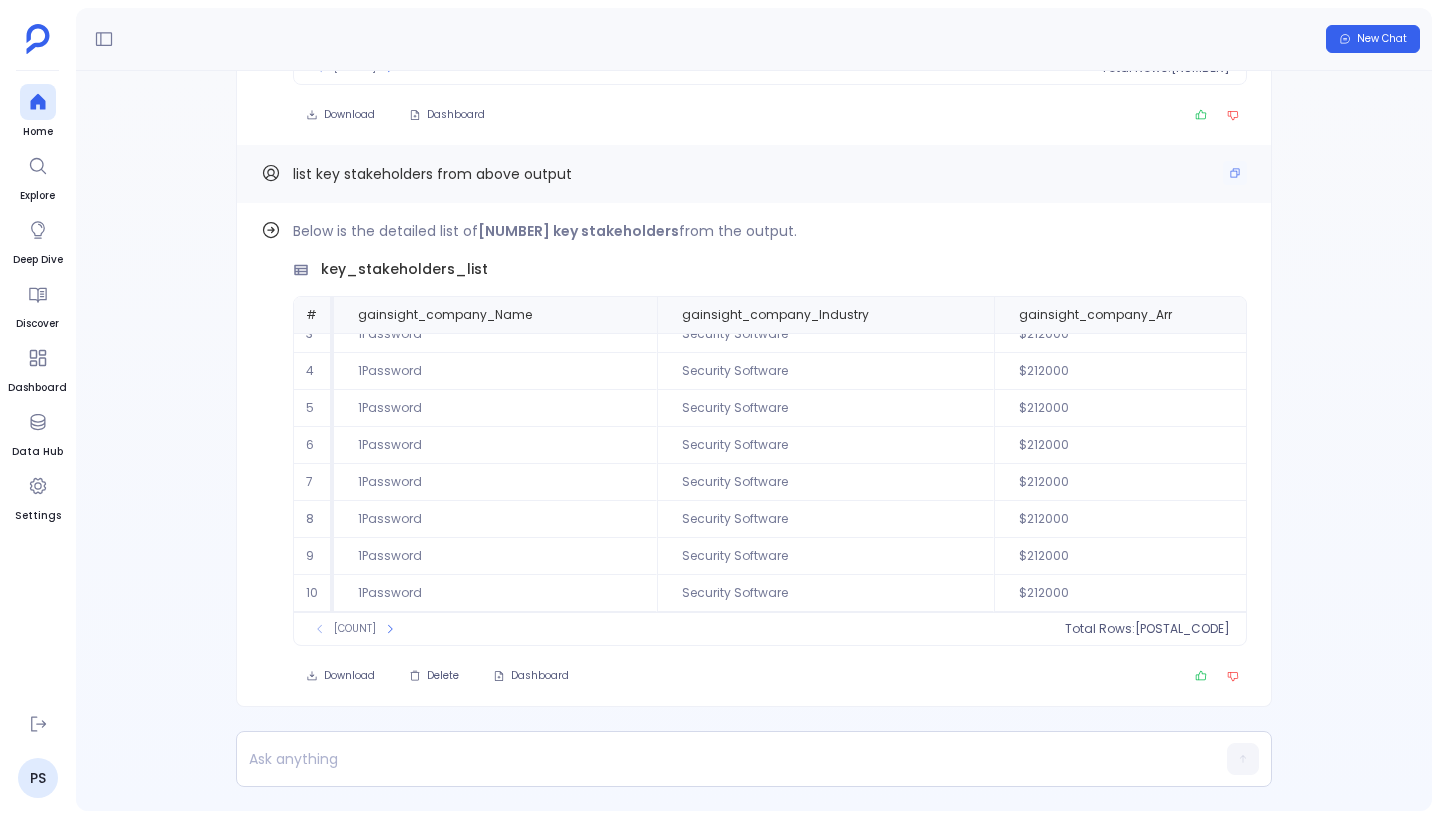 click on "list key stakeholders from above output" at bounding box center (432, 174) 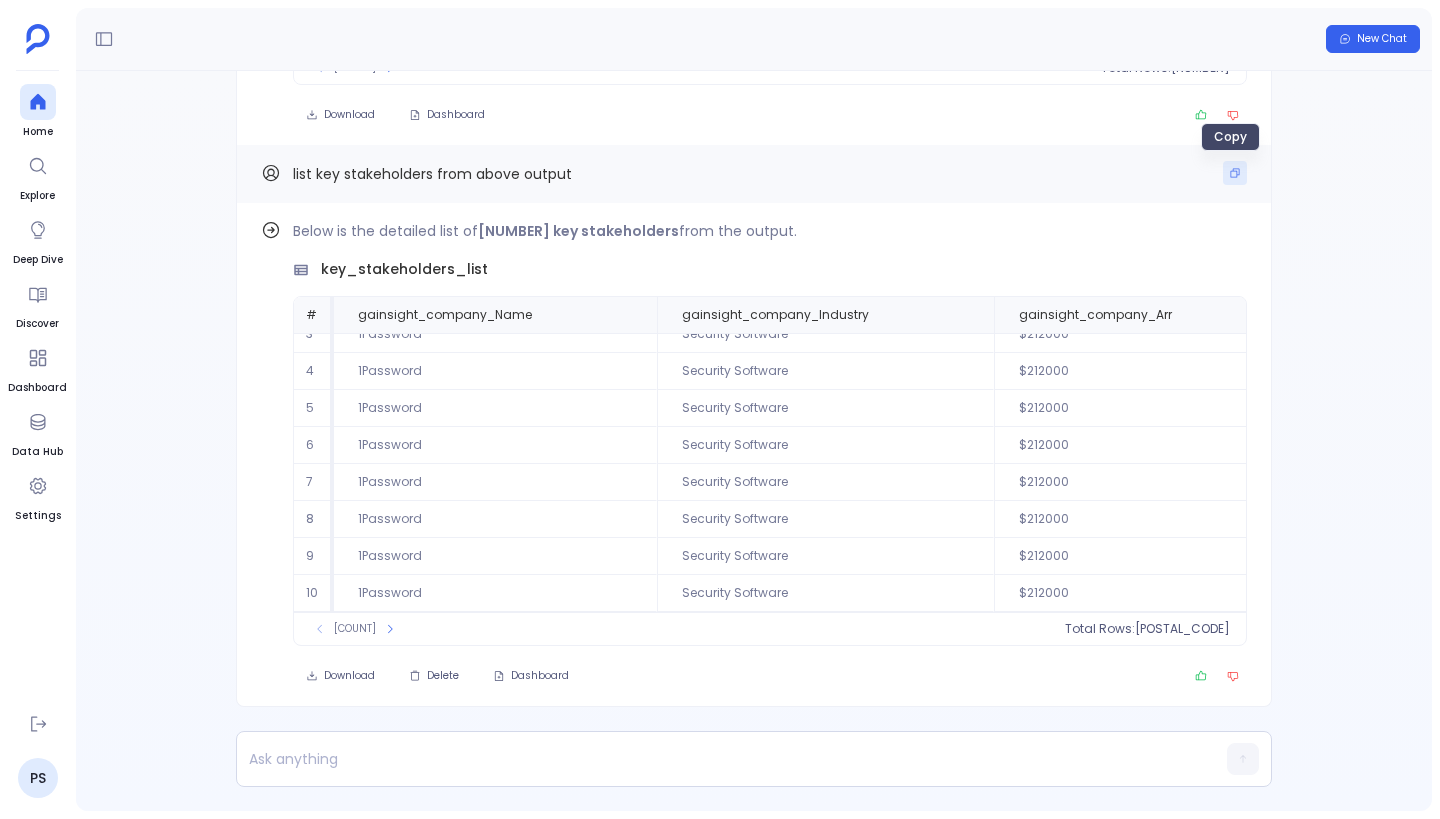 click at bounding box center (1235, 173) 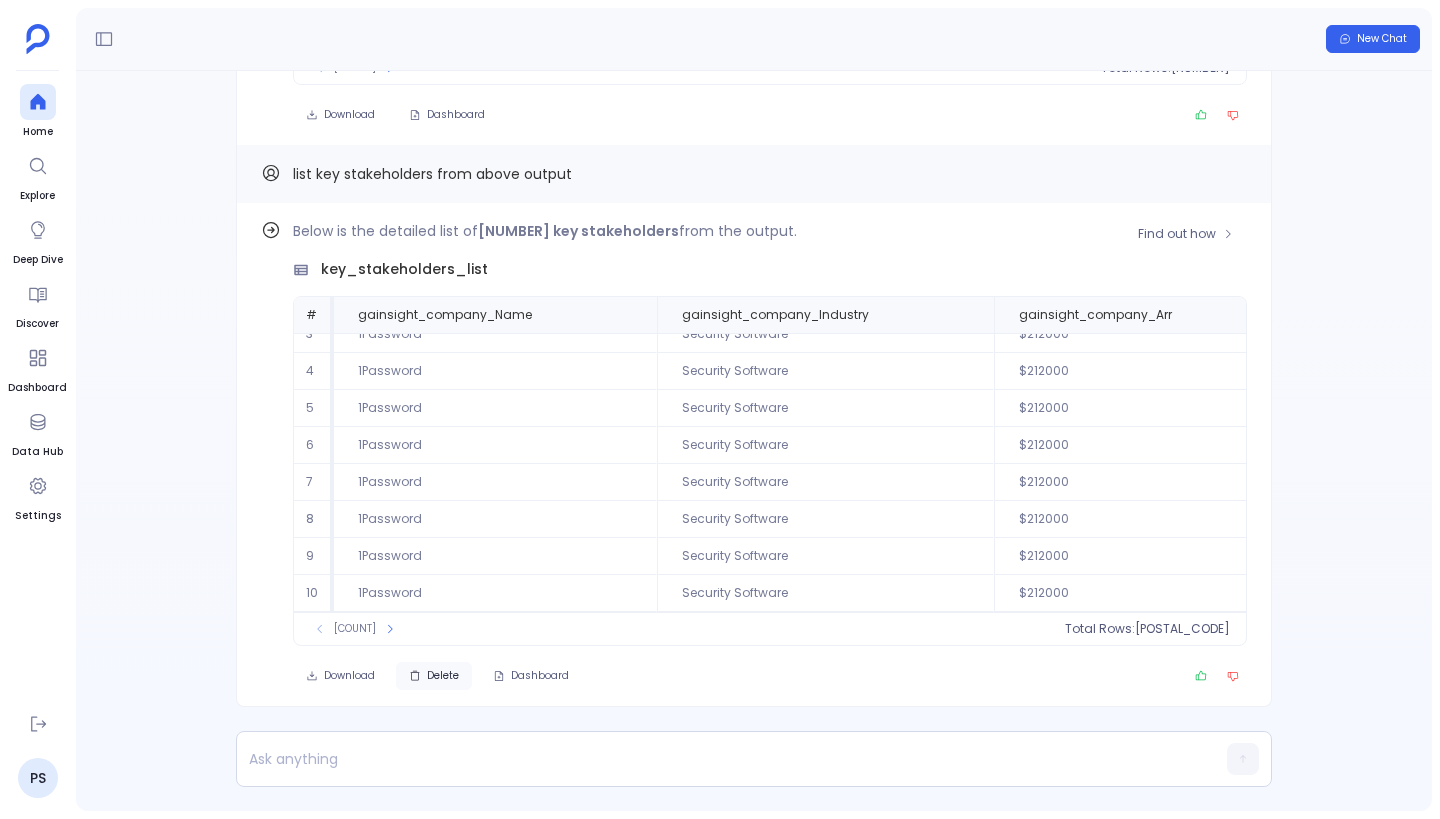 click 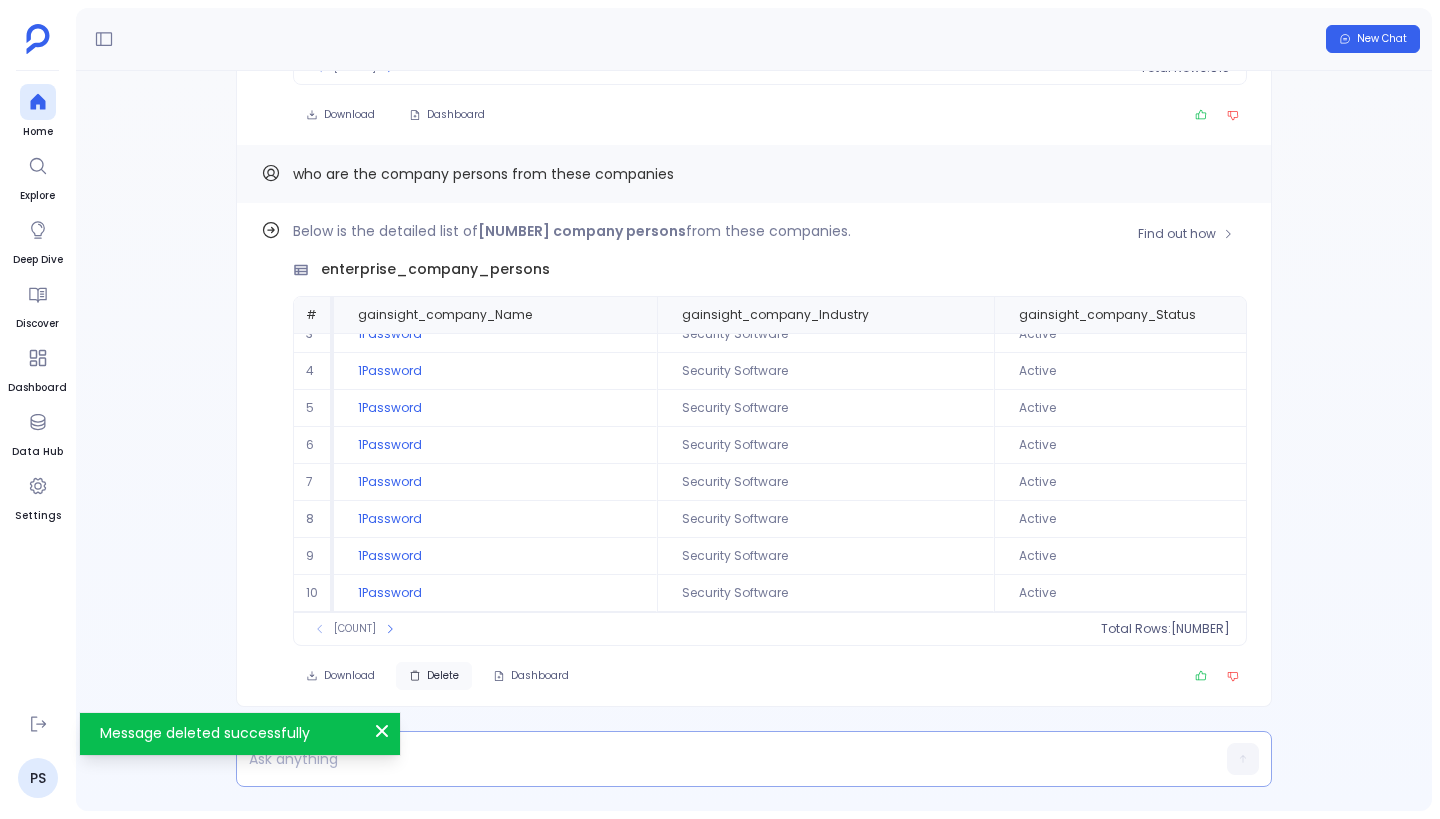 click at bounding box center [715, 759] 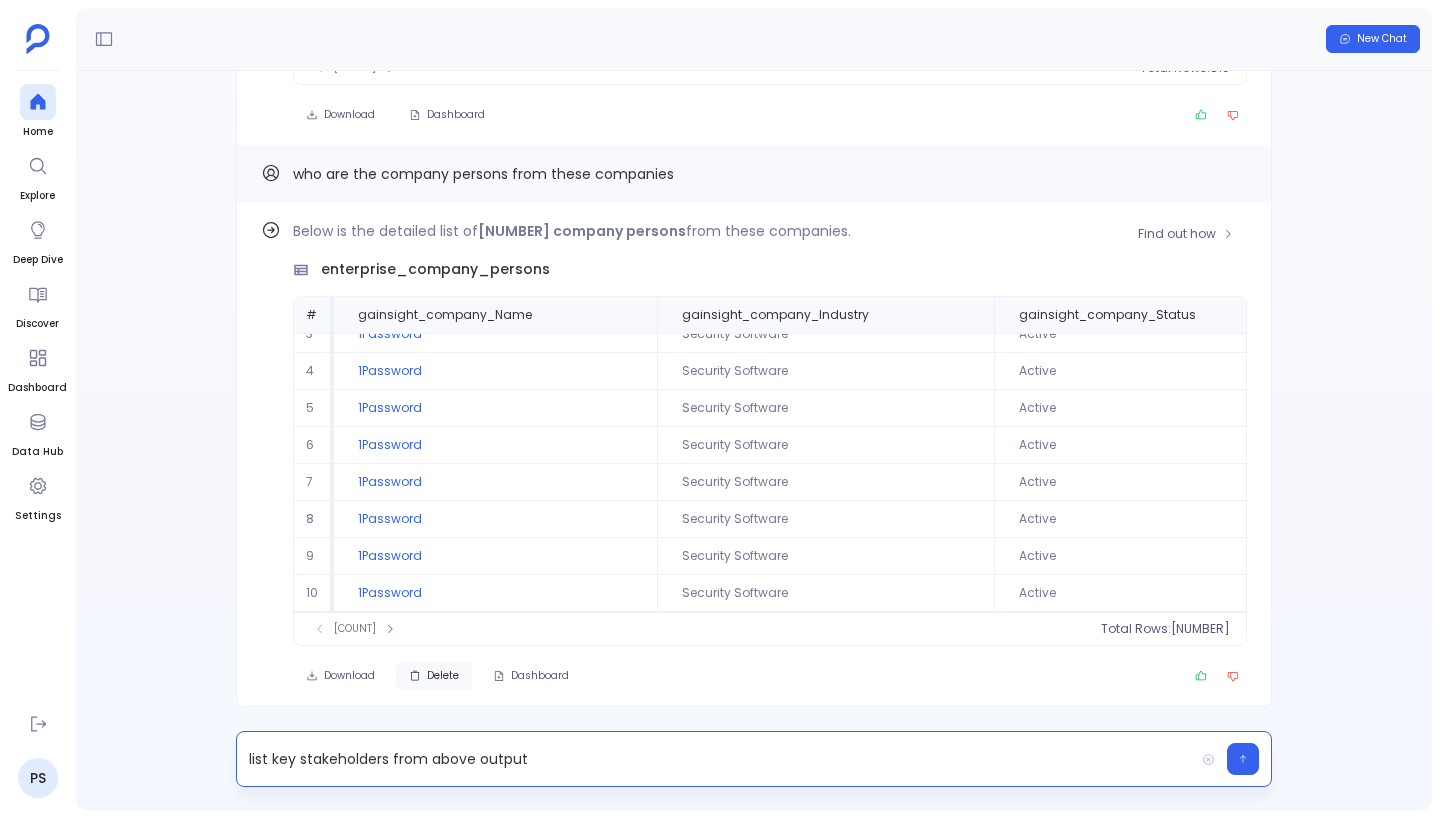 click on "list key stakeholders from above output" at bounding box center [715, 759] 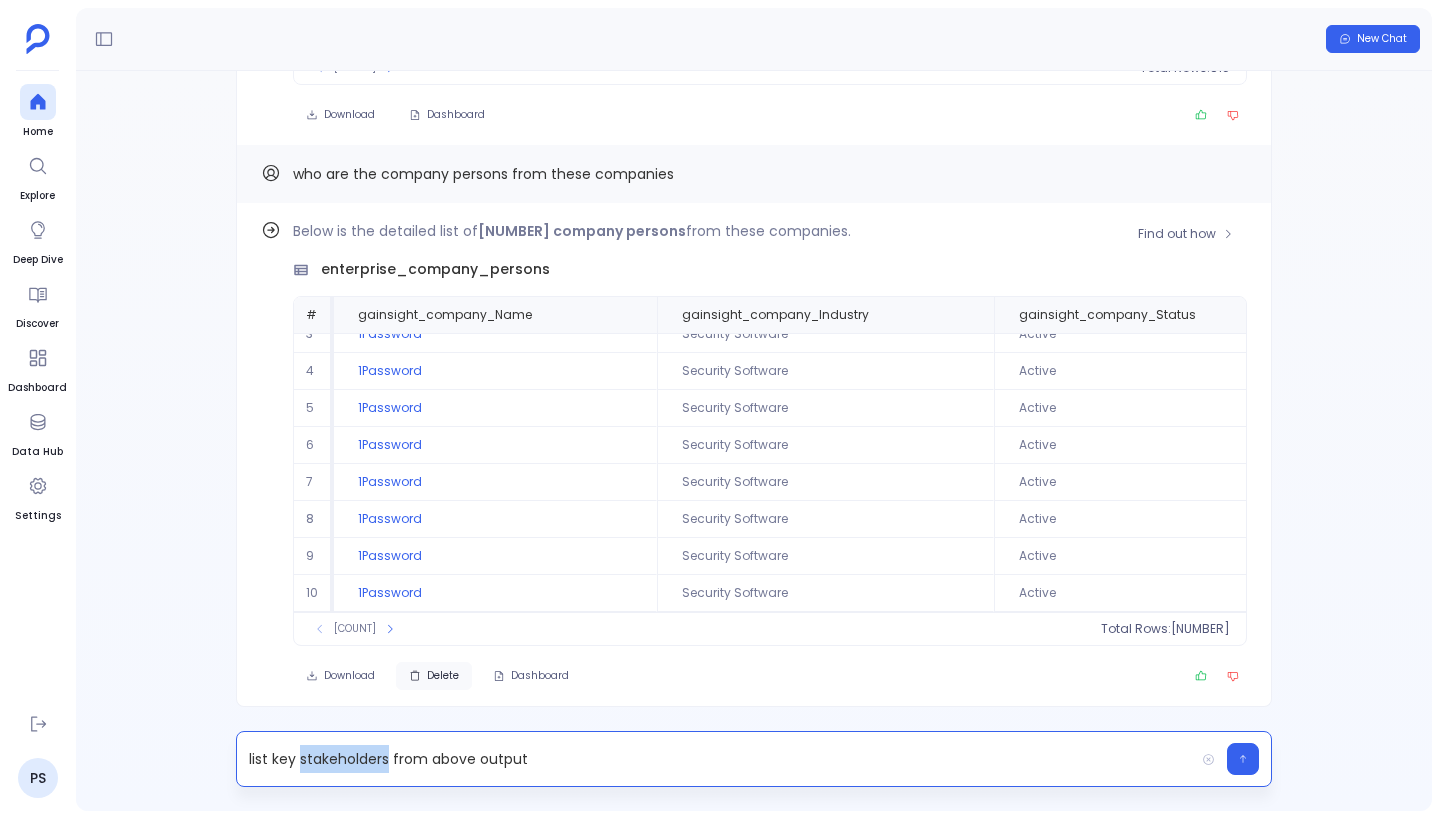 click on "list key stakeholders from above output" at bounding box center [715, 759] 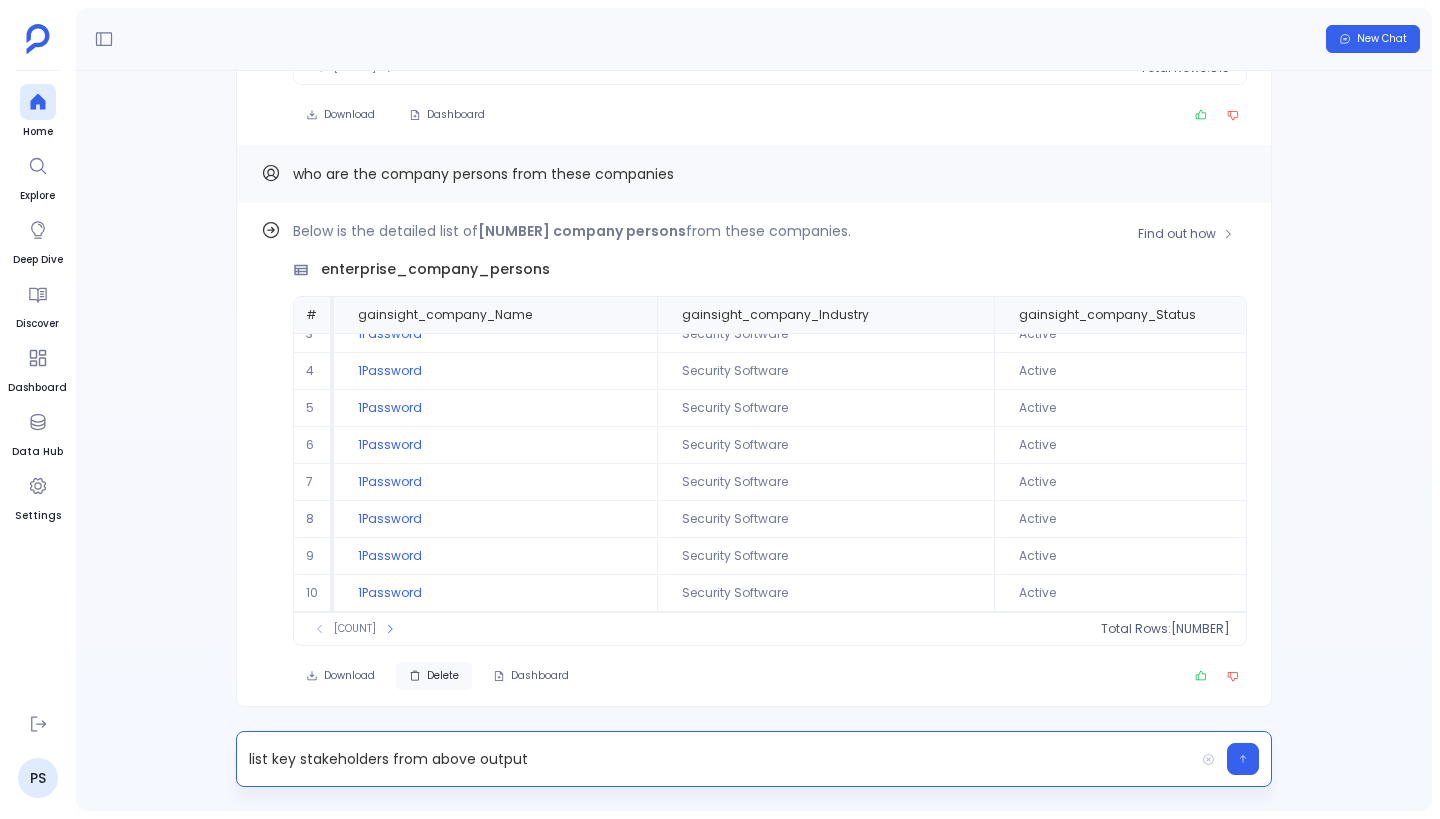 click on "list key stakeholders from above output" at bounding box center (715, 759) 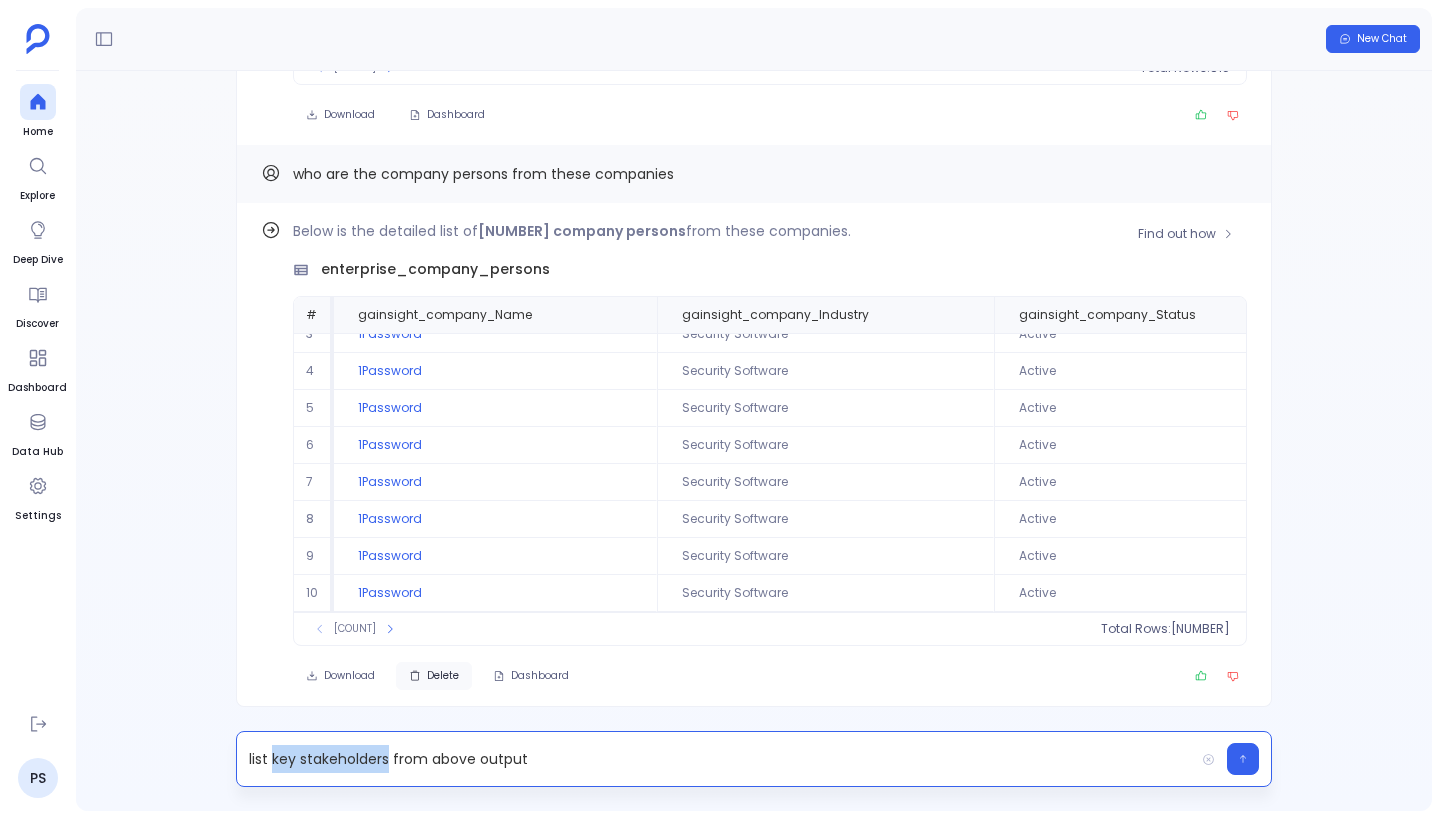 drag, startPoint x: 275, startPoint y: 759, endPoint x: 387, endPoint y: 761, distance: 112.01785 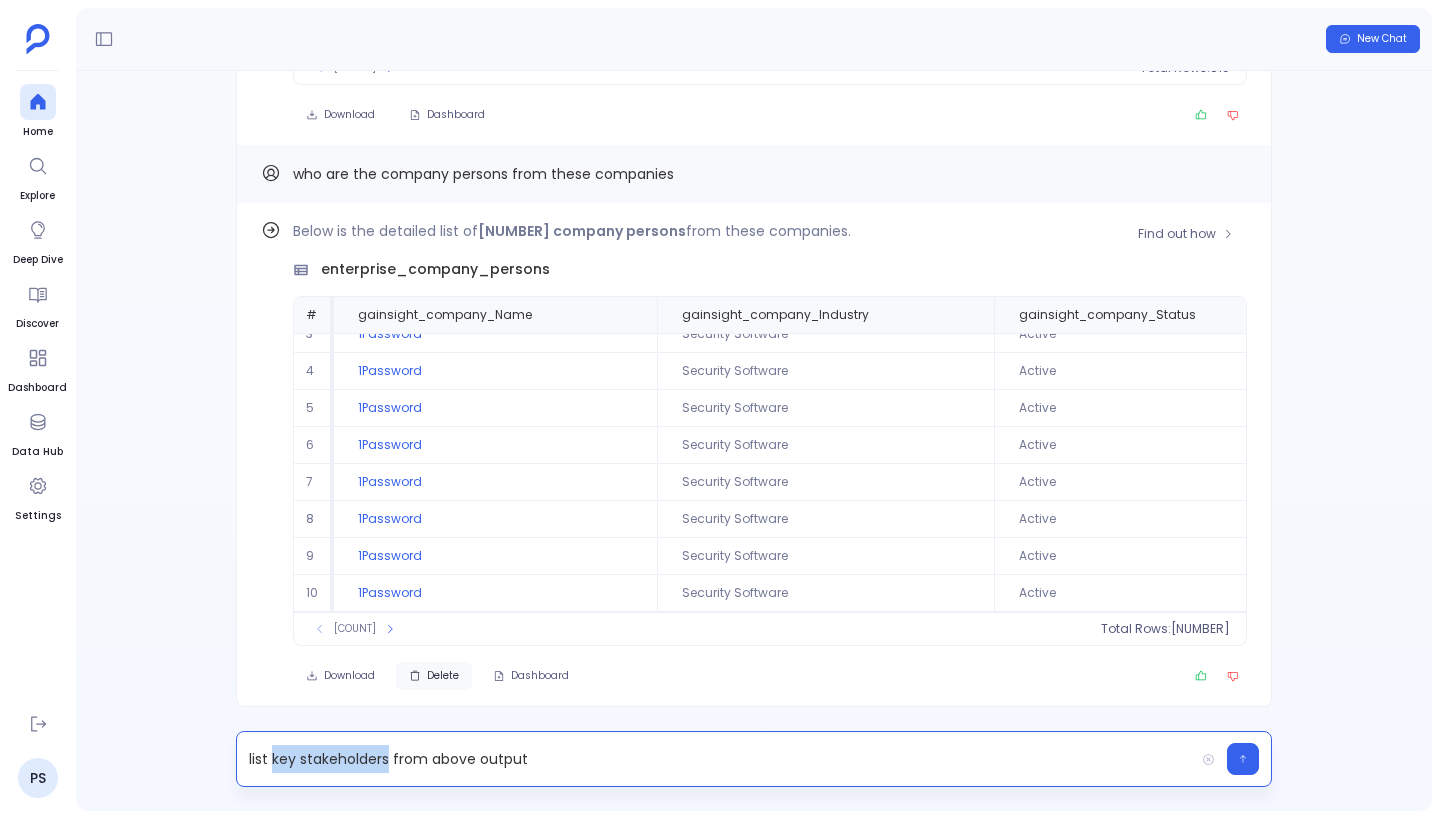 type 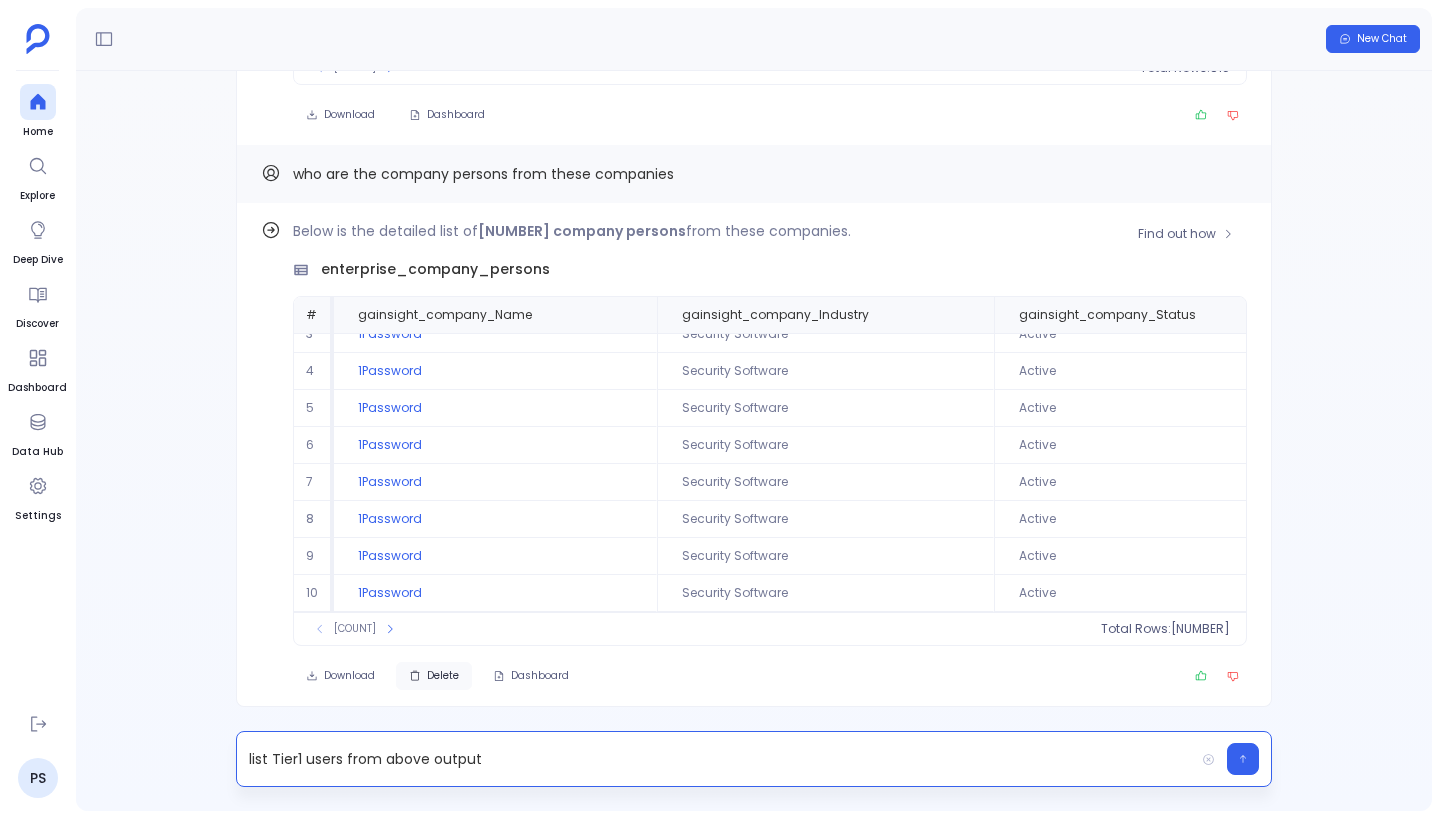 click on "list Tier1 users from above output" at bounding box center [715, 759] 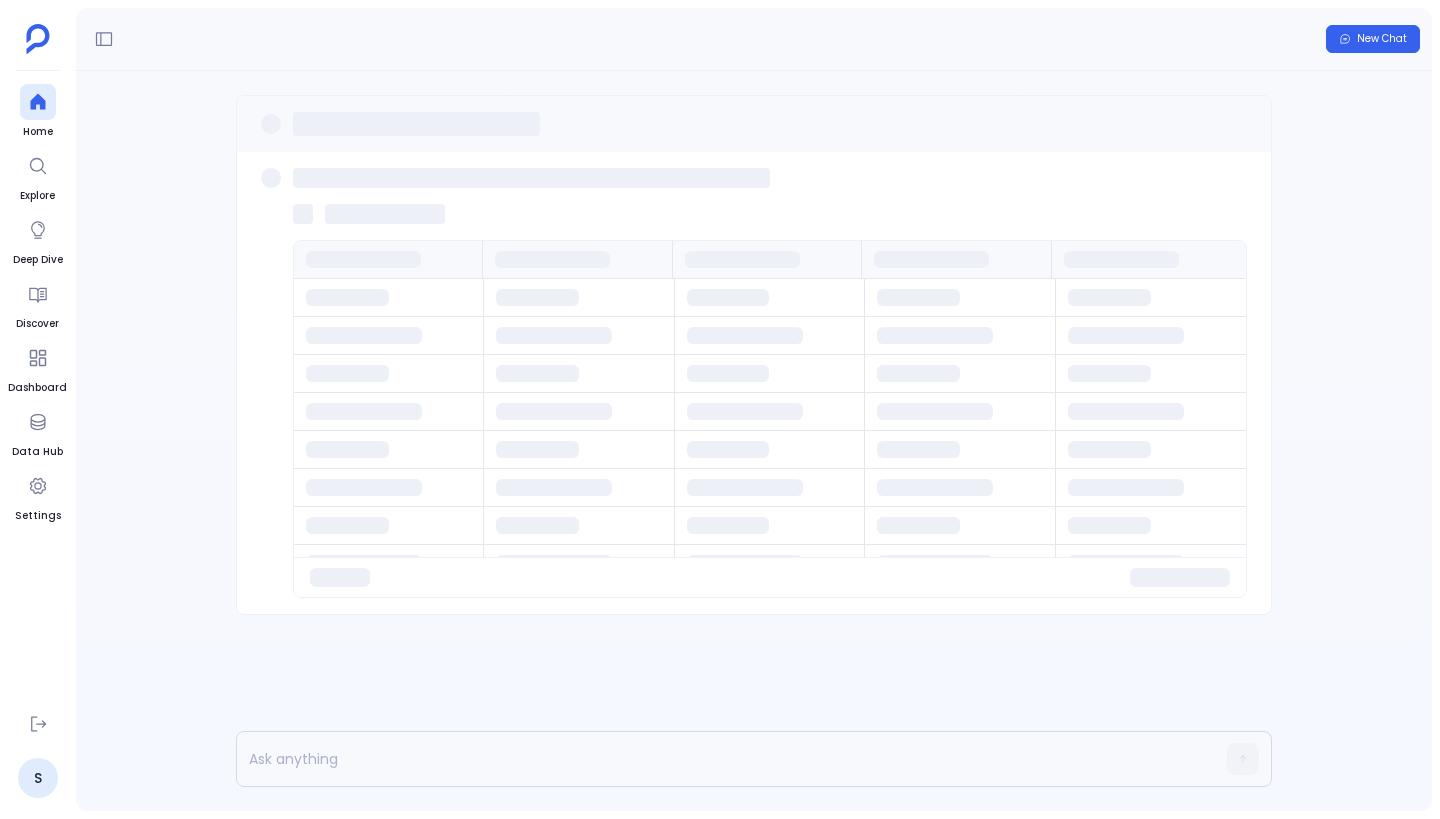scroll, scrollTop: 0, scrollLeft: 0, axis: both 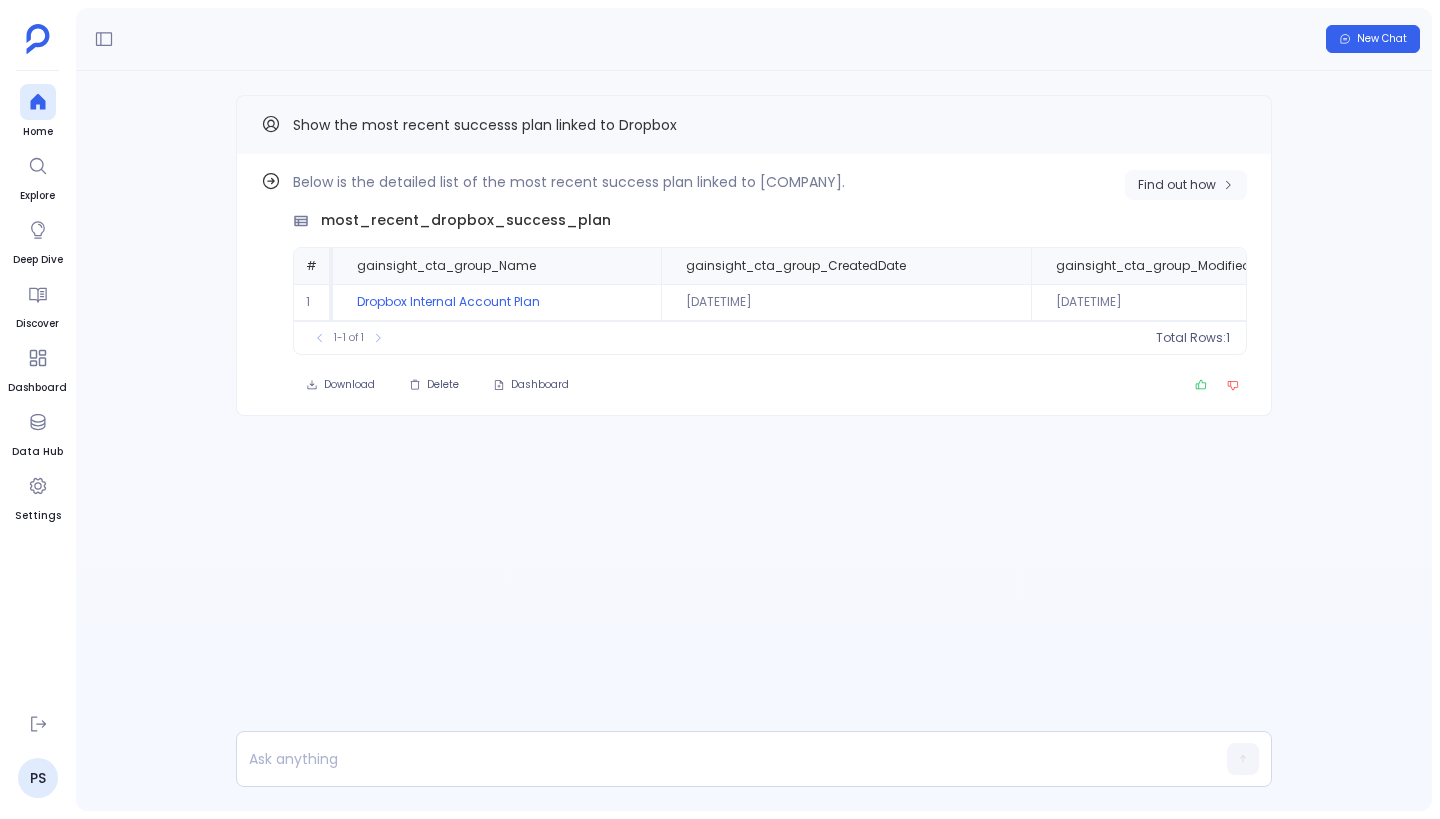 click on "Find out how" at bounding box center (1186, 185) 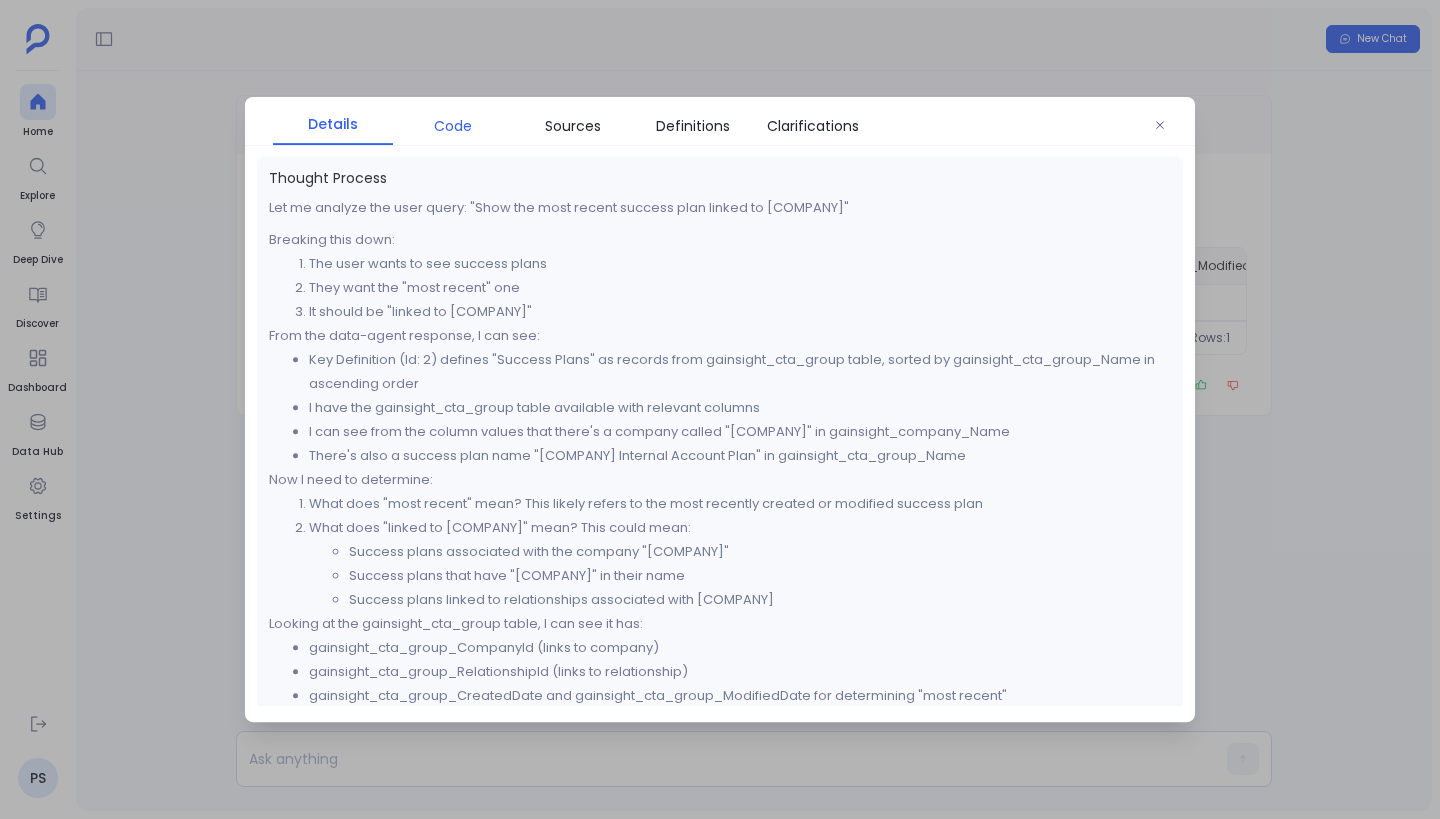 click on "Code" at bounding box center (453, 126) 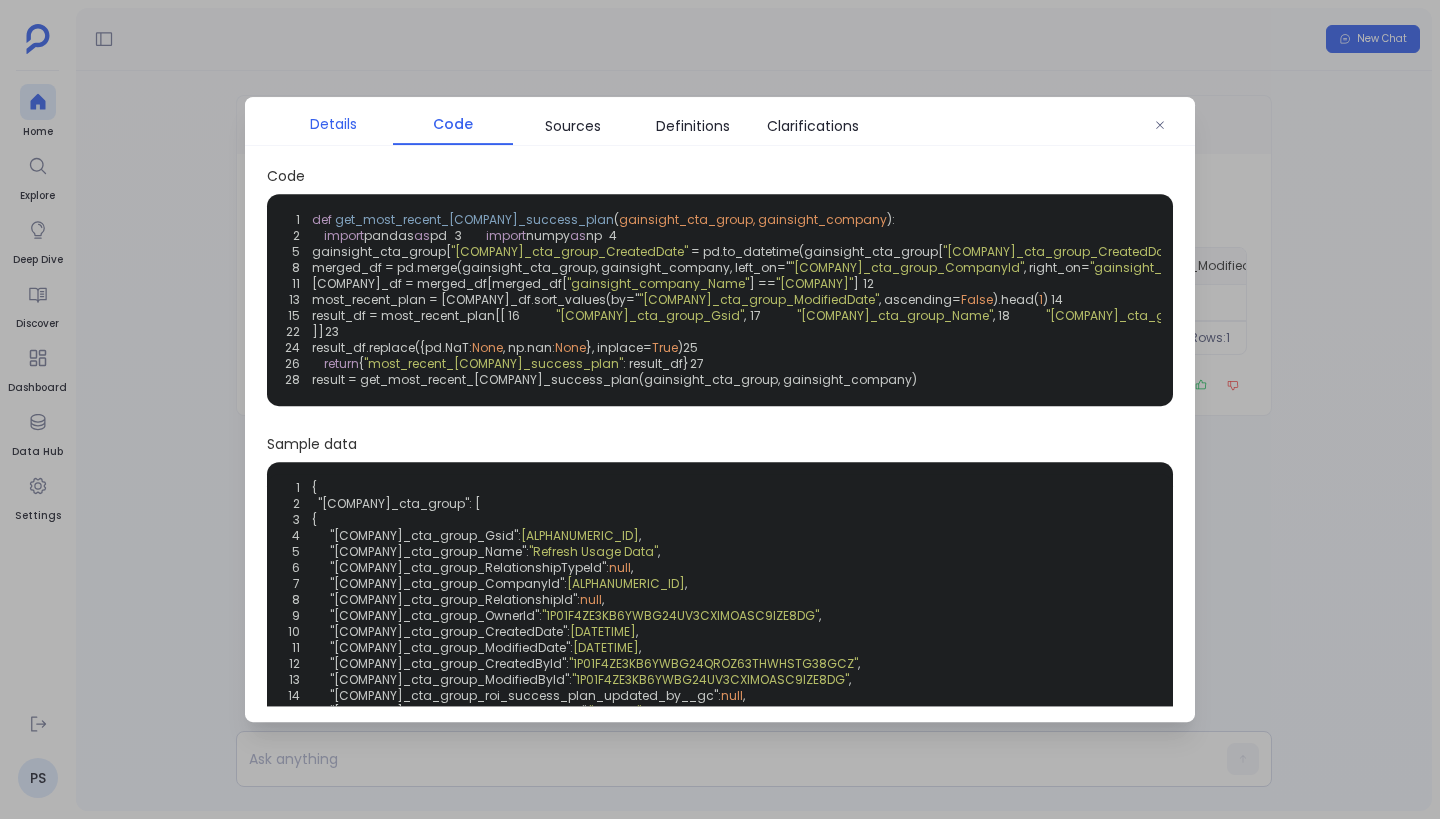 click on "Details" at bounding box center (333, 124) 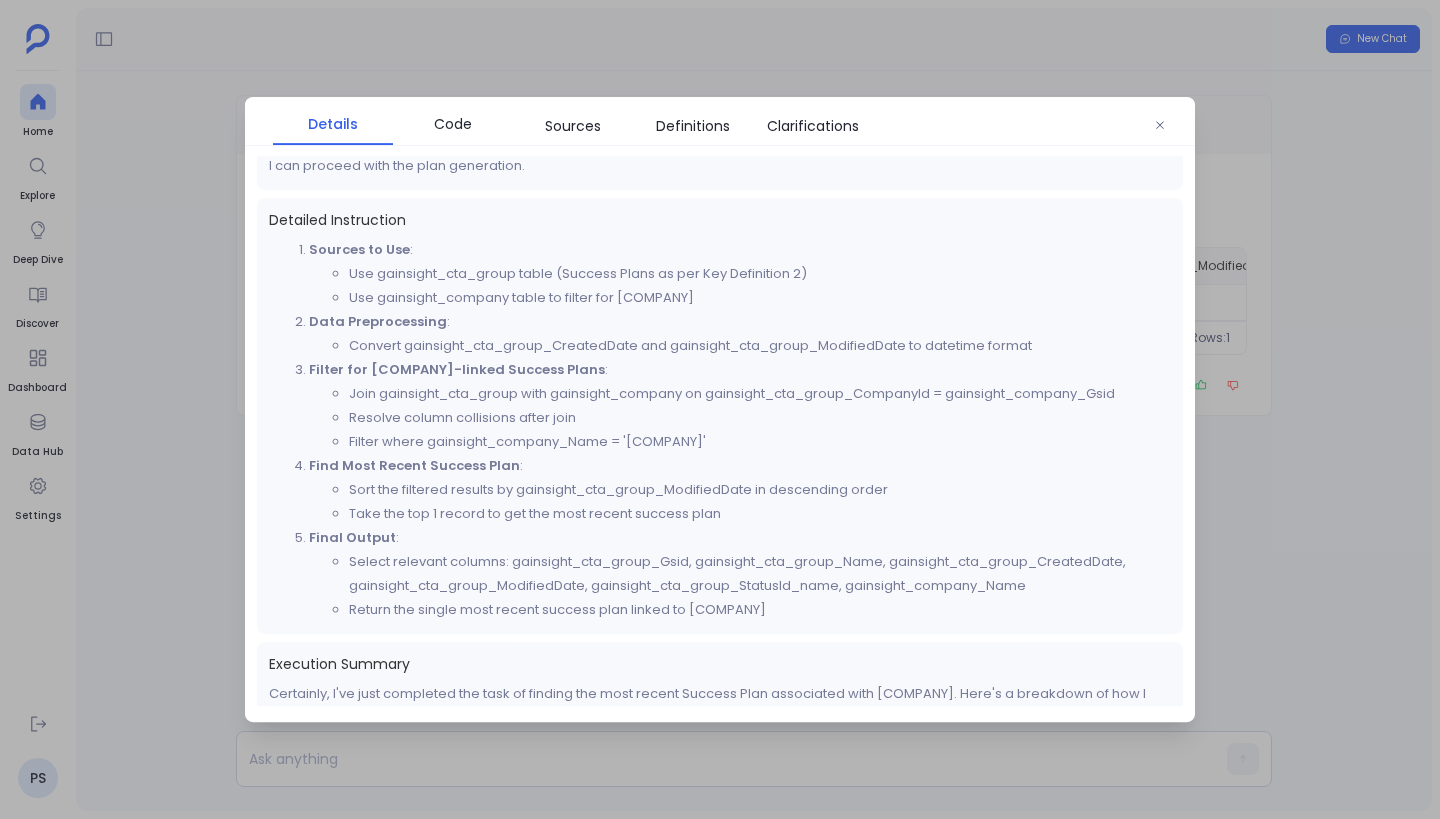 scroll, scrollTop: 724, scrollLeft: 0, axis: vertical 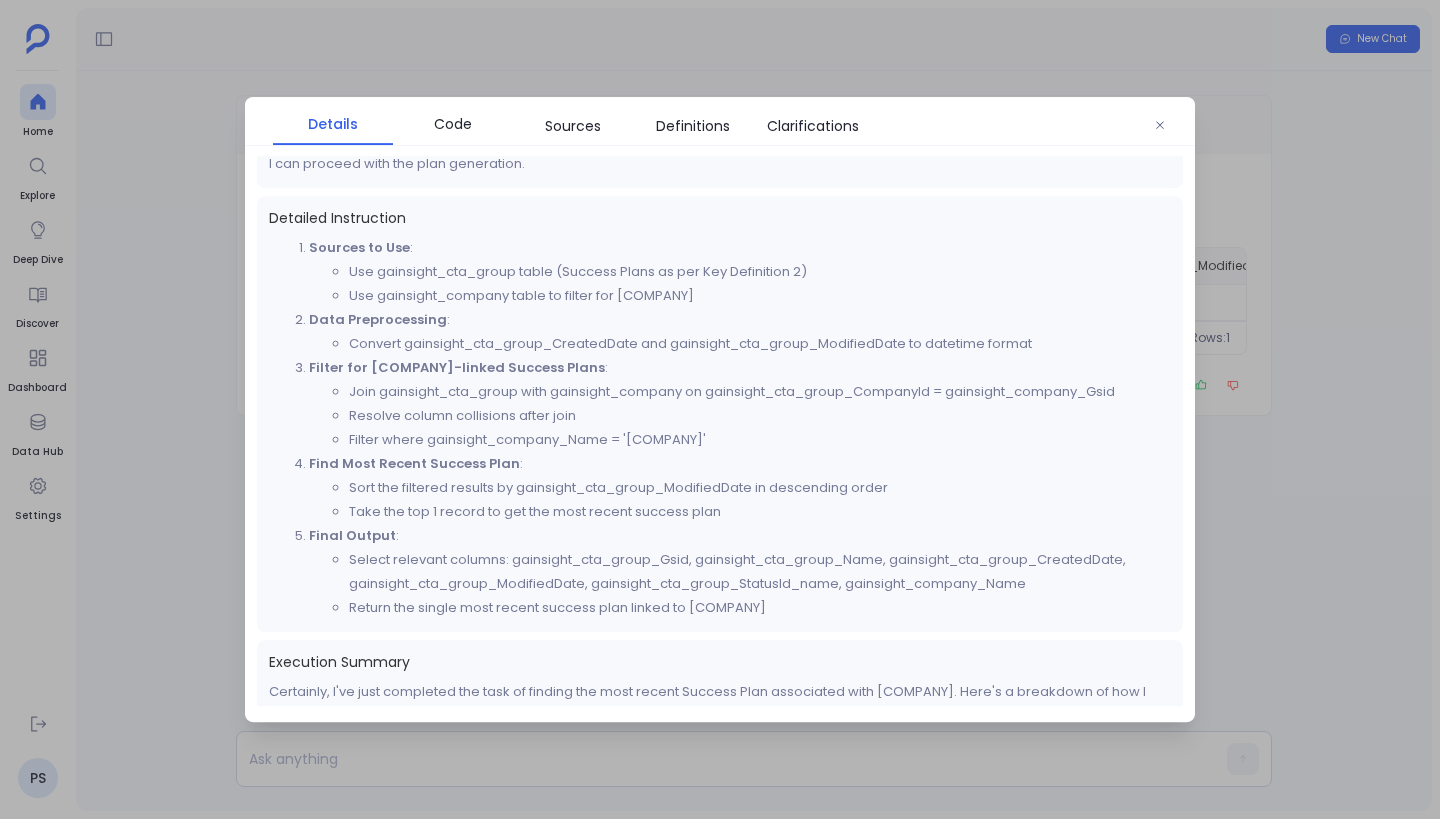 click on "Use gainsight_cta_group table (Success Plans as per Key Definition 2)" at bounding box center (760, 272) 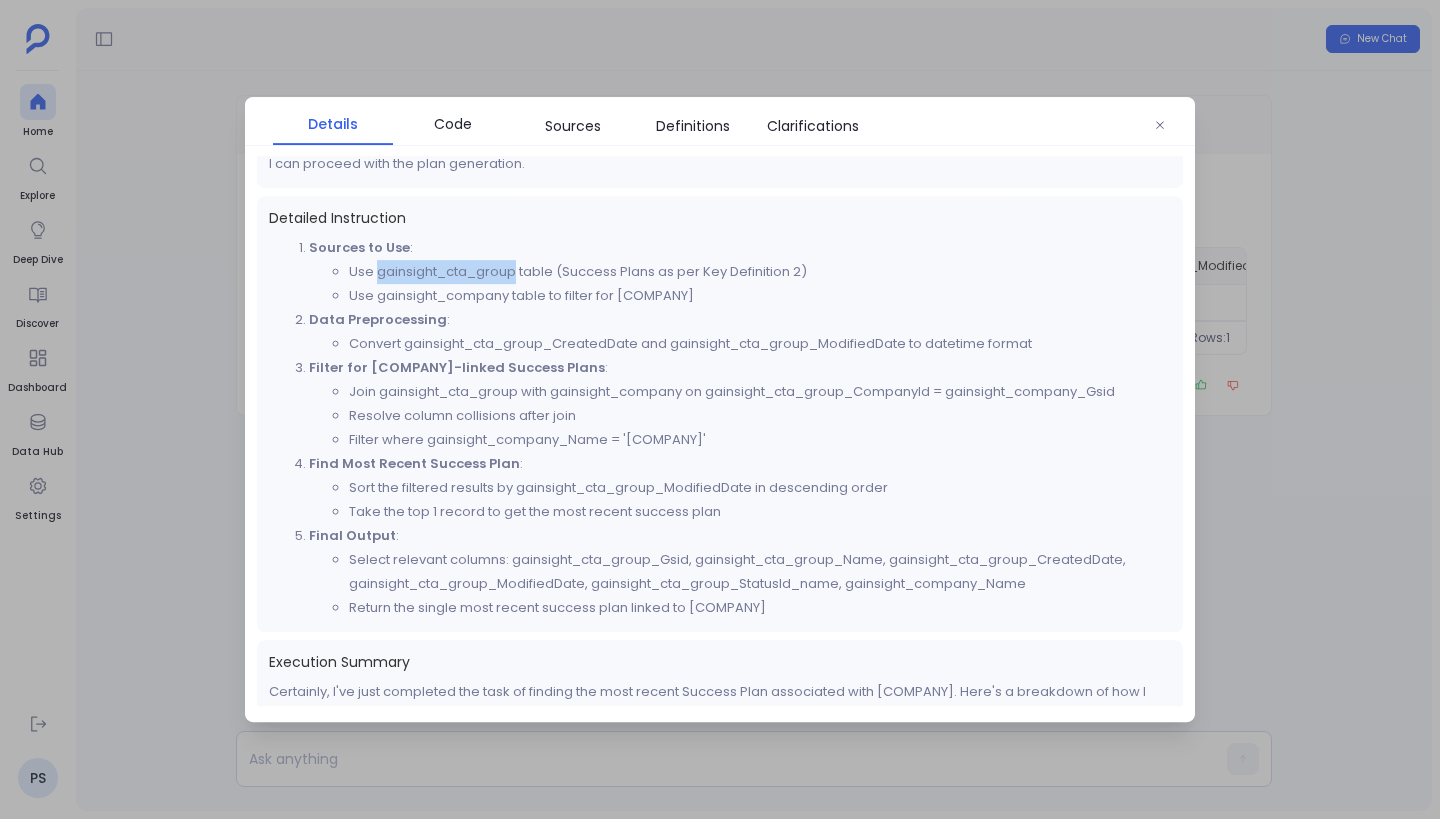 click on "Use gainsight_cta_group table (Success Plans as per Key Definition 2)" at bounding box center [760, 272] 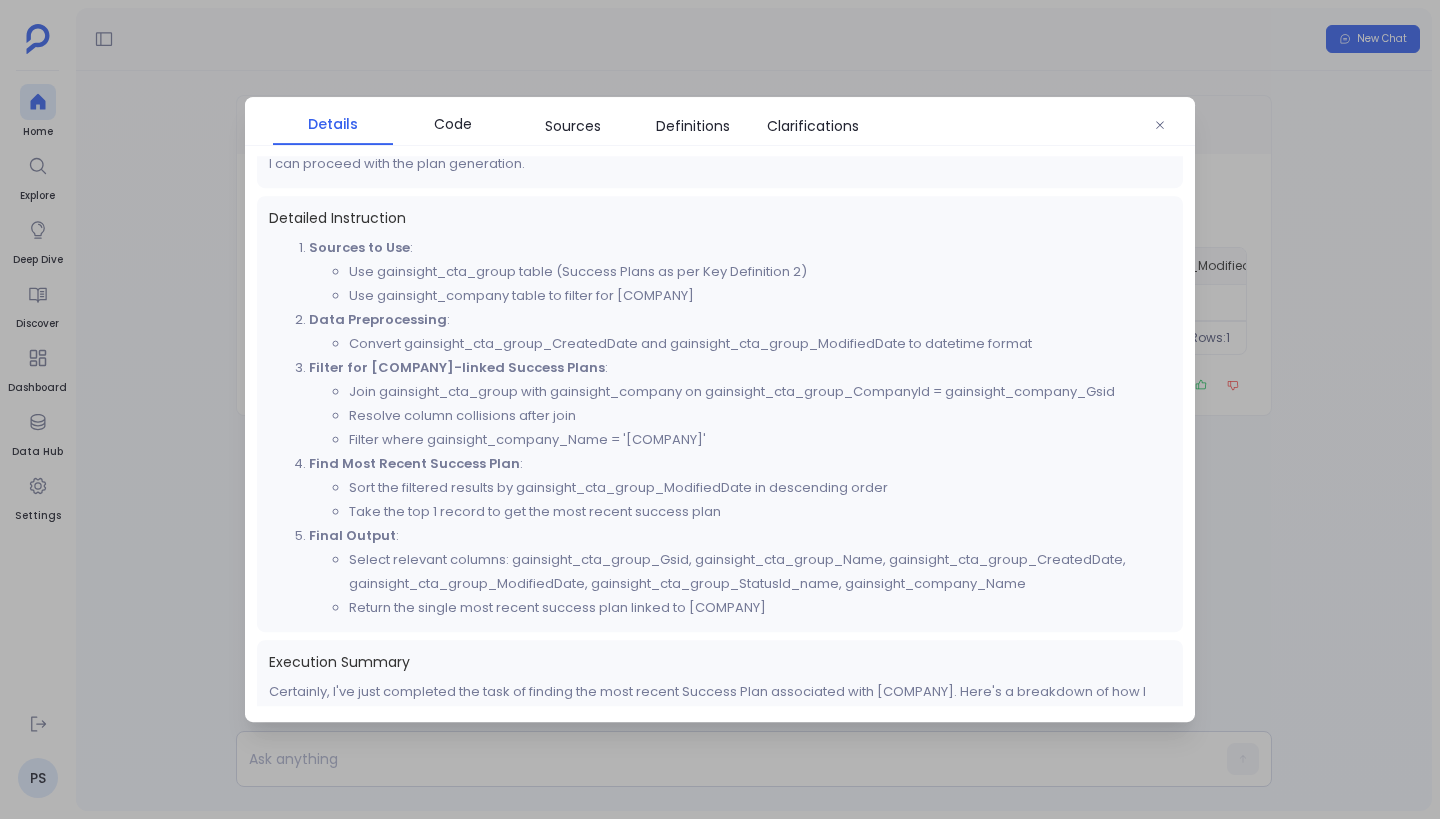 click on "Use gainsight_company table to filter for [COMPANY]" at bounding box center (760, 296) 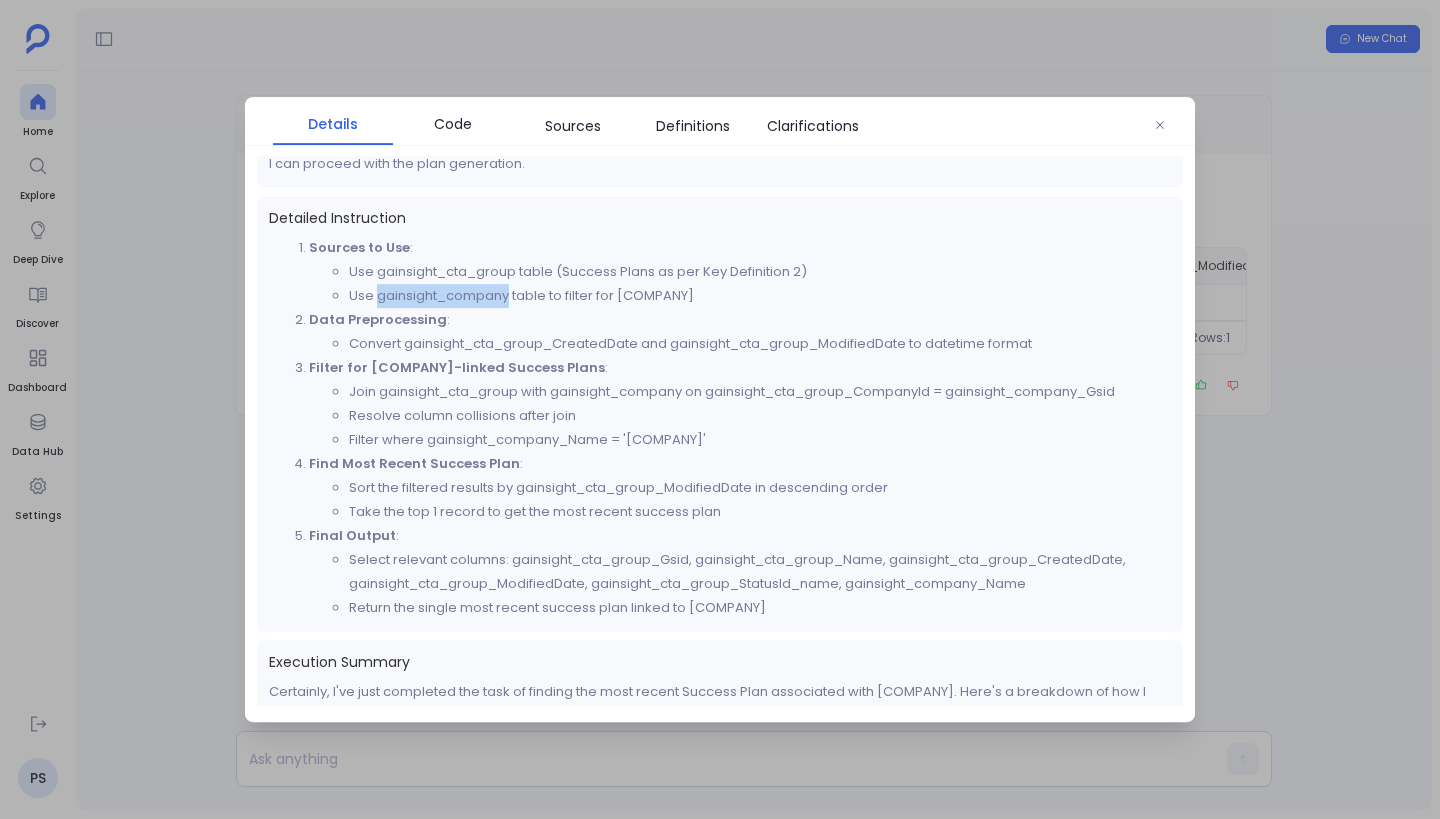 click on "Use gainsight_company table to filter for [COMPANY]" at bounding box center [760, 296] 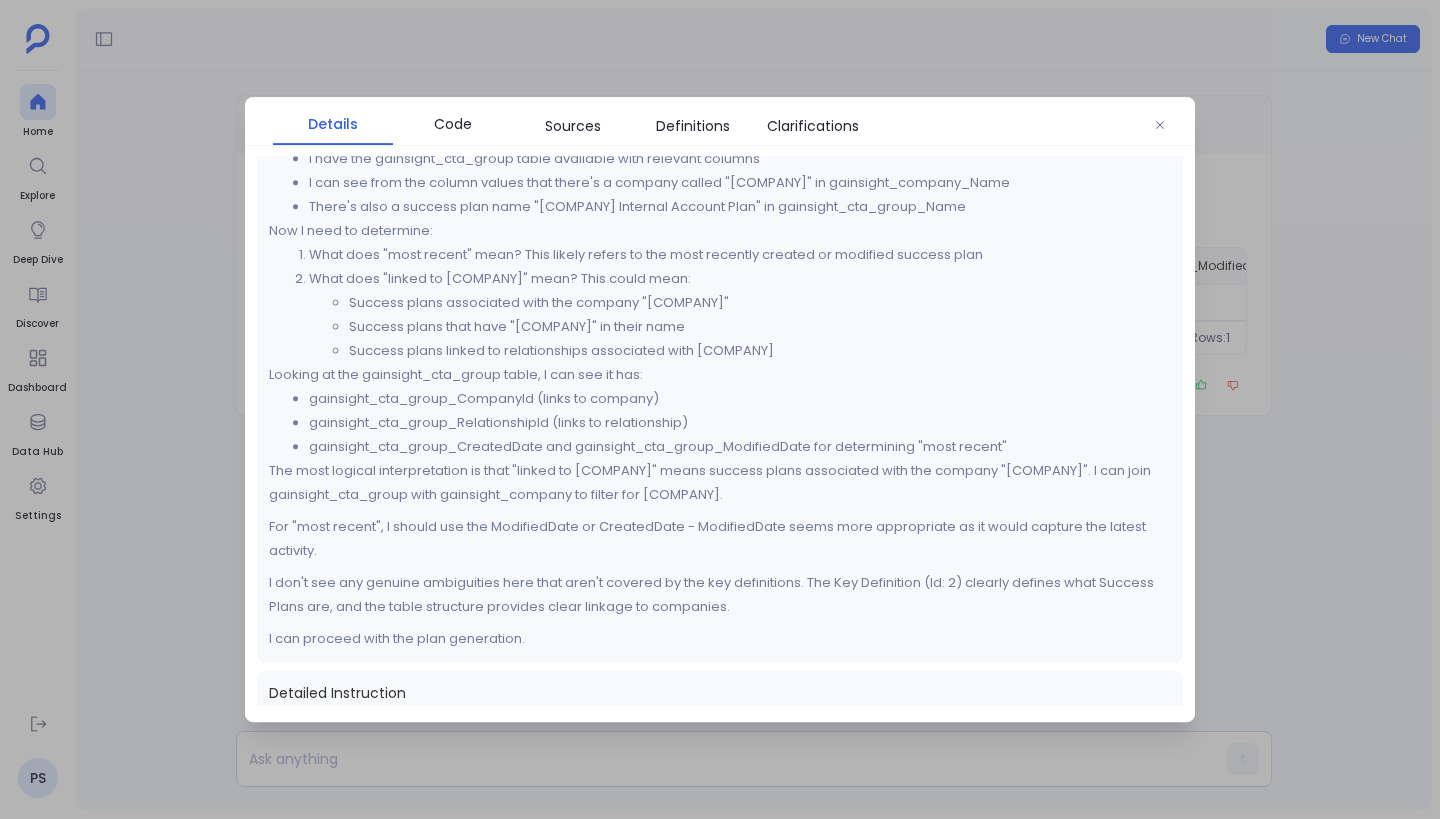 scroll, scrollTop: 0, scrollLeft: 0, axis: both 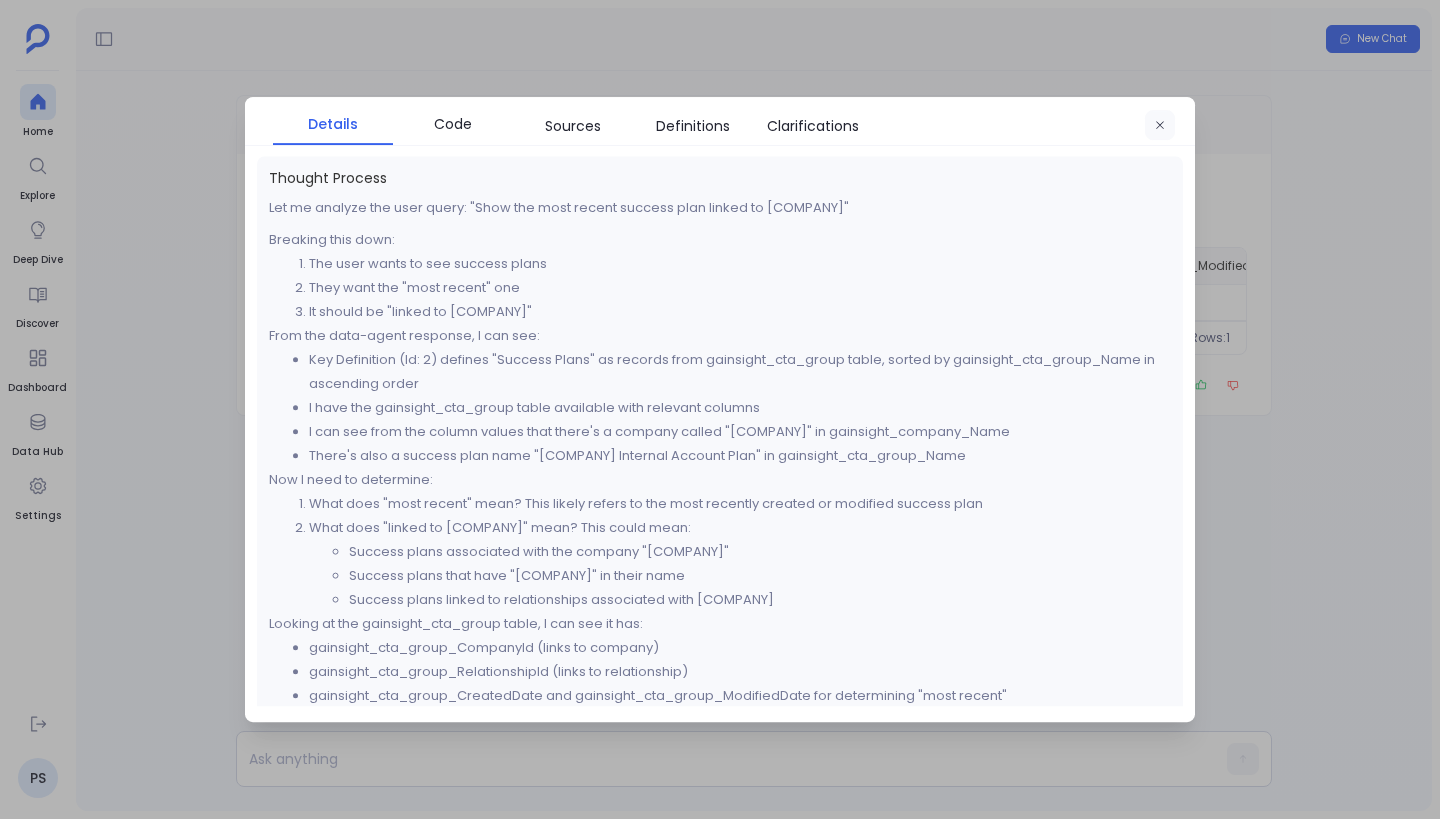 click 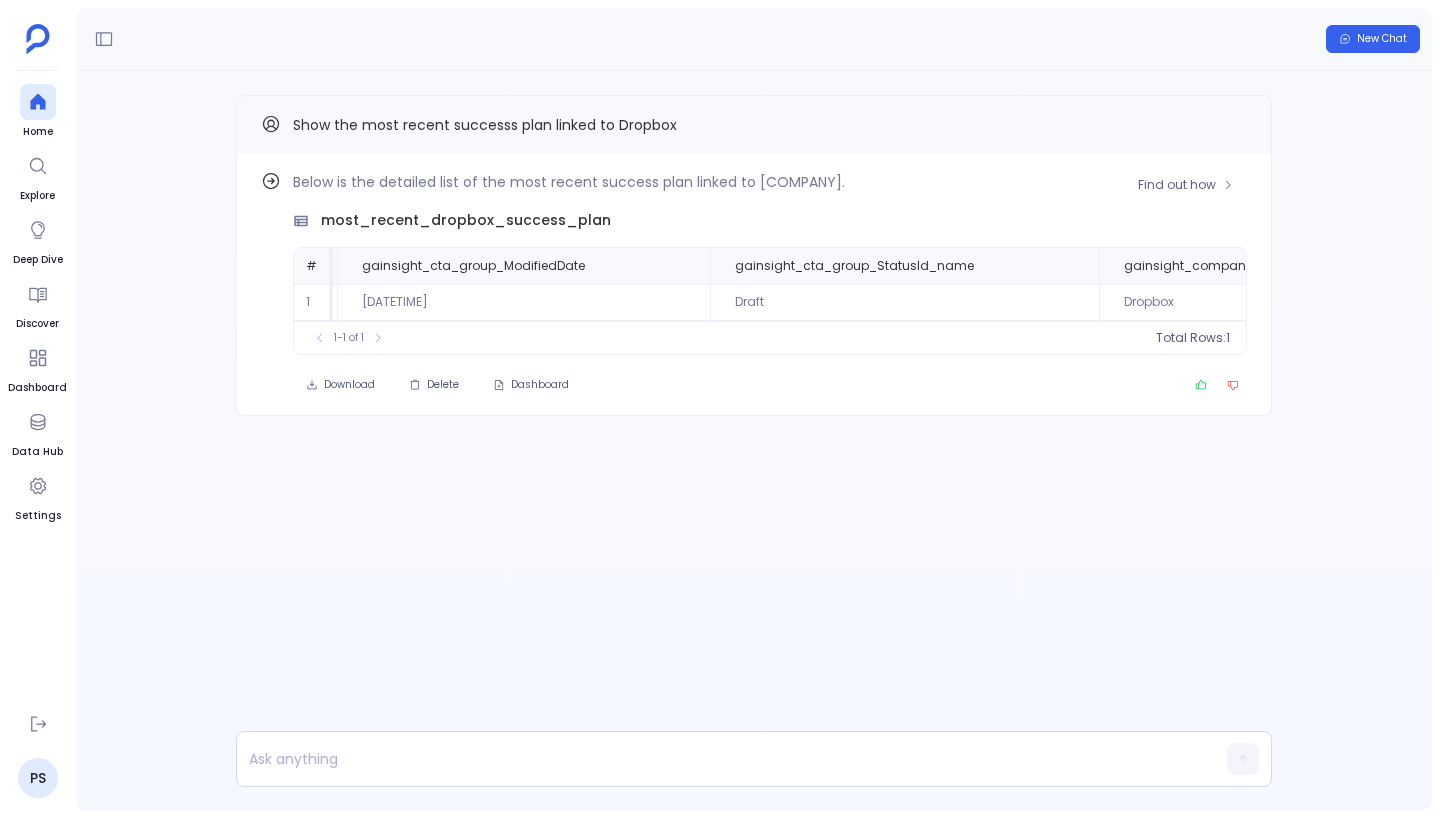 scroll, scrollTop: 0, scrollLeft: 0, axis: both 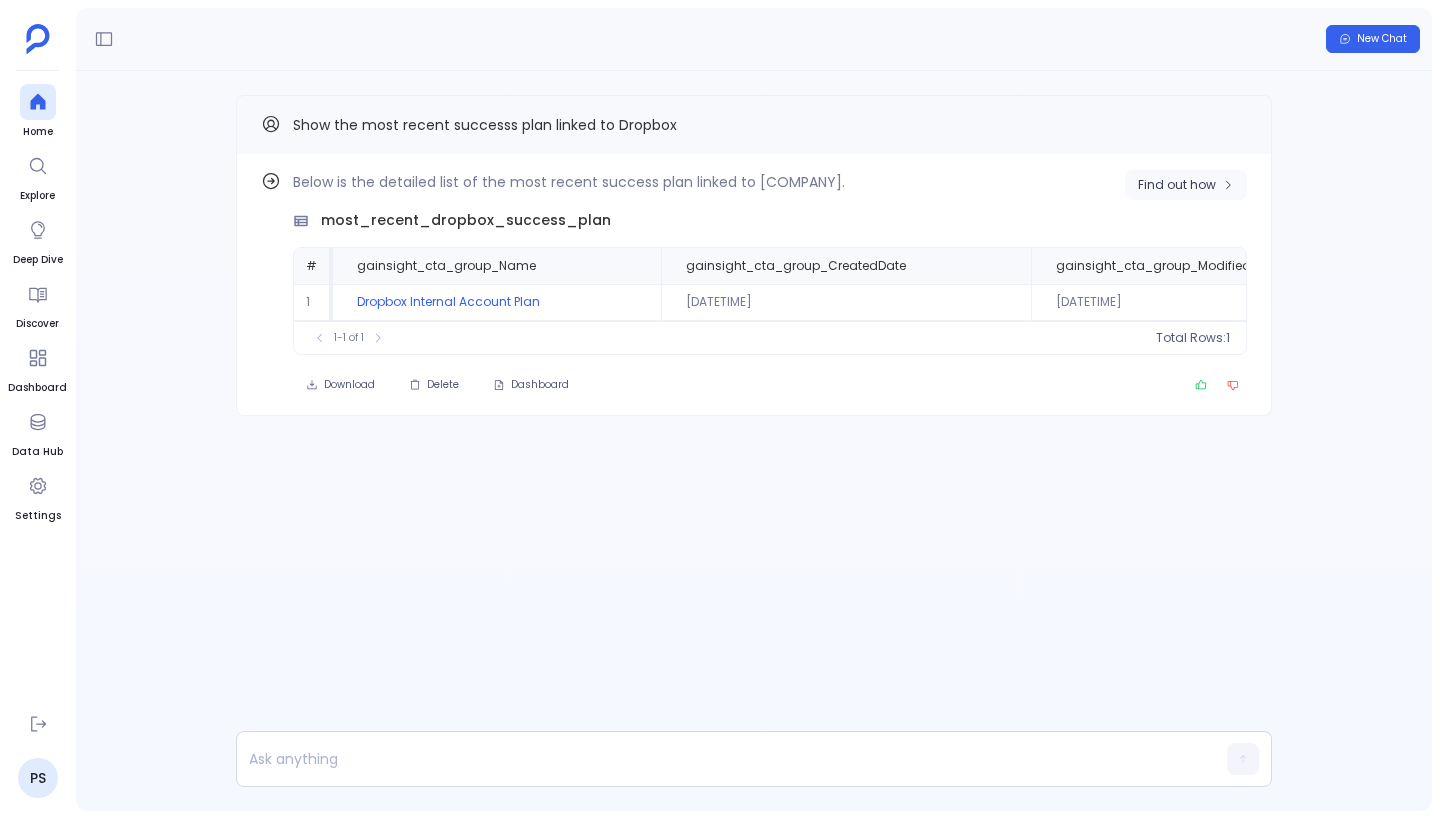 click on "Find out how" at bounding box center (1177, 185) 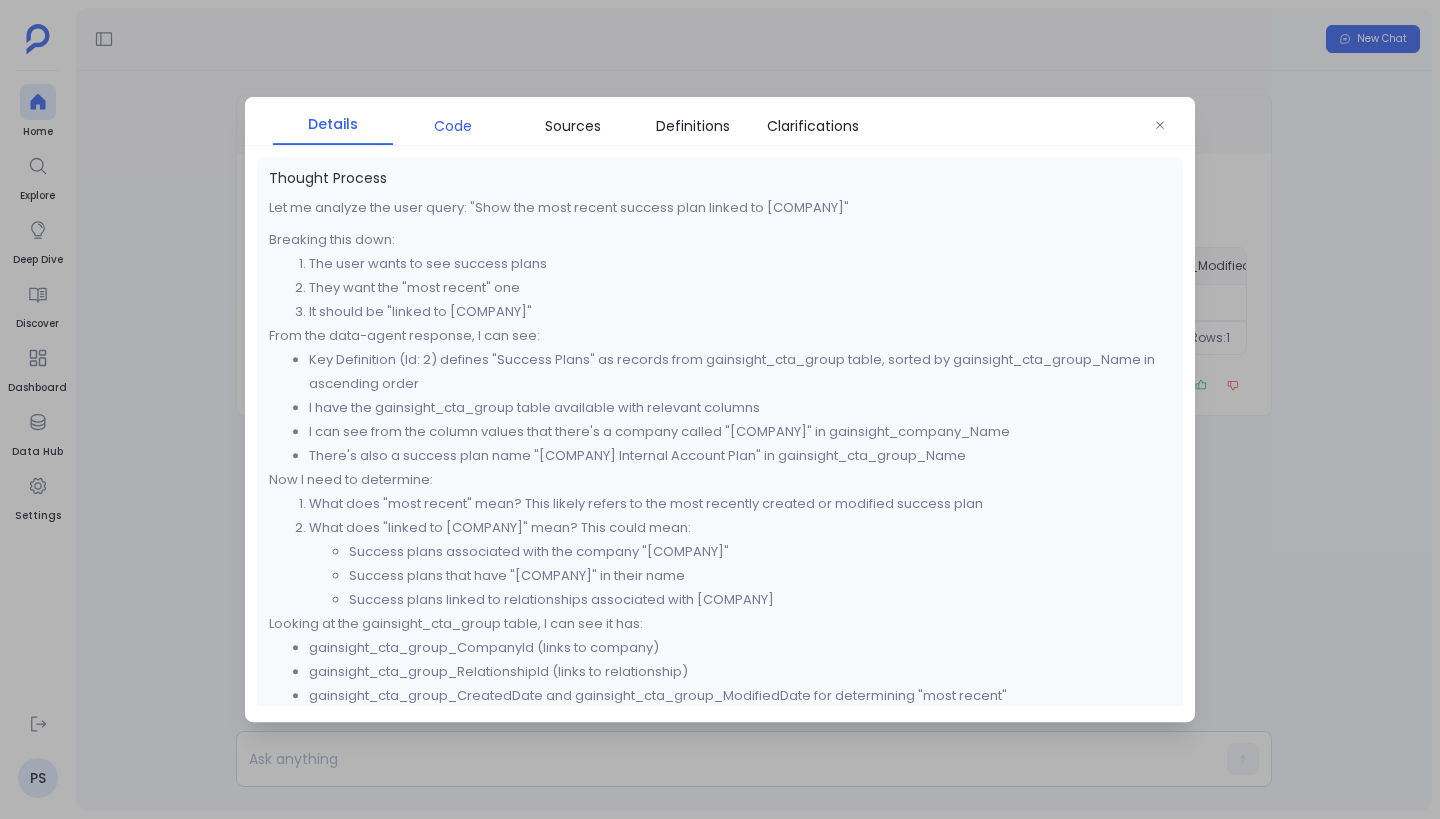 click on "Code" at bounding box center (453, 126) 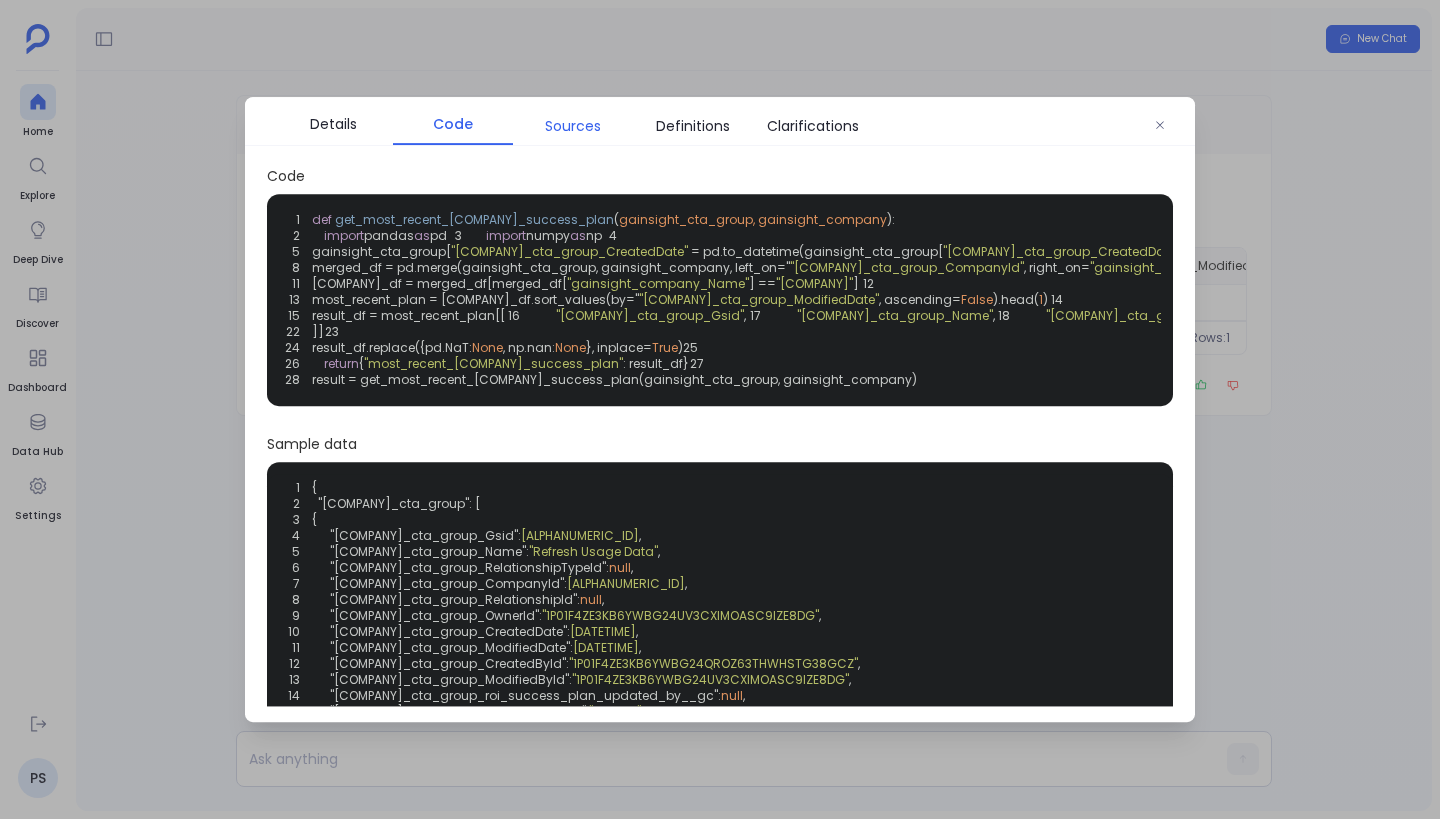 click on "Sources" at bounding box center [573, 126] 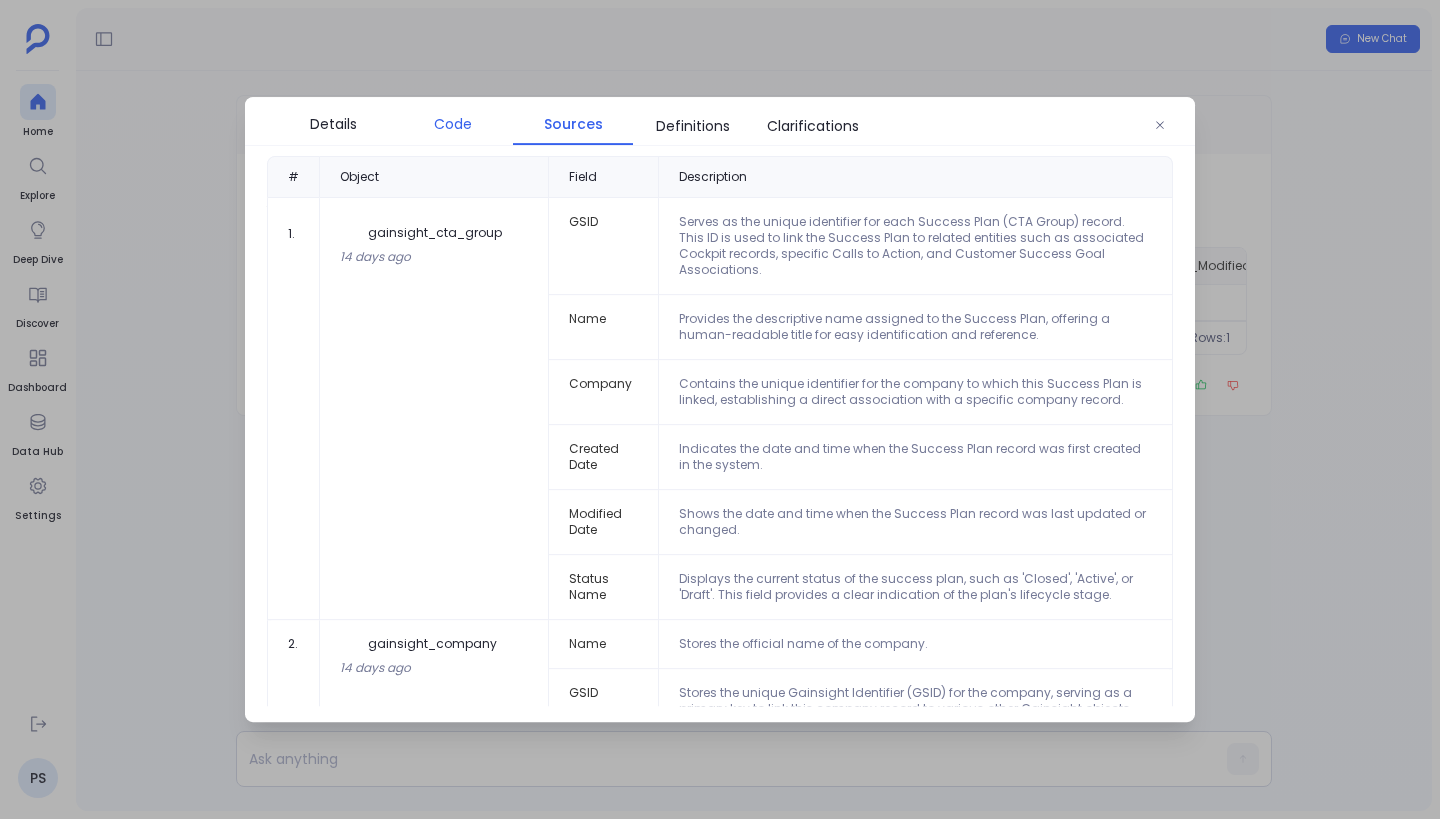 click on "Code" at bounding box center (453, 124) 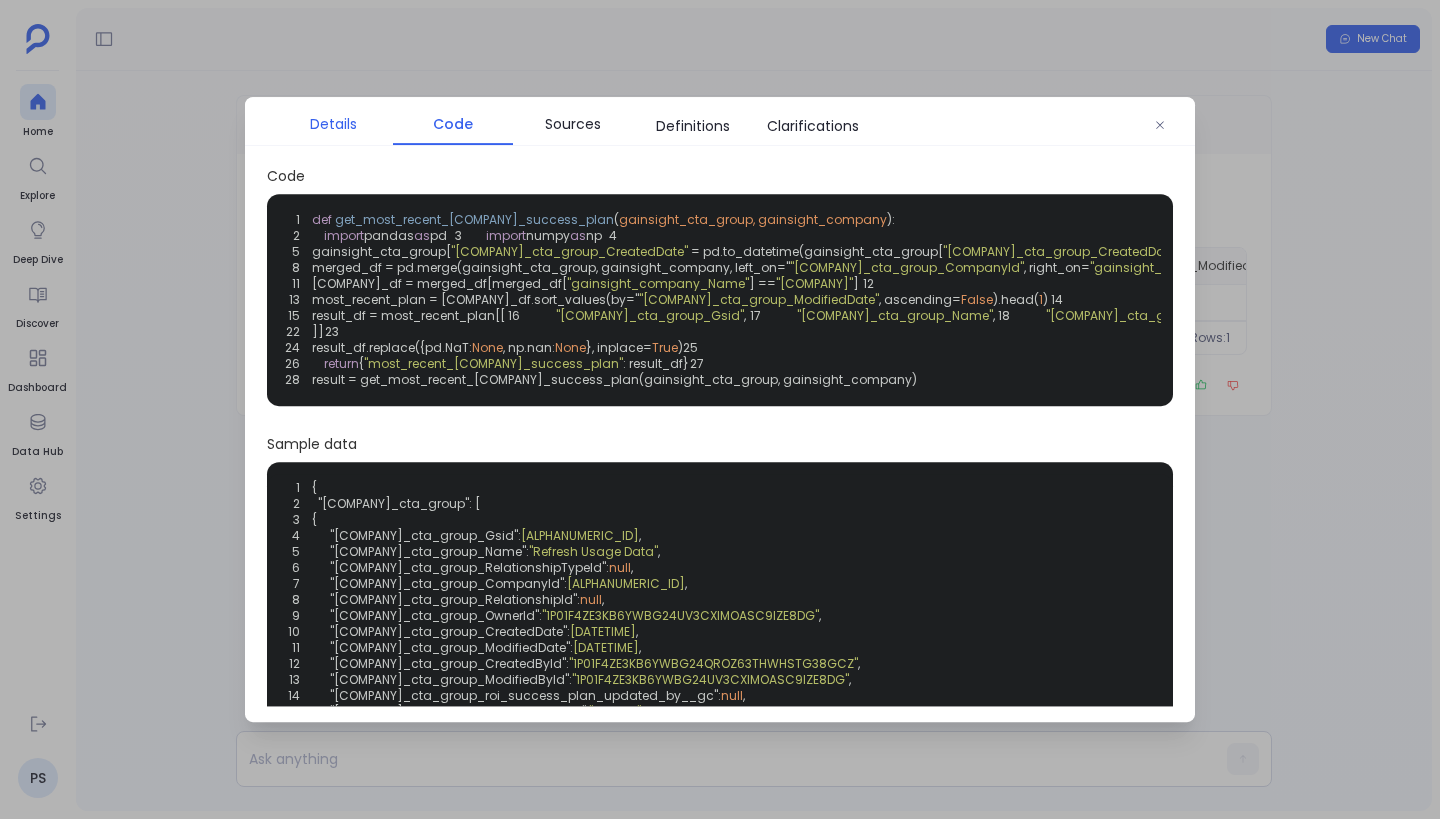 click on "Details" at bounding box center [333, 124] 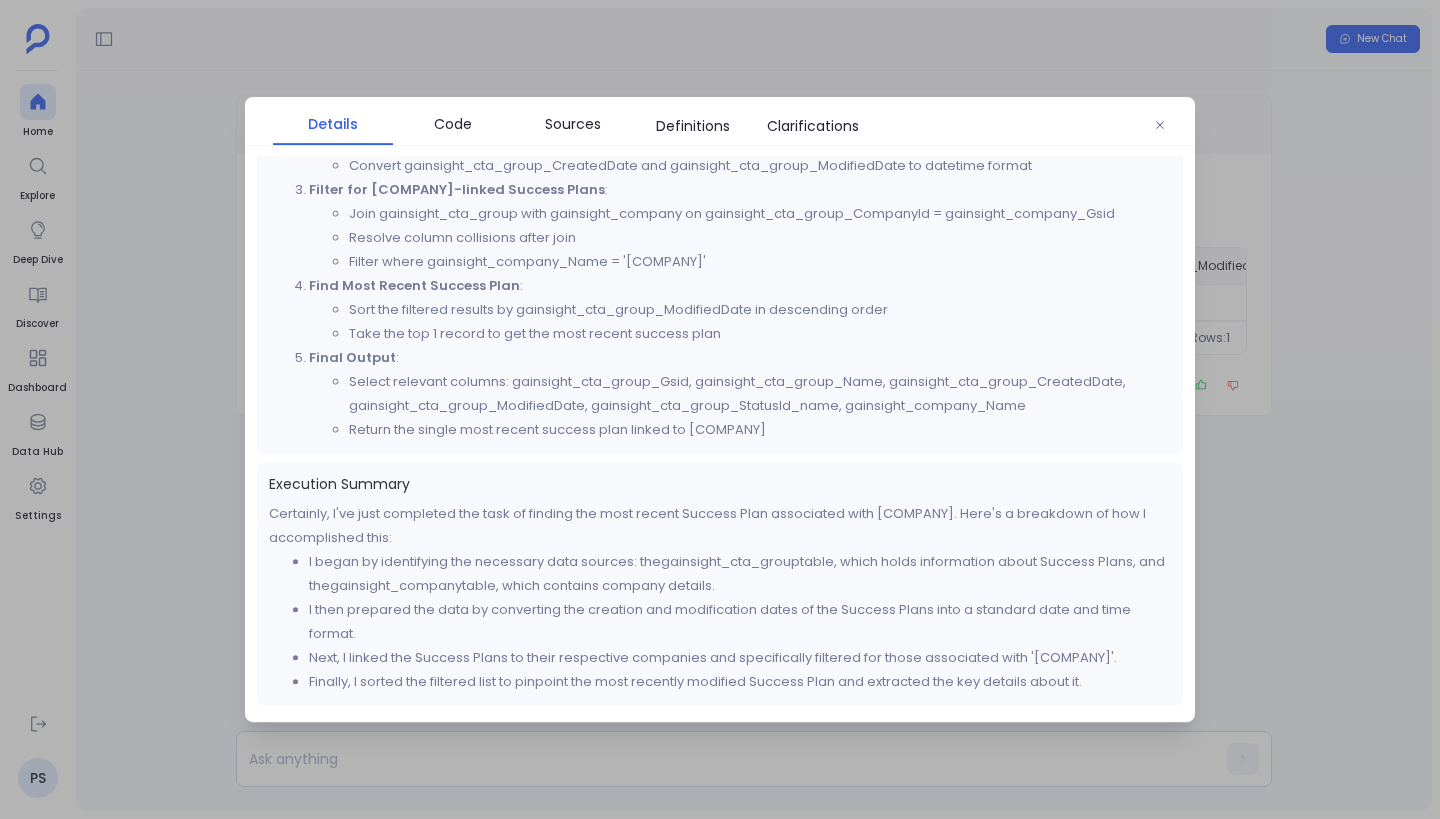 scroll, scrollTop: 0, scrollLeft: 0, axis: both 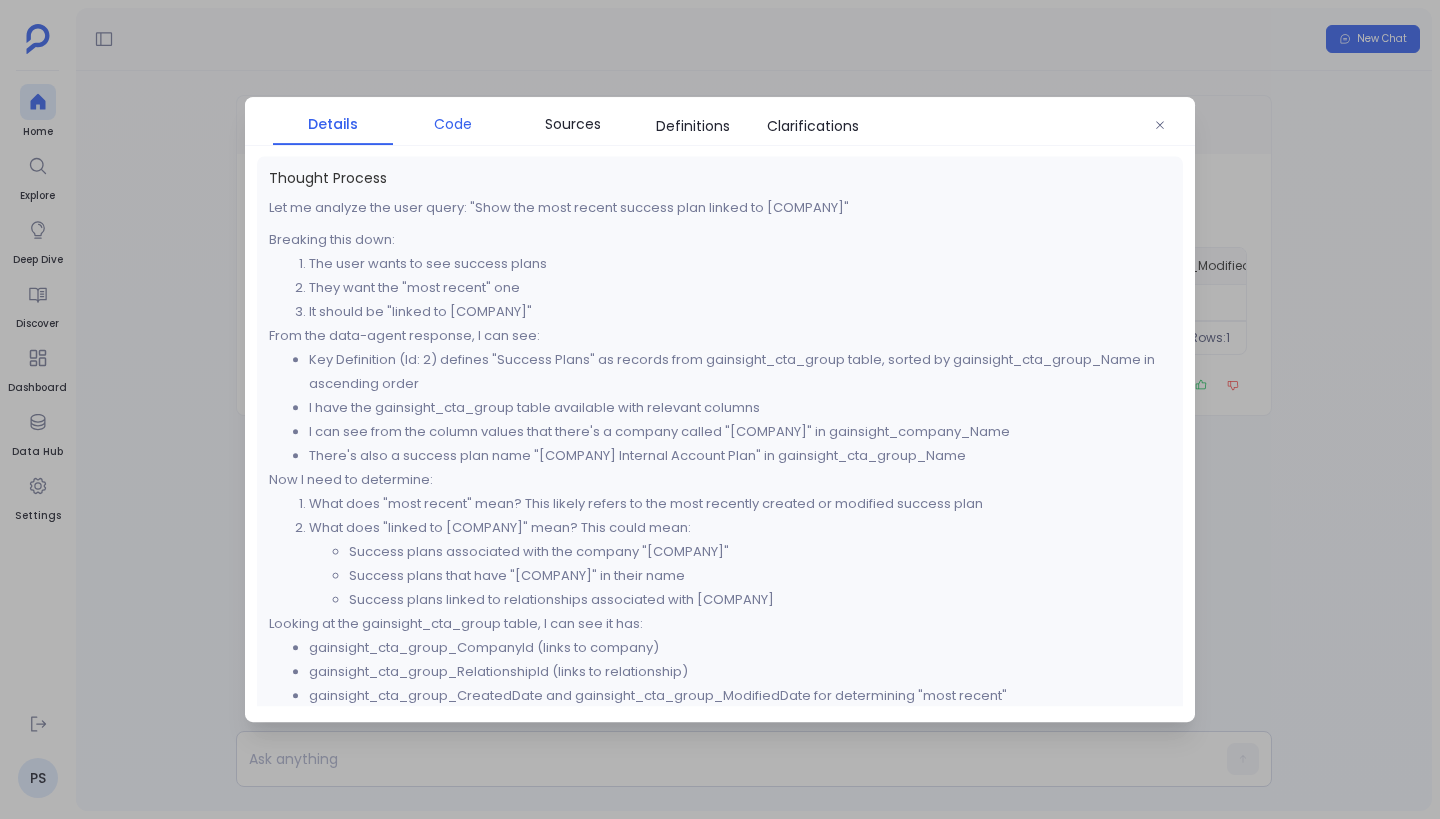 click on "Code" at bounding box center (453, 124) 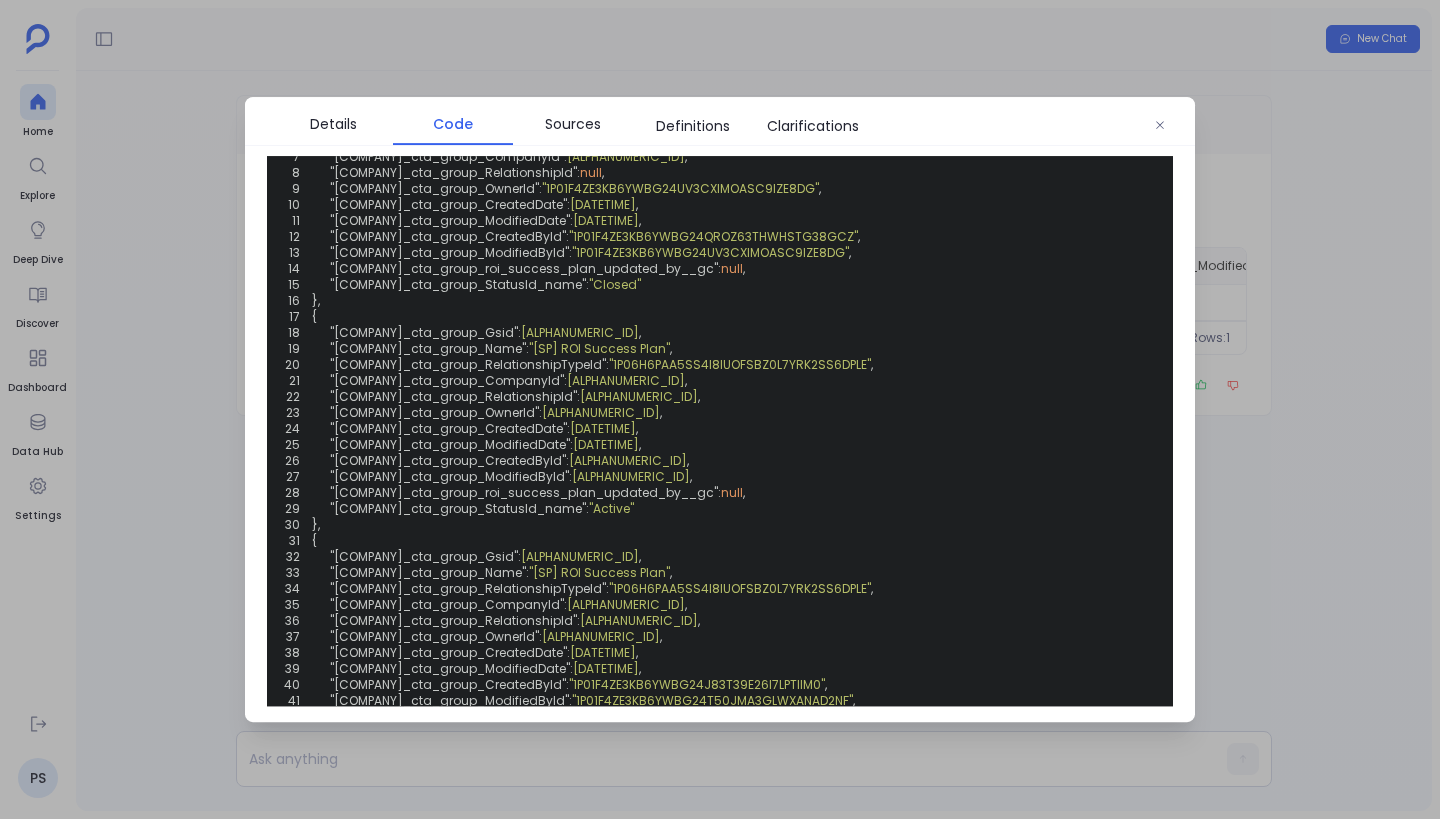 scroll, scrollTop: 0, scrollLeft: 0, axis: both 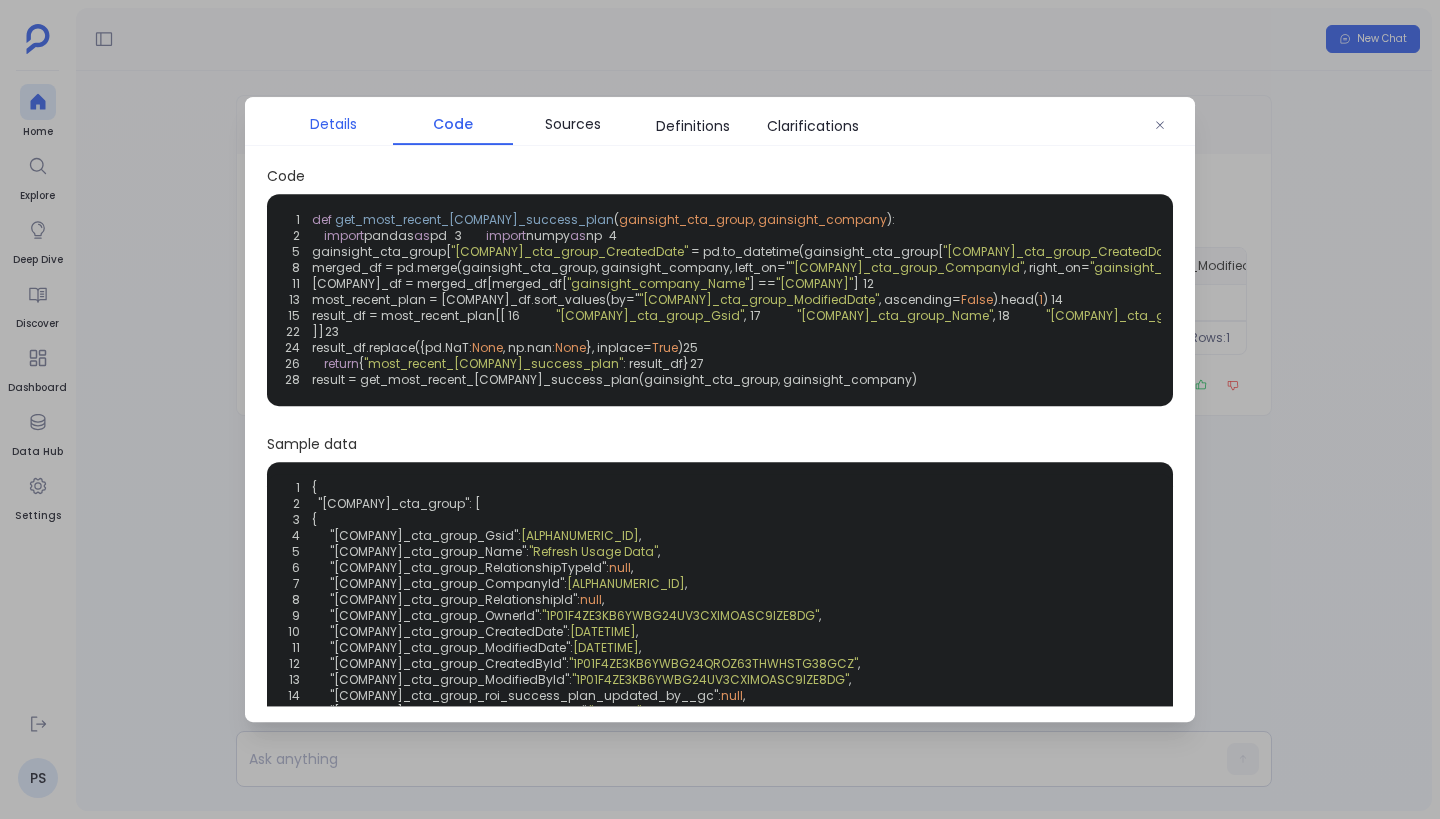 click on "Details" at bounding box center [333, 124] 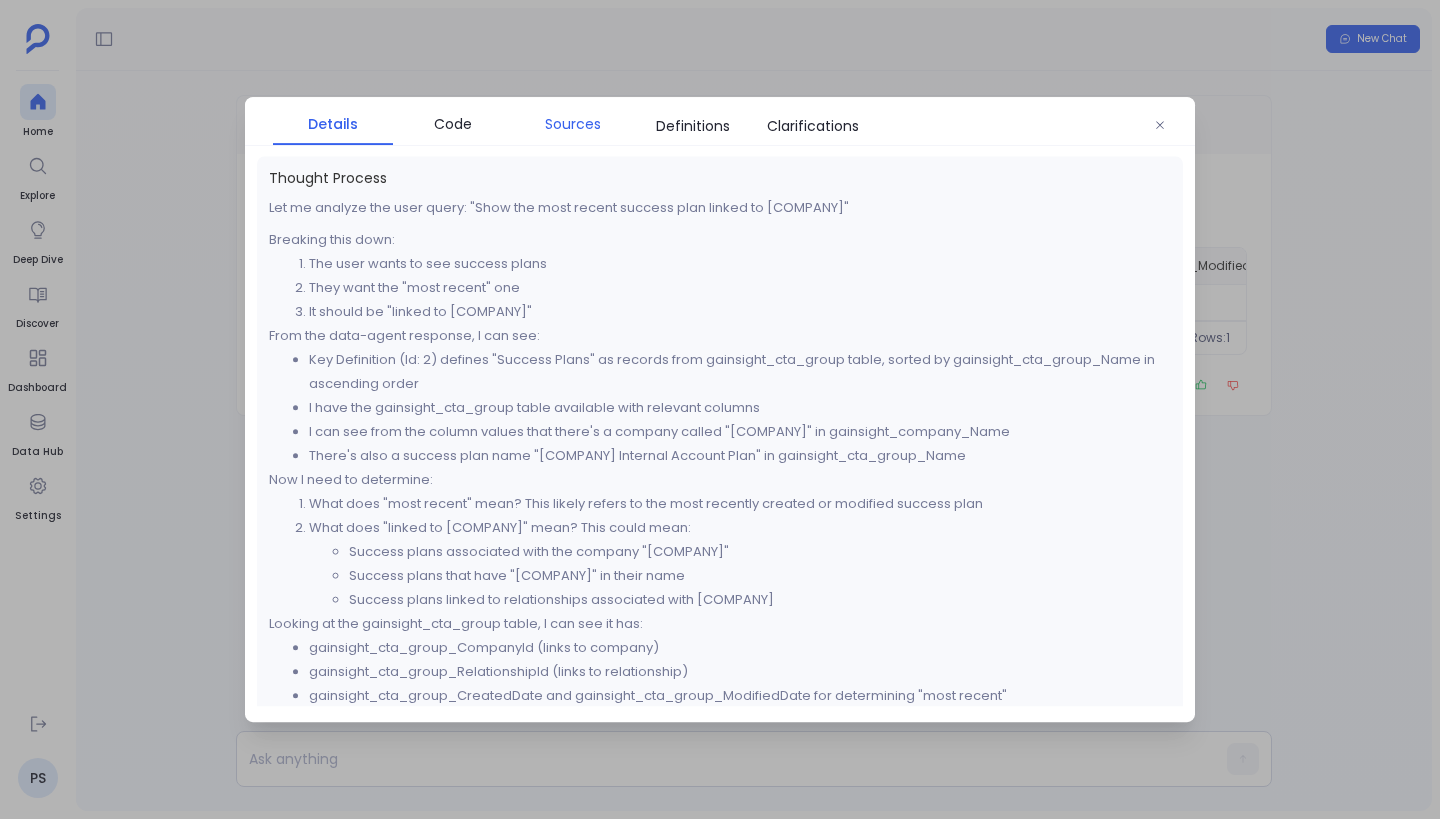 click on "Sources" at bounding box center (573, 124) 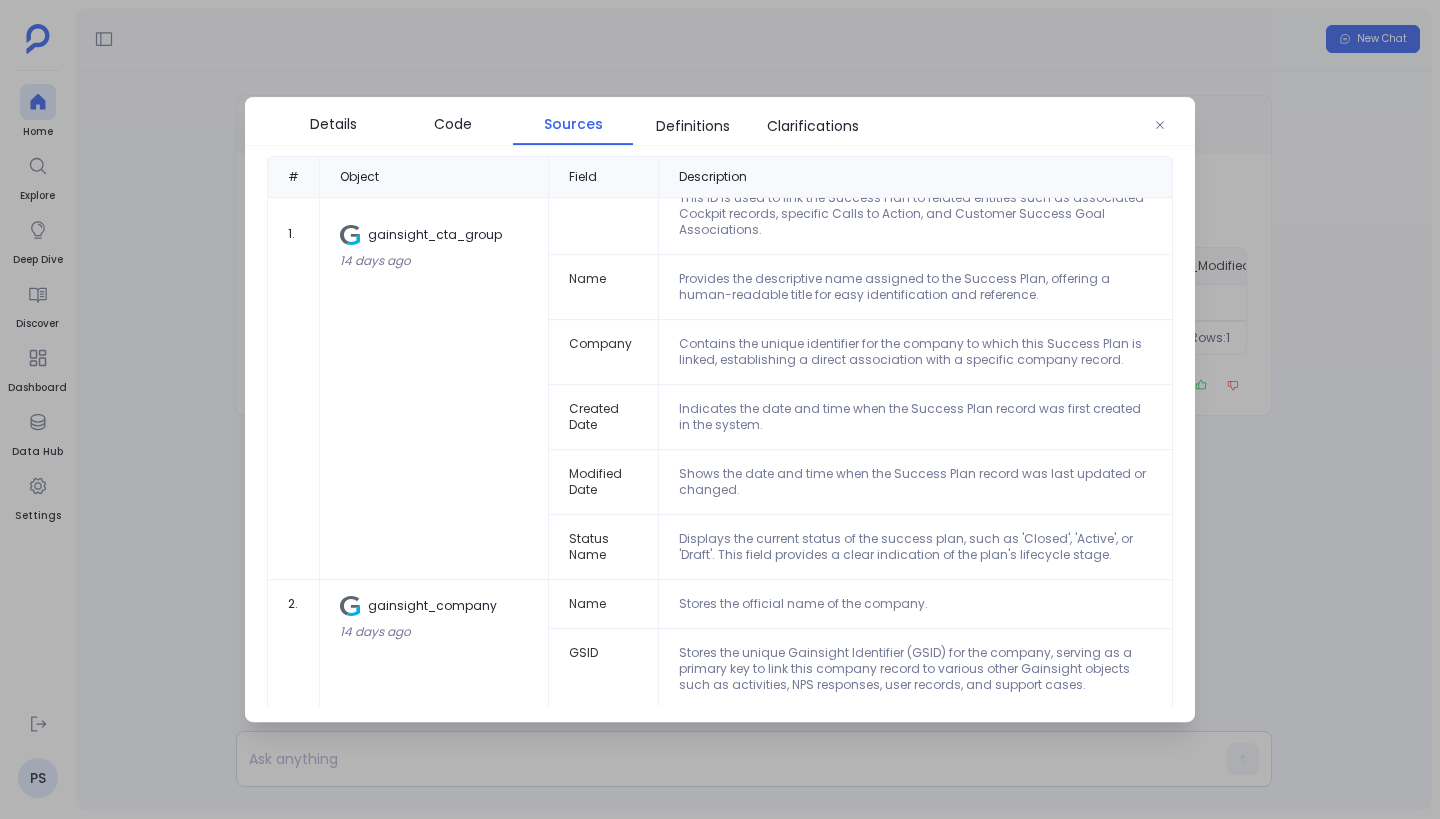scroll, scrollTop: 0, scrollLeft: 0, axis: both 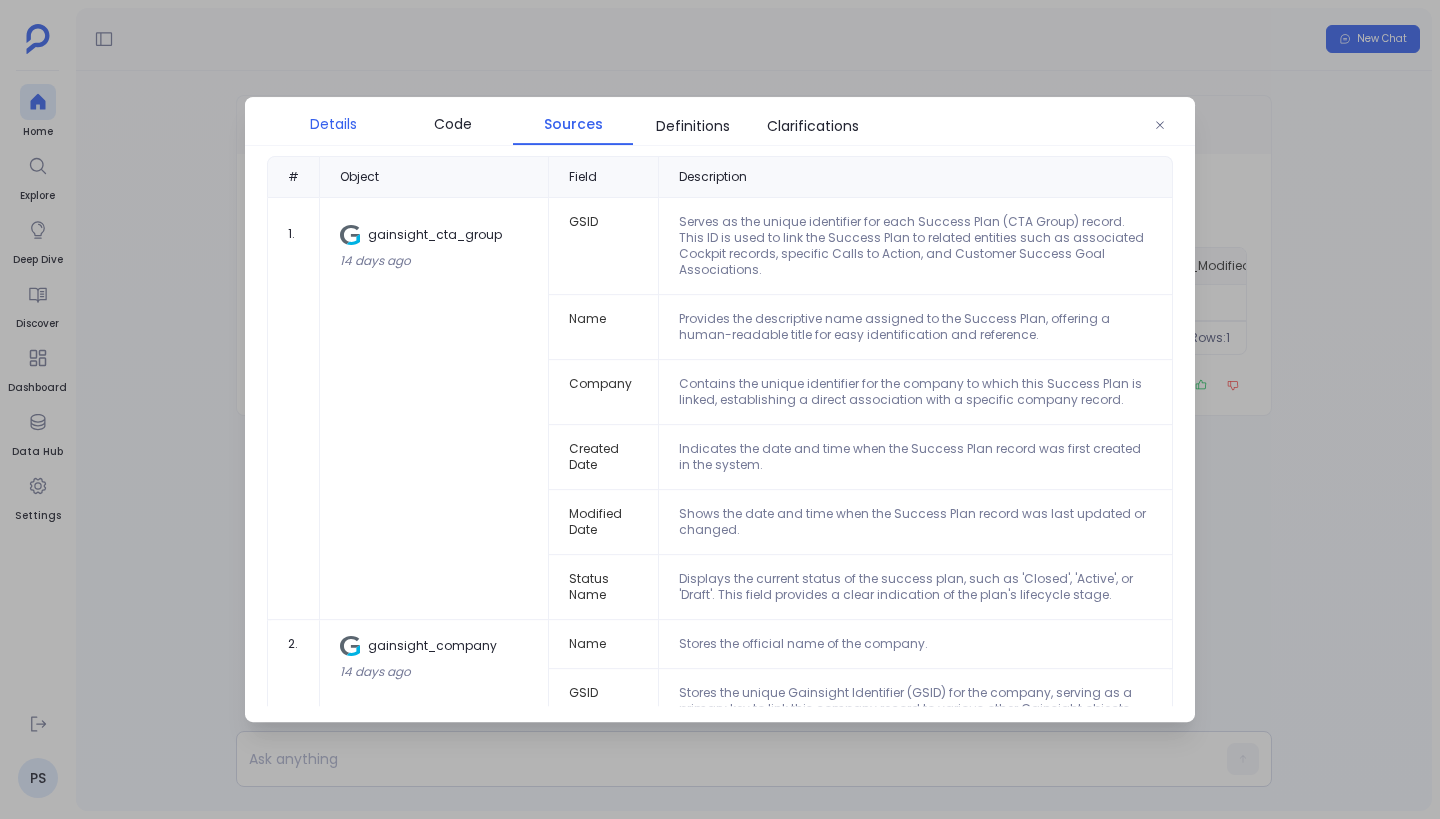 click on "Details" at bounding box center [333, 124] 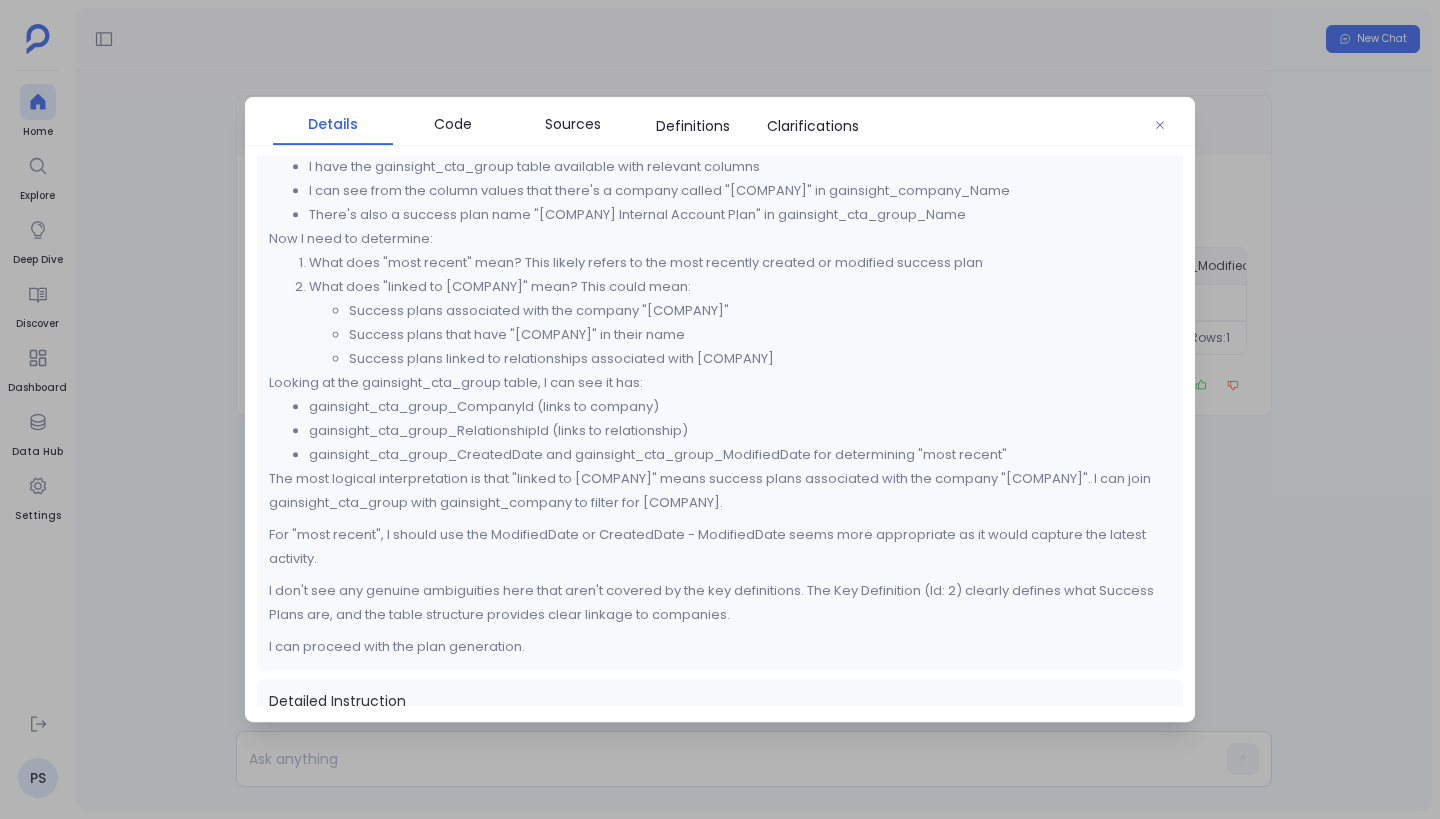 scroll, scrollTop: 293, scrollLeft: 0, axis: vertical 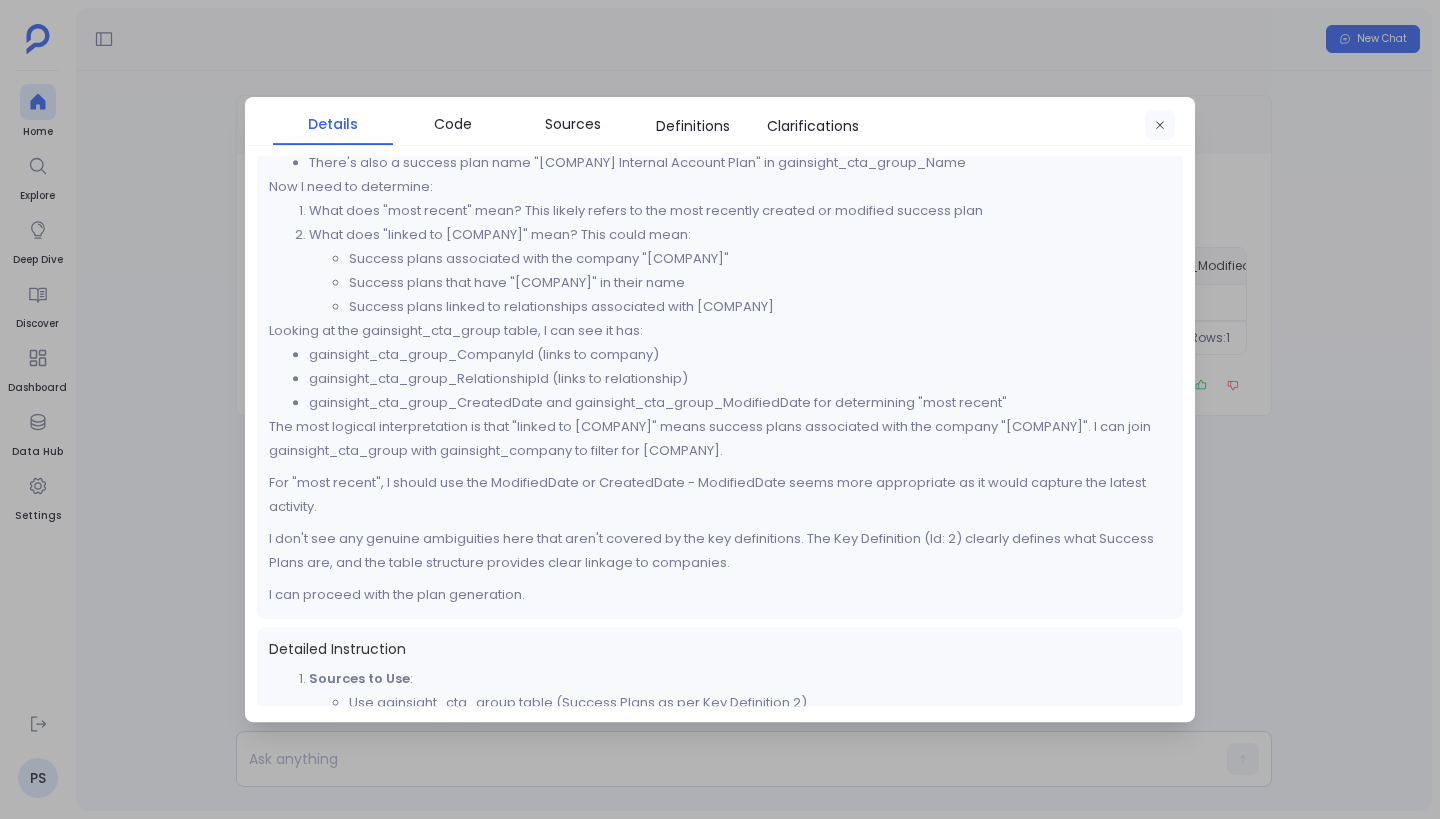 click at bounding box center (1160, 125) 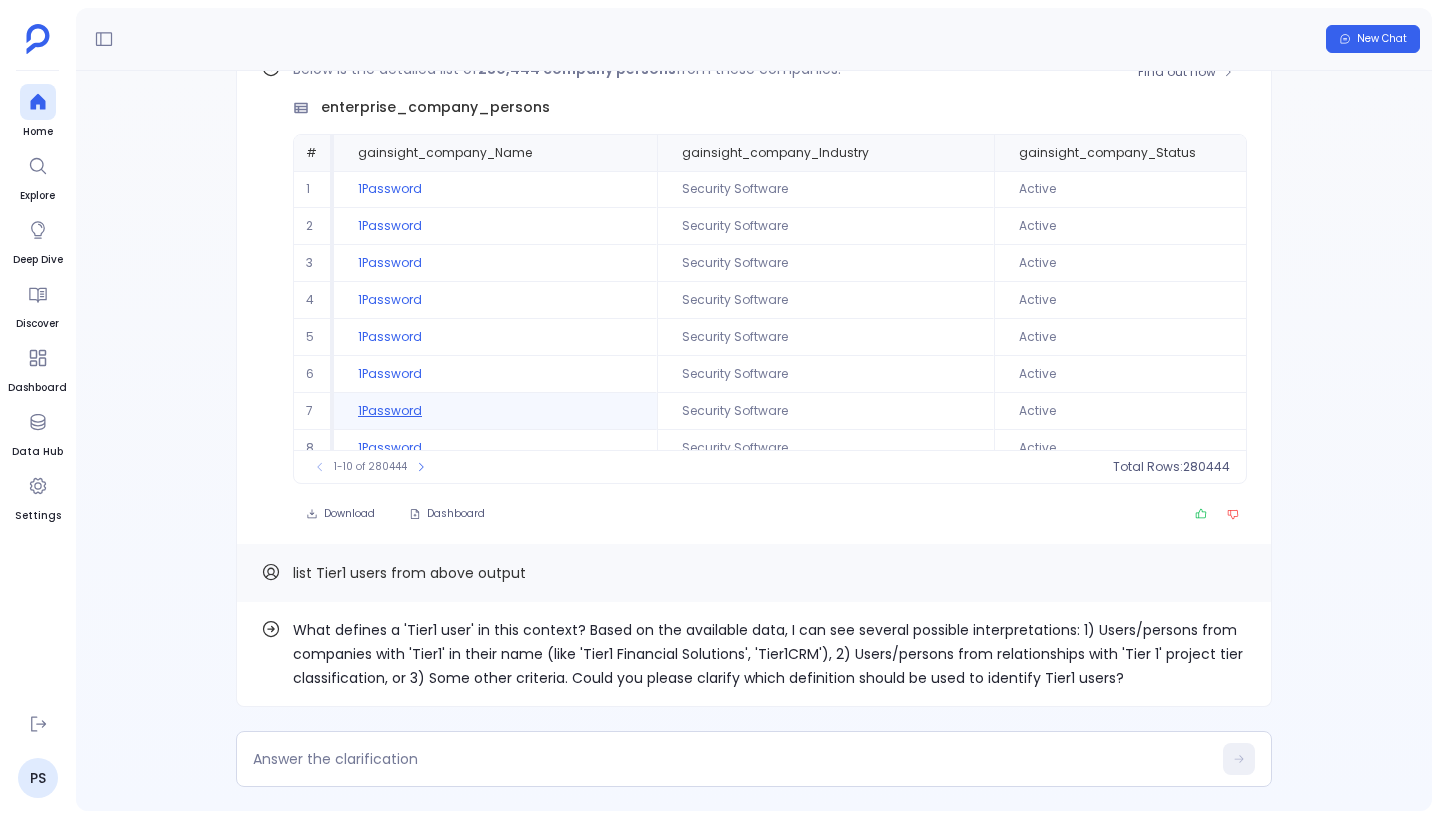 scroll, scrollTop: 0, scrollLeft: 0, axis: both 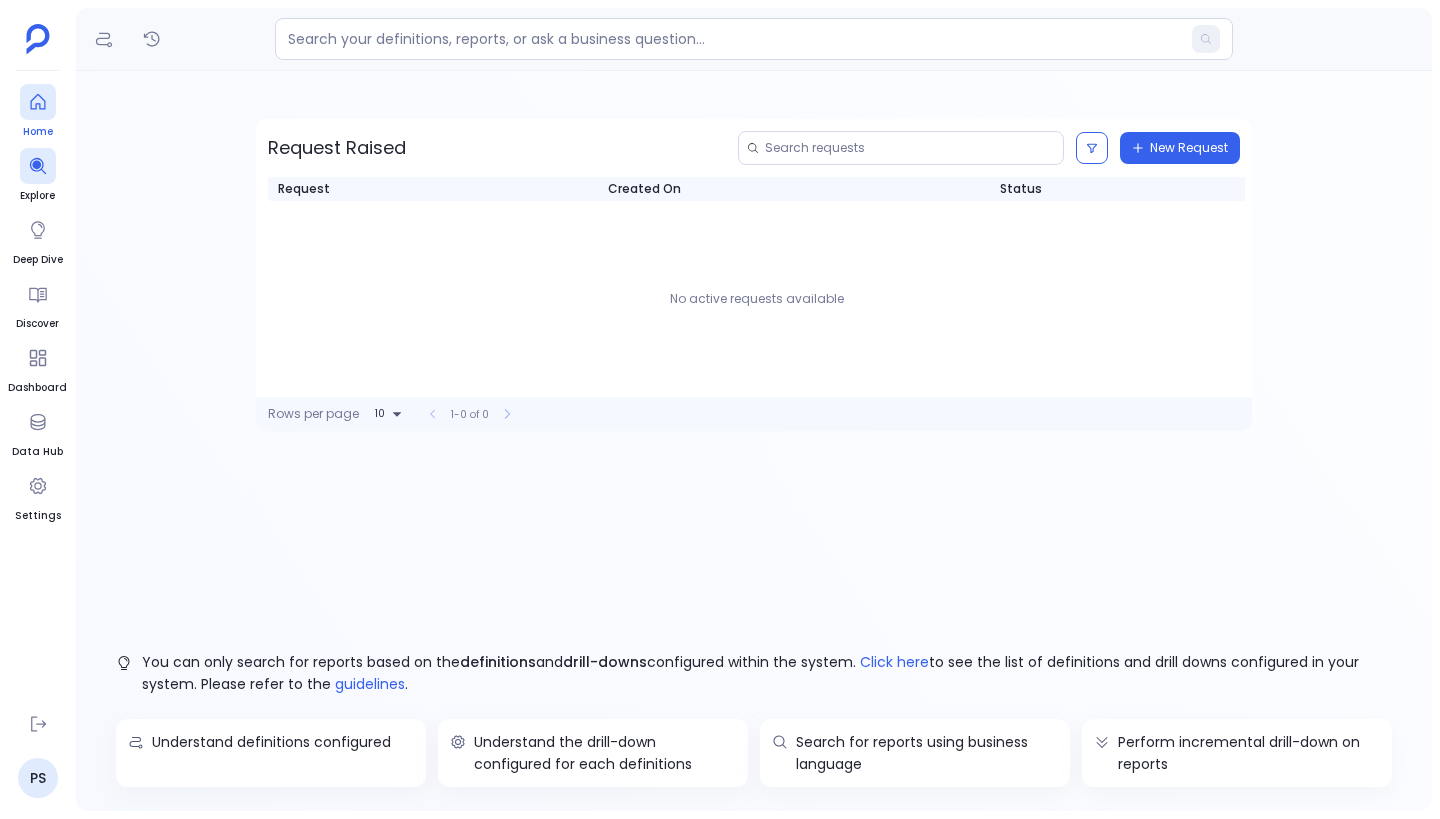 click at bounding box center (38, 102) 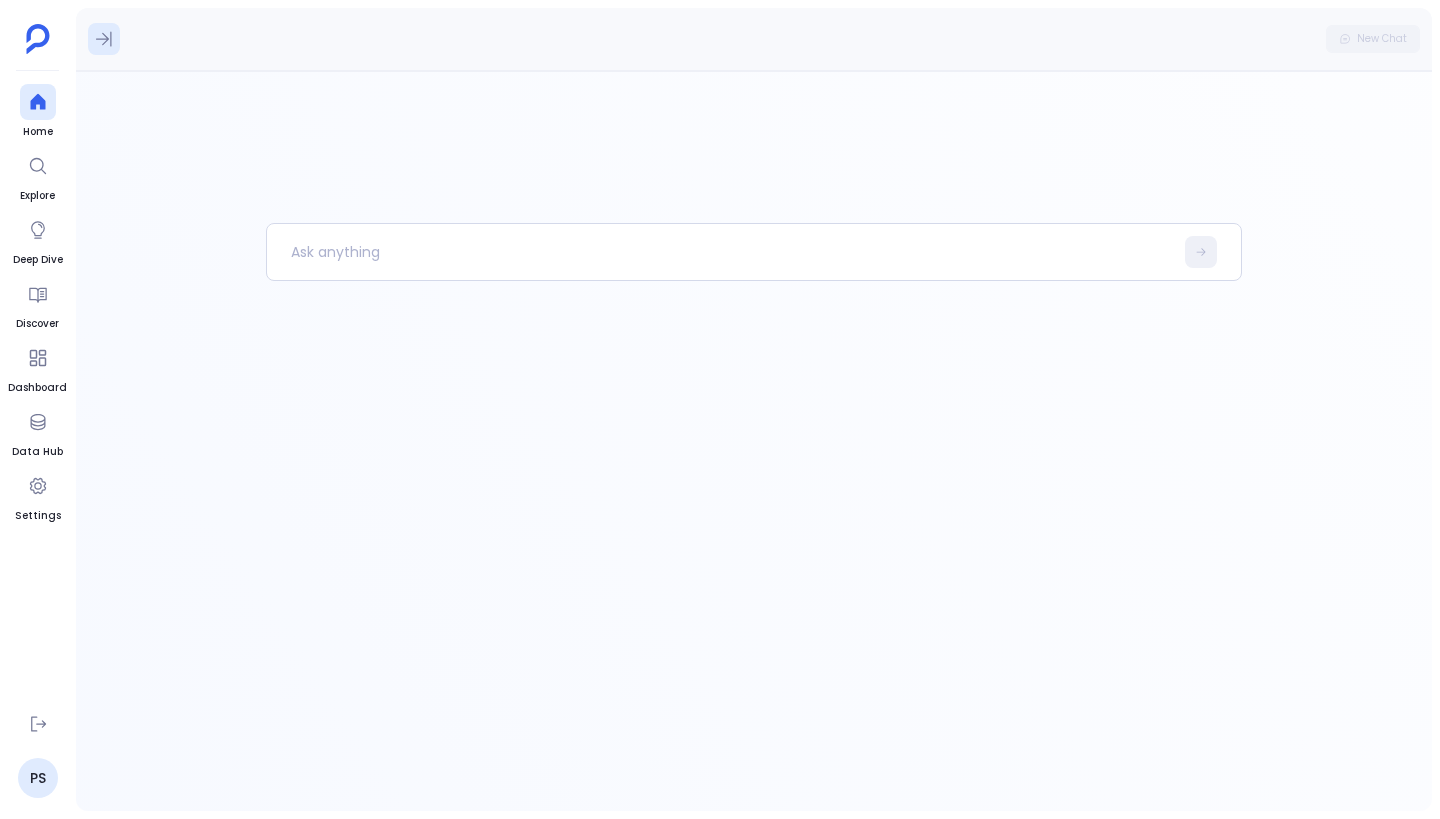 click at bounding box center [104, 39] 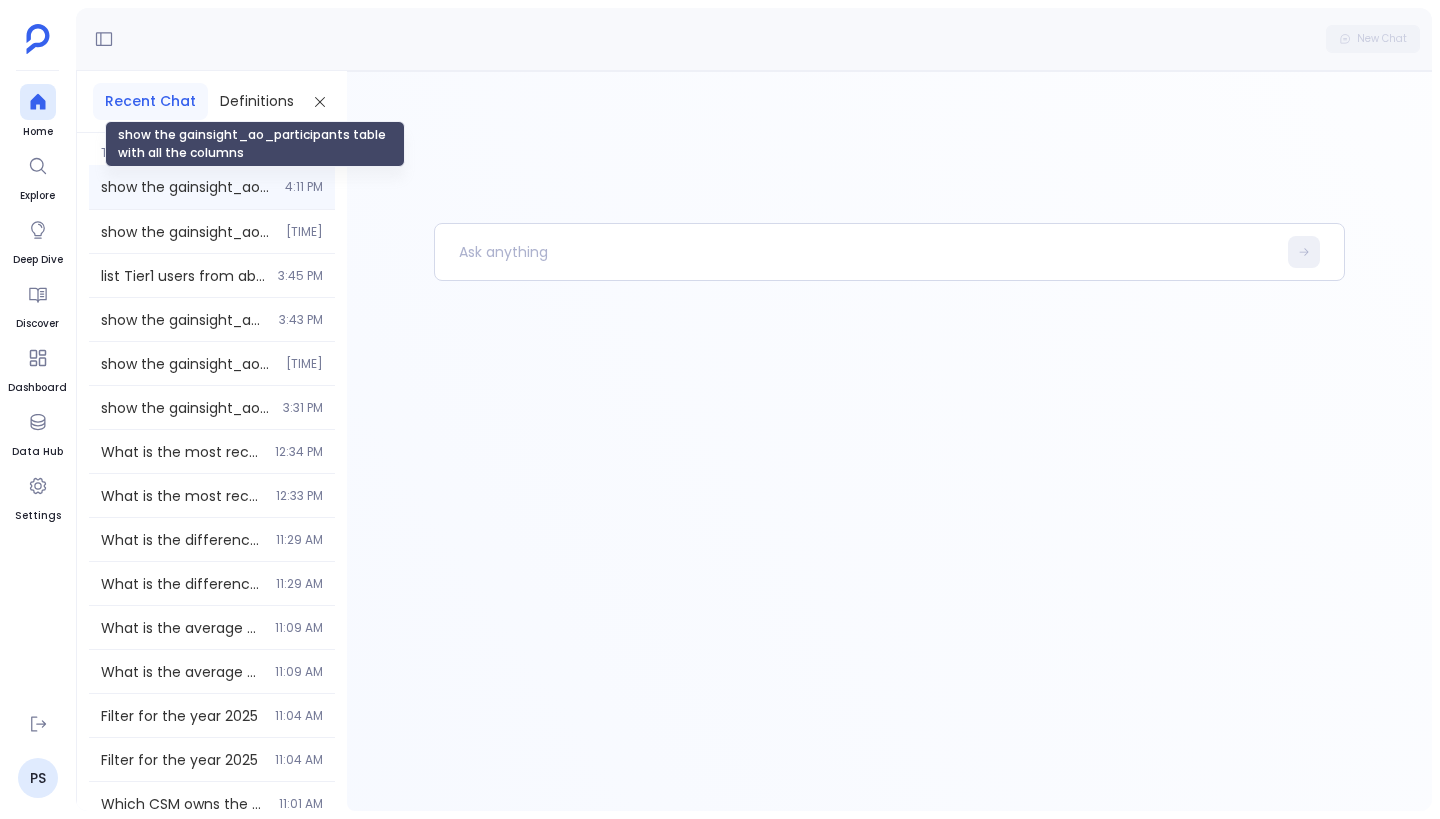 click on "show the gainsight_ao_participants     table with all the columns" at bounding box center [187, 187] 